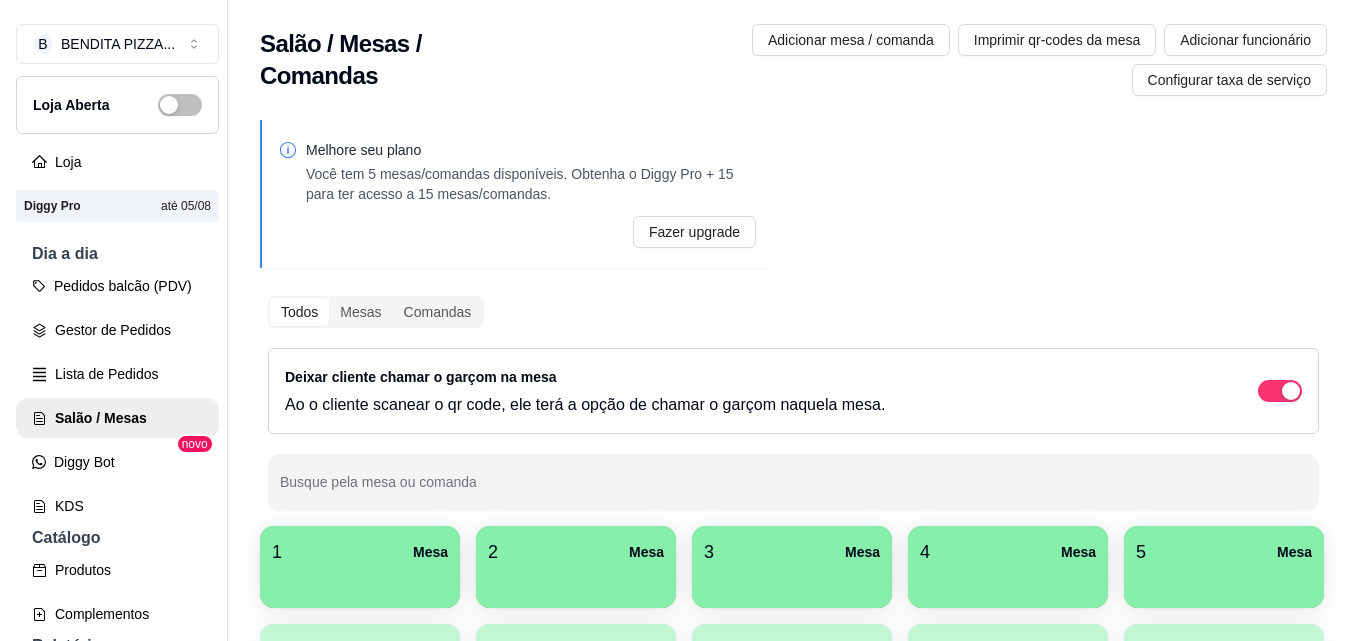 scroll, scrollTop: 0, scrollLeft: 0, axis: both 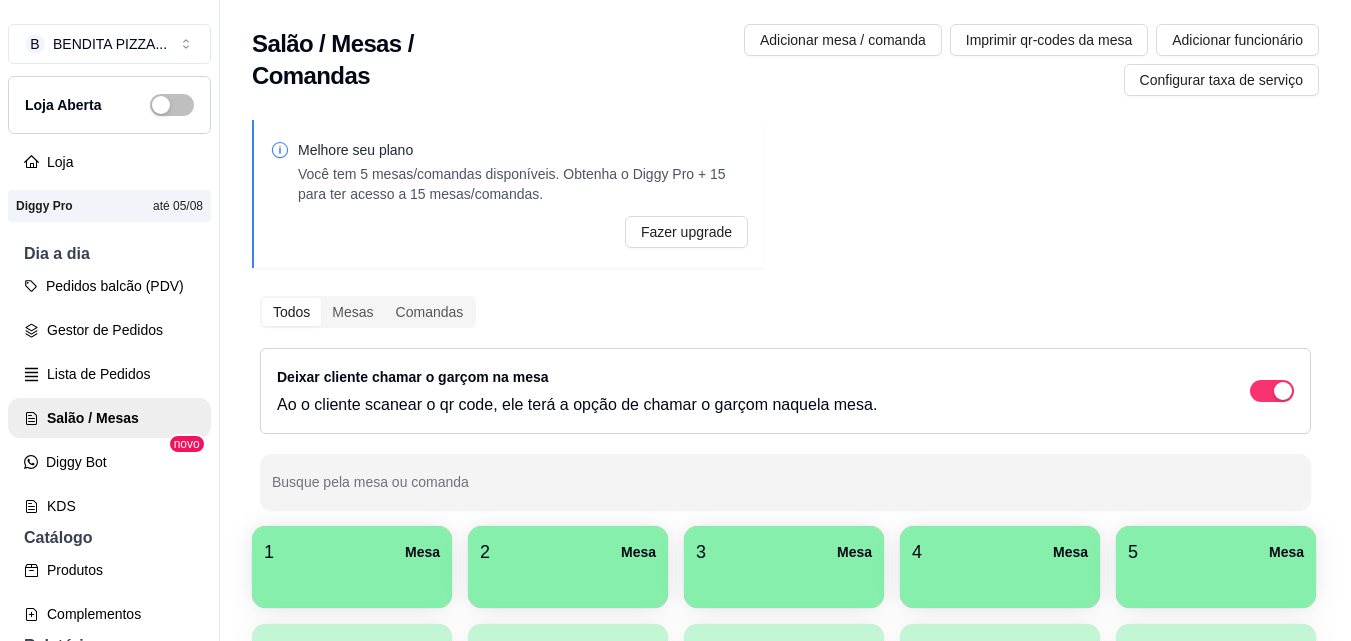 click at bounding box center [352, 581] 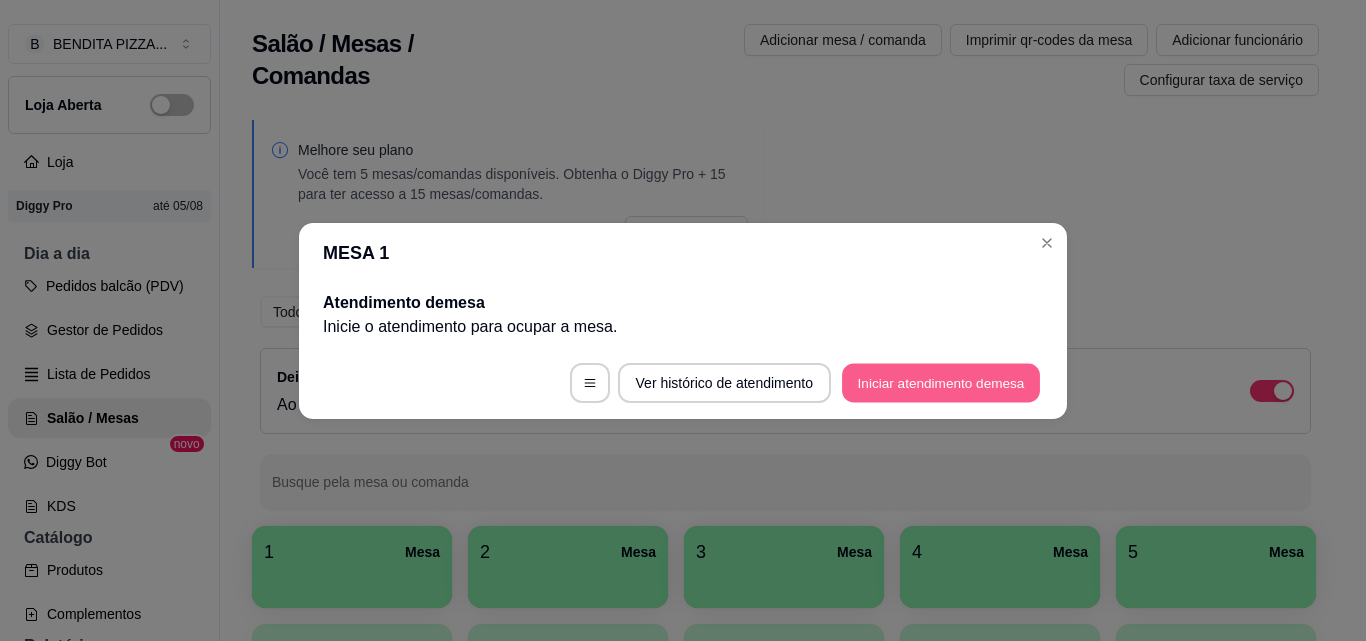 click on "Iniciar atendimento de  mesa" at bounding box center (941, 382) 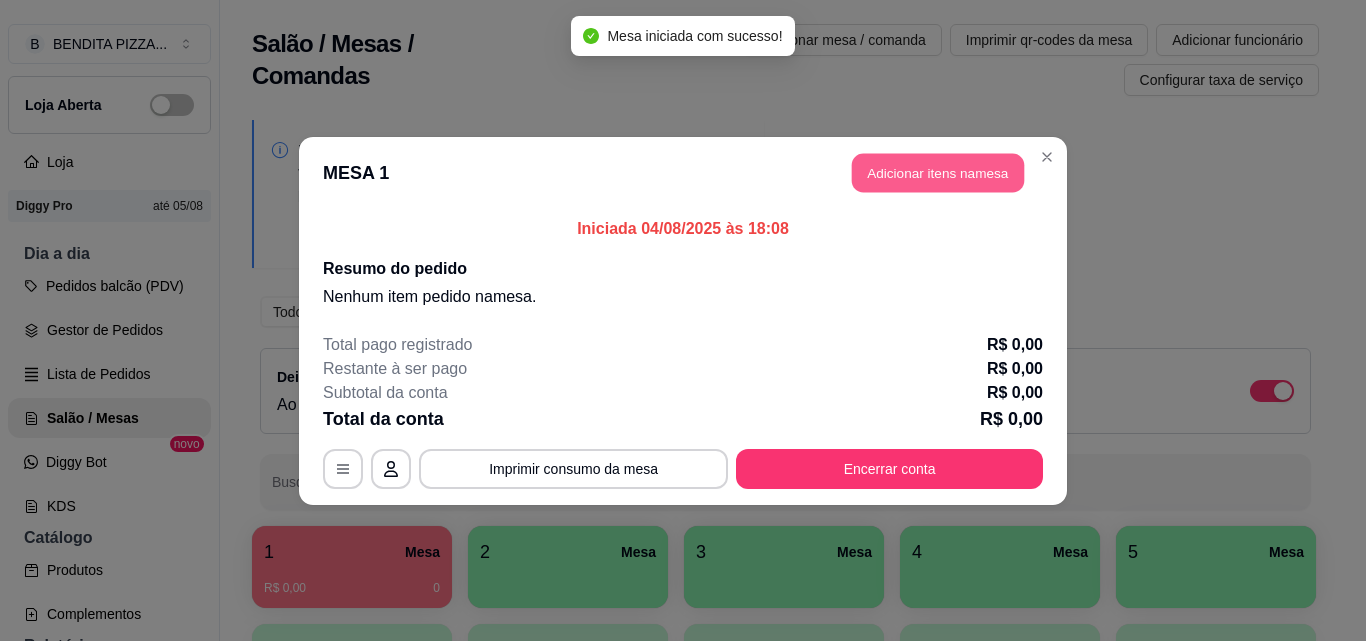 click on "Adicionar itens na  mesa" at bounding box center (938, 172) 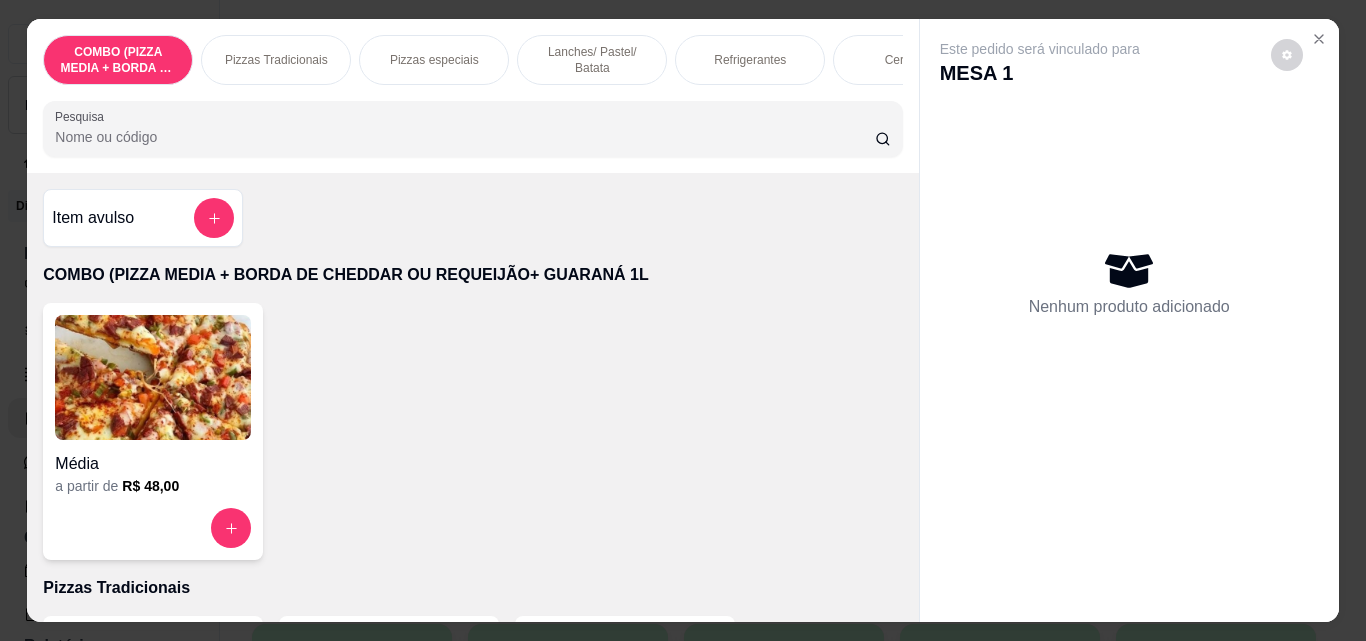 click on "Pizzas Tradicionais" at bounding box center (276, 60) 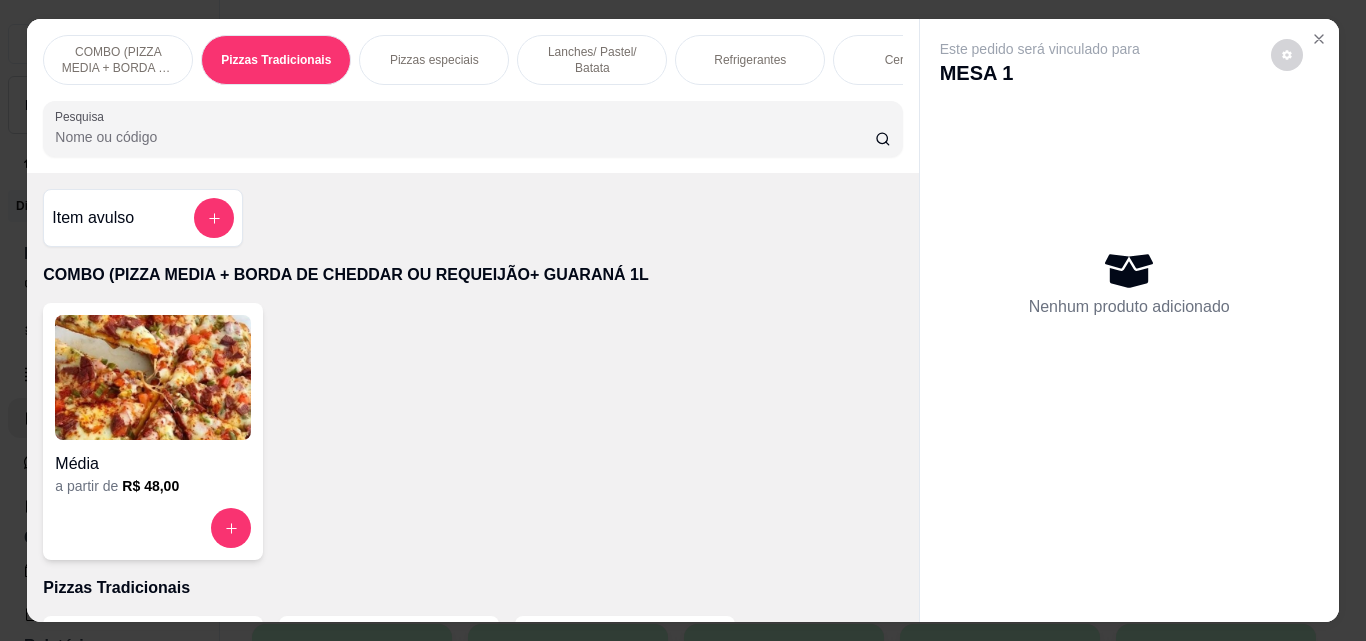 scroll, scrollTop: 403, scrollLeft: 0, axis: vertical 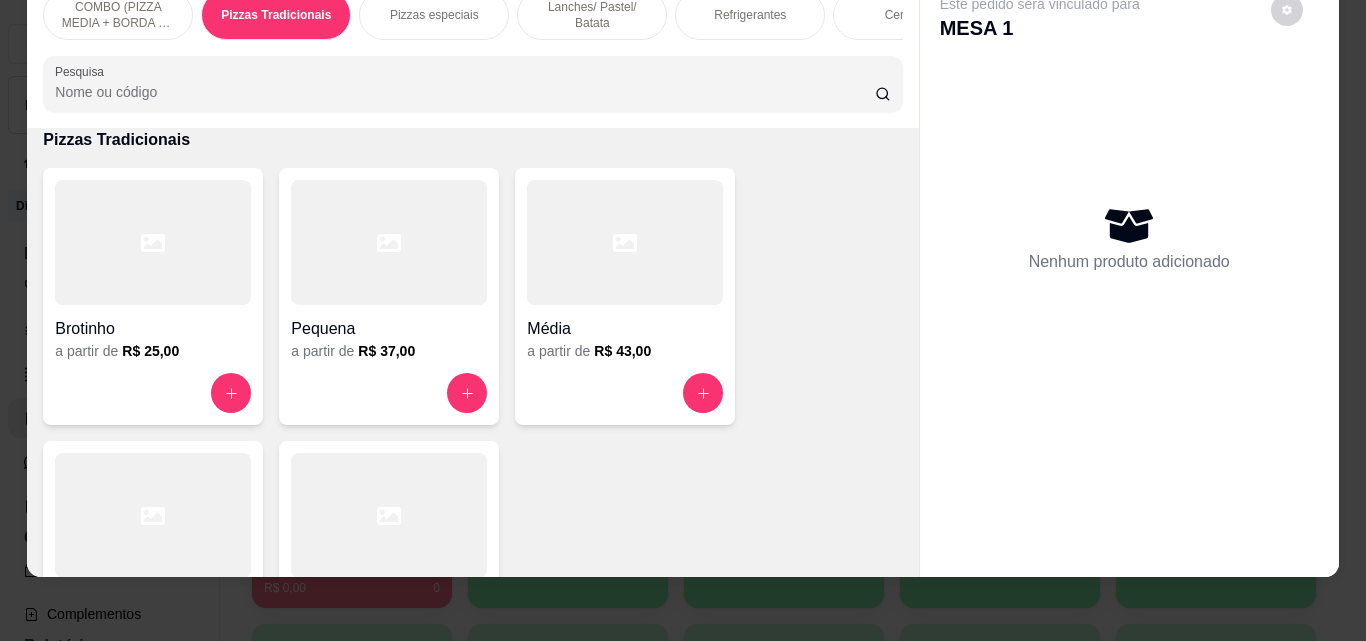 click on "Grande a partir de     R$ 50,00" at bounding box center [153, 569] 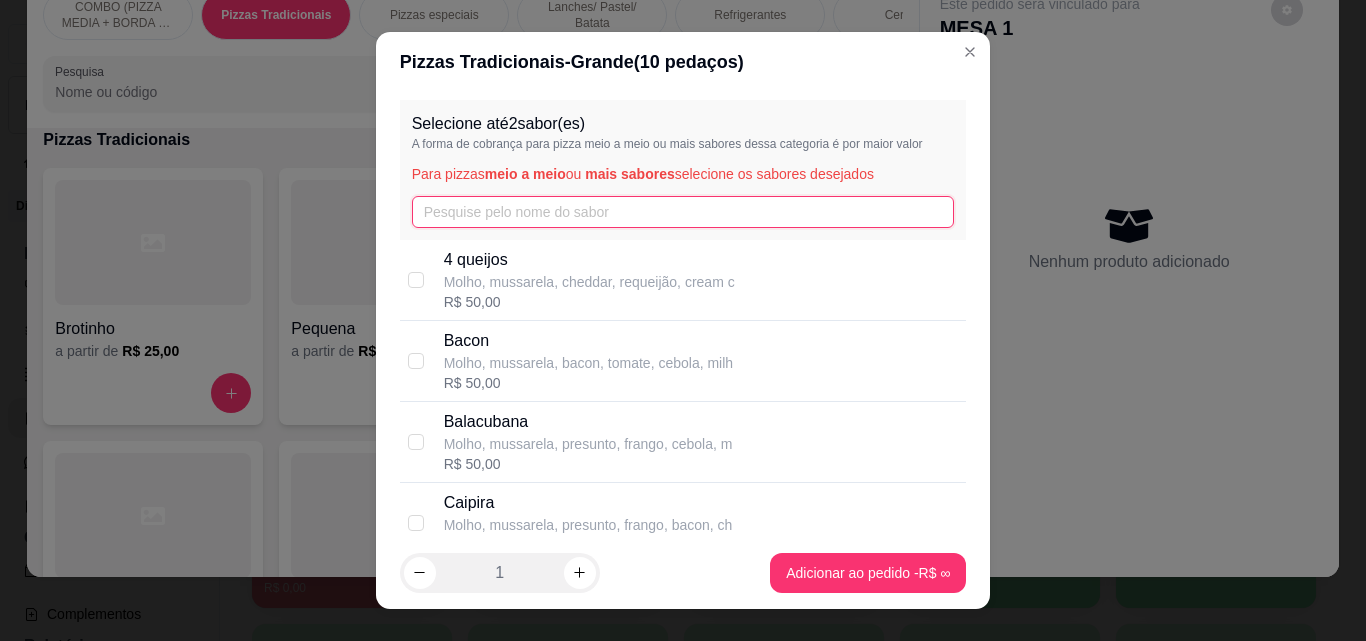 click at bounding box center [683, 212] 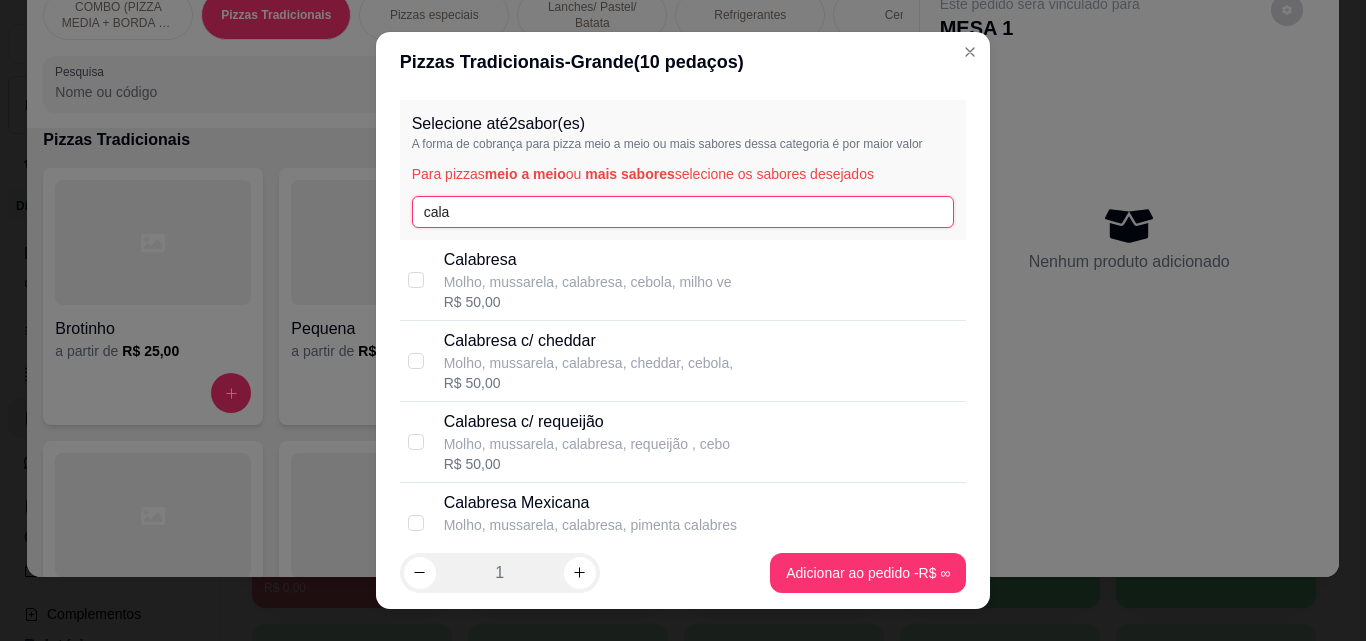 type on "cala" 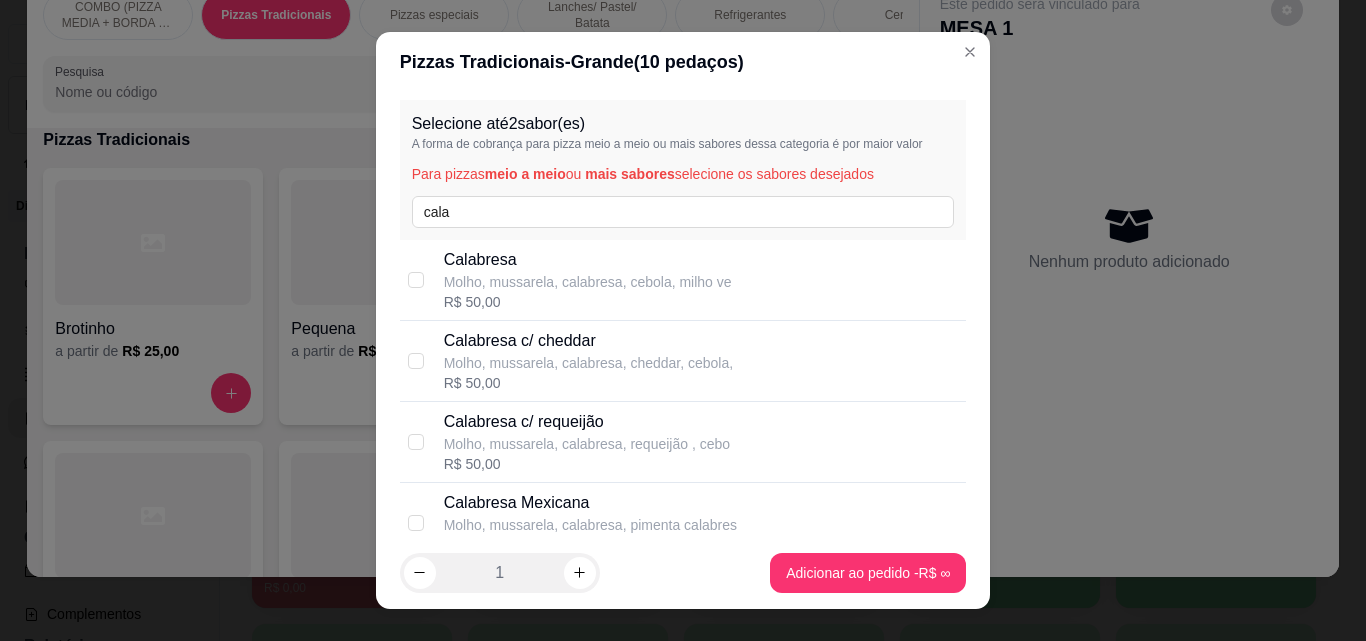click on "Calabresa" at bounding box center (588, 260) 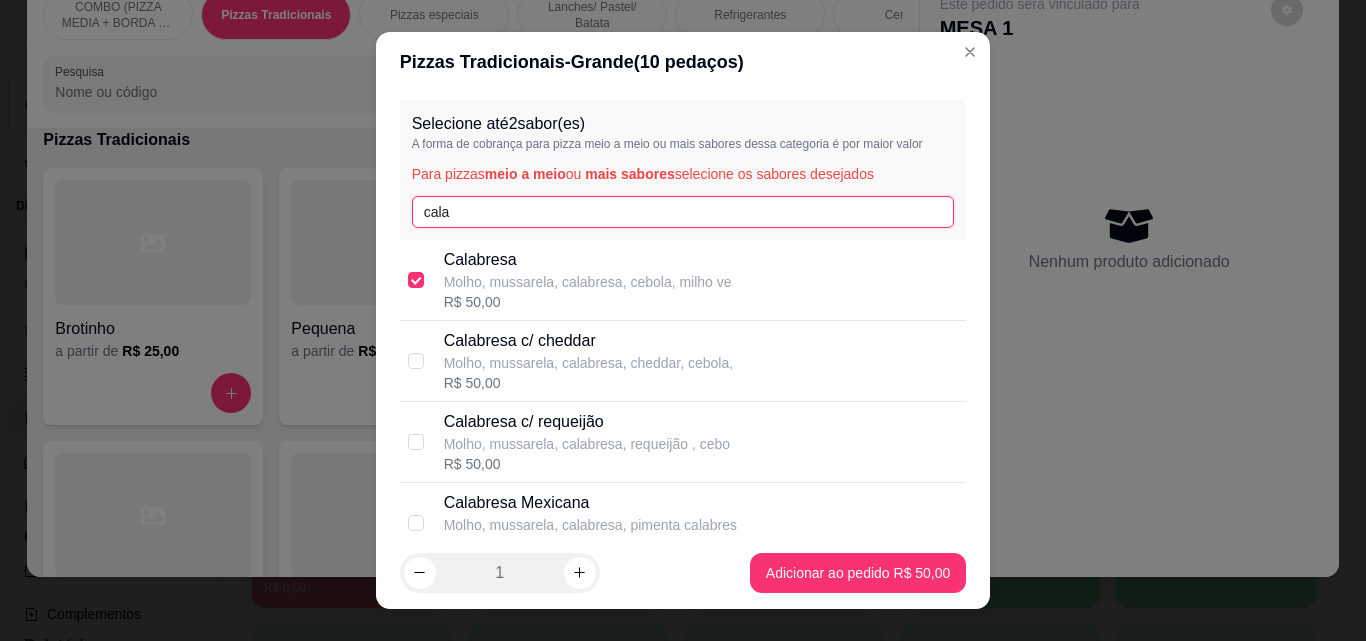 click on "cala" at bounding box center (683, 212) 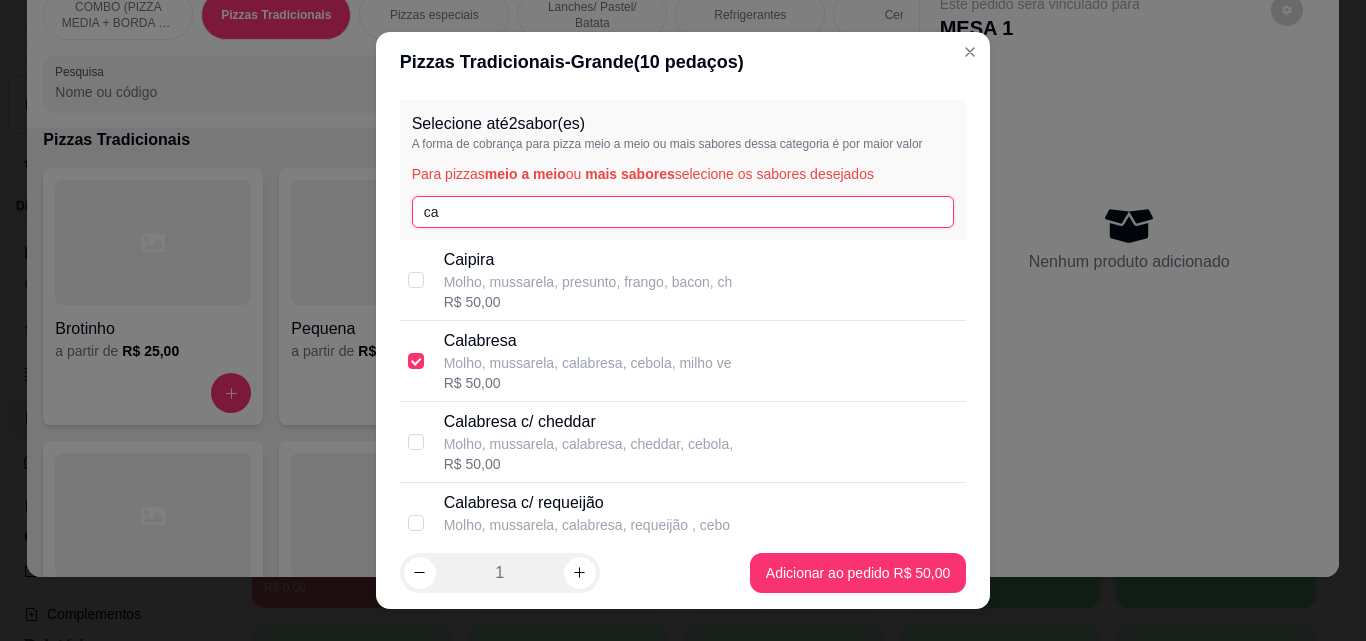 type on "c" 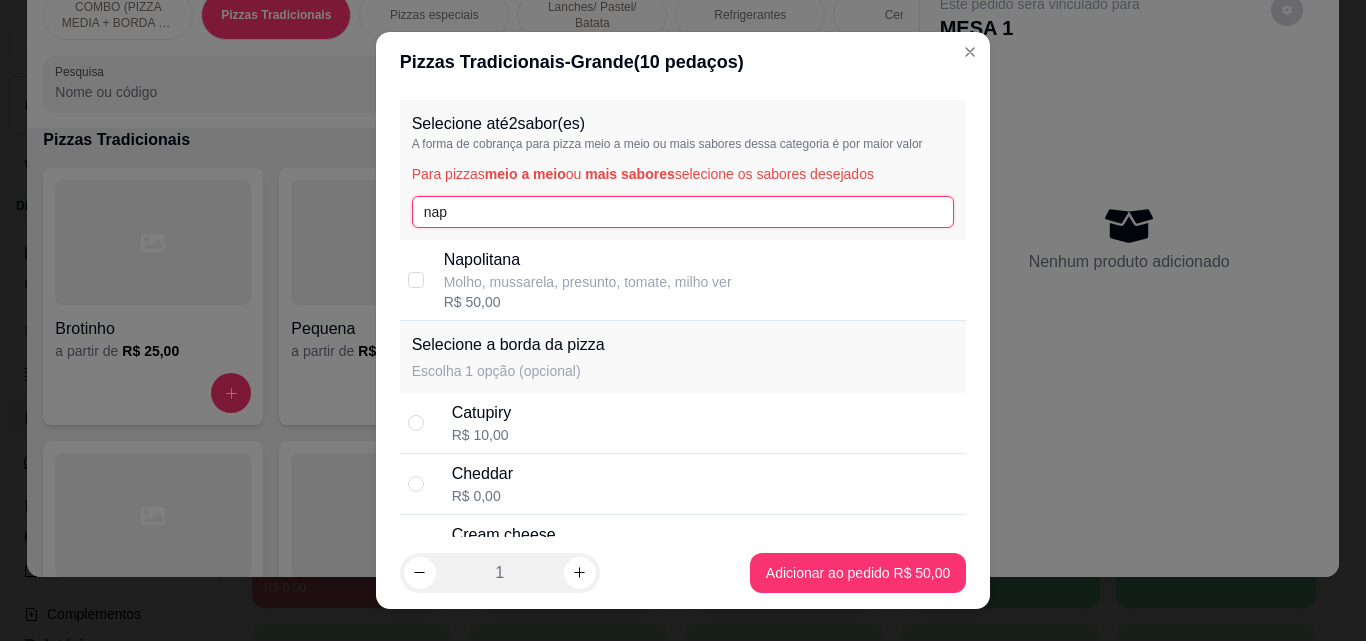 type on "nap" 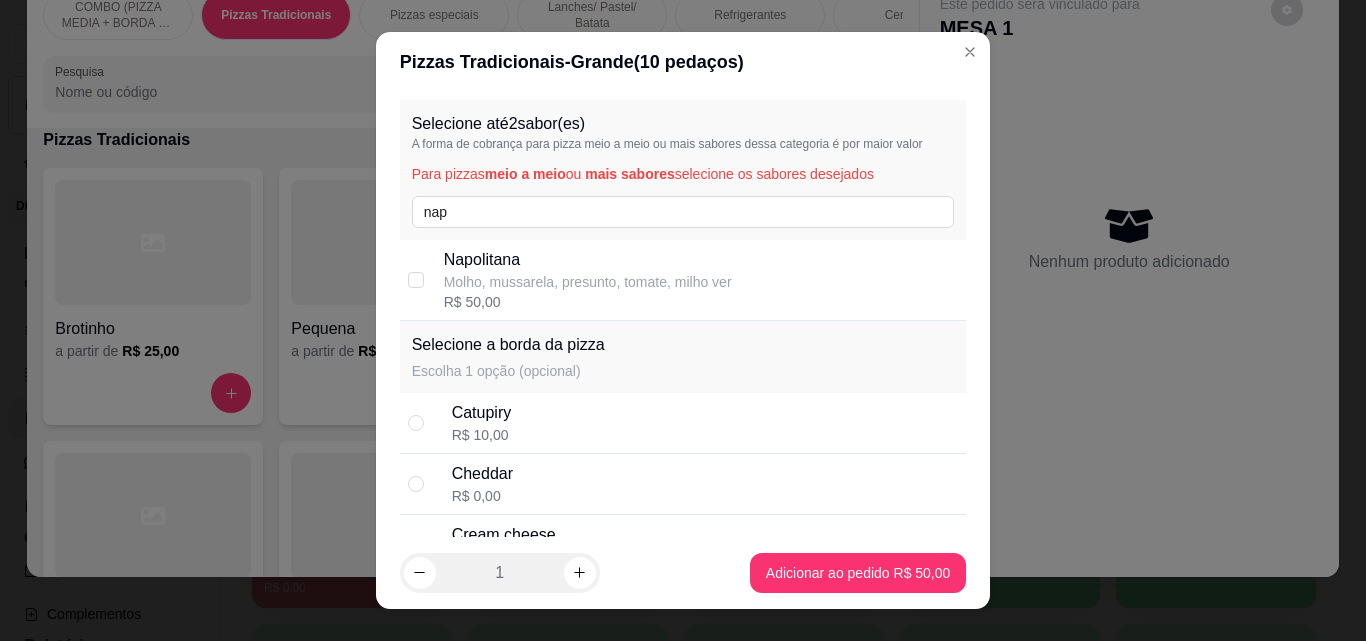 click on "R$ 50,00" at bounding box center (588, 302) 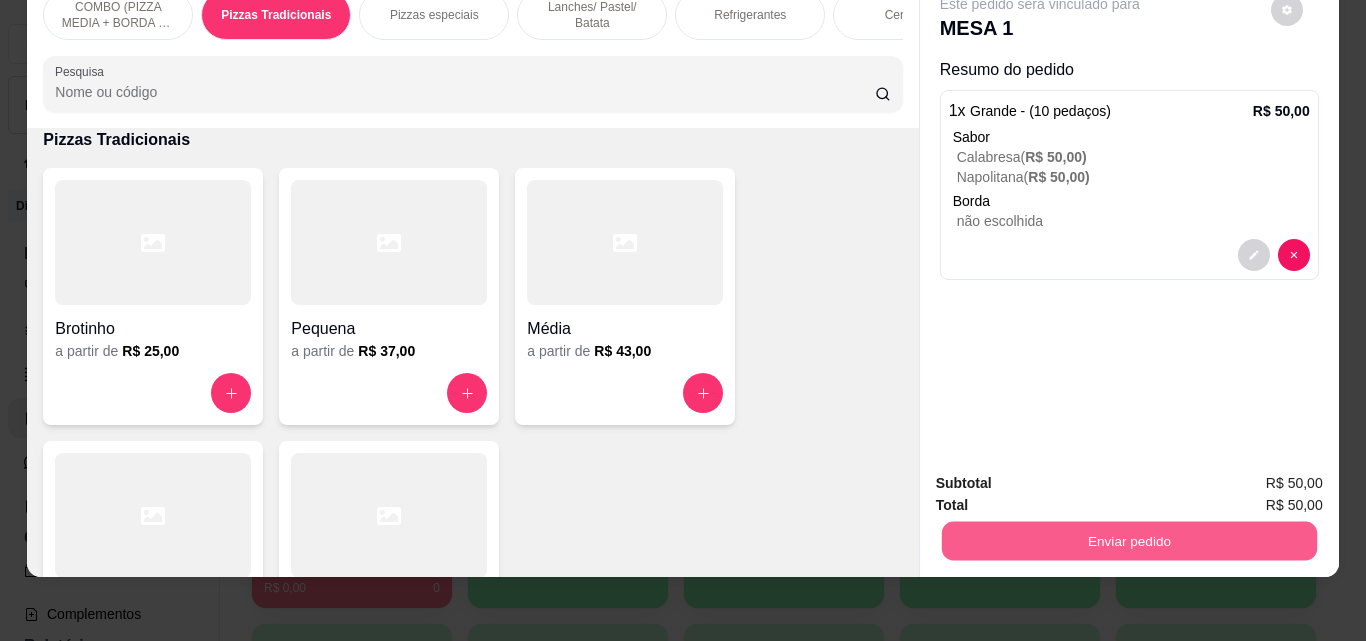 click on "Enviar pedido" at bounding box center [1128, 540] 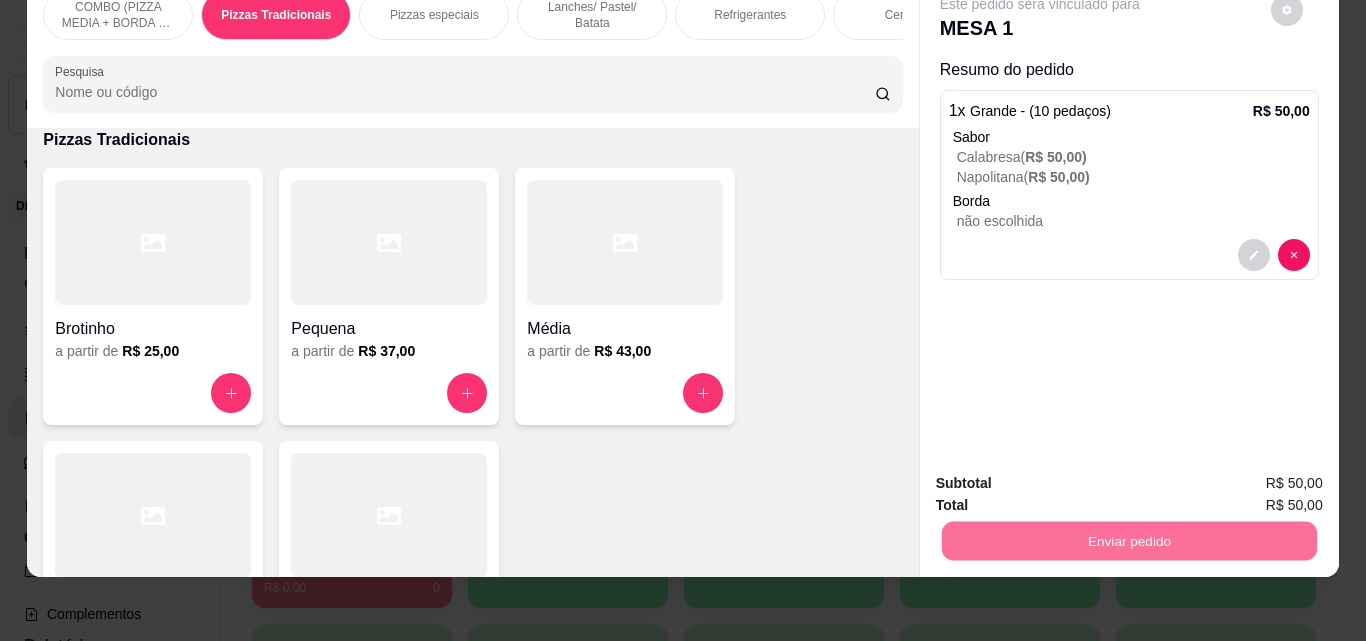 click on "Não registrar e enviar pedido" at bounding box center [1063, 476] 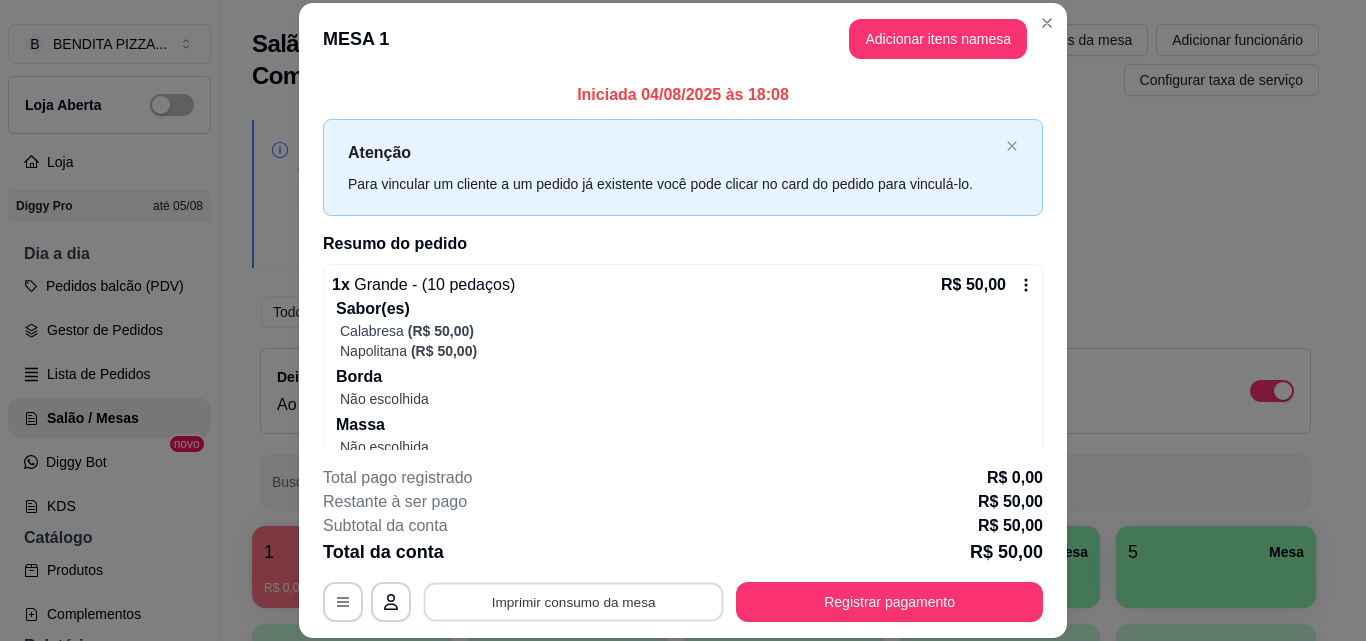 click on "Imprimir consumo da mesa" at bounding box center [574, 601] 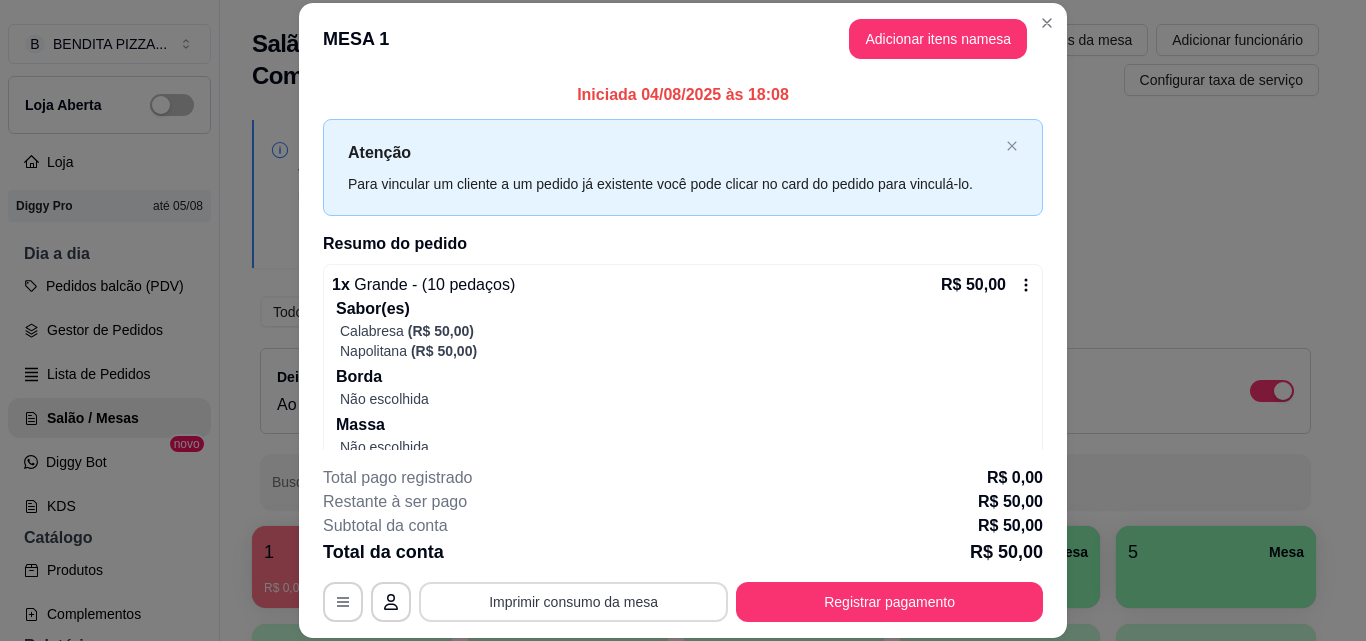 scroll, scrollTop: 0, scrollLeft: 0, axis: both 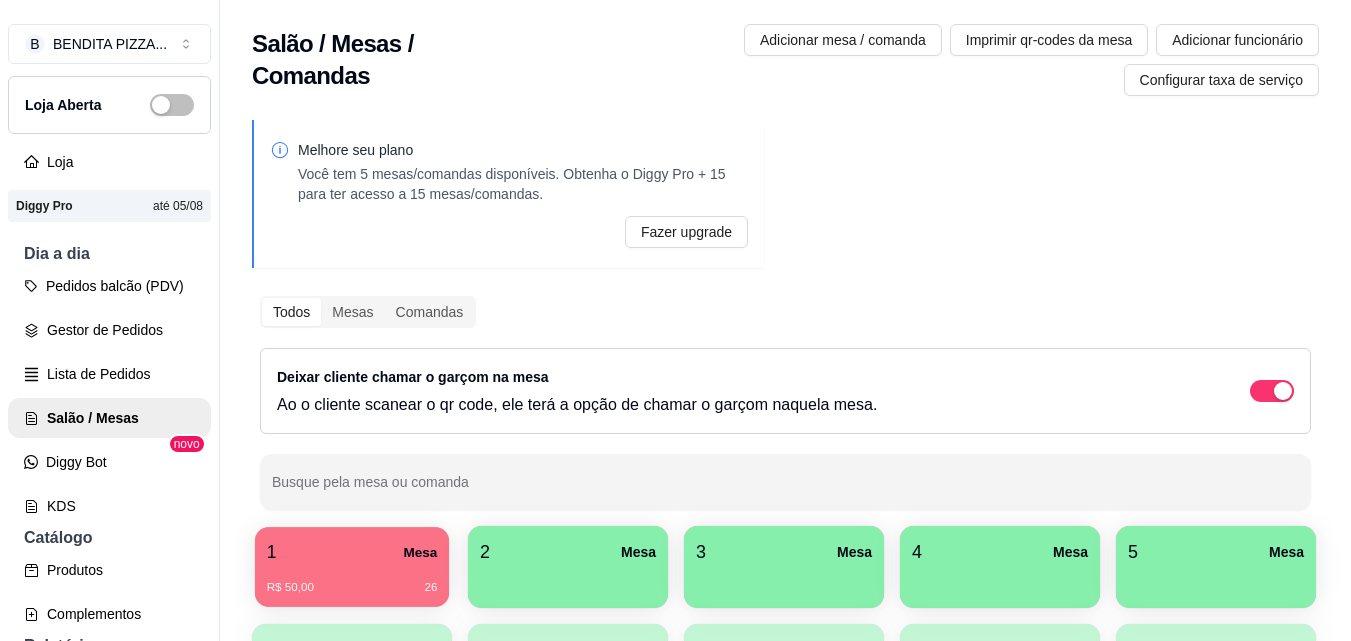 click on "R$ 50,00 26" at bounding box center (352, 588) 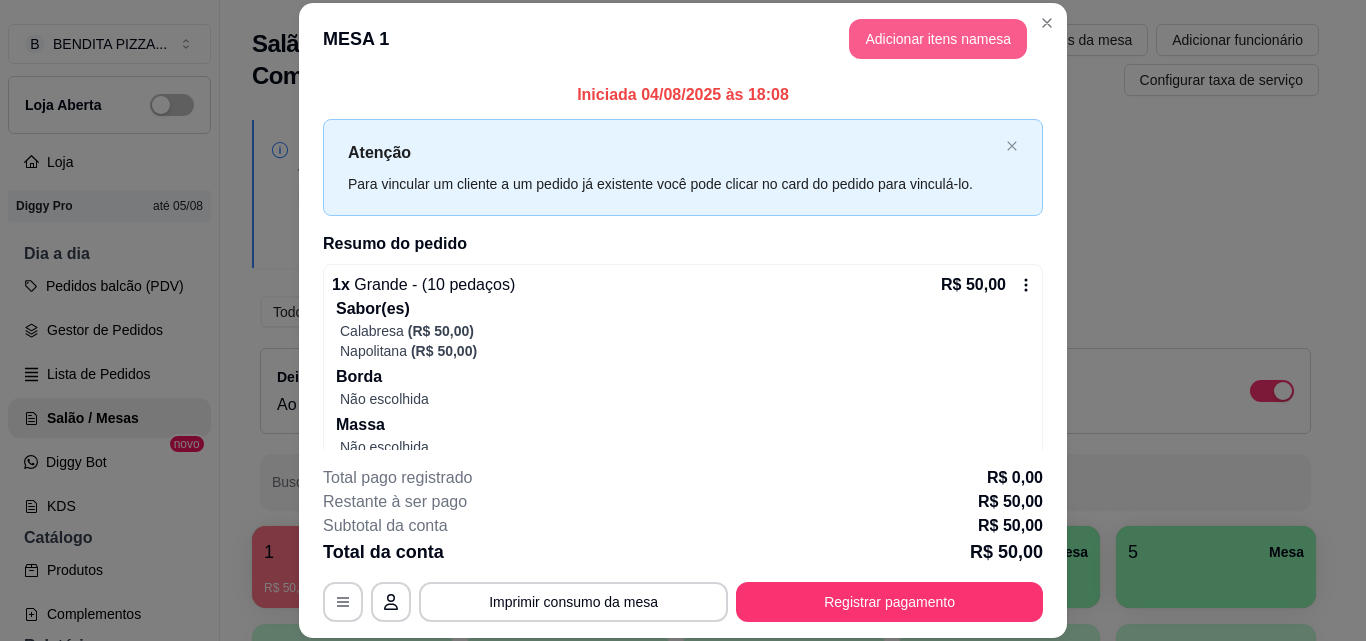 click on "Adicionar itens na  mesa" at bounding box center (938, 39) 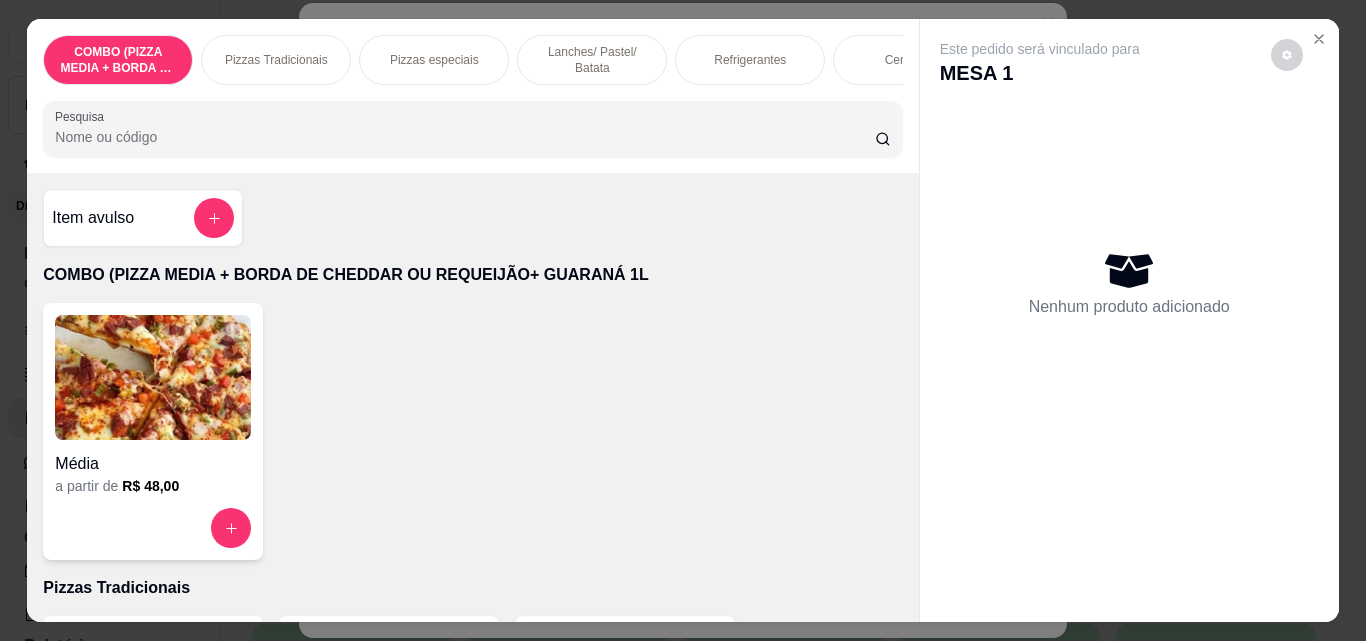 click on "Lanches/ Pastel/ Batata" at bounding box center (592, 60) 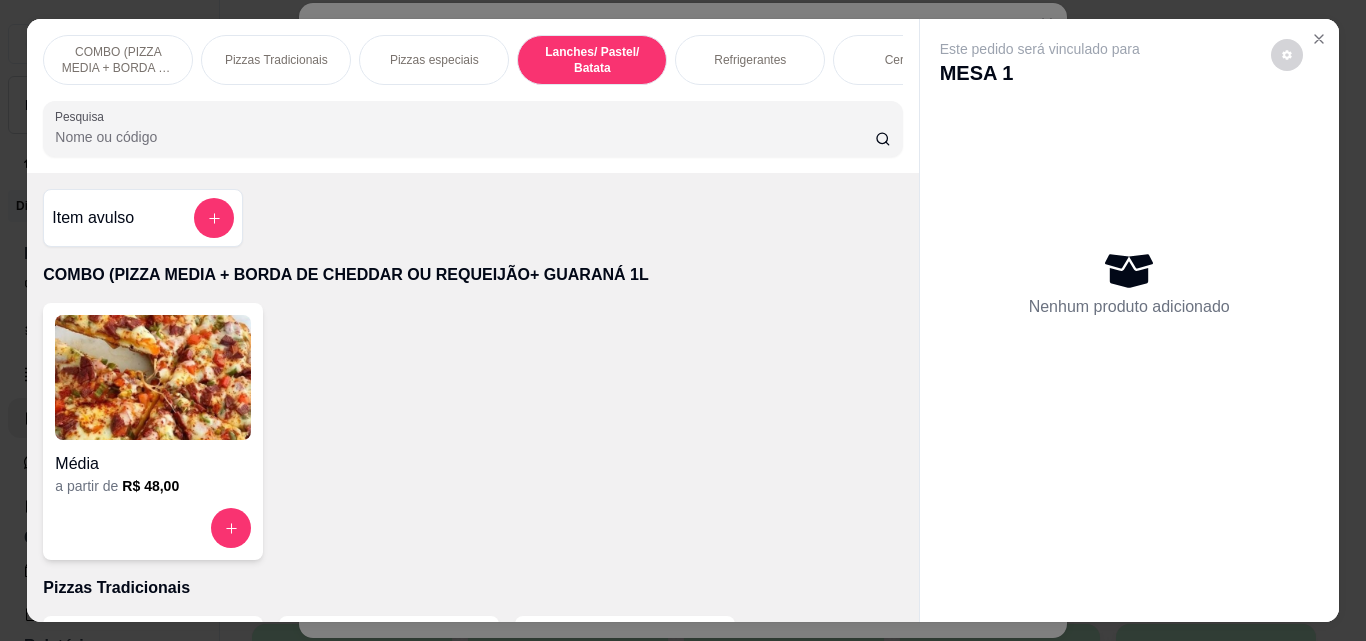 scroll, scrollTop: 1575, scrollLeft: 0, axis: vertical 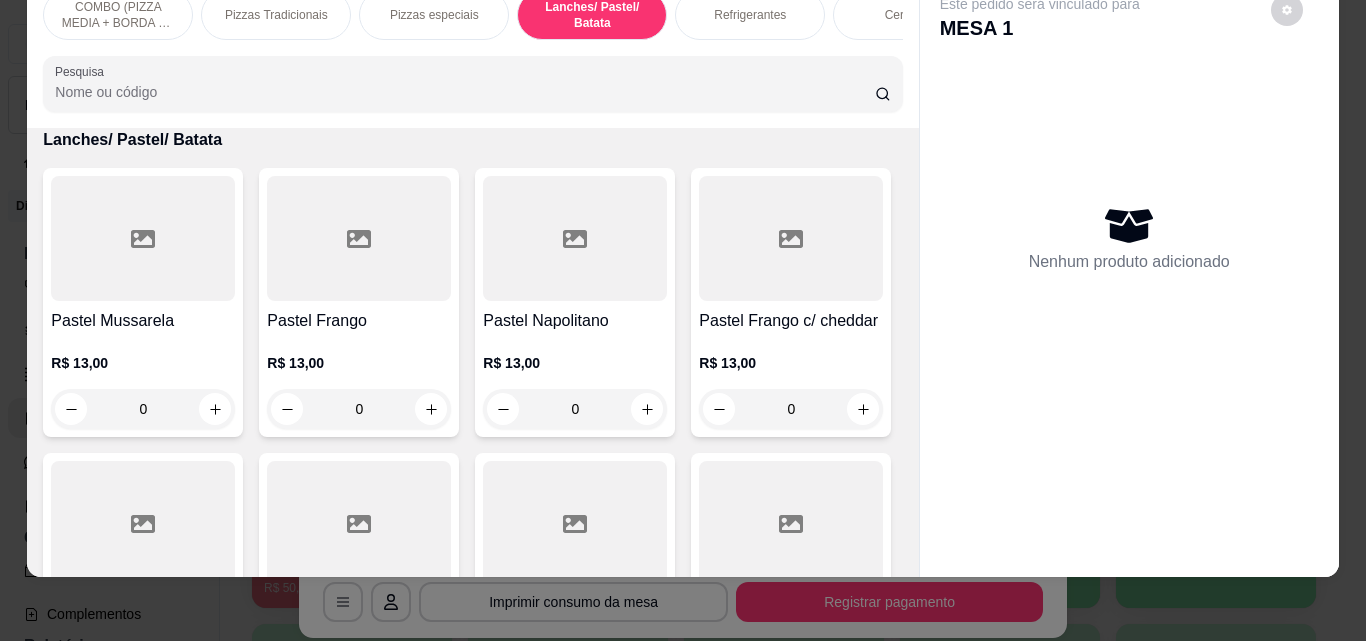 click on "Refrigerantes" at bounding box center (750, 15) 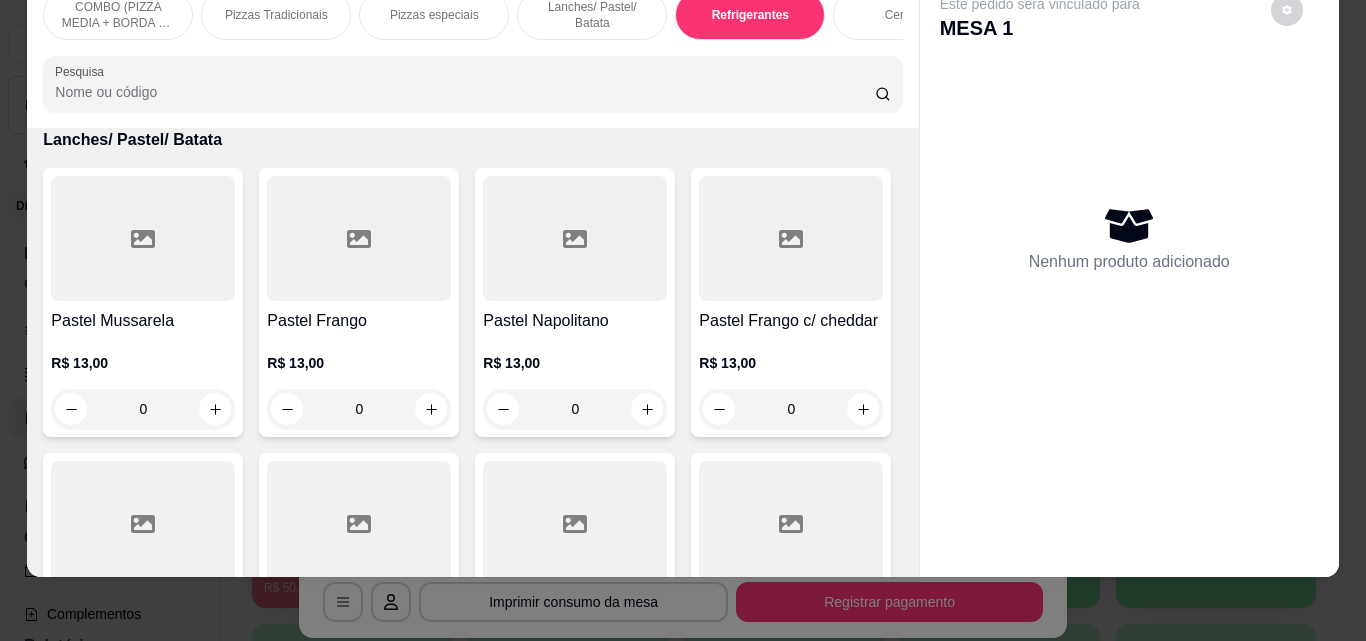 scroll, scrollTop: 3088, scrollLeft: 0, axis: vertical 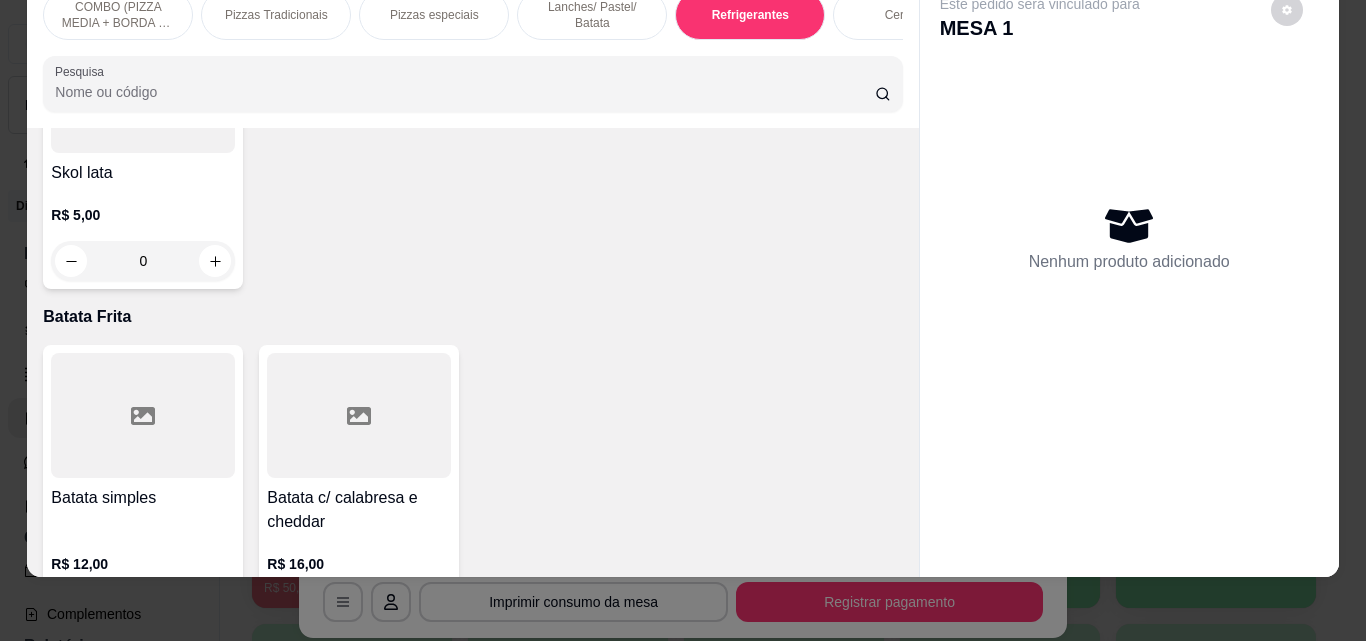 click 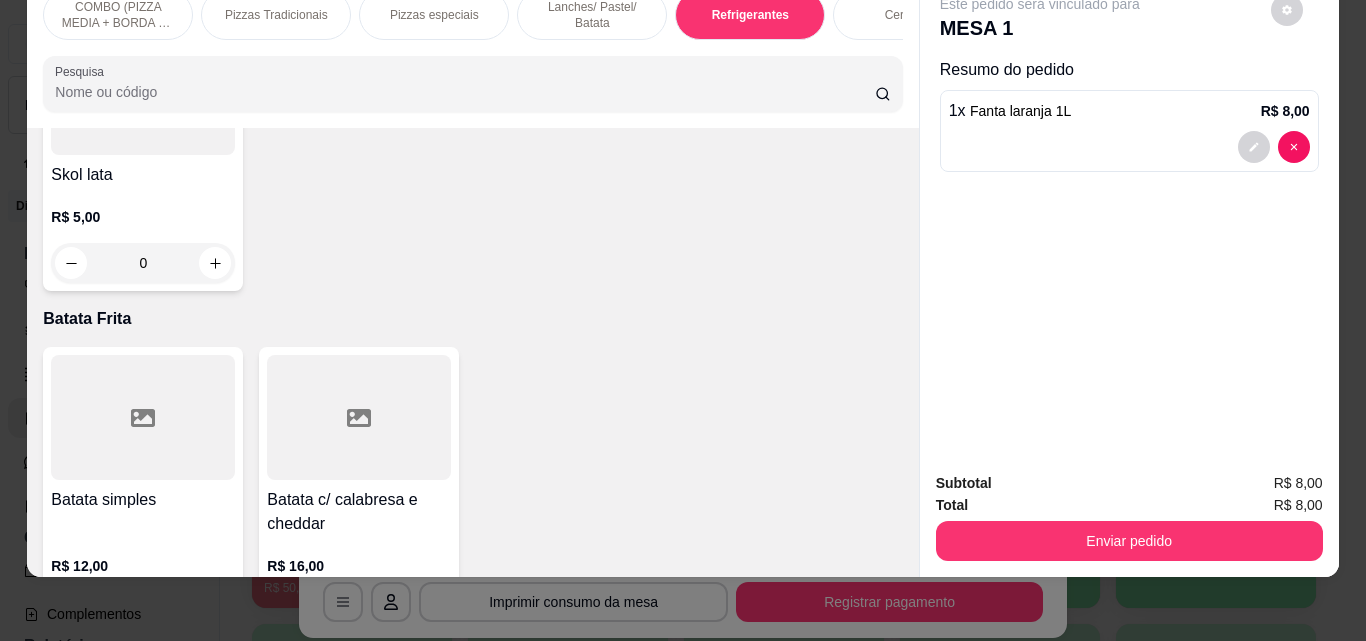 scroll, scrollTop: 3847, scrollLeft: 0, axis: vertical 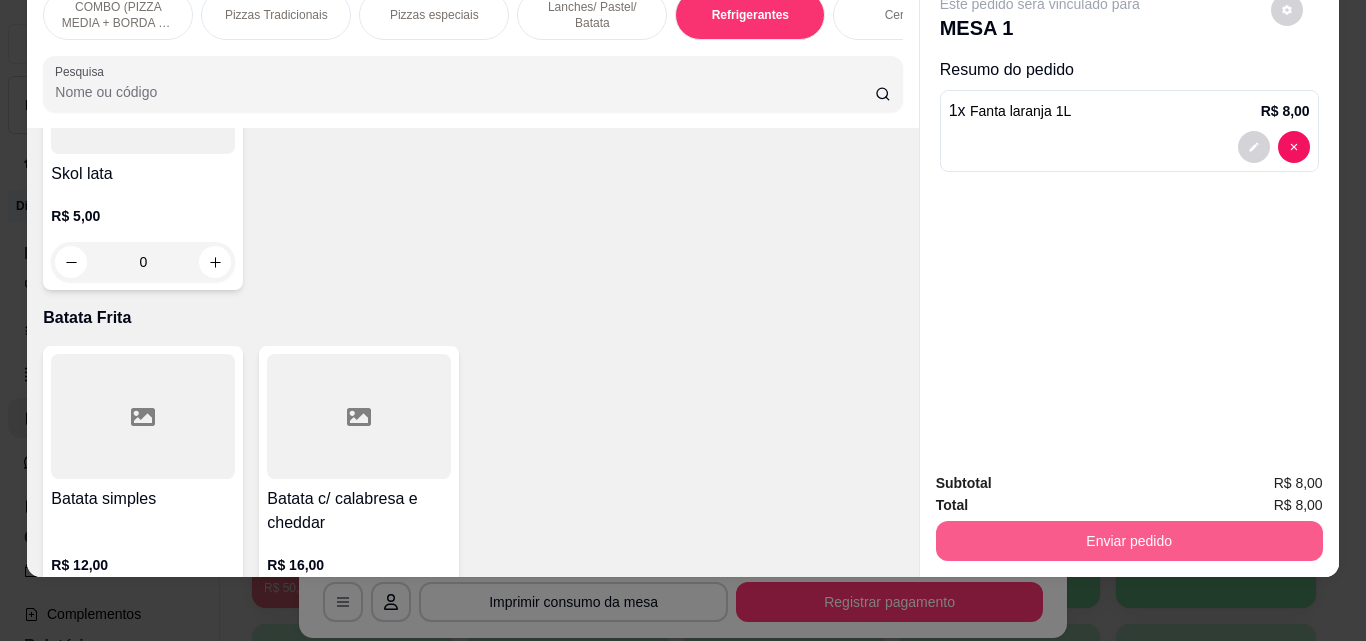 click on "Enviar pedido" at bounding box center (1129, 541) 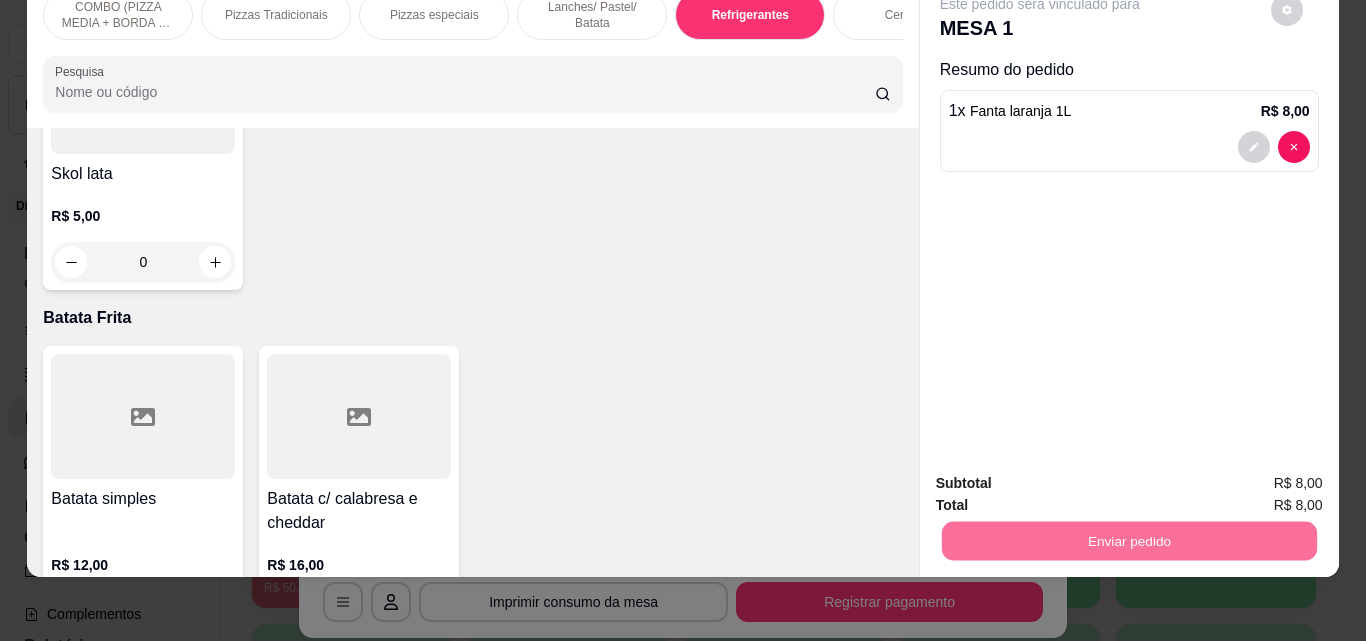 click on "Não registrar e enviar pedido" at bounding box center (1063, 476) 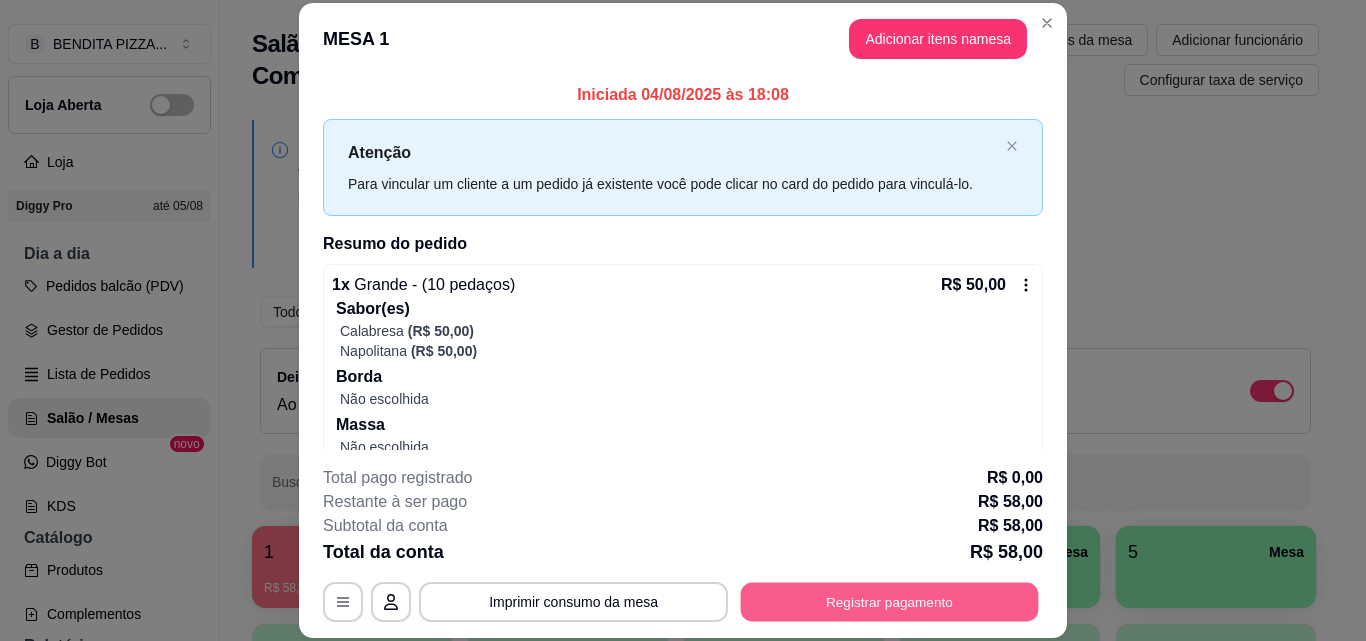 click on "Registrar pagamento" at bounding box center (890, 601) 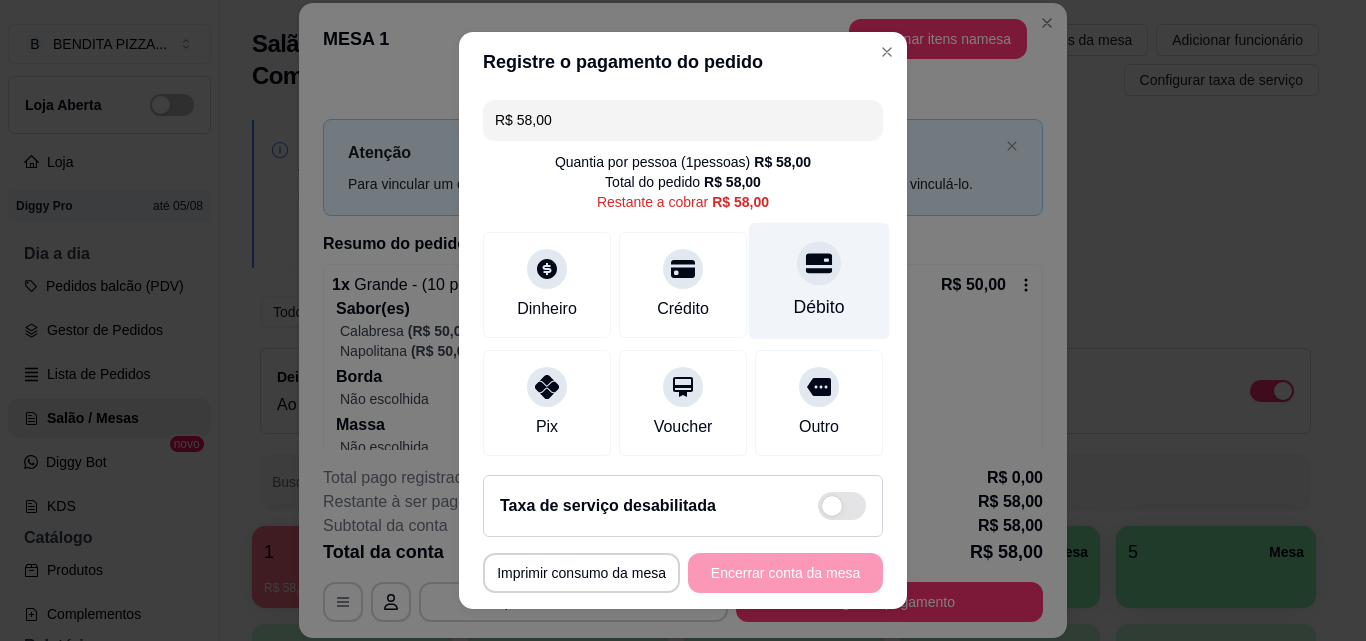 click on "Débito" at bounding box center (819, 307) 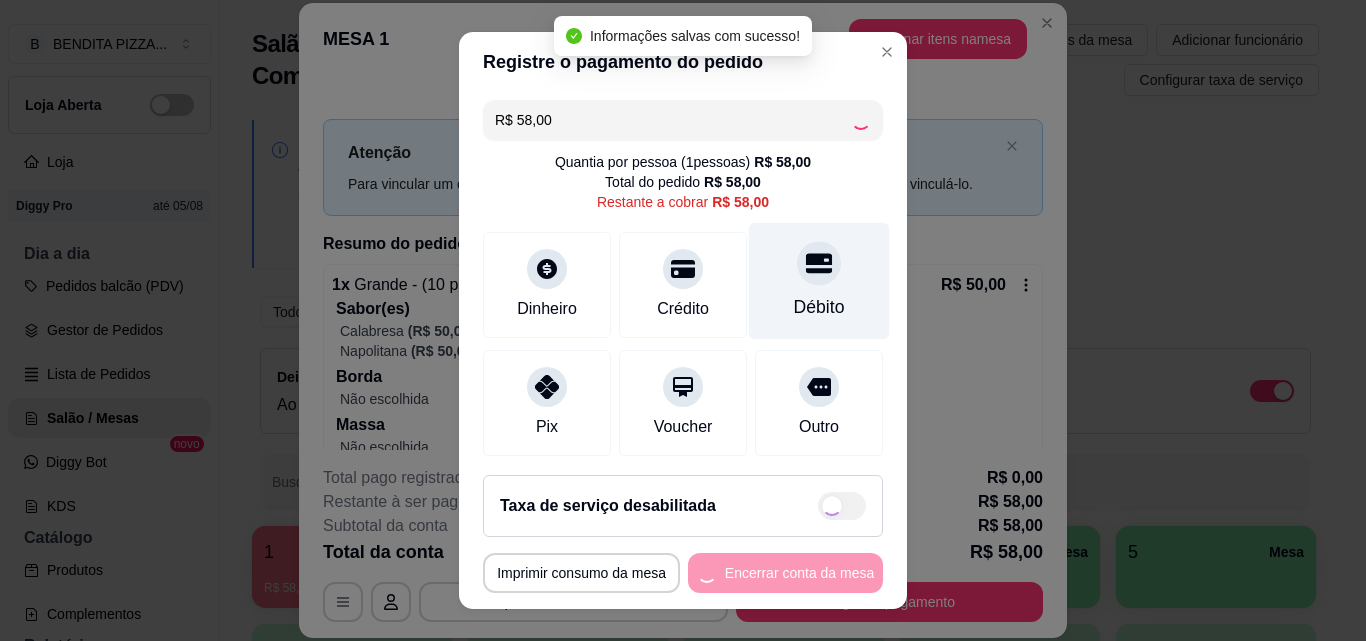 type on "R$ 0,00" 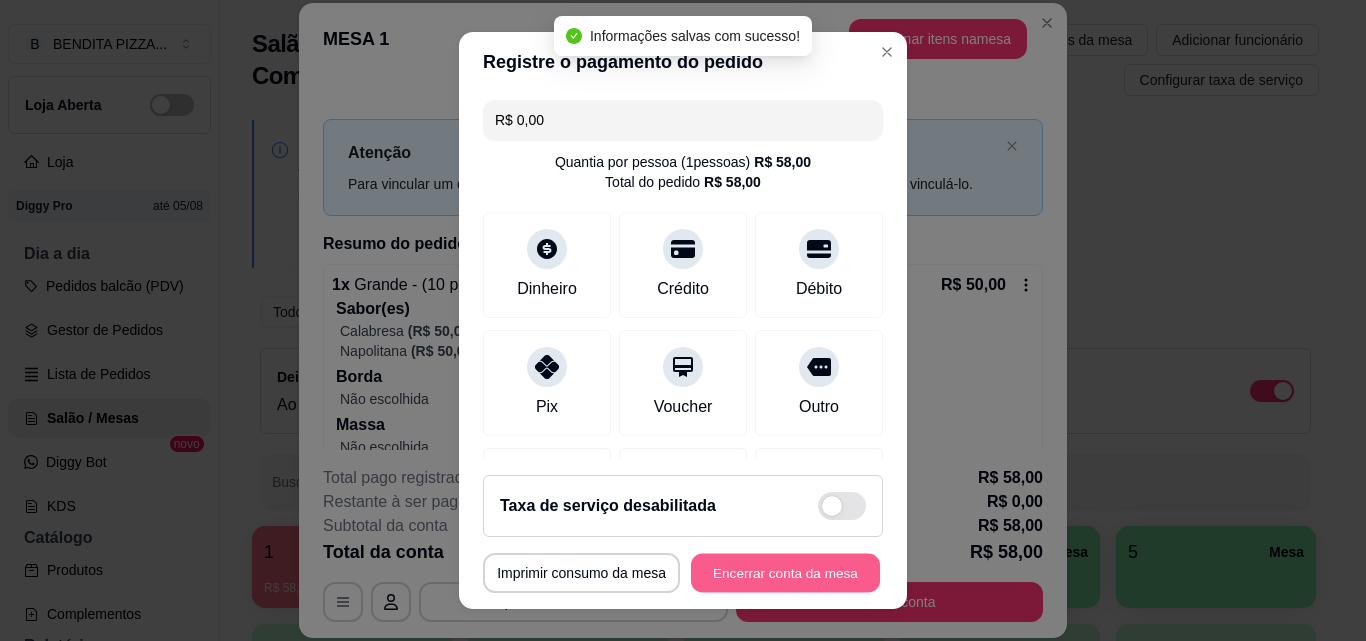 click on "Encerrar conta da mesa" at bounding box center (785, 573) 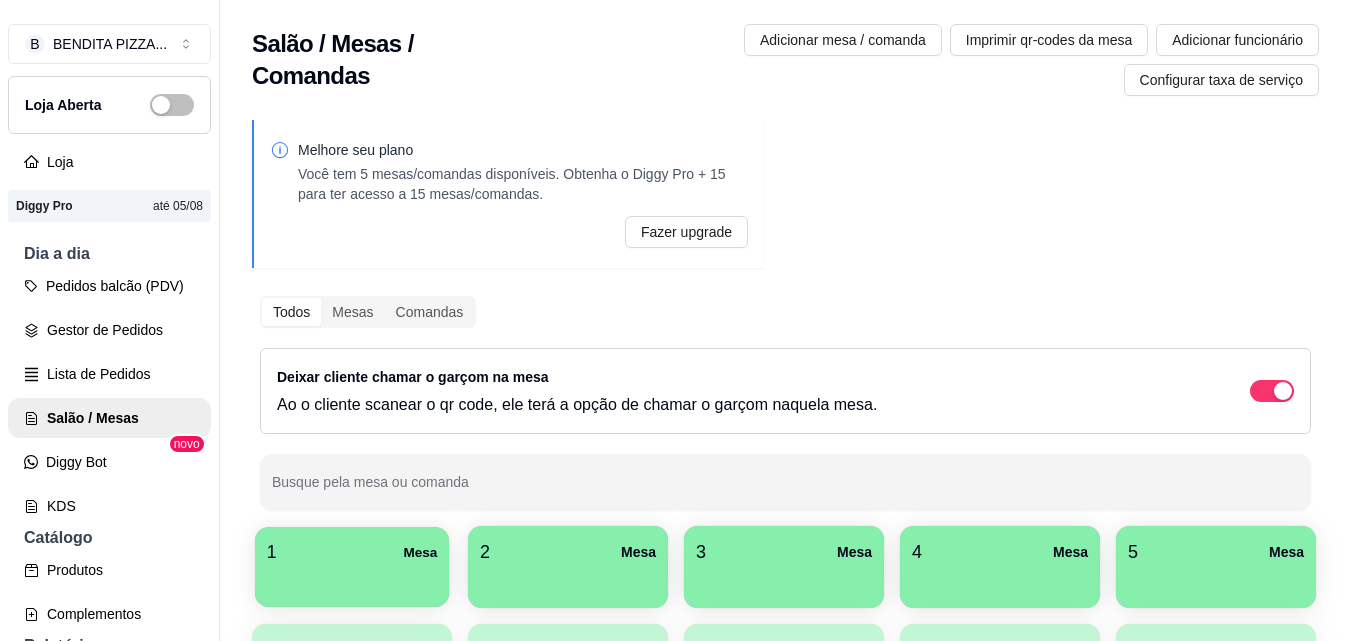 click on "Mesa" at bounding box center [420, 552] 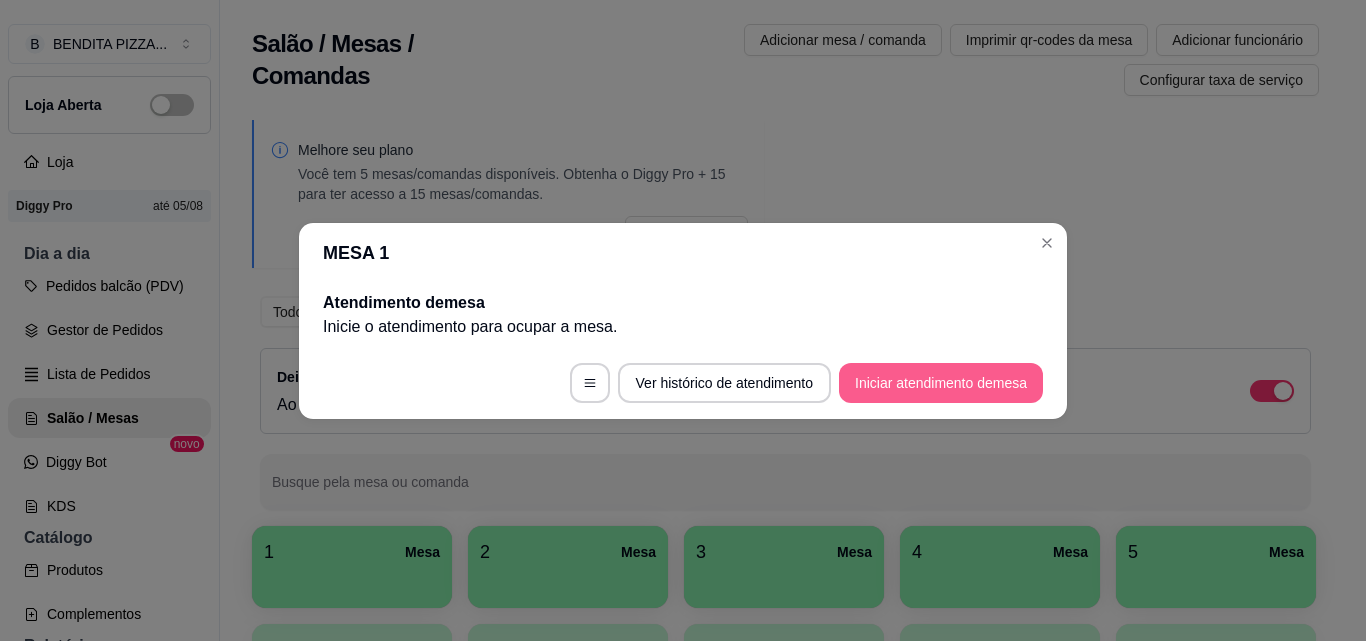 click on "Iniciar atendimento de  mesa" at bounding box center [941, 383] 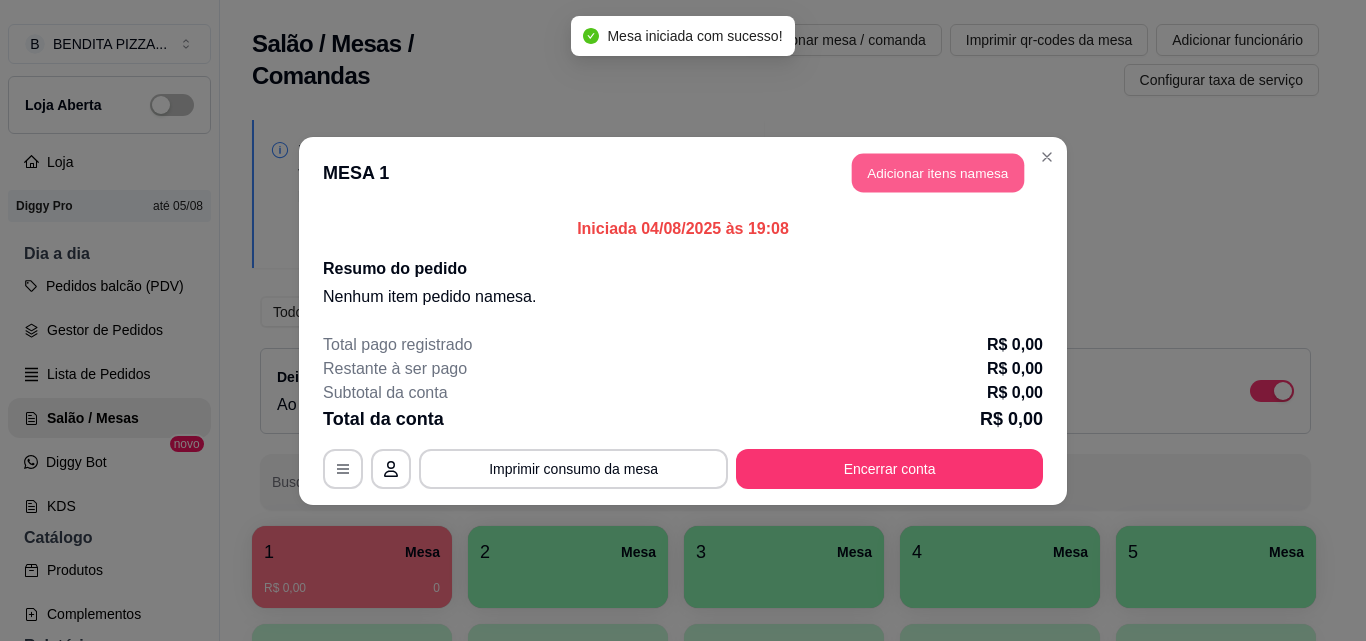click on "Adicionar itens na  mesa" at bounding box center [938, 172] 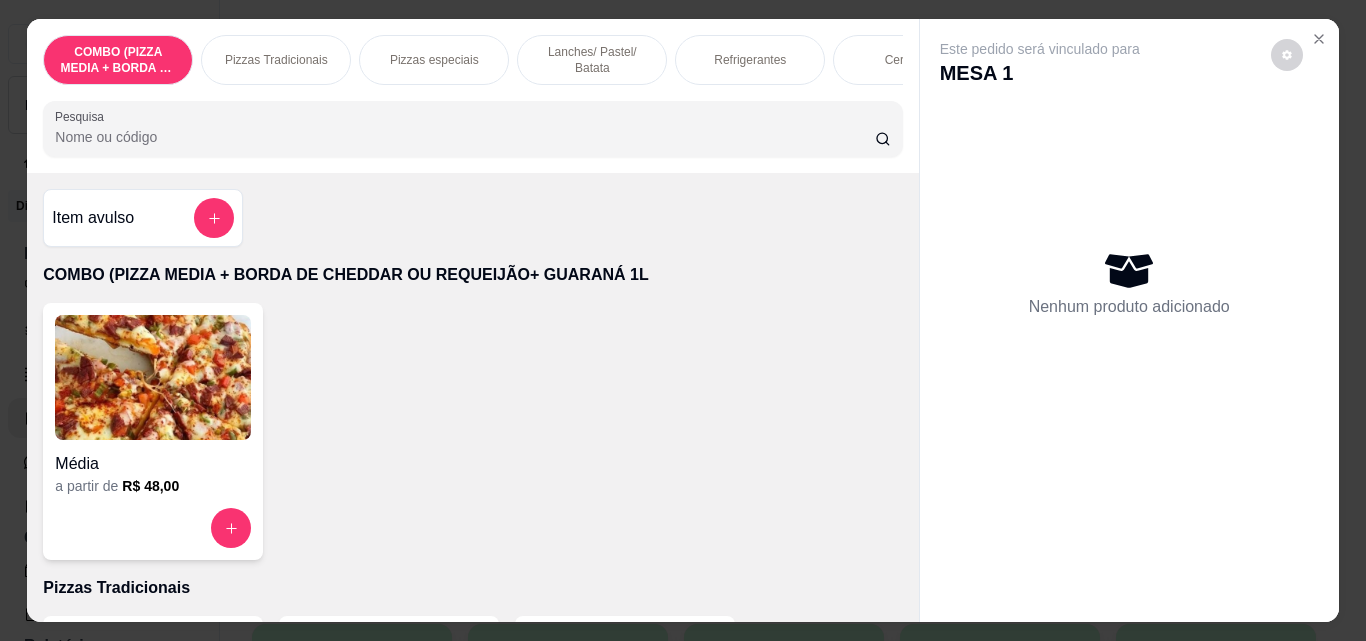 click on "Item avulso COMBO (PIZZA MEDIA + BORDA DE CHEDDAR OU REQUEIJÃO+ GUARANÁ 1L  Média  a partir de     R$ 48,00 Pizzas Tradicionais  Brotinho a partir de     R$ 25,00 Pequena  a partir de     R$ 37,00 Média  a partir de     R$ 43,00 Grande a partir de     R$ 50,00 Gigante  a partir de     R$ 60,00 Pizzas especiais  Brotinho a partir de     R$ 28,00 Pequena a partir de     R$ 40,00 Média a partir de     R$ 46,00 Grande a partir de     R$ 52,00 Gigante a partir de     R$ 64,00 Lanches/ Pastel/ Batata Pastel Mussarela    R$ 13,00 0 Pastel Frango    R$ 13,00 0 Pastel Napolitano   R$ 13,00 0 Pastel Frango c/ cheddar    R$ 13,00 0 Pastel Frango Catupiry    R$ 13,00 0 Pastel Frango c/ bacon    R$ 13,00 0 Pastel Pizza   R$ 13,00 0 Pastel Carne de sol    R$ 13,00 0 Pastel Carne ao cheese   R$ 13,00 0 Pastel Carne ao cheddar    R$ 13,00 0 Pastel pequeno frango    R$ 7,00 0 Pastel pequeno carne de sol   R$ 7,00 0 Pastel pequeno de pizza   R$ 7,00 0 Pastel pequeno frango catupiry   R$ 7,00 0   0" at bounding box center [472, 397] 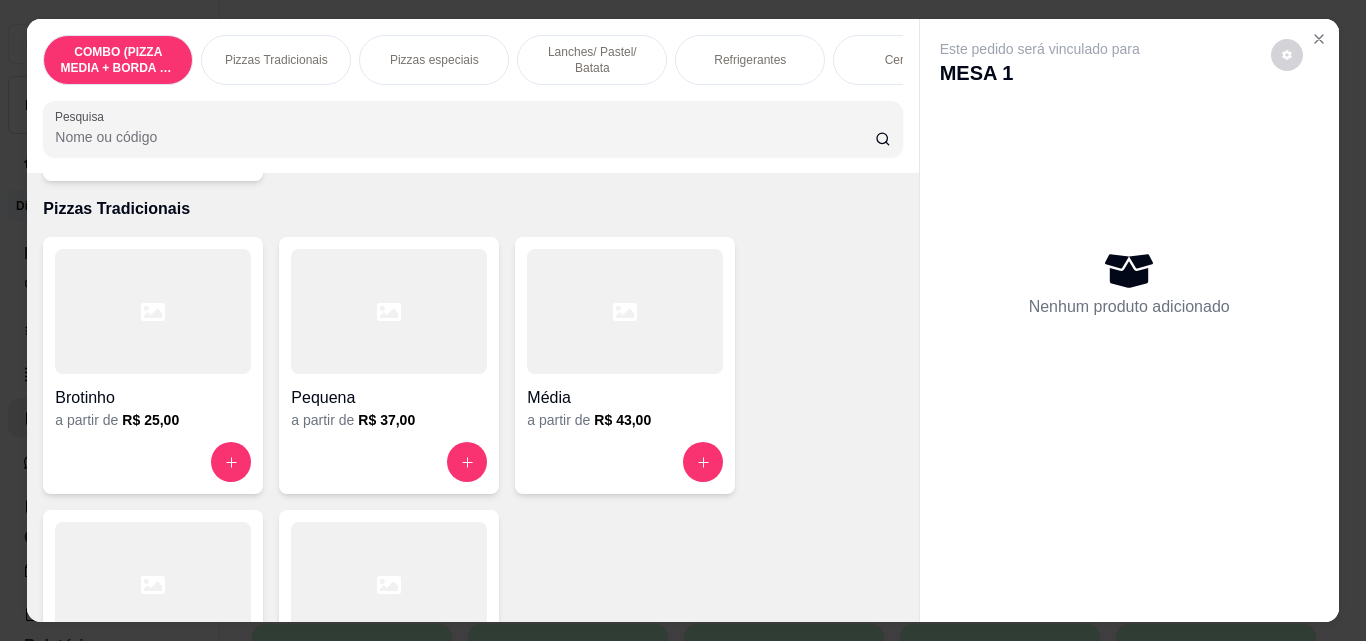 scroll, scrollTop: 758, scrollLeft: 0, axis: vertical 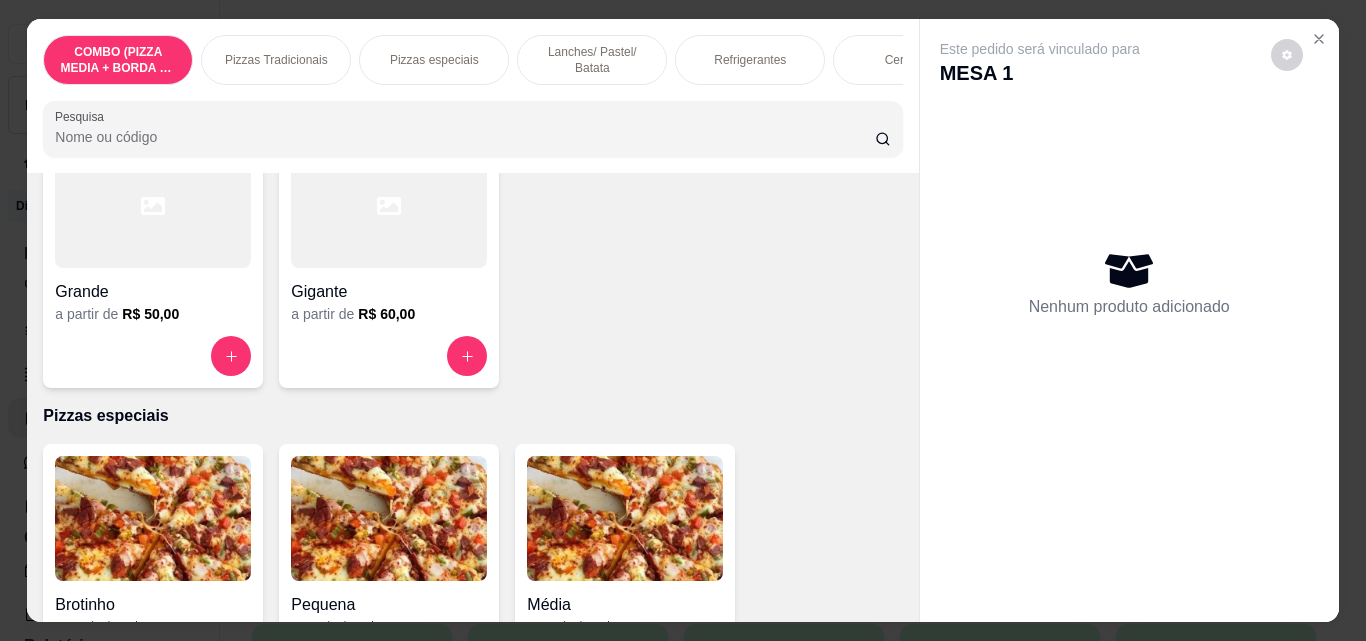 click on "Gigante  a partir de     R$ 60,00" at bounding box center [389, 259] 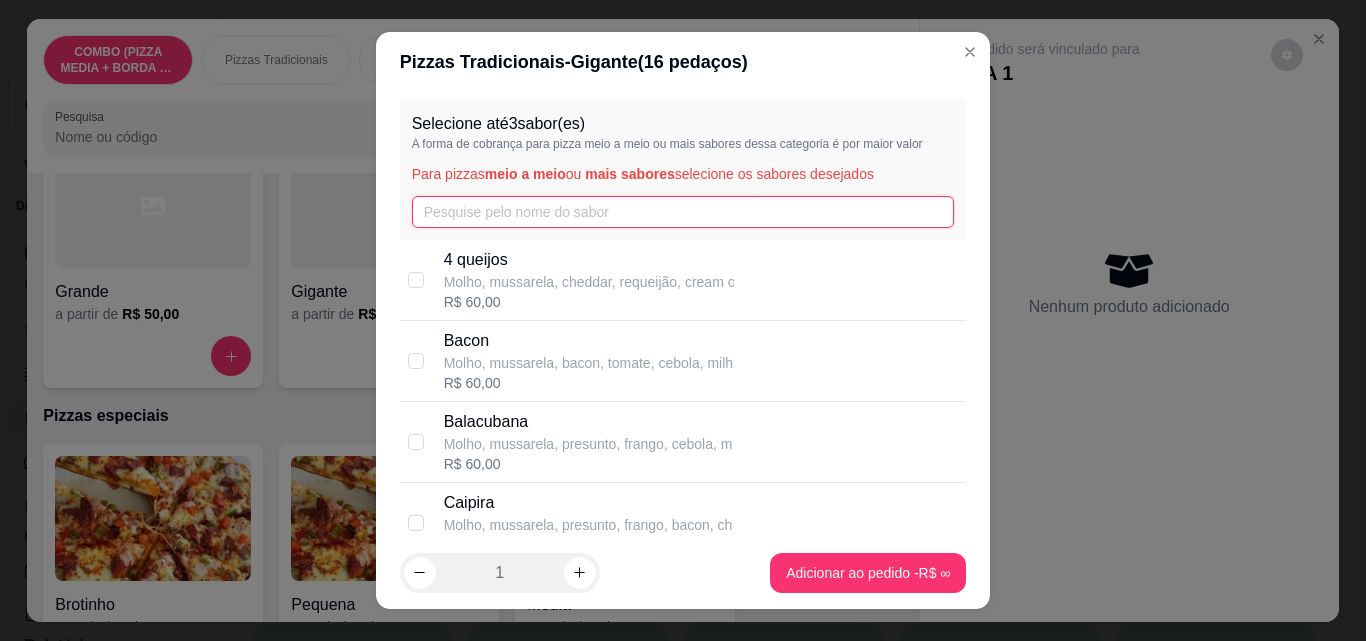 click at bounding box center (683, 212) 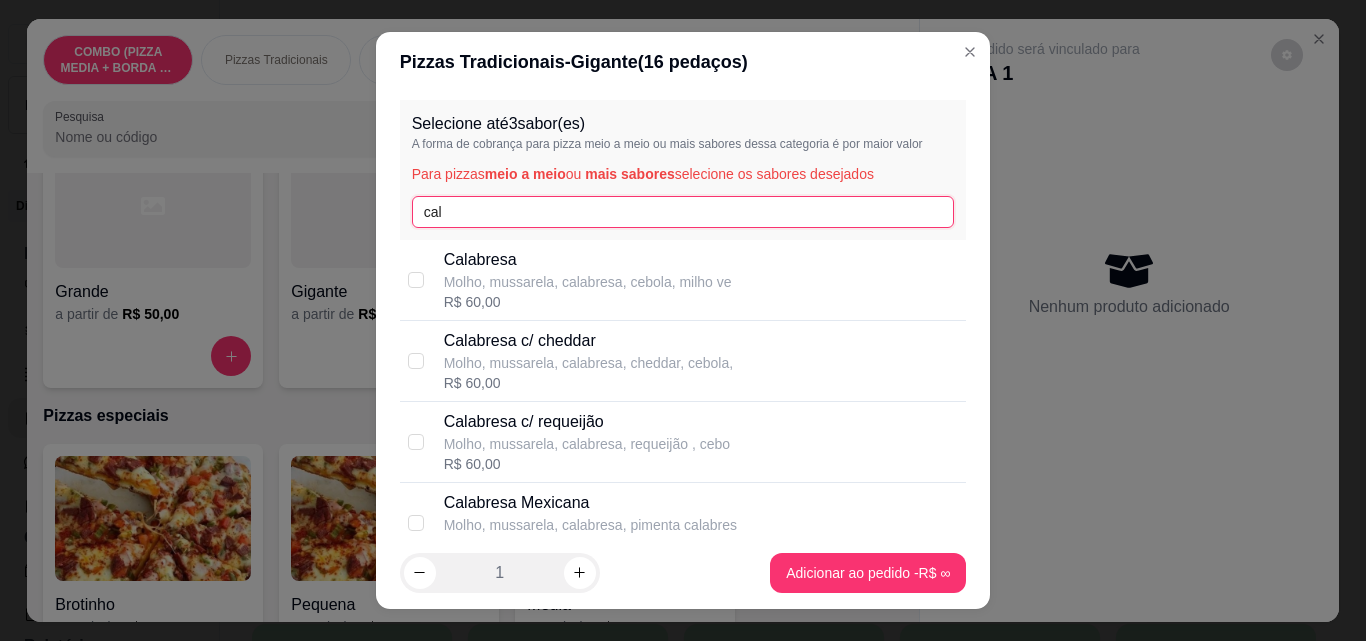 type on "cal" 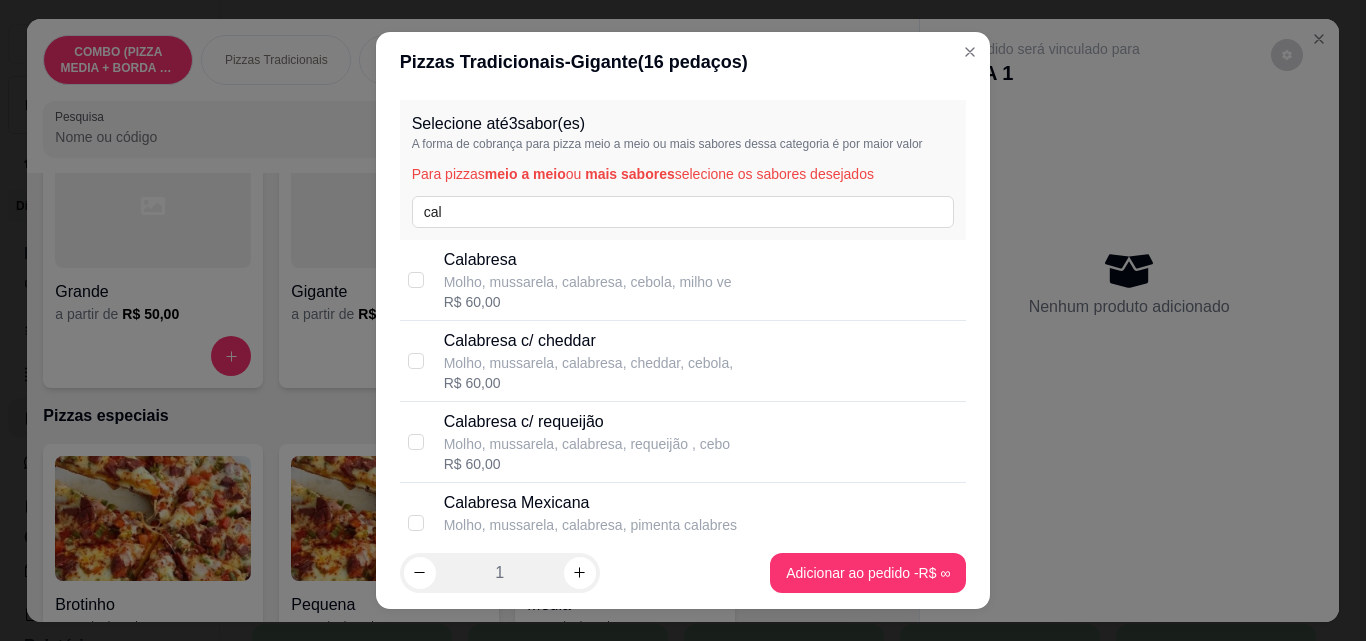 click on "Calabresa" at bounding box center [588, 260] 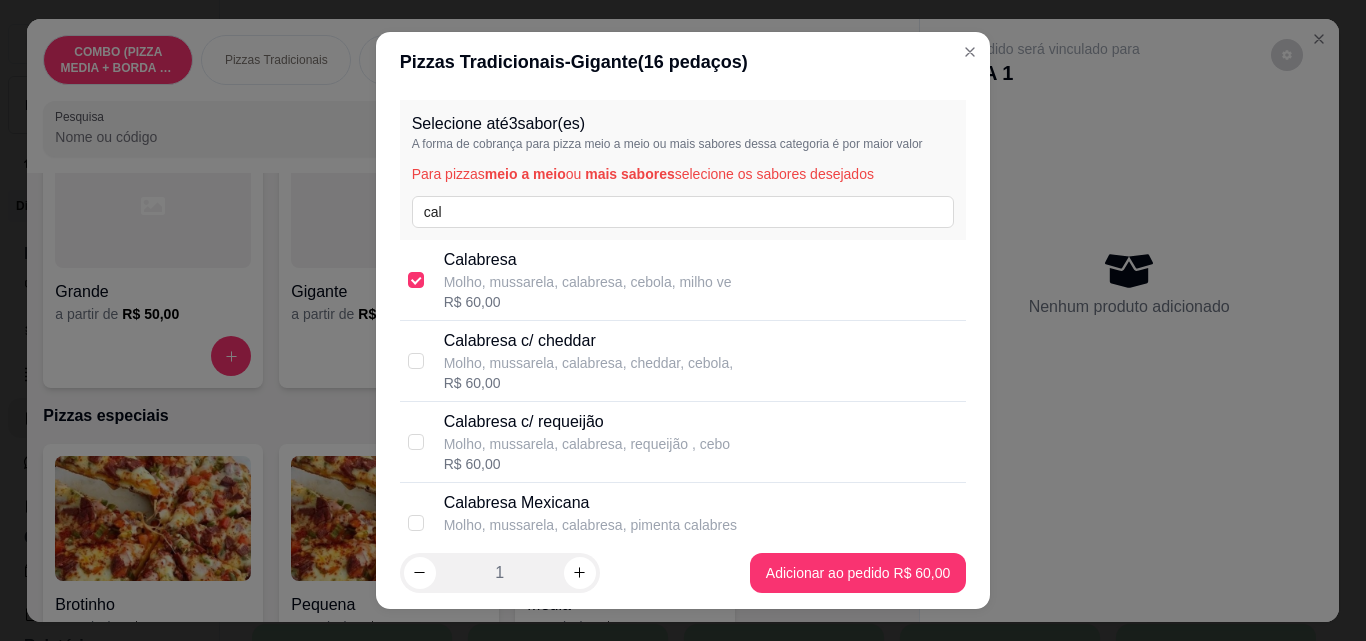 click on "Calabresa Molho, mussarela, calabresa, cebola, milho ve R$ 60,00" at bounding box center [701, 280] 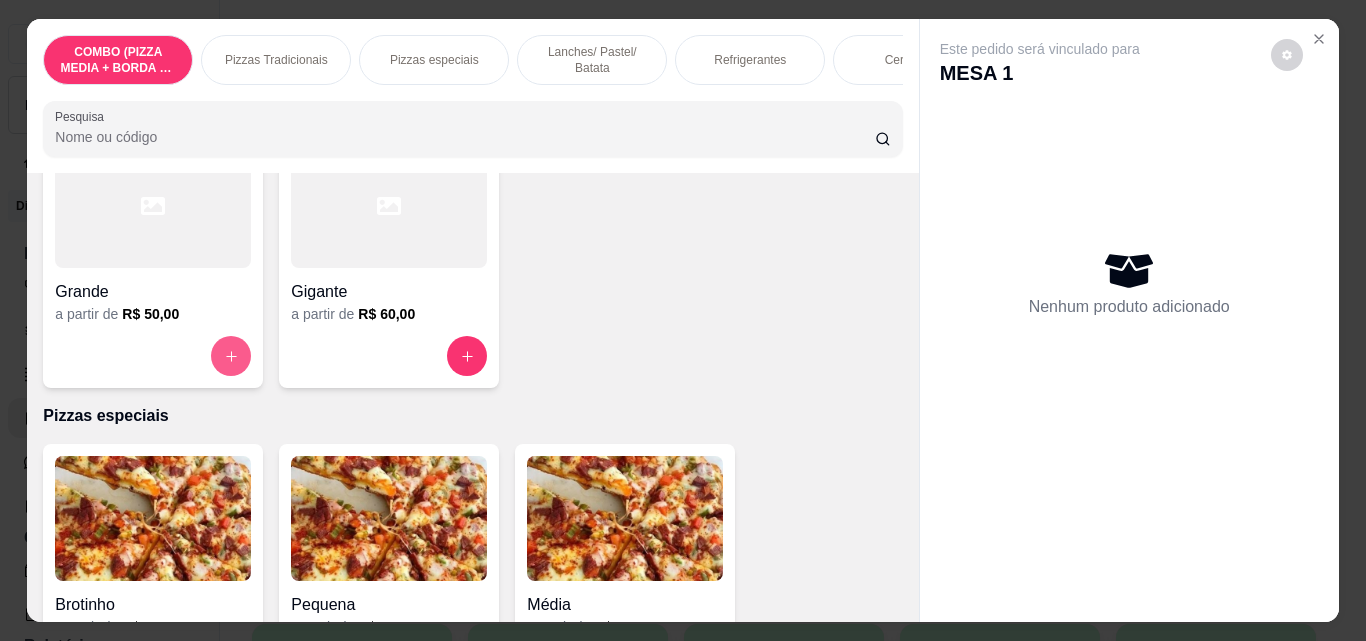 click 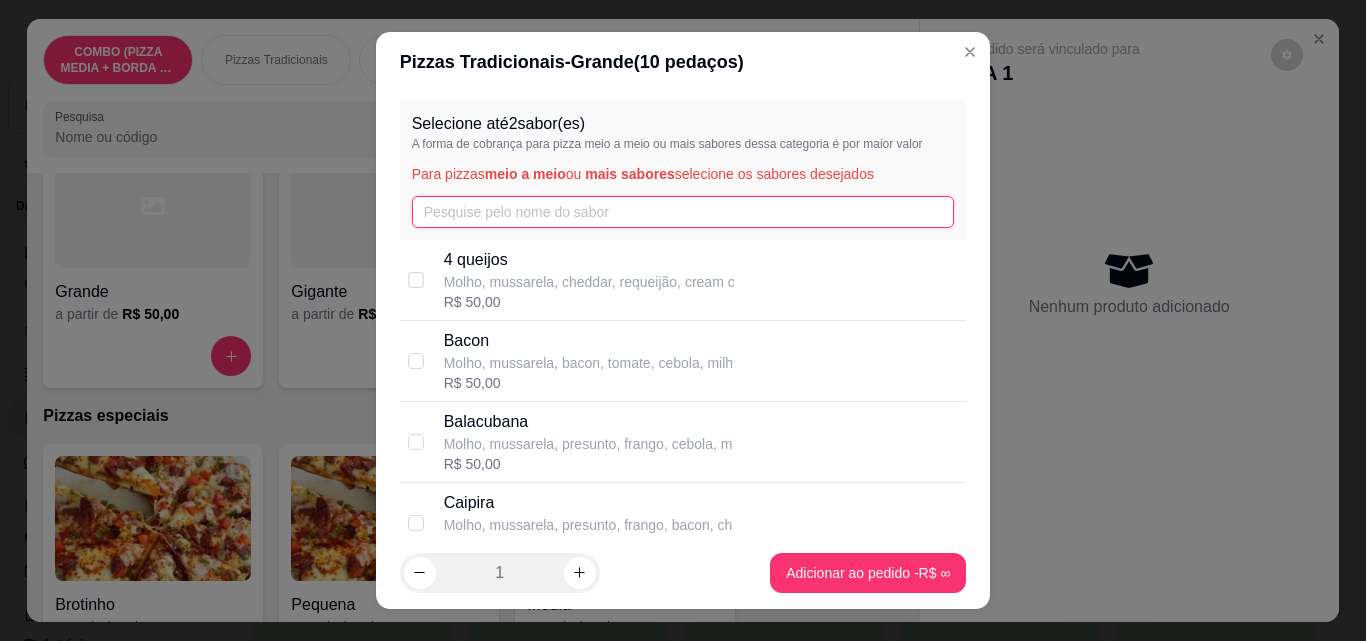 click at bounding box center (683, 212) 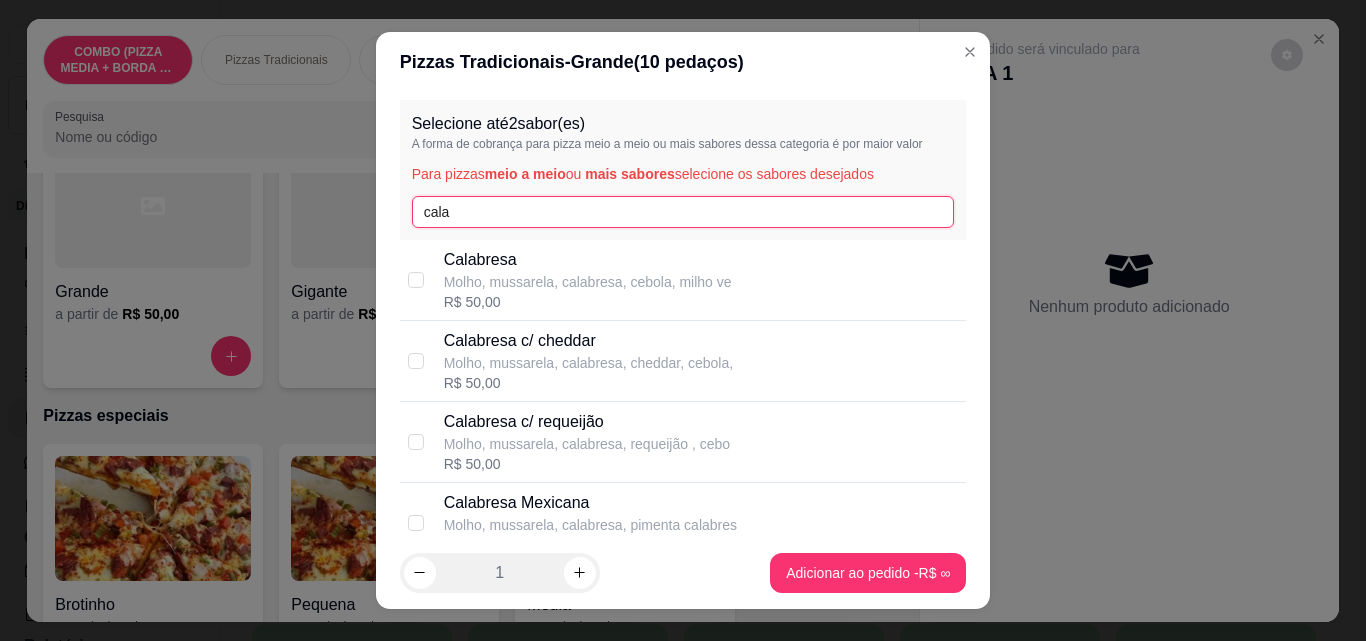 type on "cala" 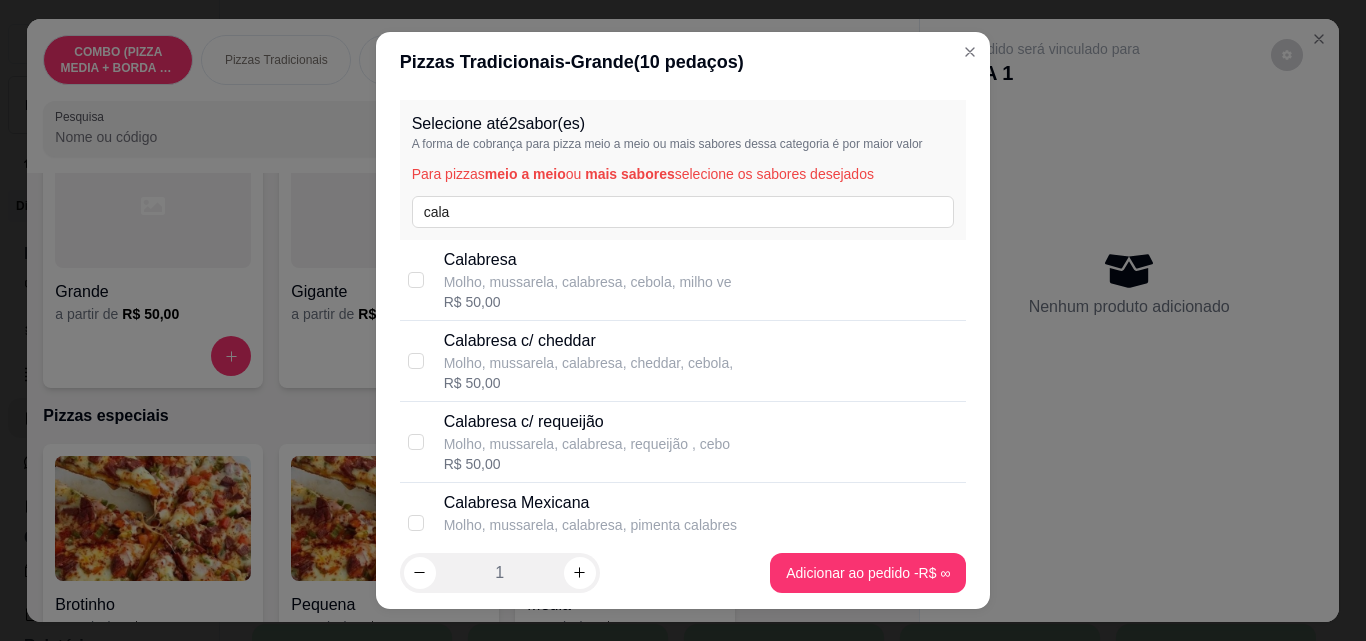 click on "Calabresa" at bounding box center (588, 260) 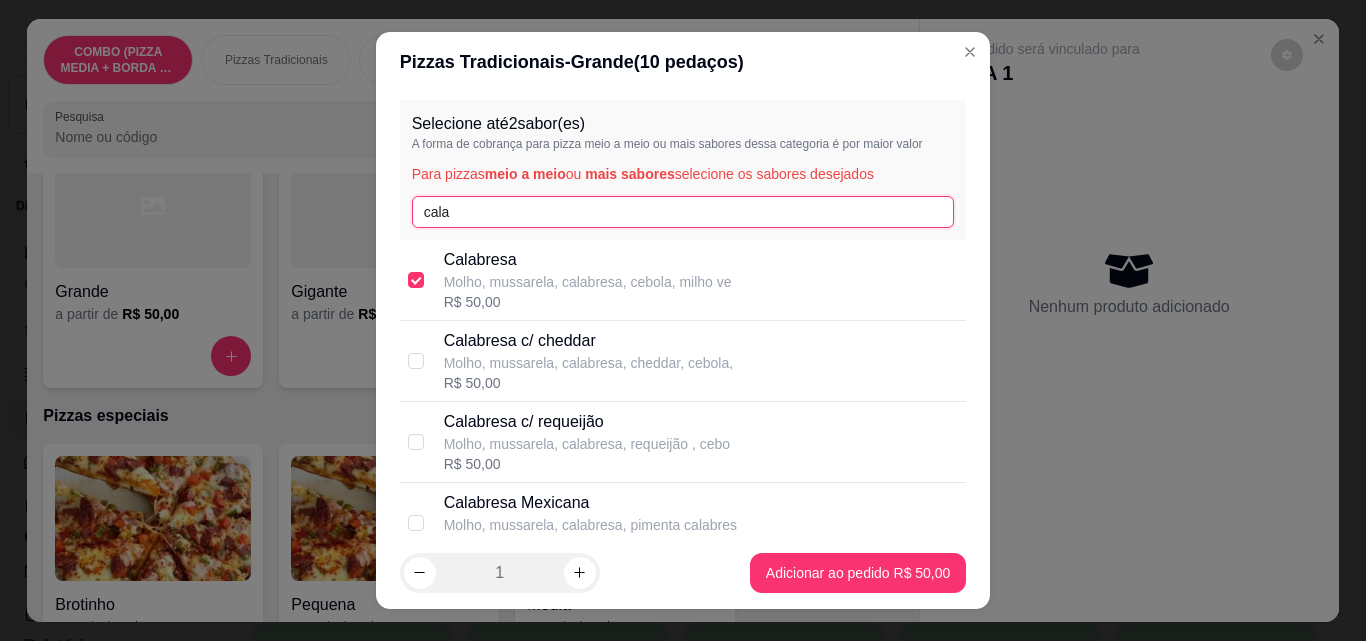 drag, startPoint x: 574, startPoint y: 218, endPoint x: 548, endPoint y: 204, distance: 29.529646 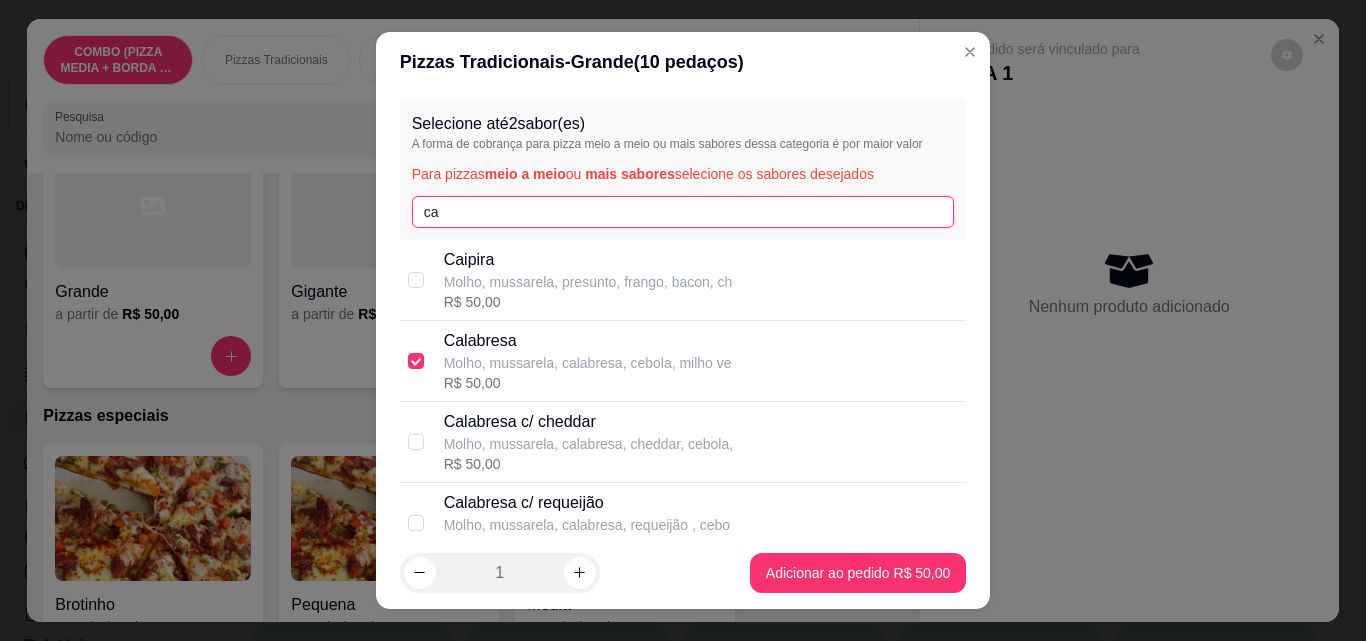 type on "c" 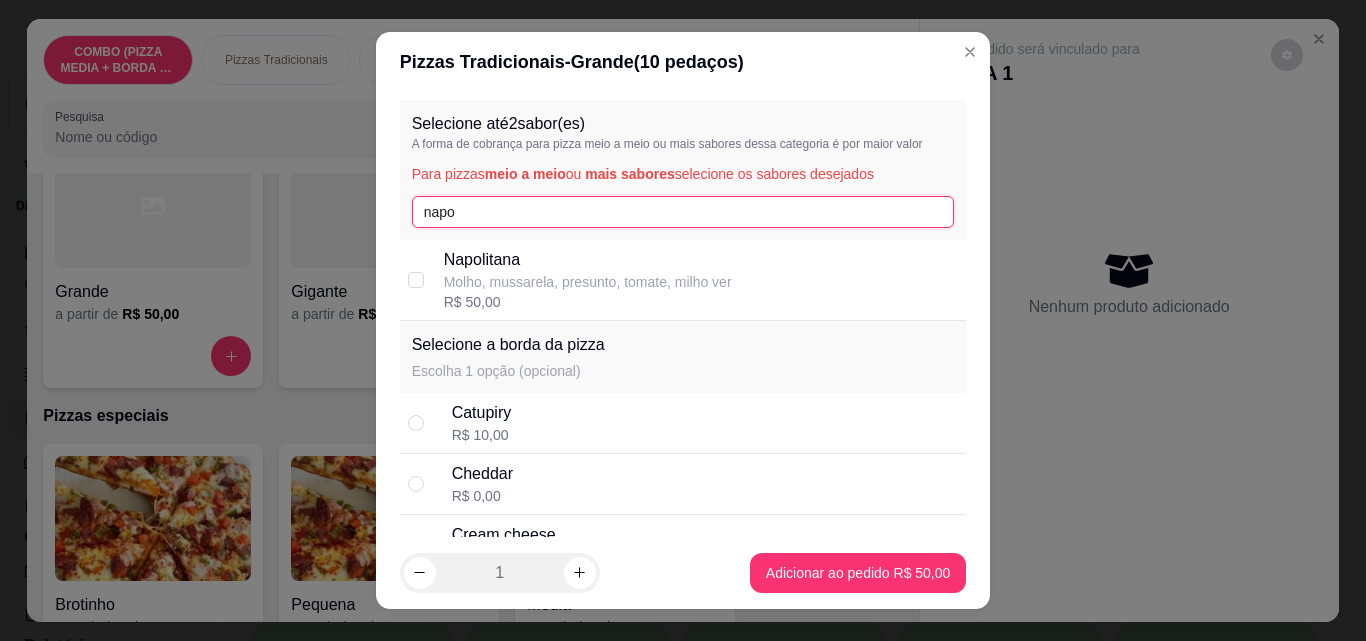 type on "napo" 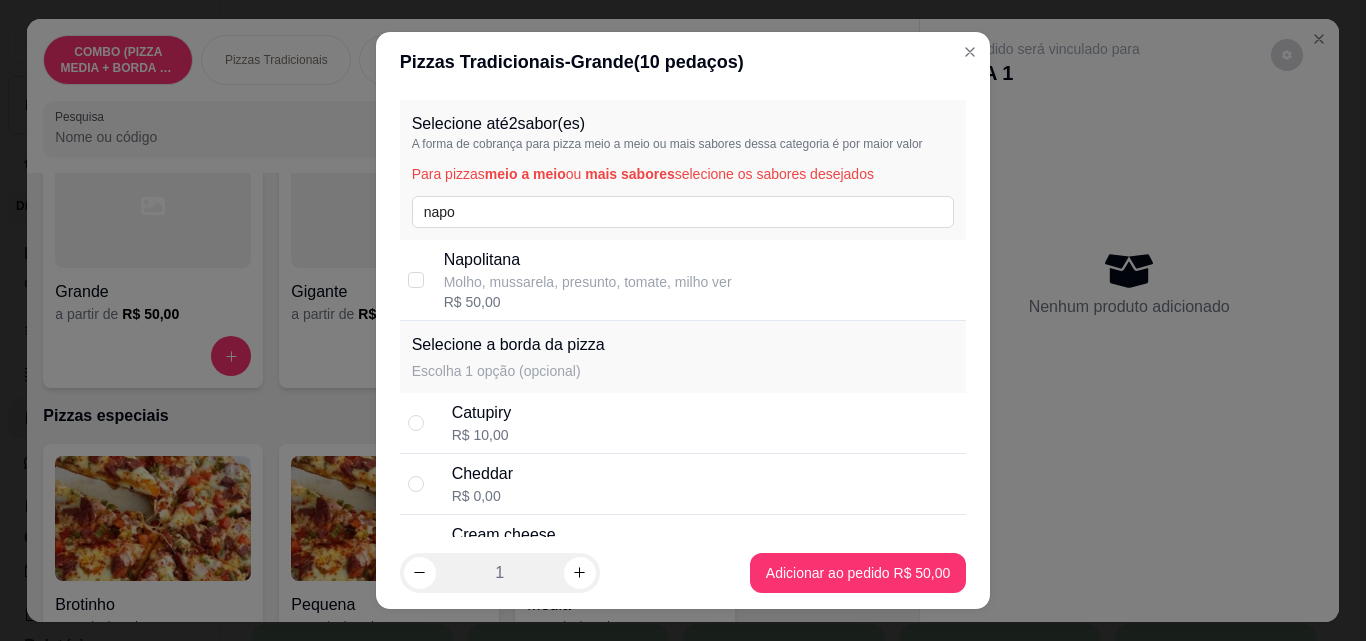 click on "Molho, mussarela, presunto, tomate, milho ver" at bounding box center [588, 282] 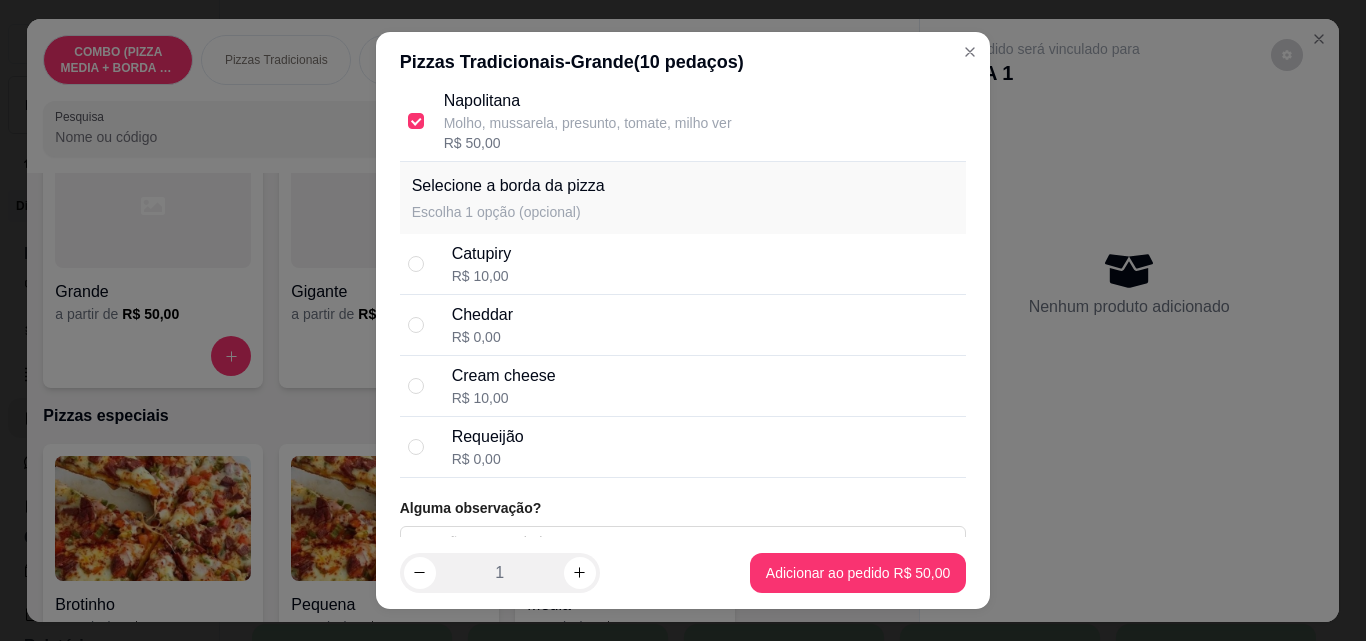 scroll, scrollTop: 131, scrollLeft: 0, axis: vertical 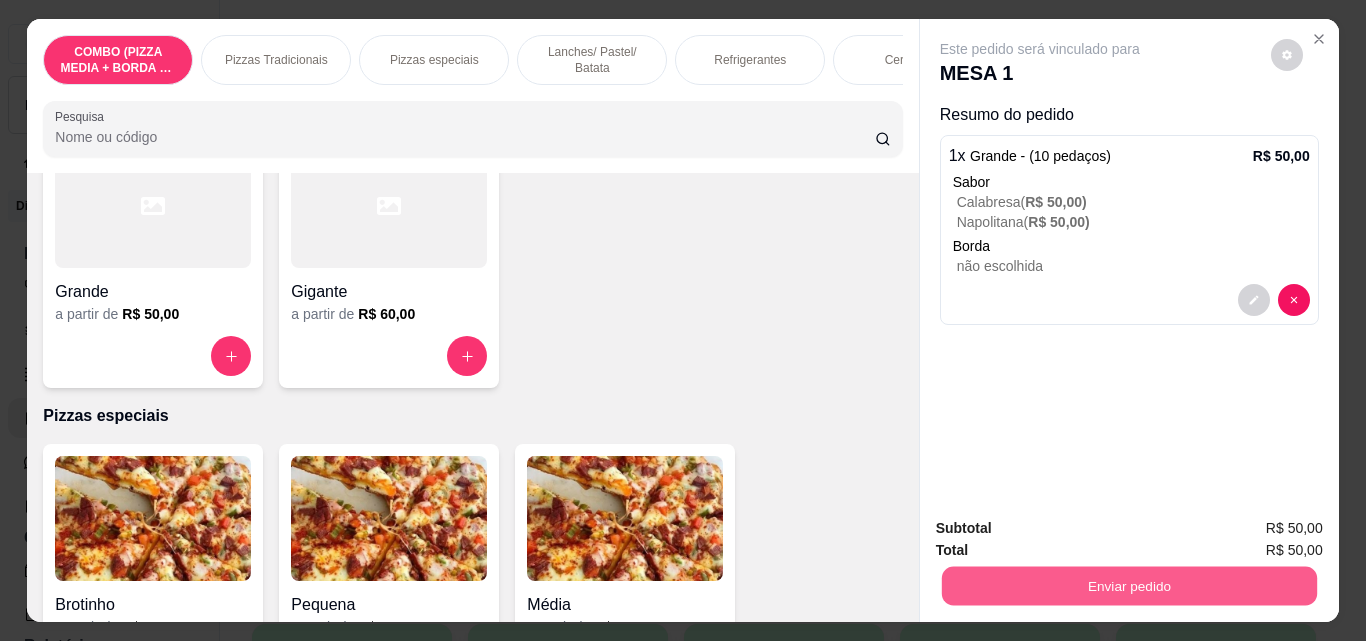 click on "Enviar pedido" at bounding box center [1128, 585] 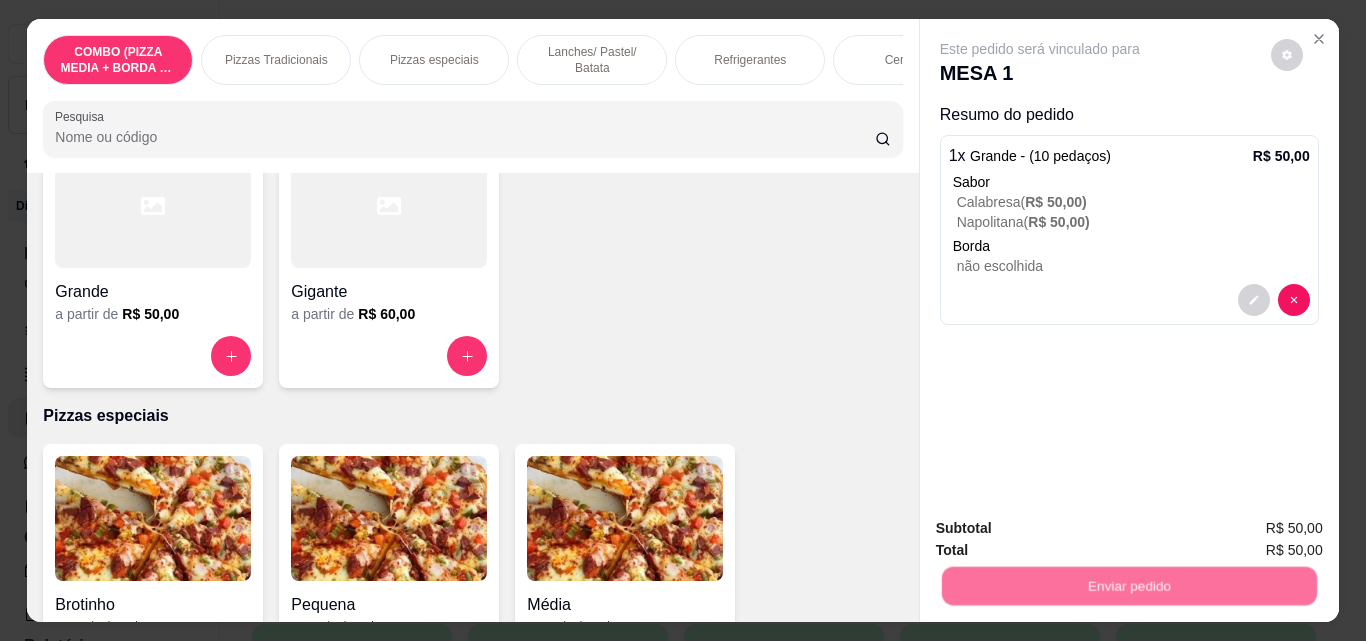 click on "Não registrar e enviar pedido" at bounding box center [1063, 529] 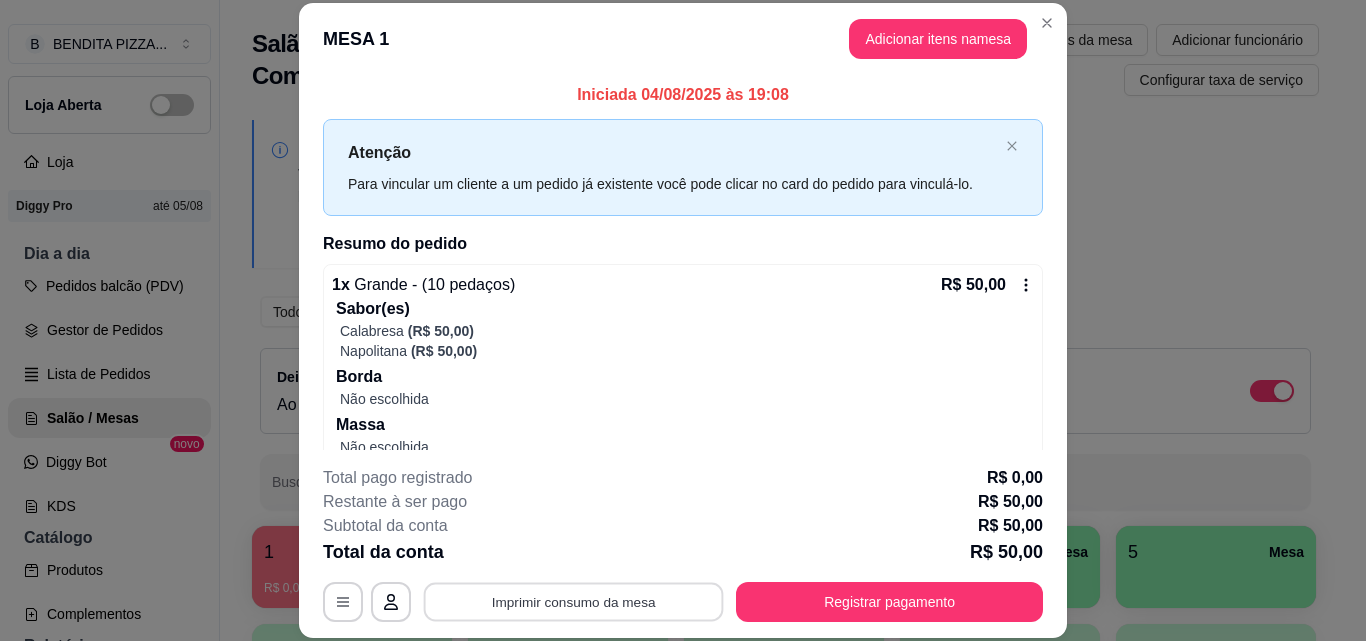 click on "Imprimir consumo da mesa" at bounding box center (574, 601) 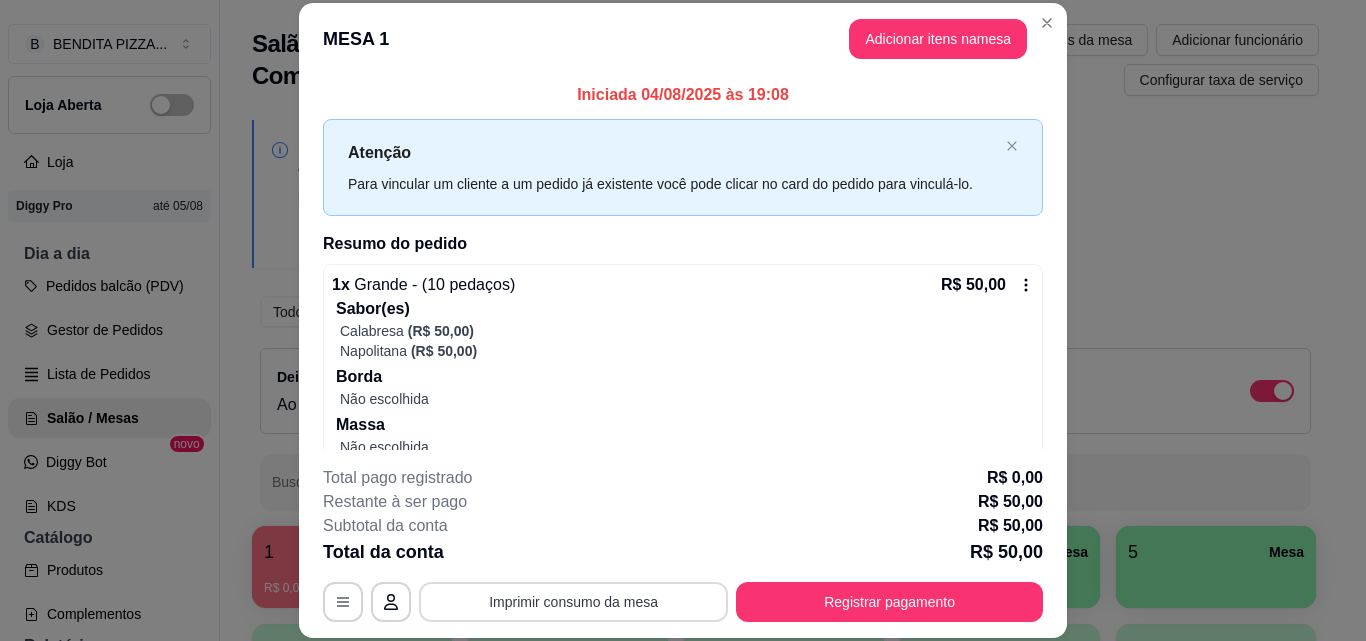 scroll, scrollTop: 0, scrollLeft: 0, axis: both 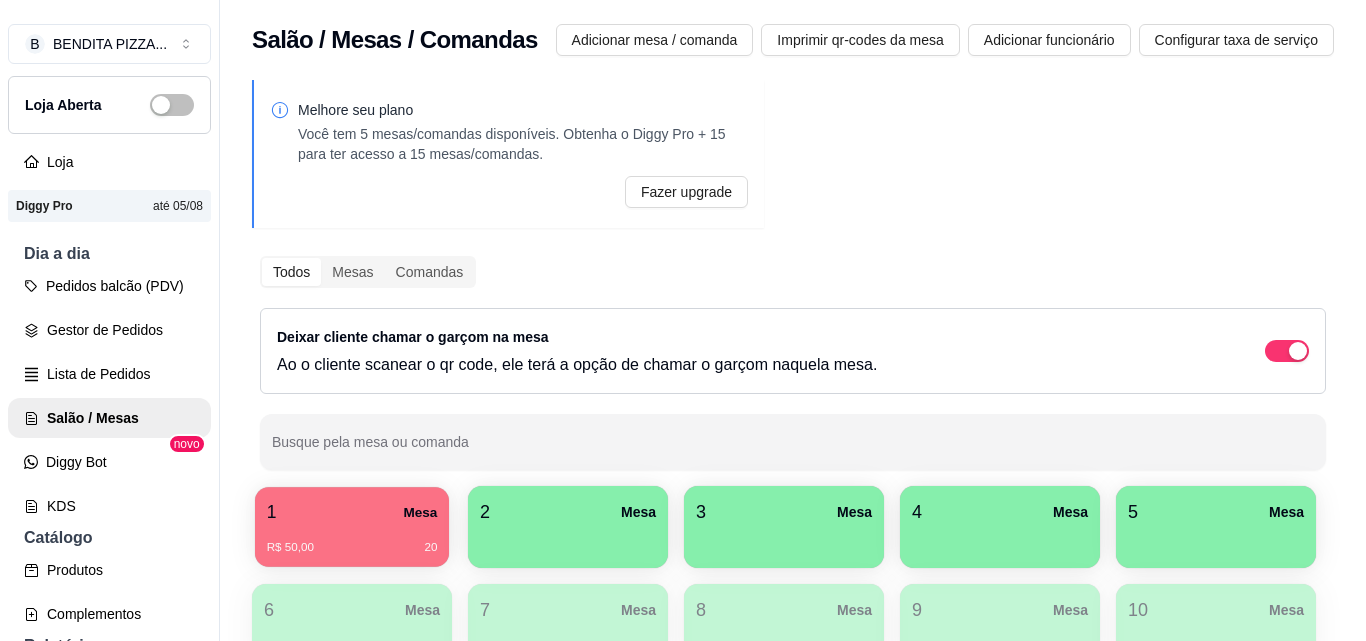 click on "R$ 50,00 20" at bounding box center (352, 548) 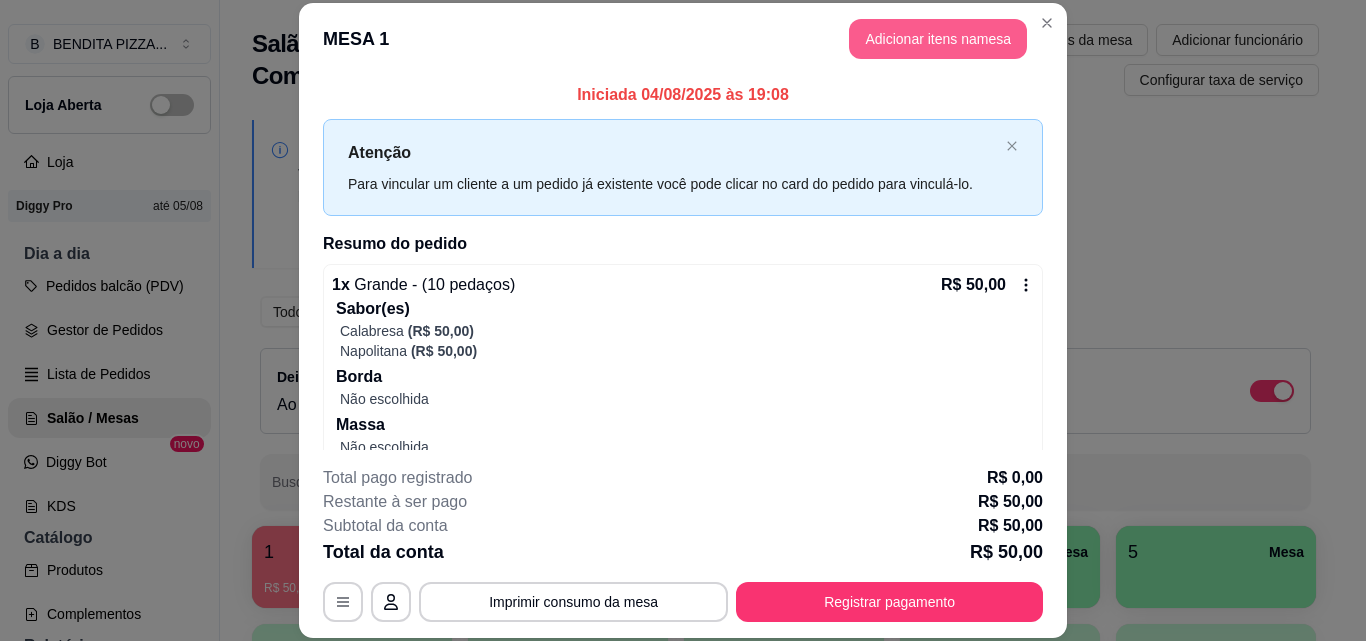 click on "Adicionar itens na  mesa" at bounding box center [938, 39] 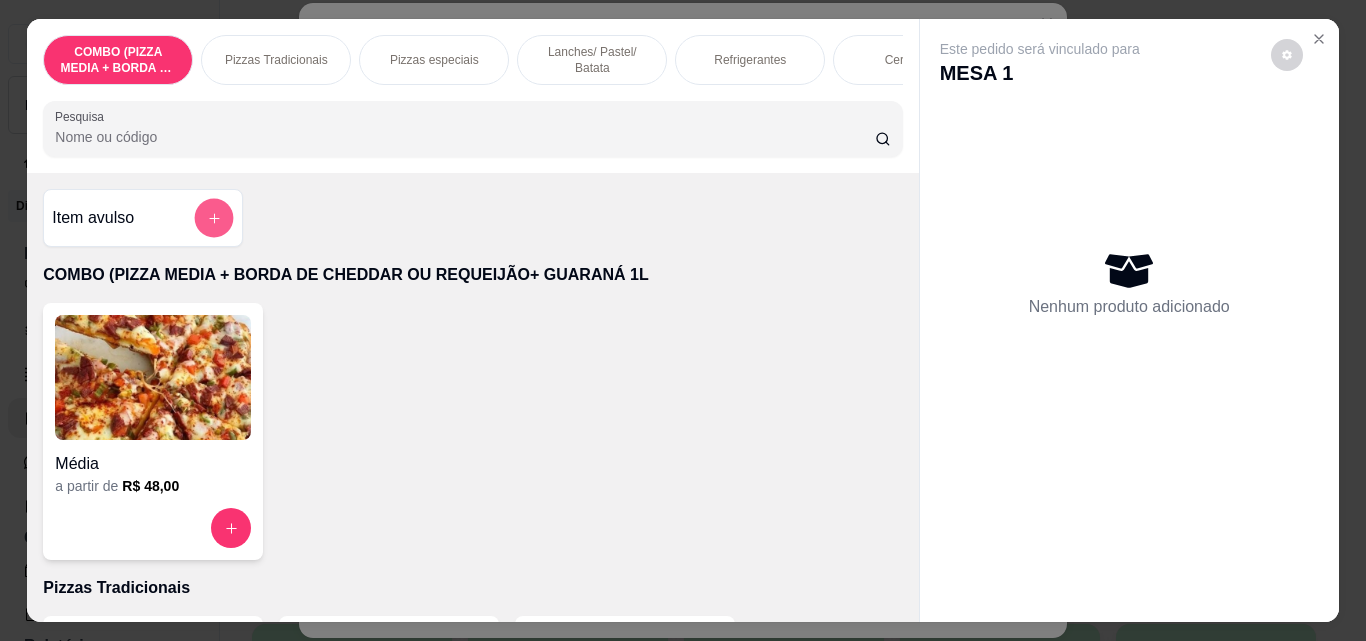 click at bounding box center [214, 218] 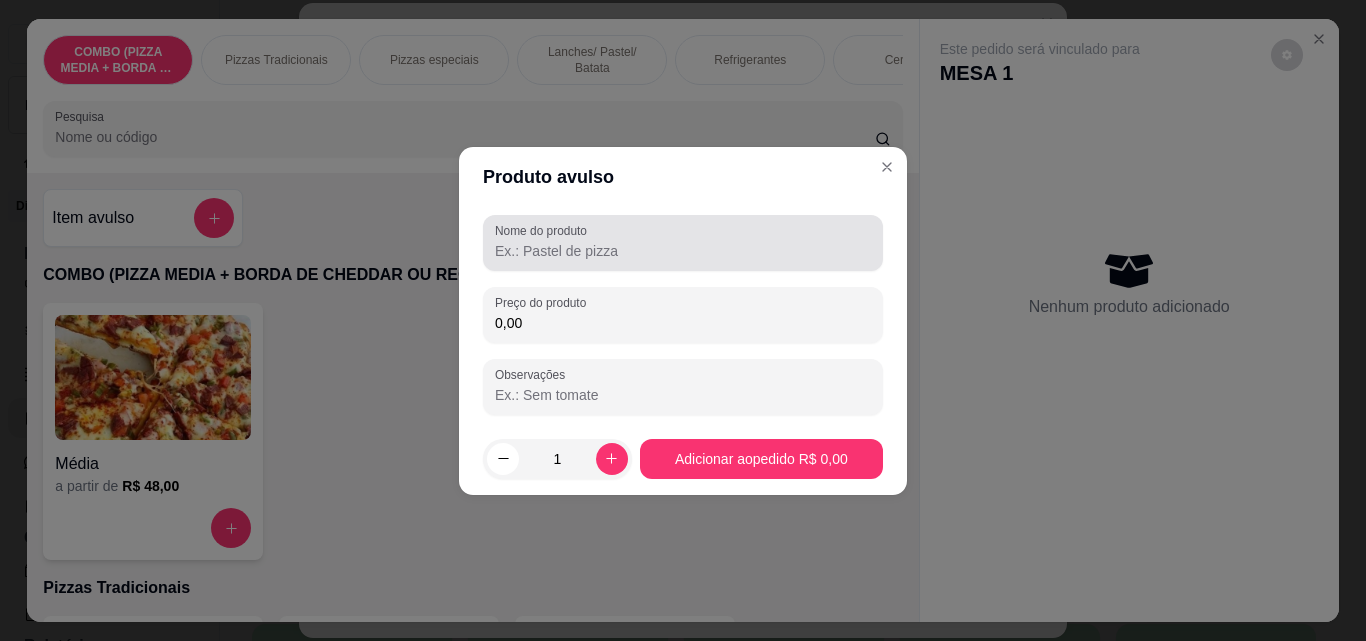 click on "Nome do produto" at bounding box center (683, 243) 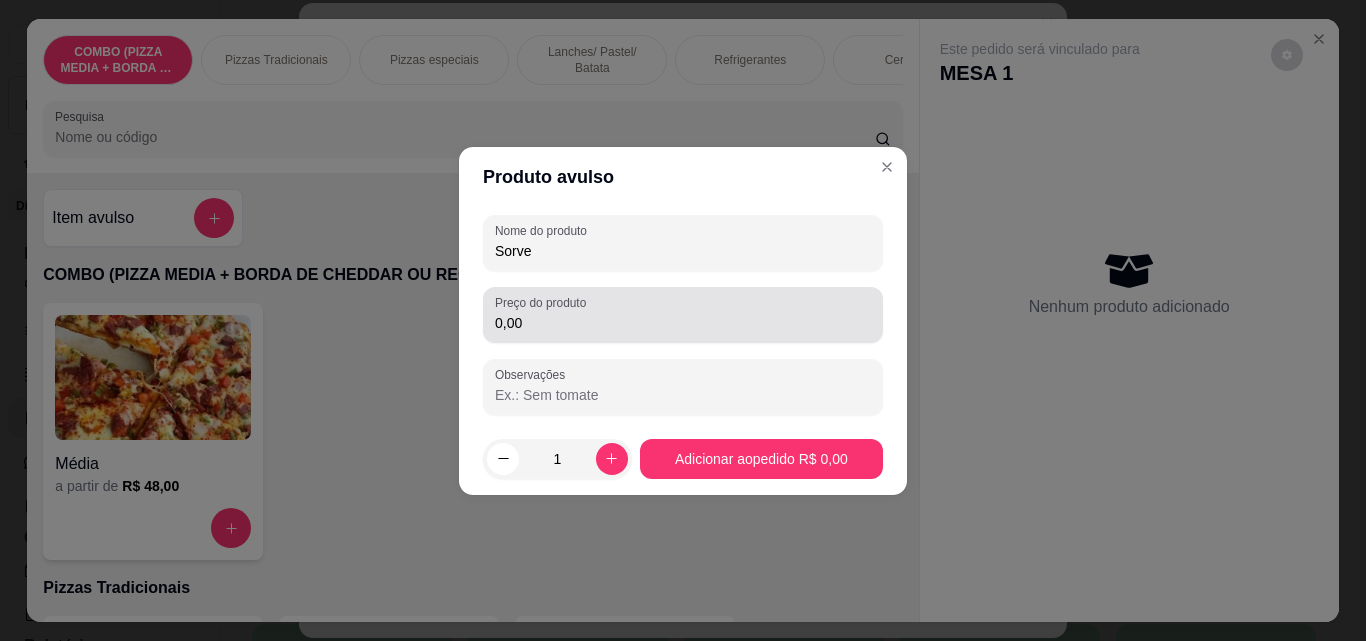 type on "Sorvet" 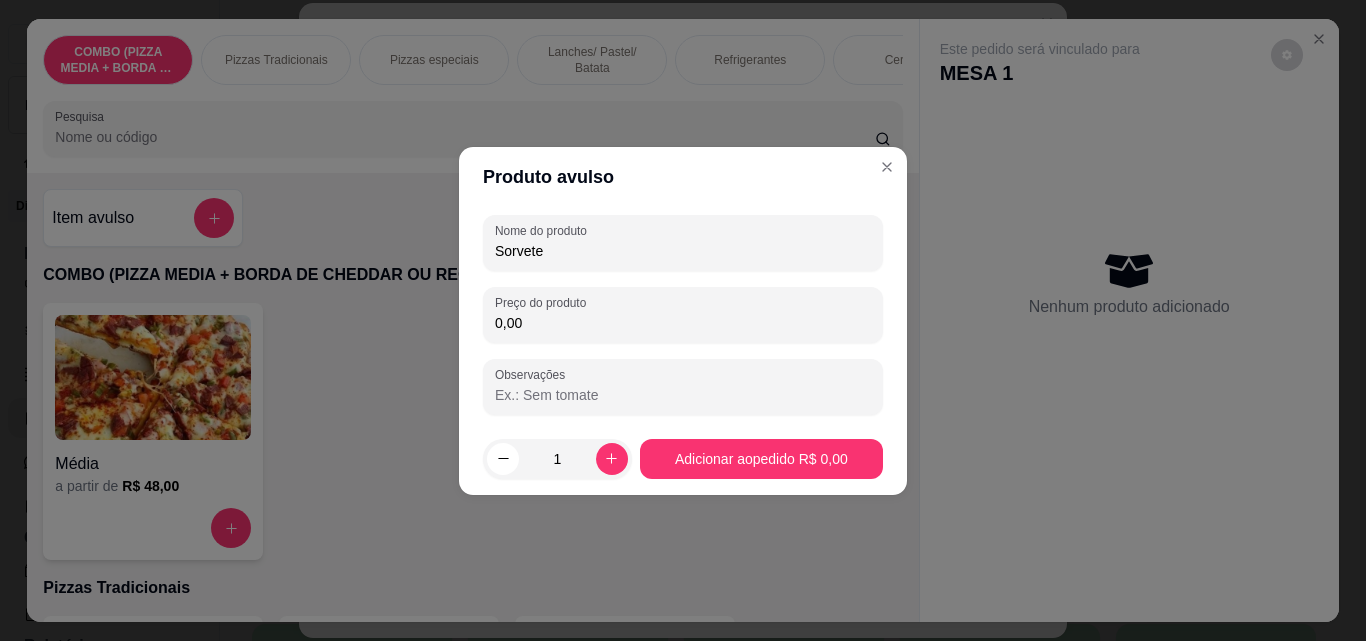 click on "0,00" at bounding box center (683, 323) 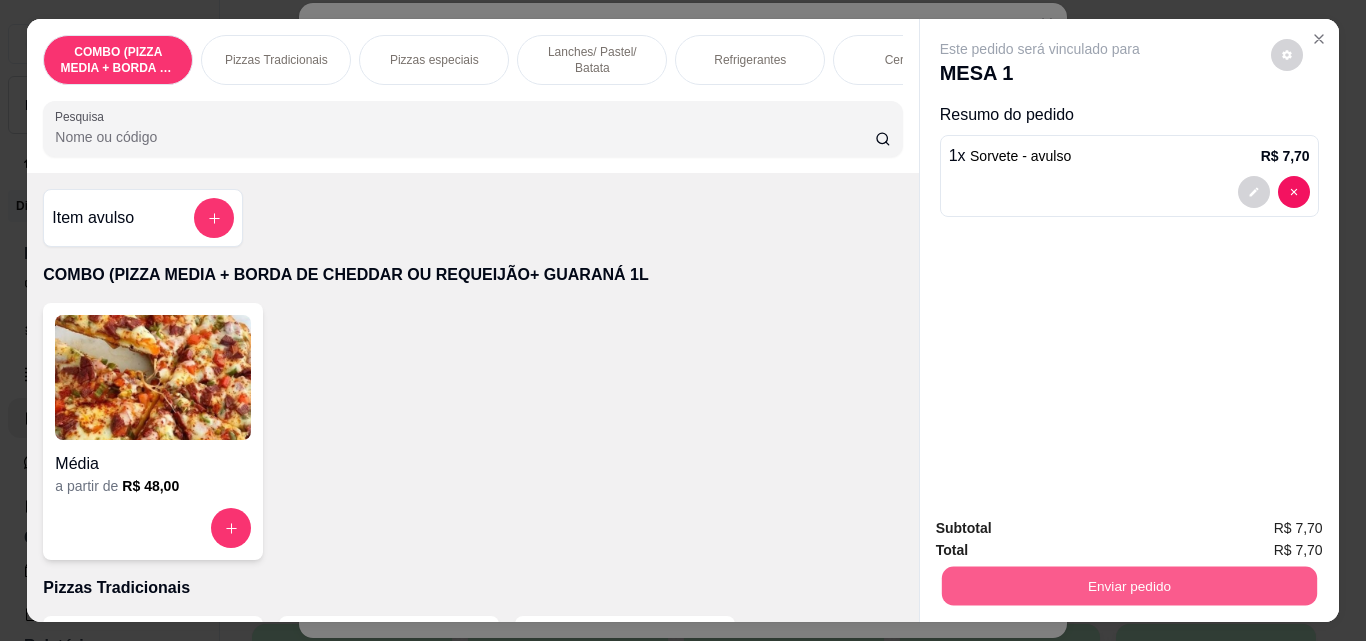 click on "Enviar pedido" at bounding box center (1128, 585) 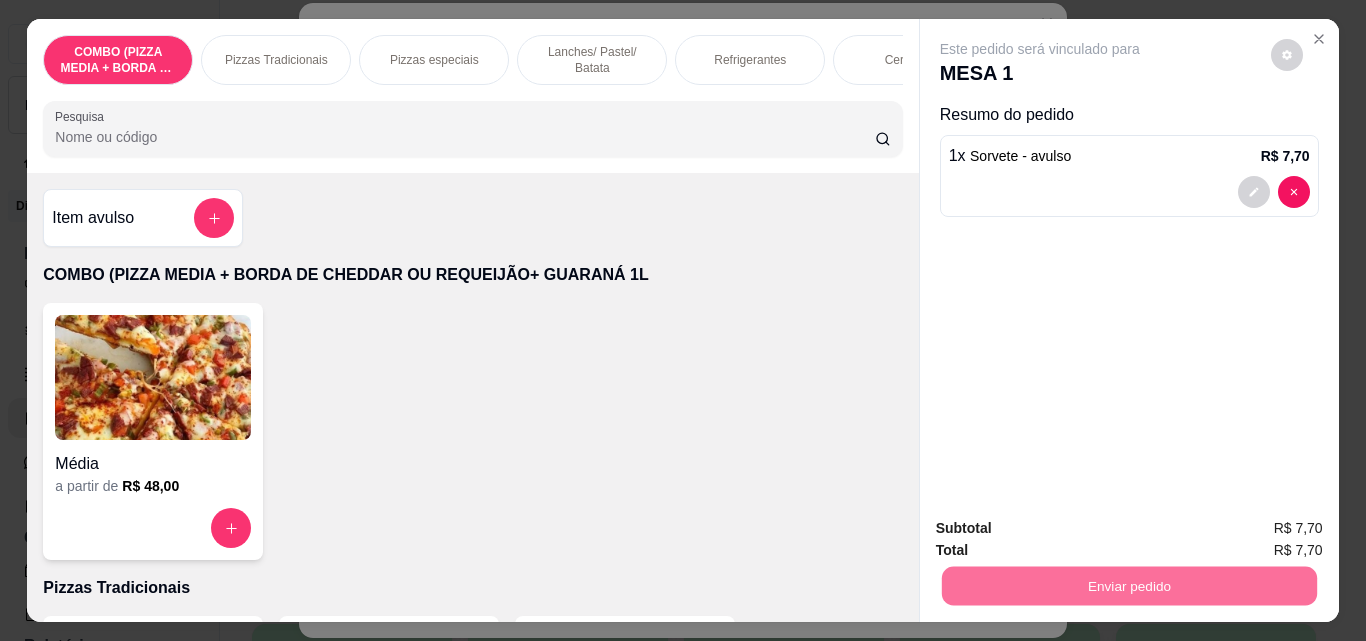 click on "Não registrar e enviar pedido" at bounding box center [1063, 529] 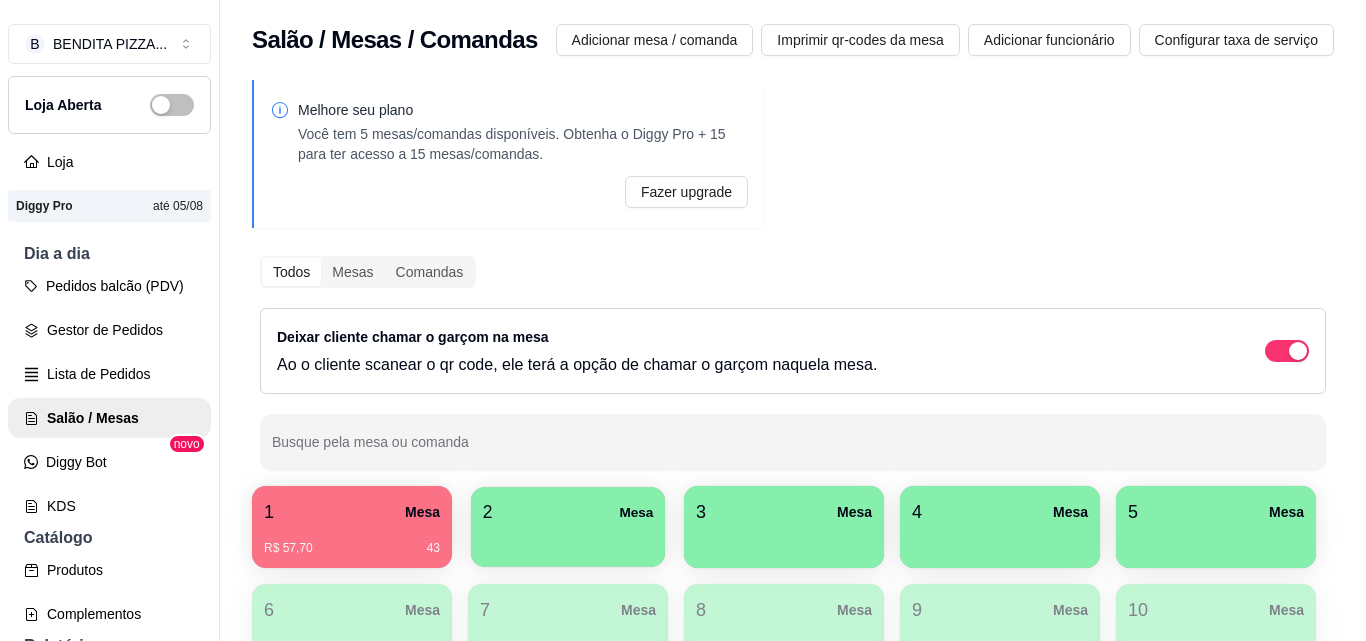 click on "2 Mesa" at bounding box center [568, 512] 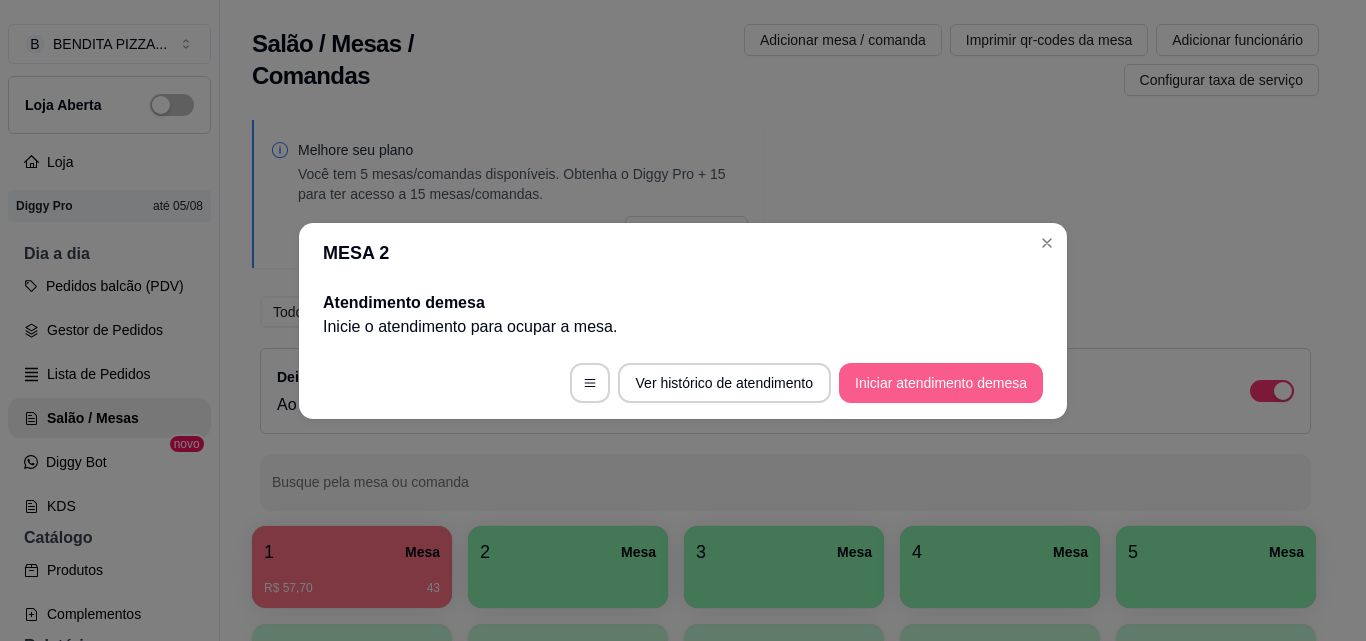 click on "Iniciar atendimento de  mesa" at bounding box center (941, 383) 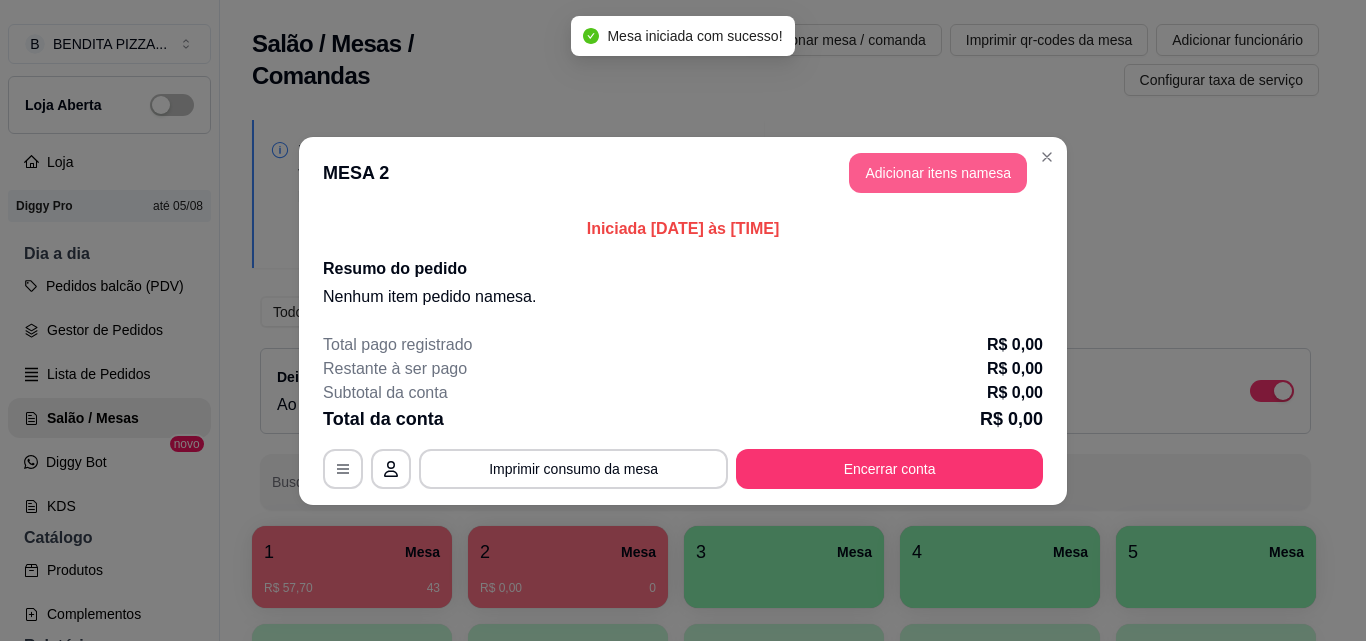 click on "Adicionar itens na  mesa" at bounding box center (938, 173) 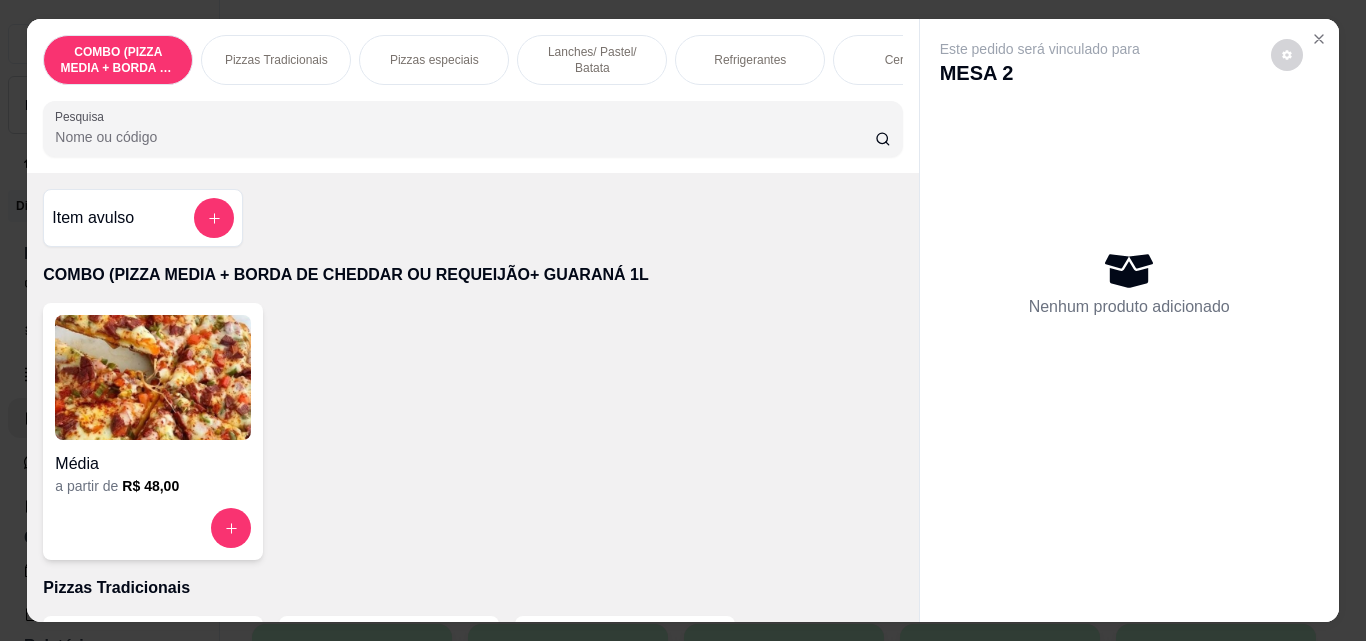 click on "Pizzas Tradicionais" at bounding box center (276, 60) 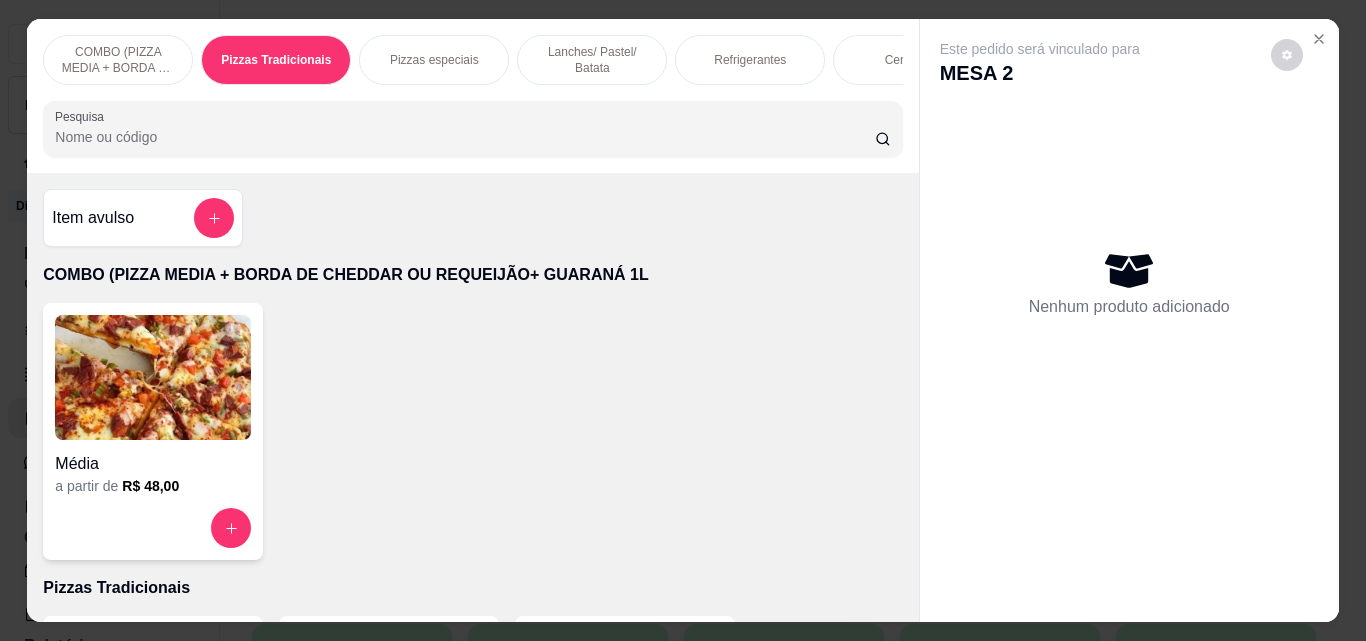 click 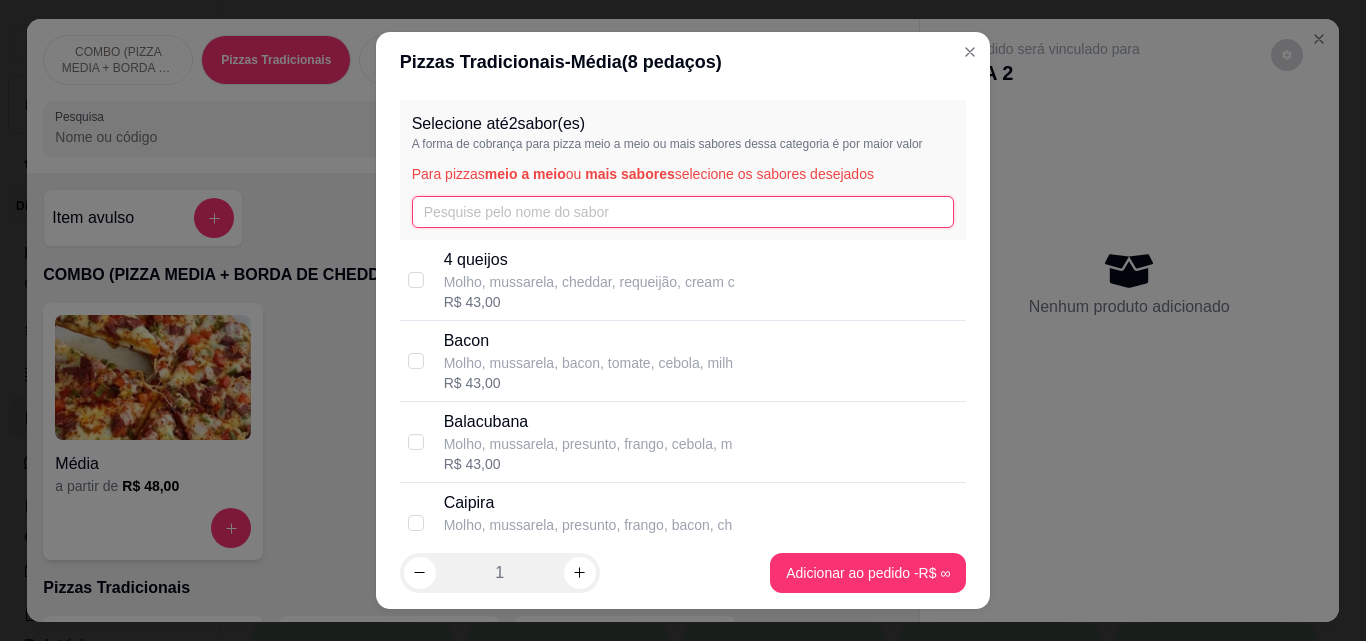 click at bounding box center [683, 212] 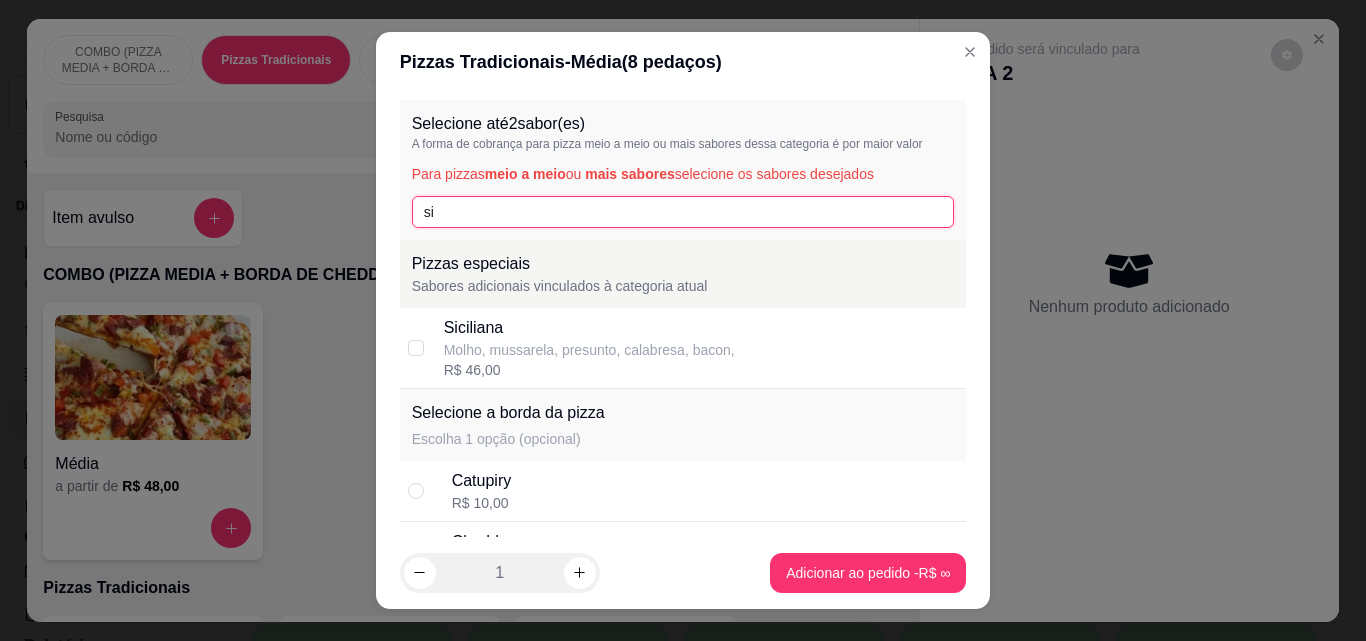 type on "si" 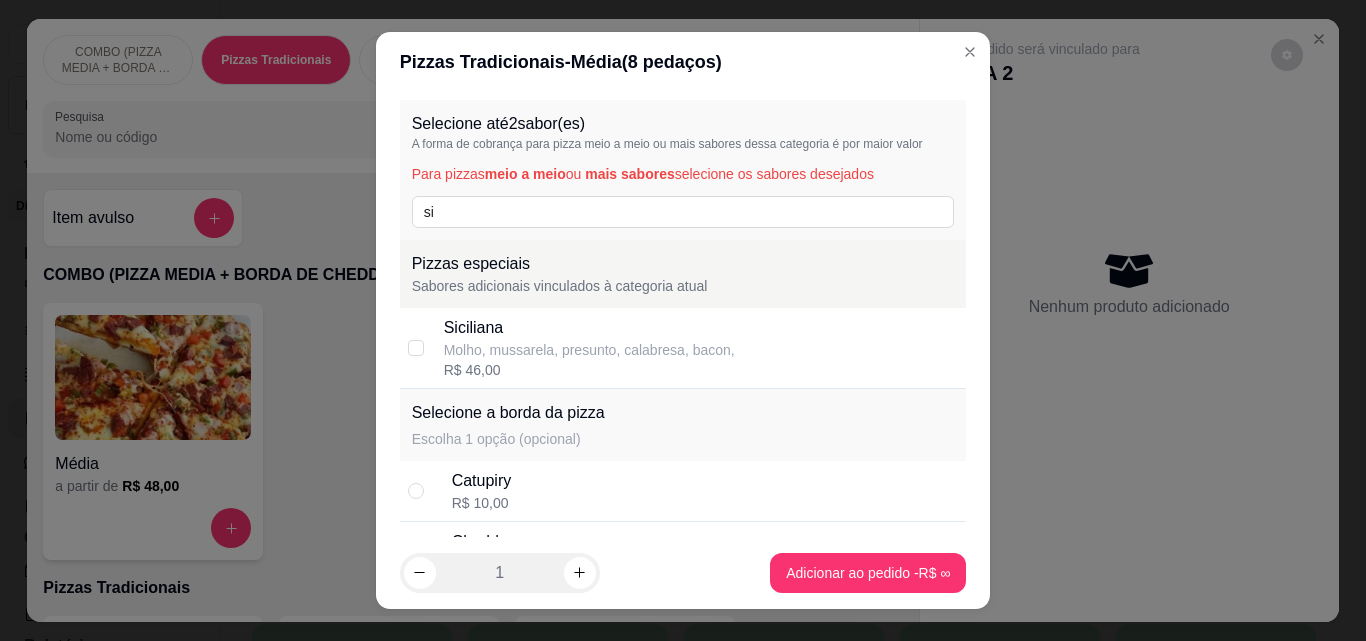 click on "Siciliana" at bounding box center (589, 328) 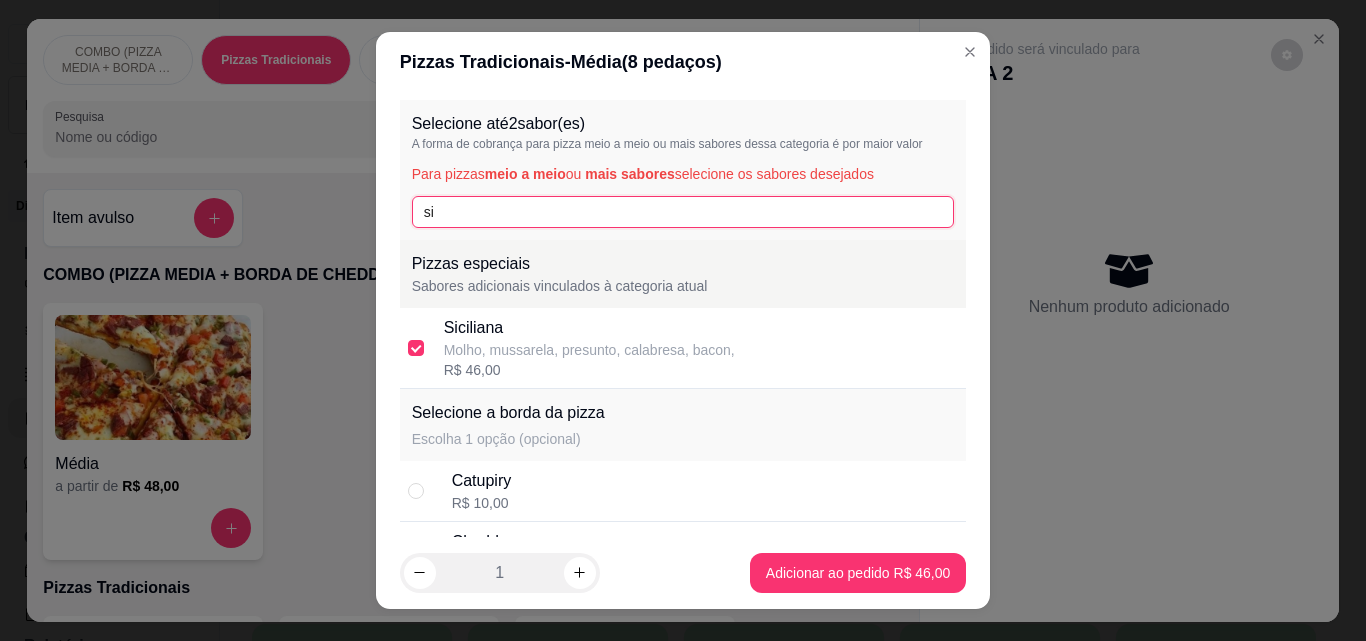 click on "si" at bounding box center (683, 212) 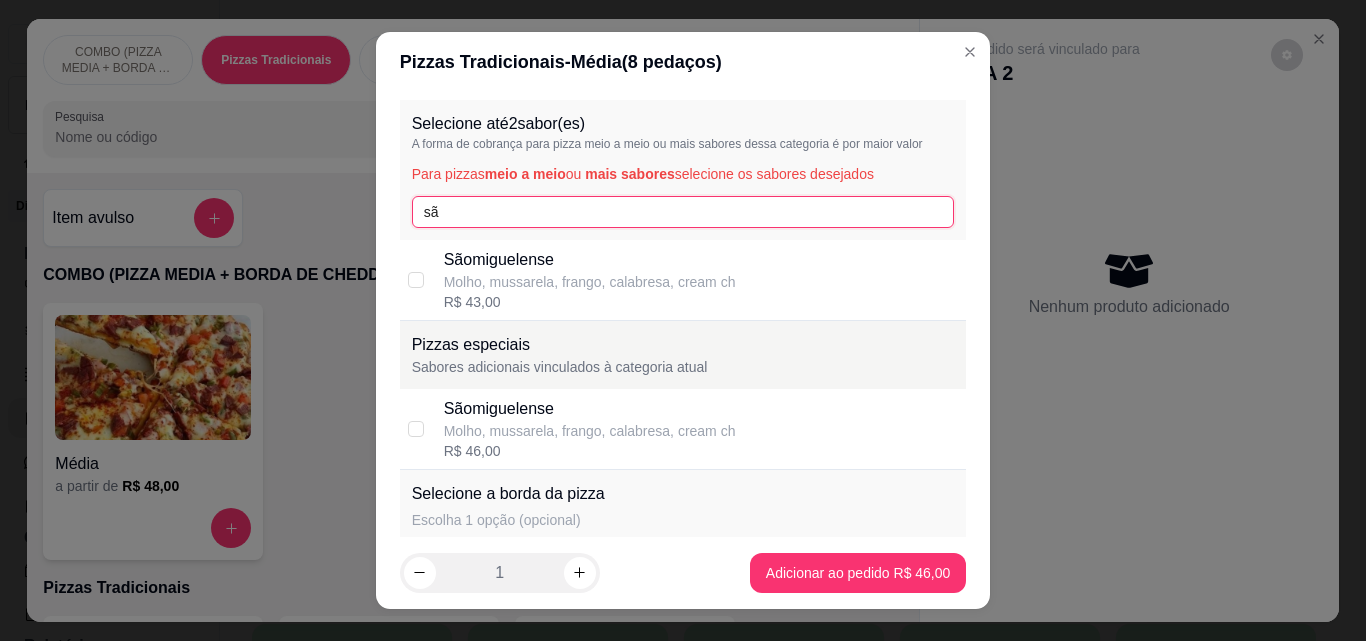 type on "sã" 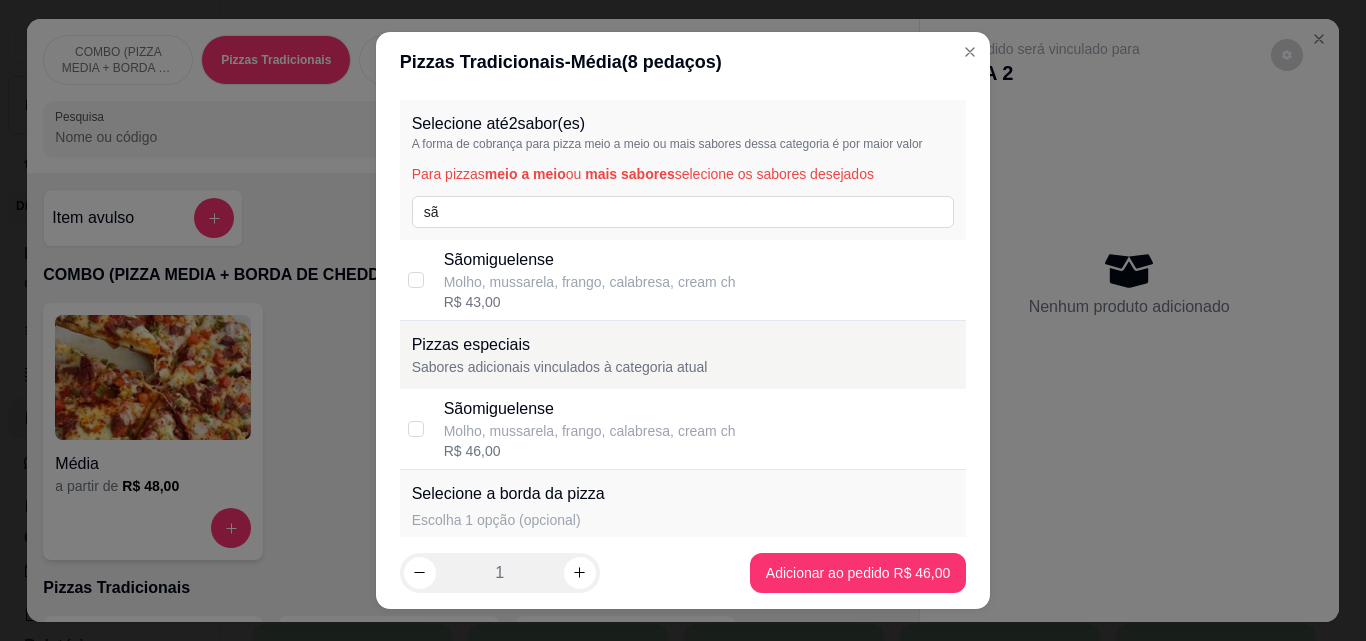 click on "R$ 43,00" at bounding box center [590, 302] 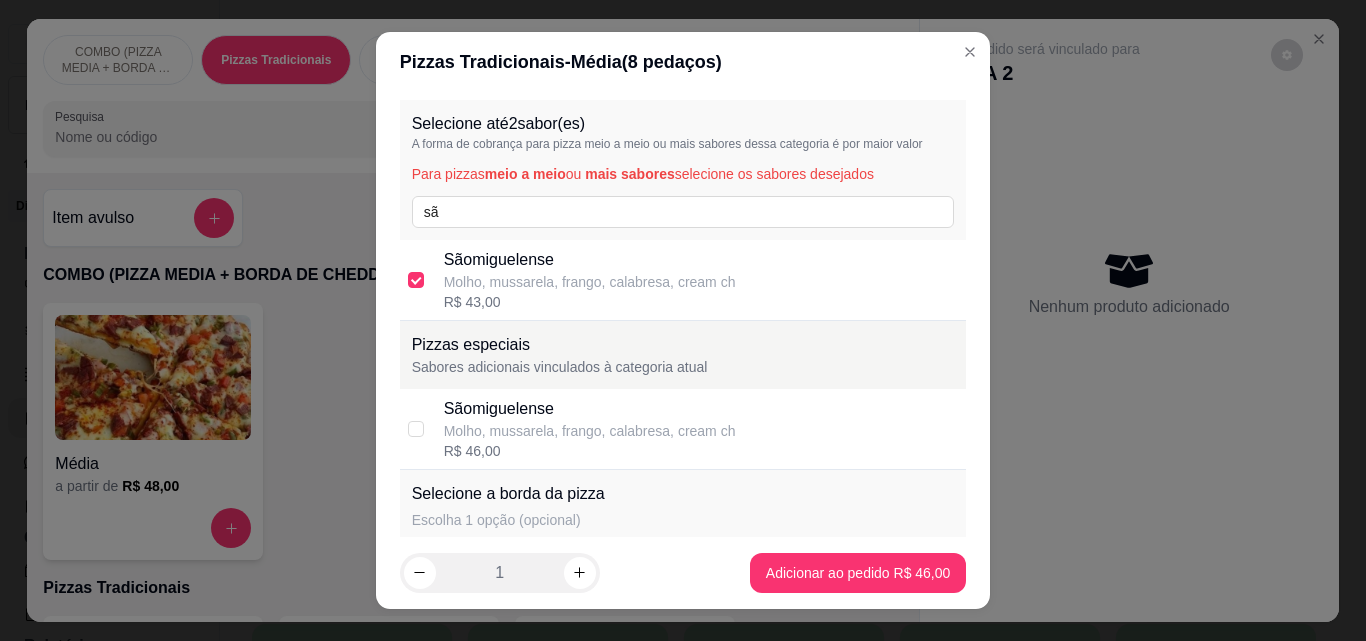 click on "Catupiry  R$ 10,00" at bounding box center [705, 572] 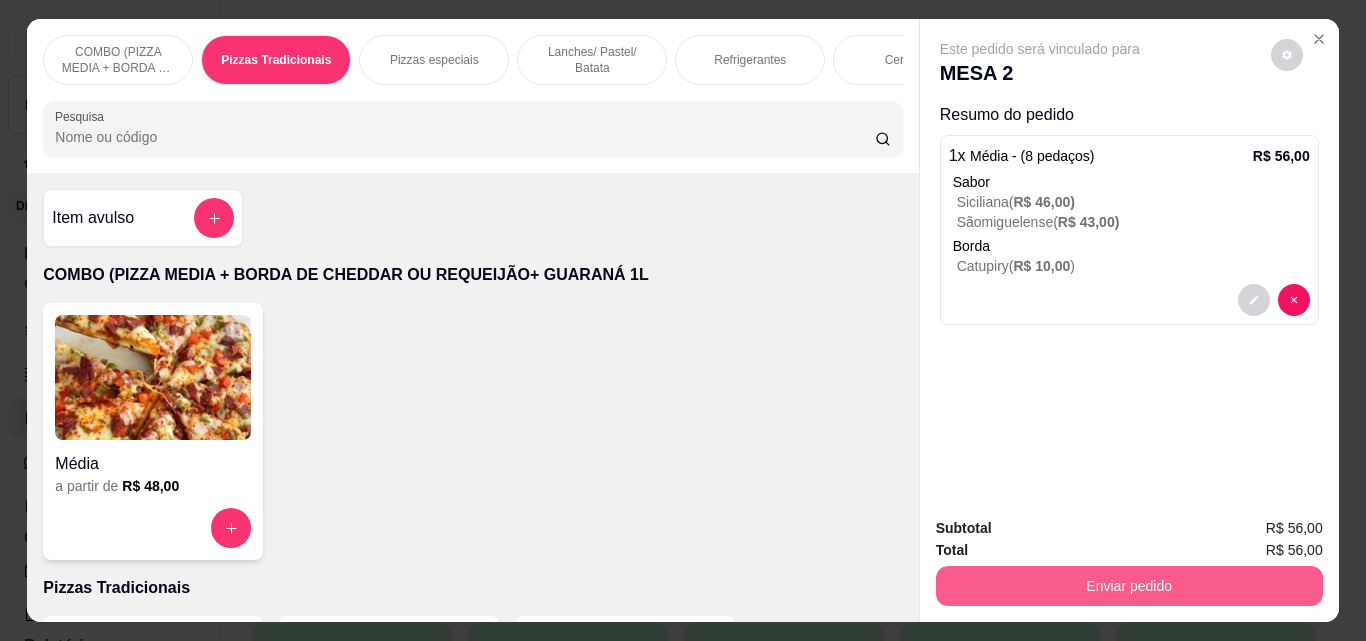 click on "Enviar pedido" at bounding box center (1129, 586) 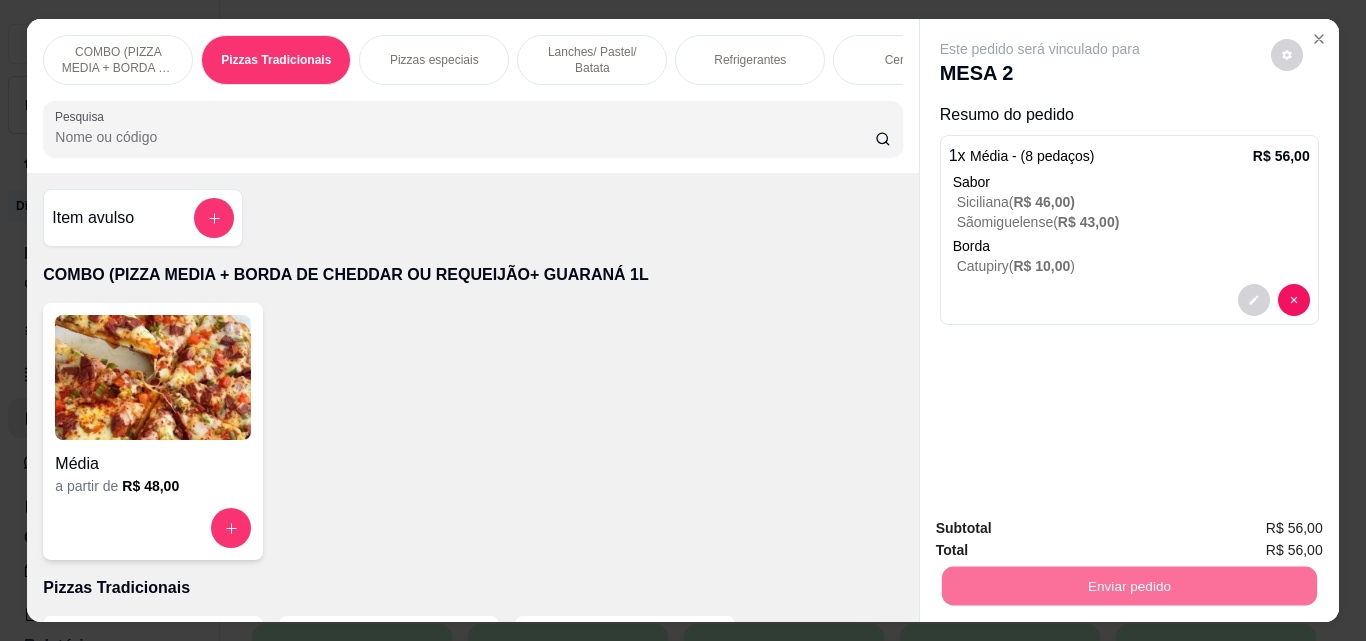 click on "Não registrar e enviar pedido" at bounding box center [1063, 476] 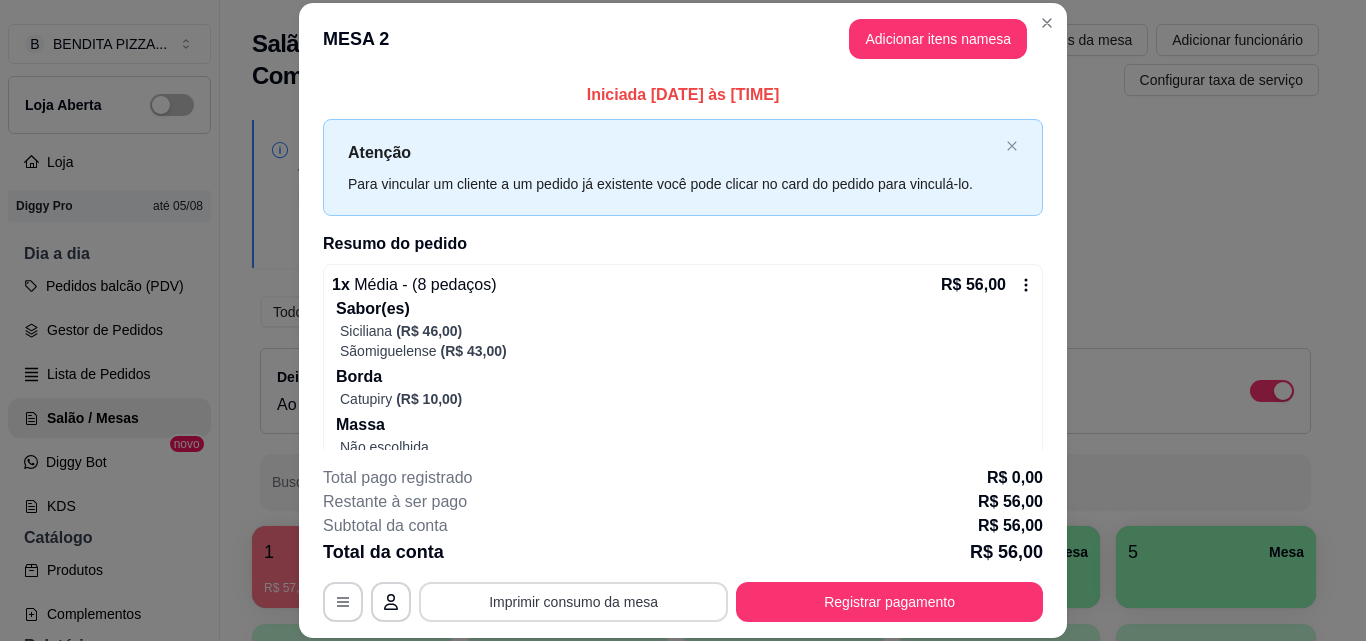 click on "Imprimir consumo da mesa" at bounding box center (573, 602) 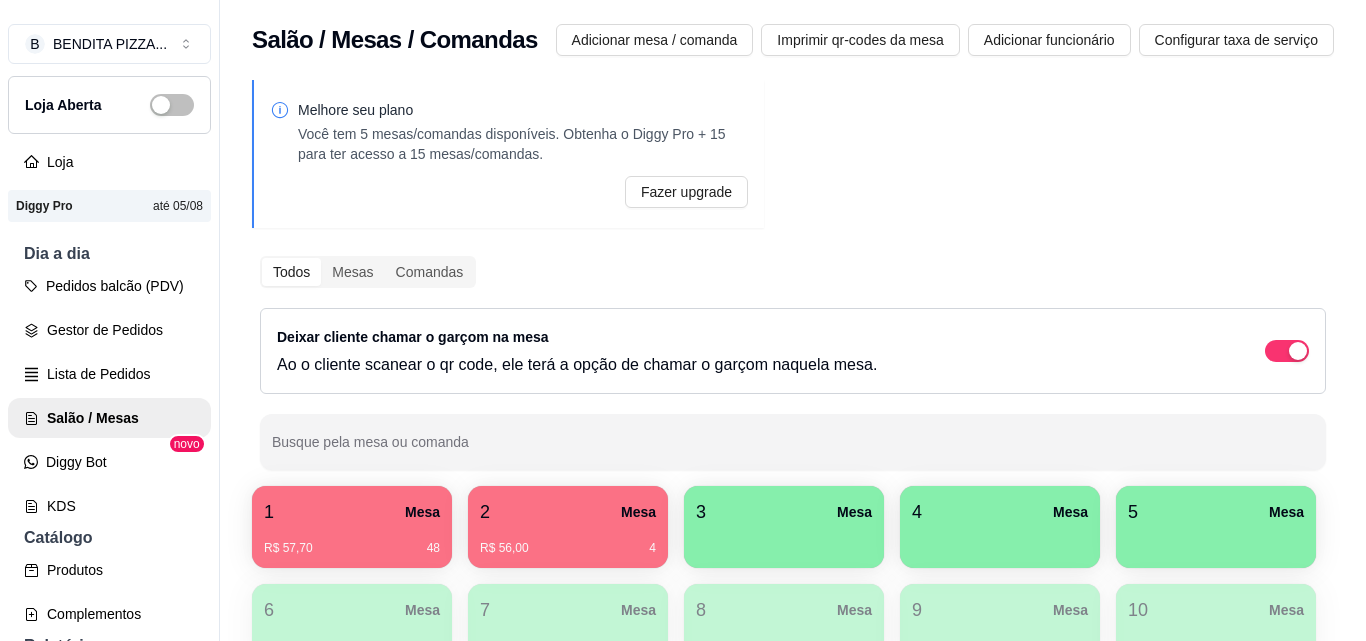 drag, startPoint x: 340, startPoint y: 512, endPoint x: 327, endPoint y: 562, distance: 51.662365 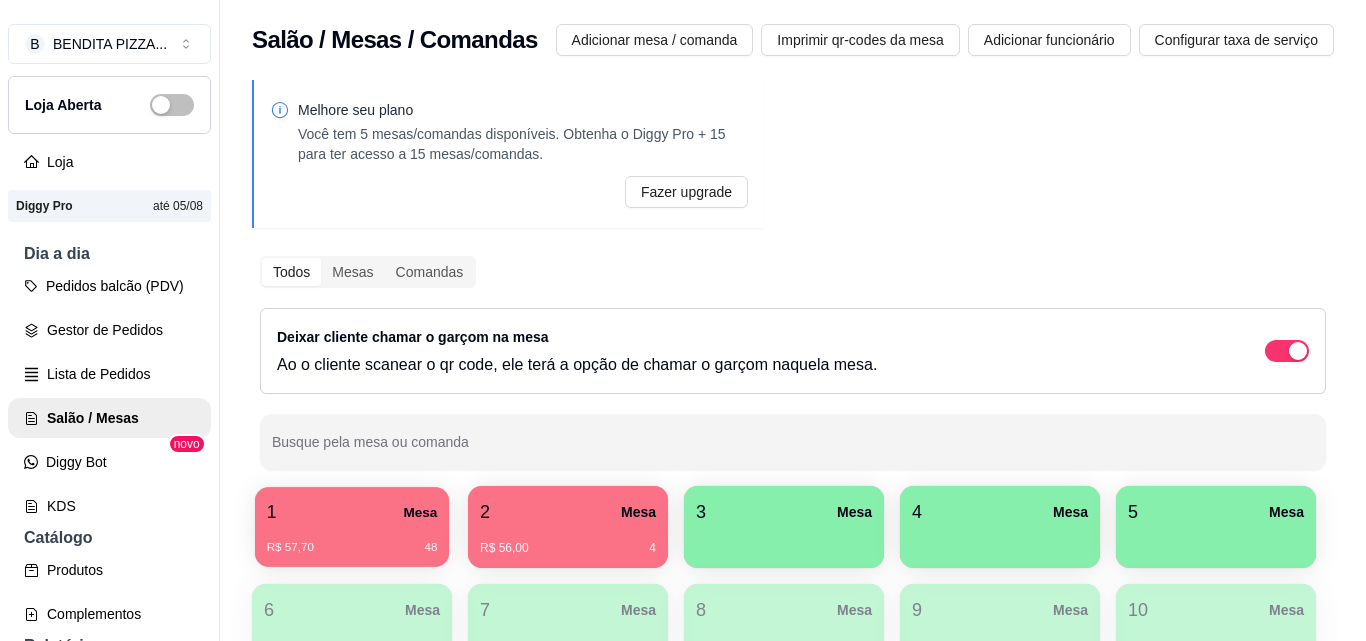 click on "1 Mesa" at bounding box center [352, 512] 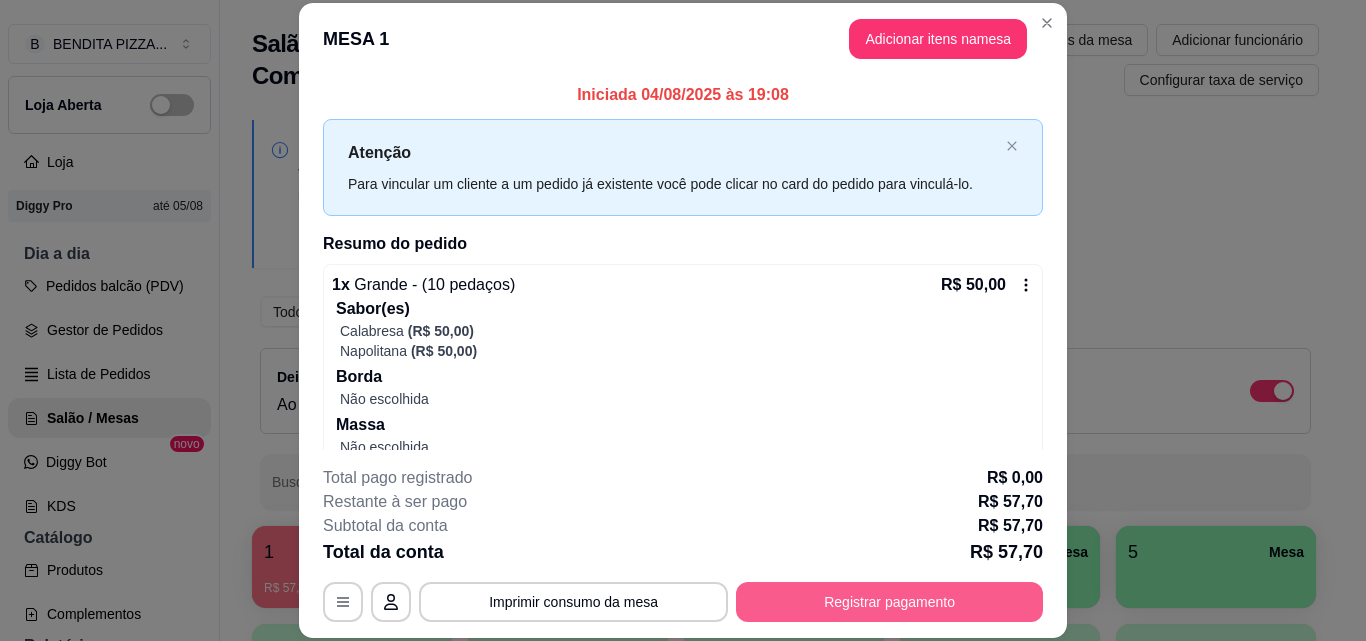 click on "Registrar pagamento" at bounding box center [889, 602] 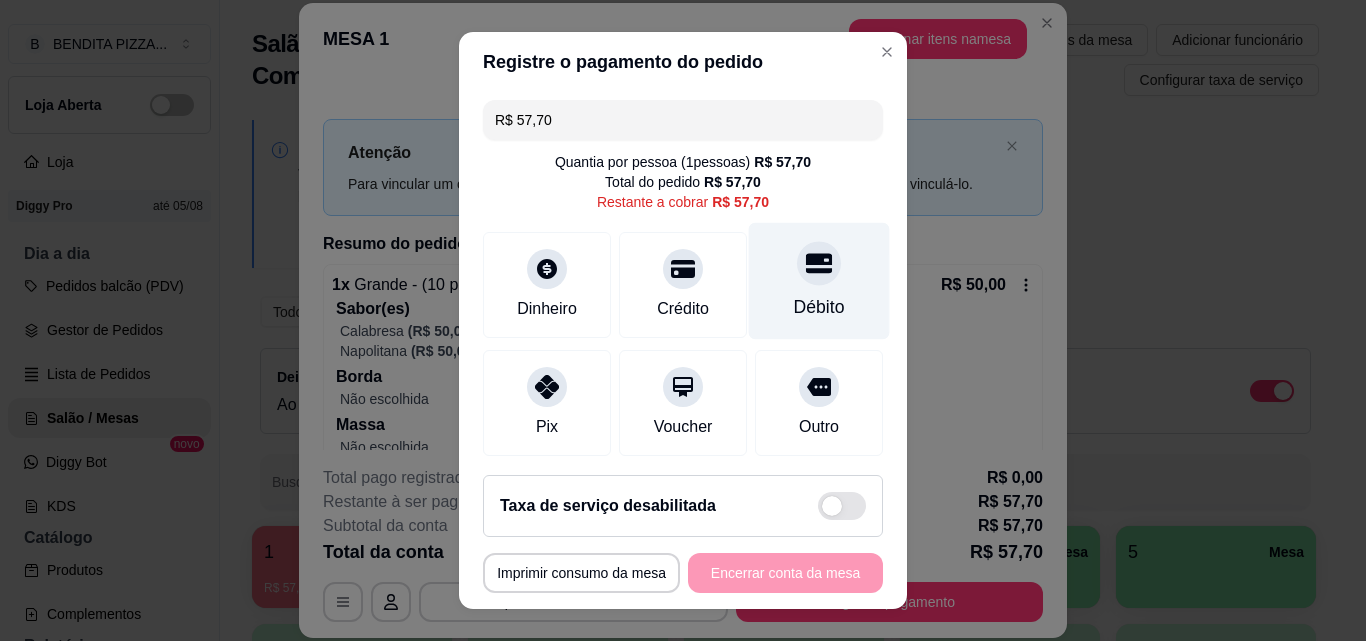 click on "Débito" at bounding box center [819, 281] 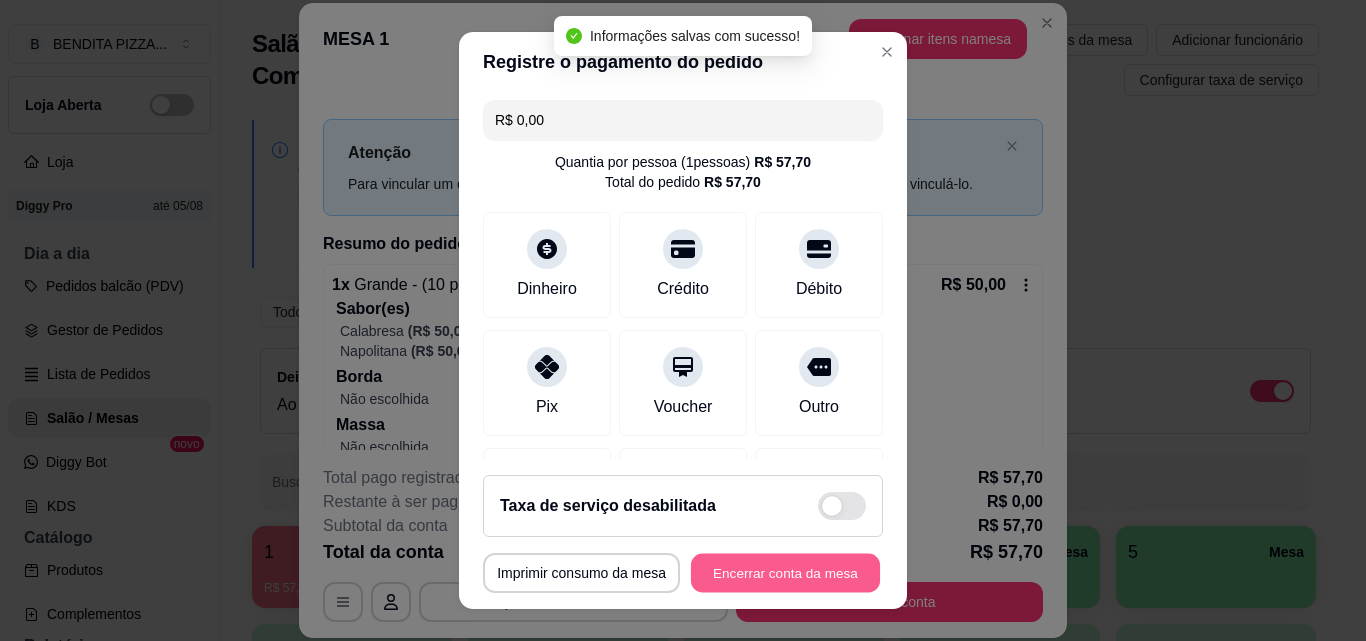 click on "Encerrar conta da mesa" at bounding box center (785, 573) 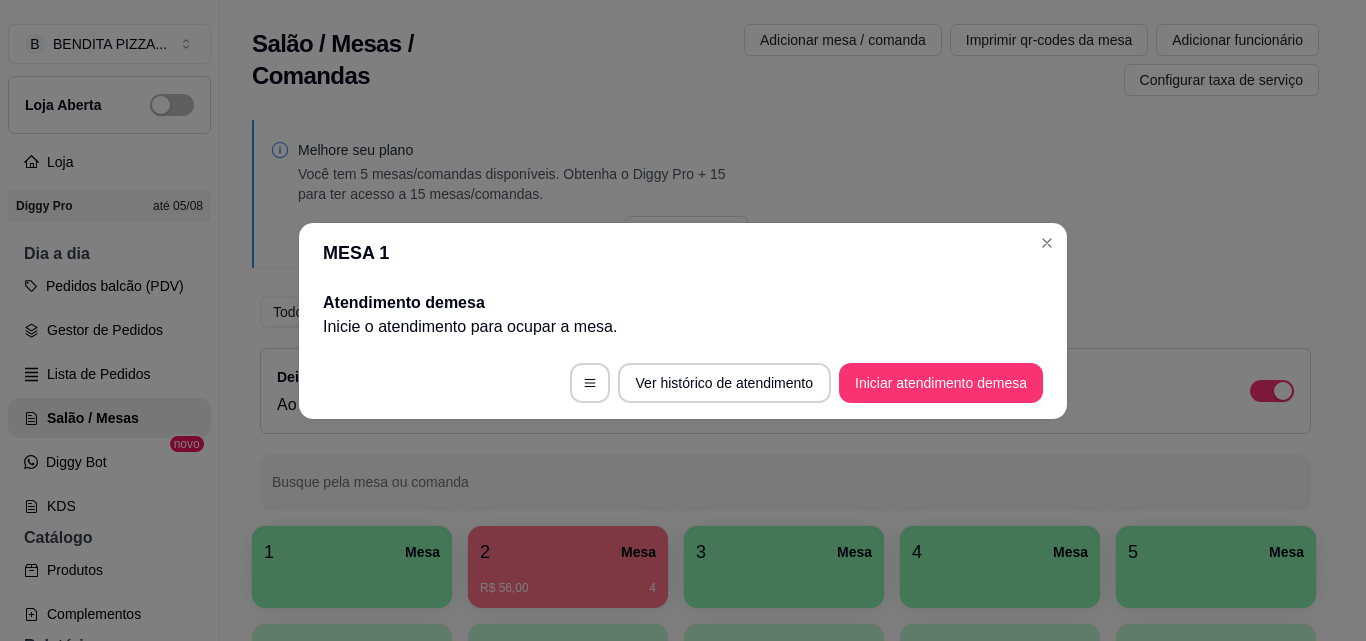 drag, startPoint x: 303, startPoint y: 305, endPoint x: 240, endPoint y: 356, distance: 81.055534 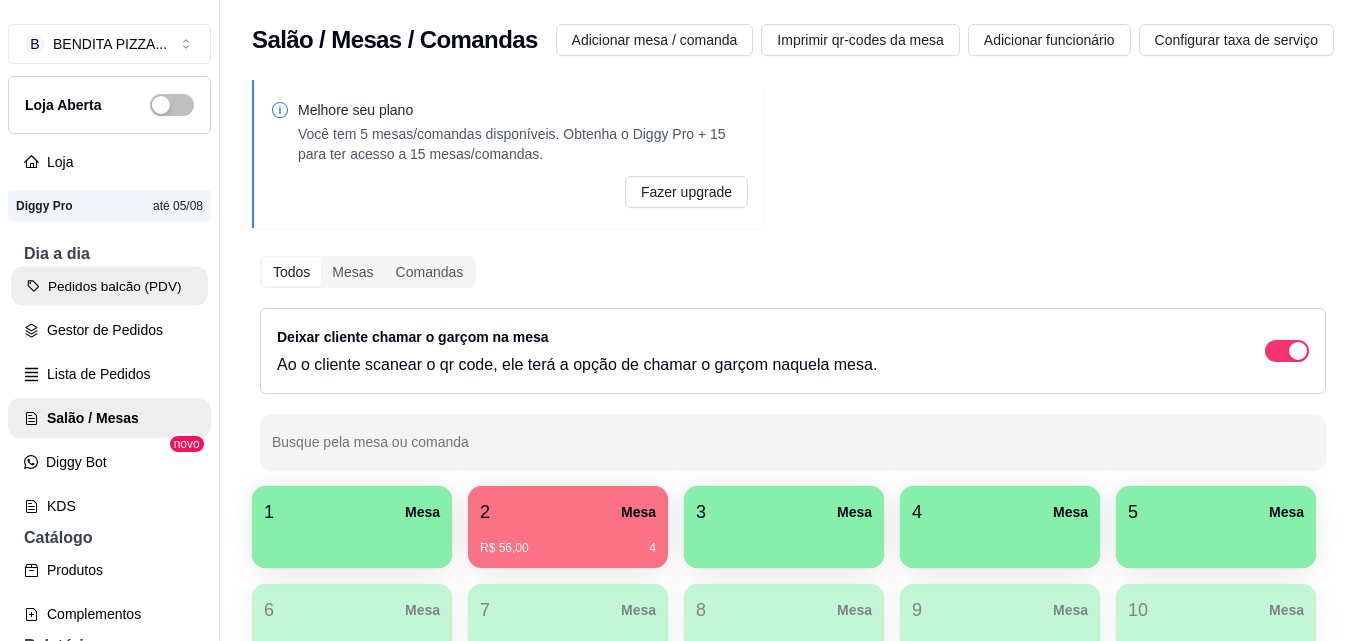 click on "Pedidos balcão (PDV)" at bounding box center (109, 286) 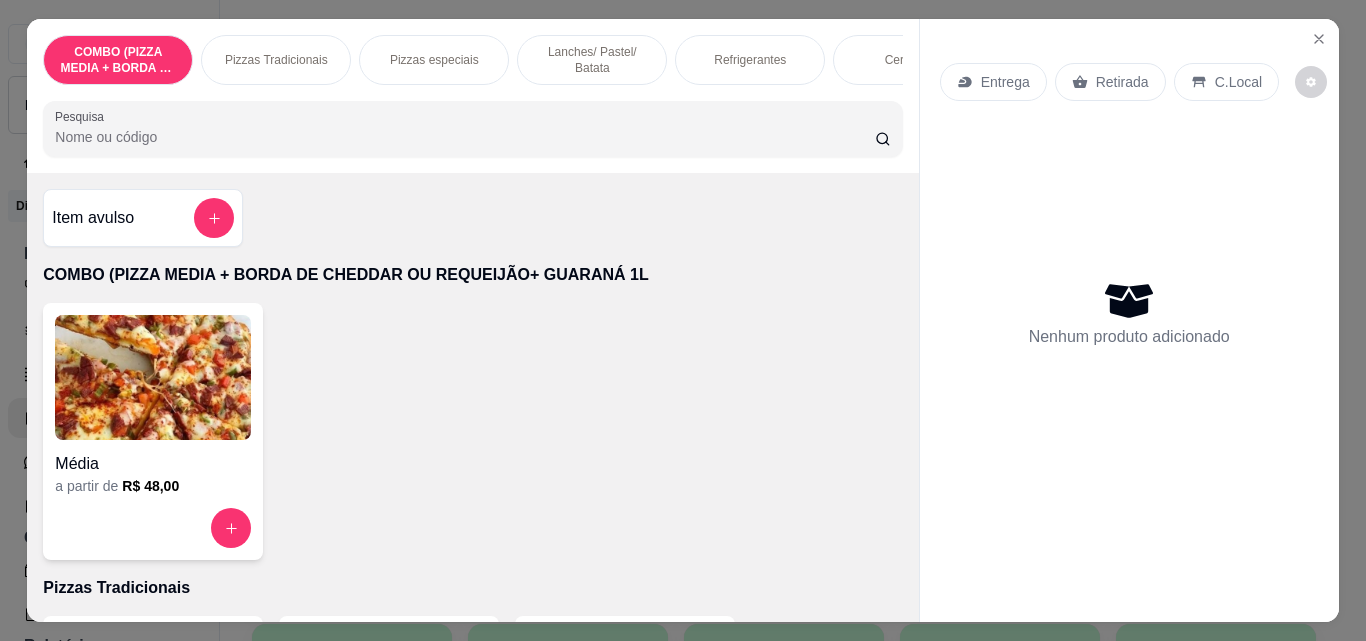 drag, startPoint x: 265, startPoint y: 132, endPoint x: 284, endPoint y: 68, distance: 66.760765 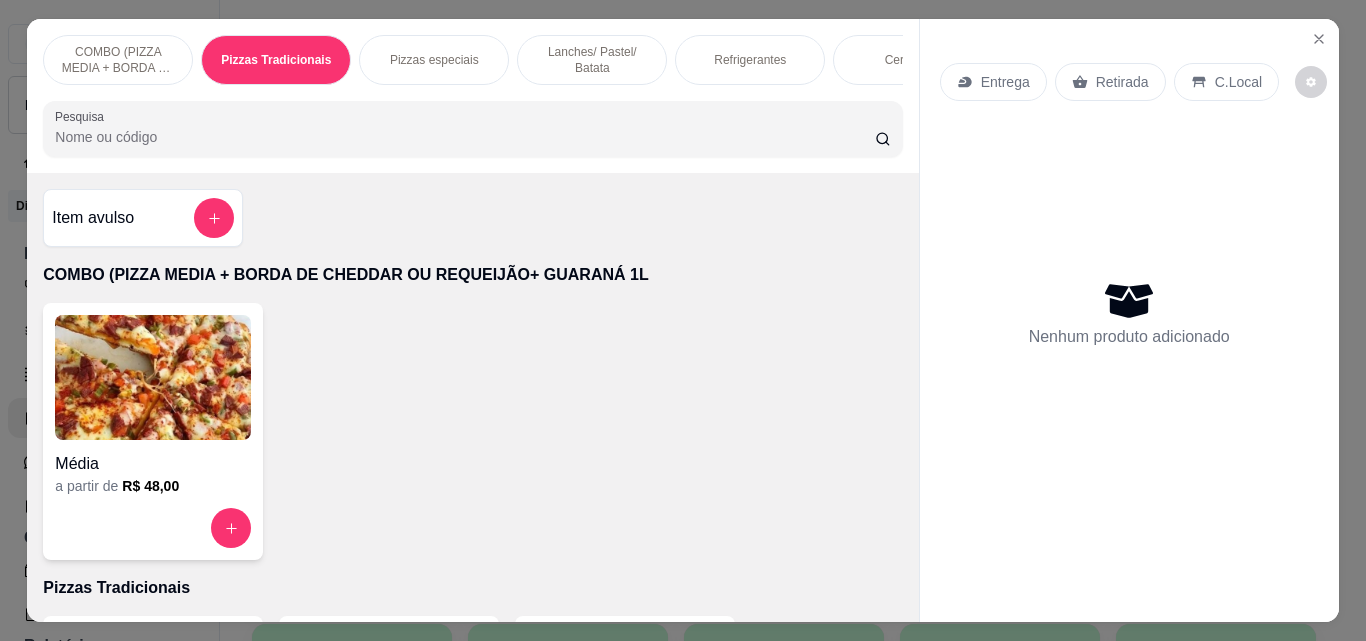 click at bounding box center [153, 963] 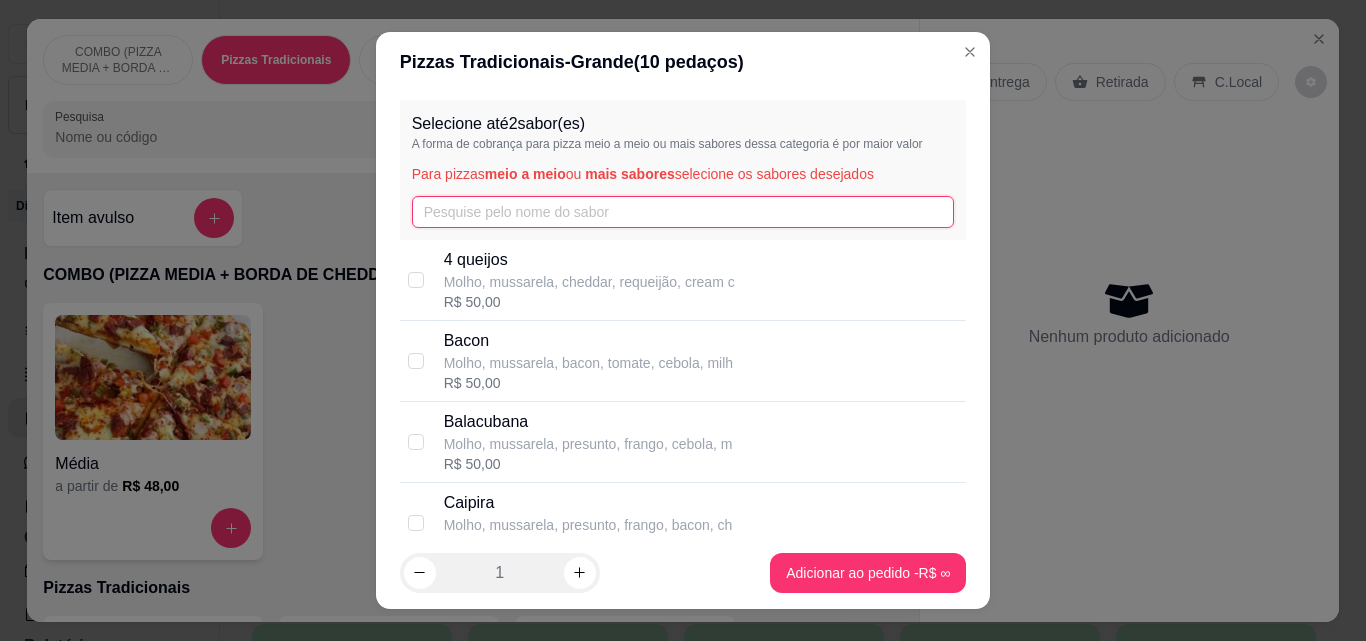 click at bounding box center (683, 212) 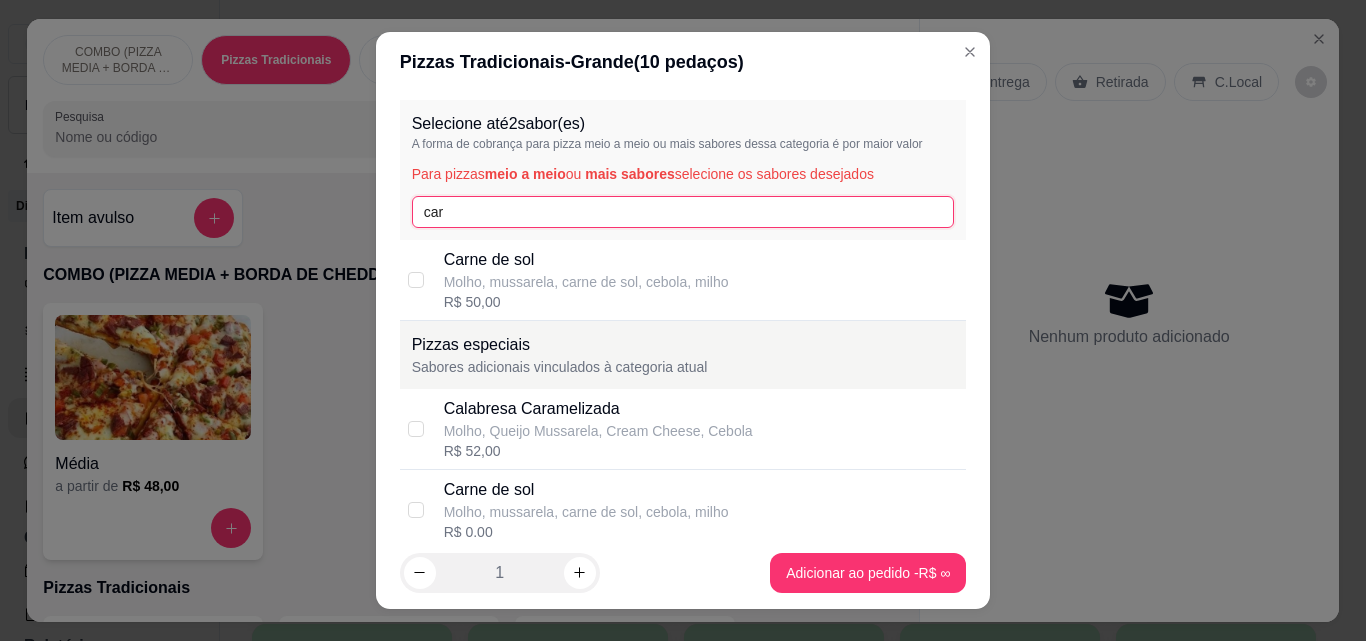 type on "car" 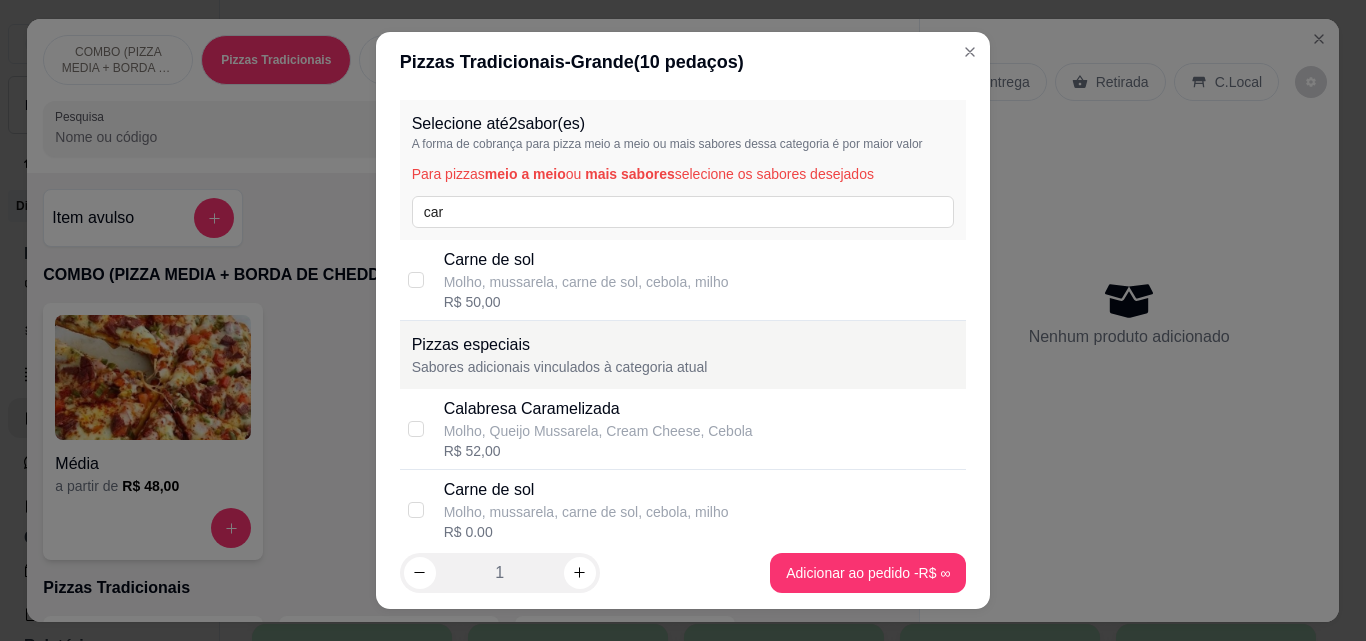 click on "R$ 50,00" at bounding box center (586, 302) 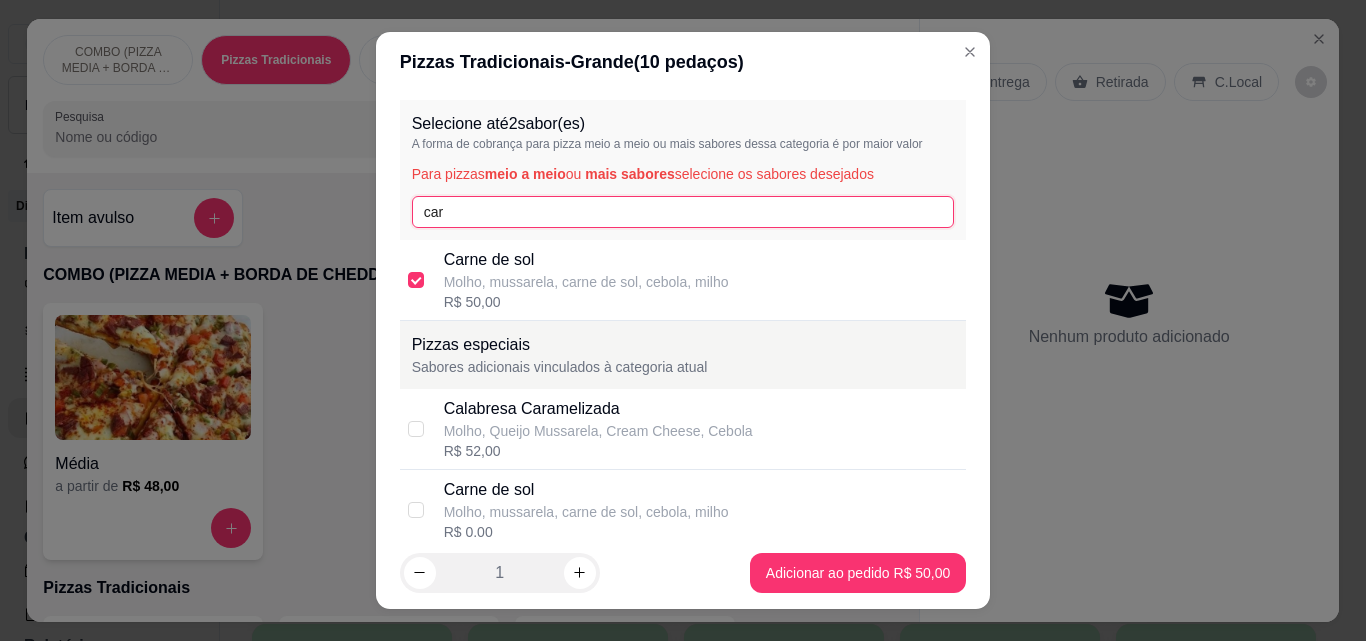 click on "car" at bounding box center (683, 212) 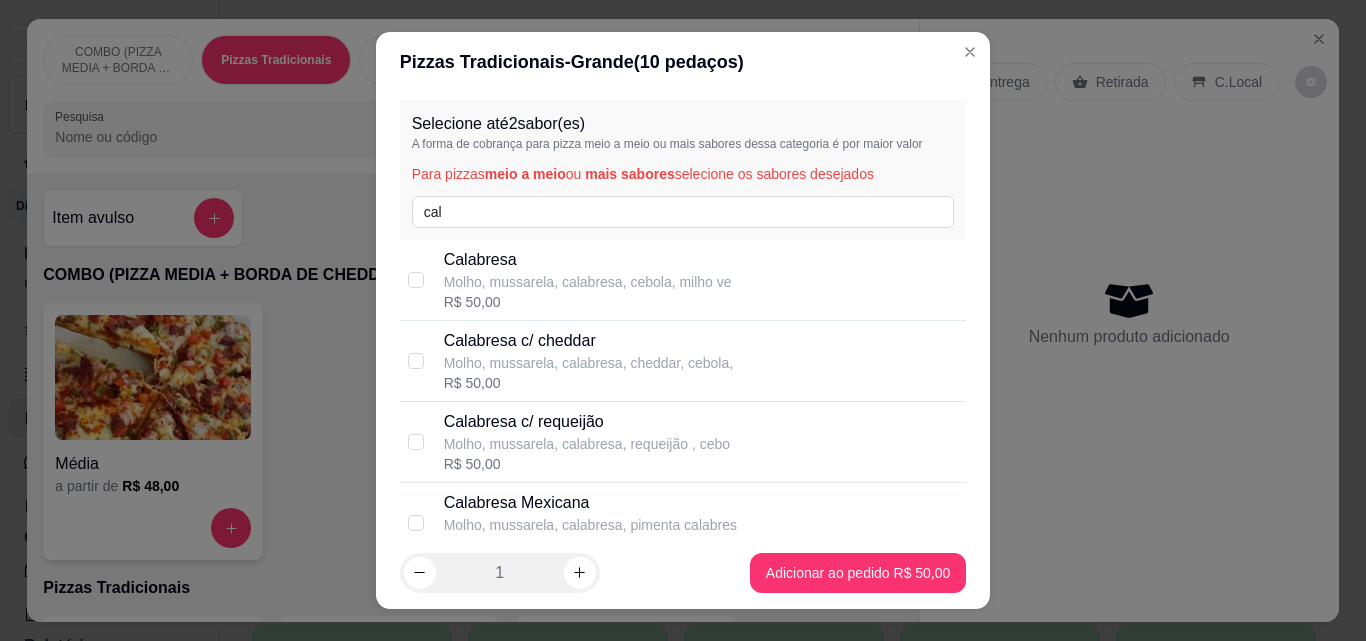 click on "R$ 50,00" at bounding box center [588, 302] 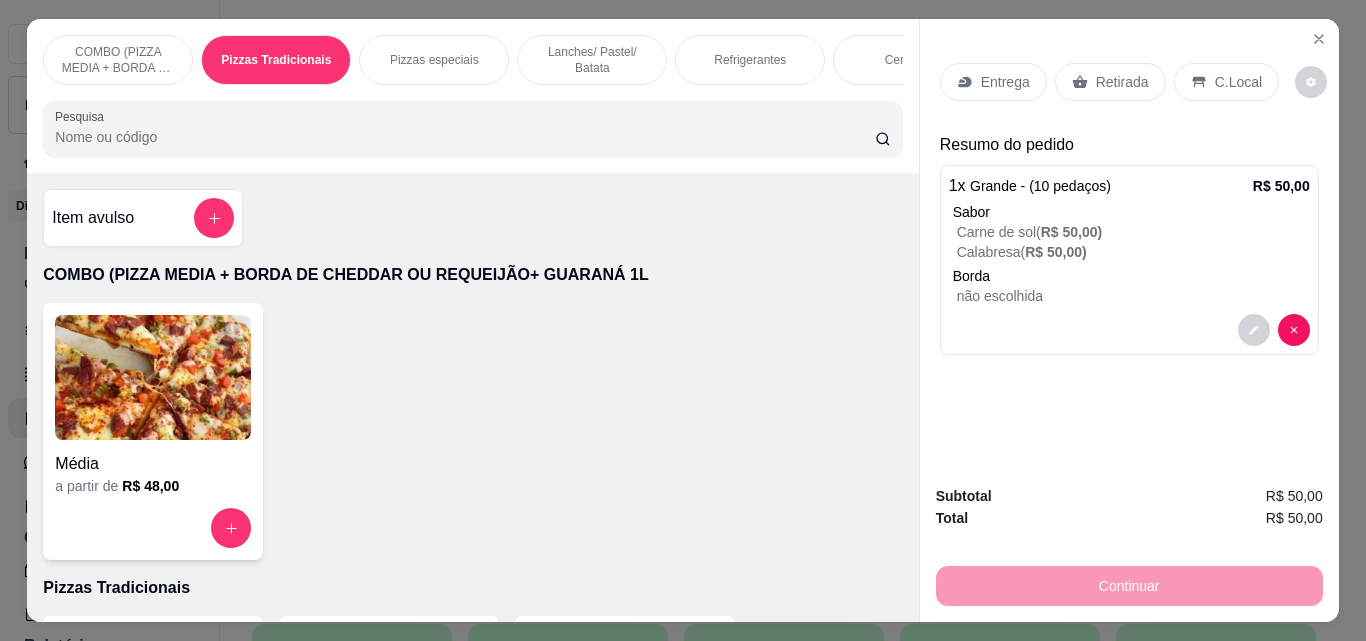 click on "Refrigerantes" at bounding box center [750, 60] 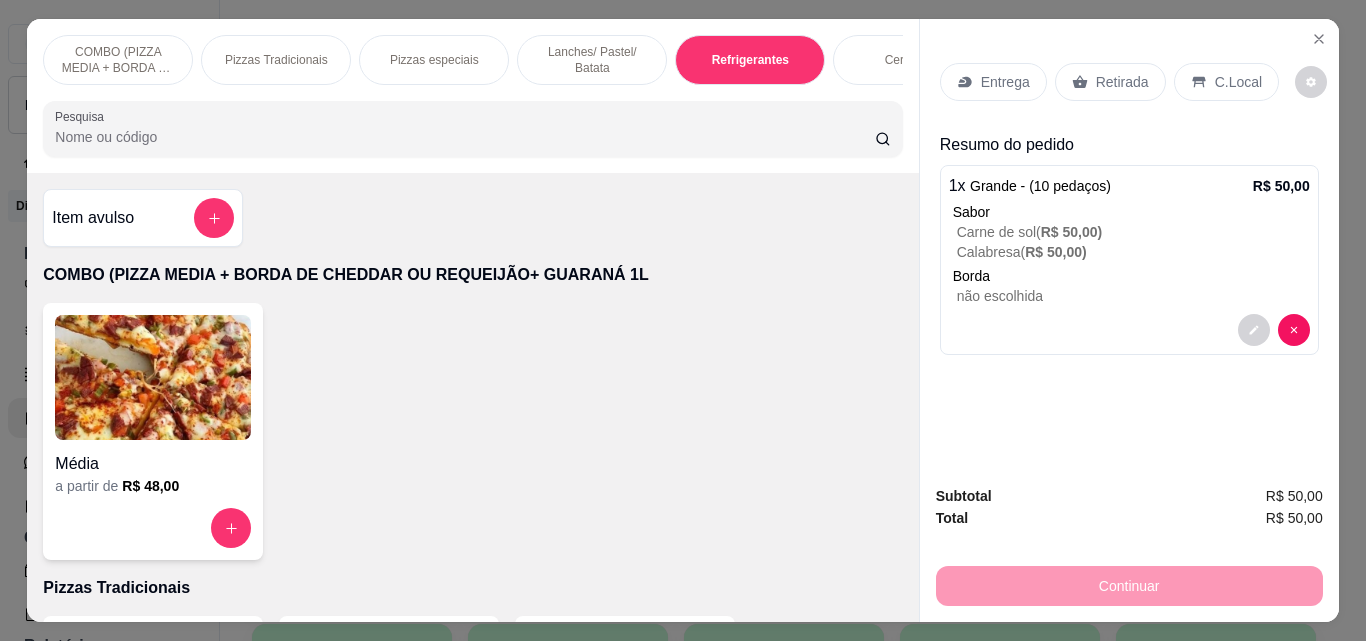 click on "Refrigerantes" at bounding box center (750, 60) 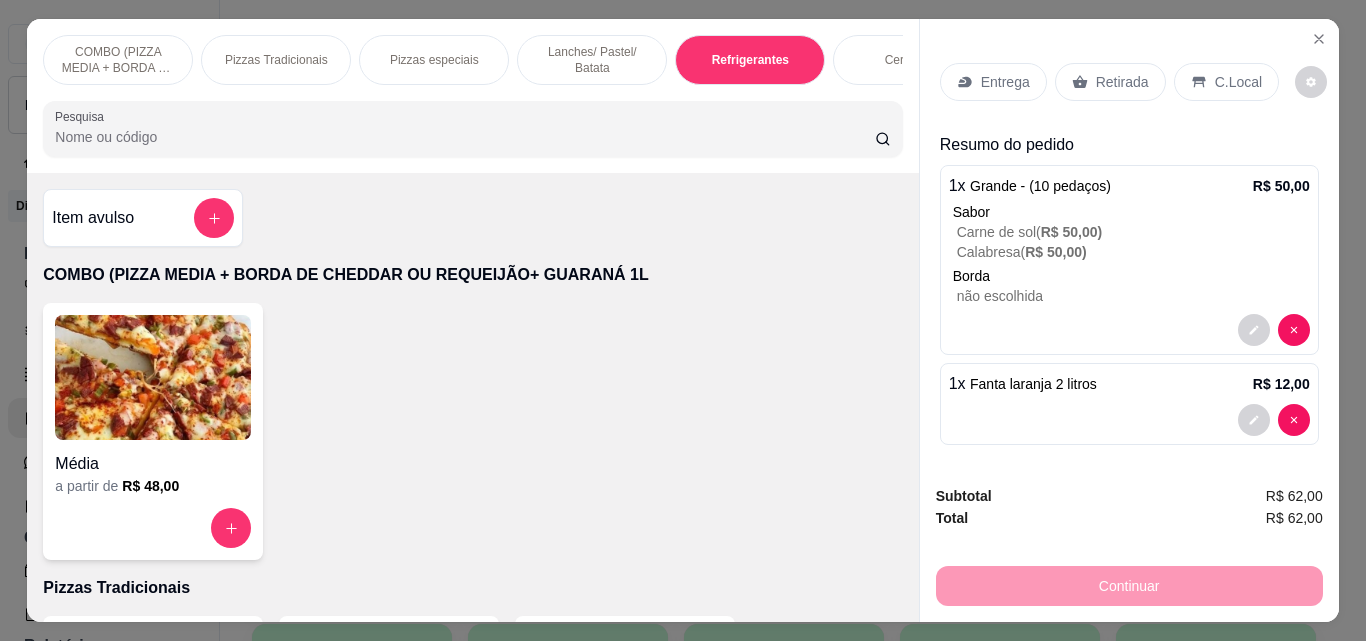 click on "Entrega" at bounding box center (1005, 82) 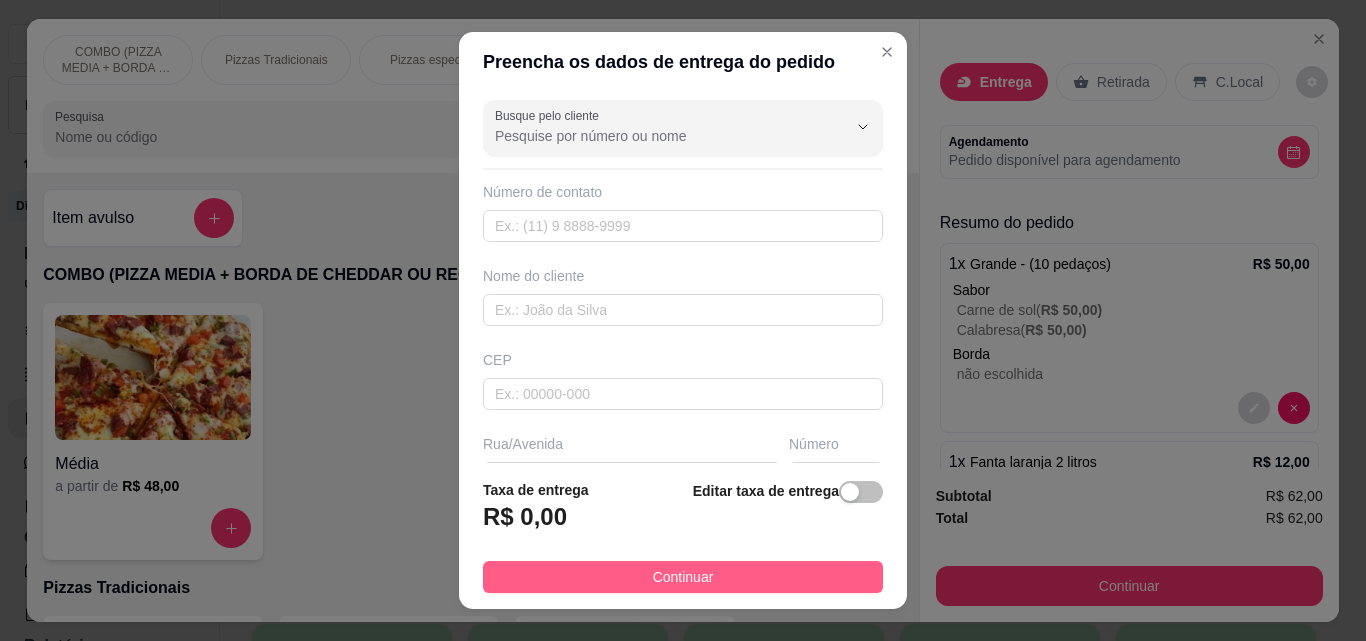 click on "Continuar" at bounding box center (683, 577) 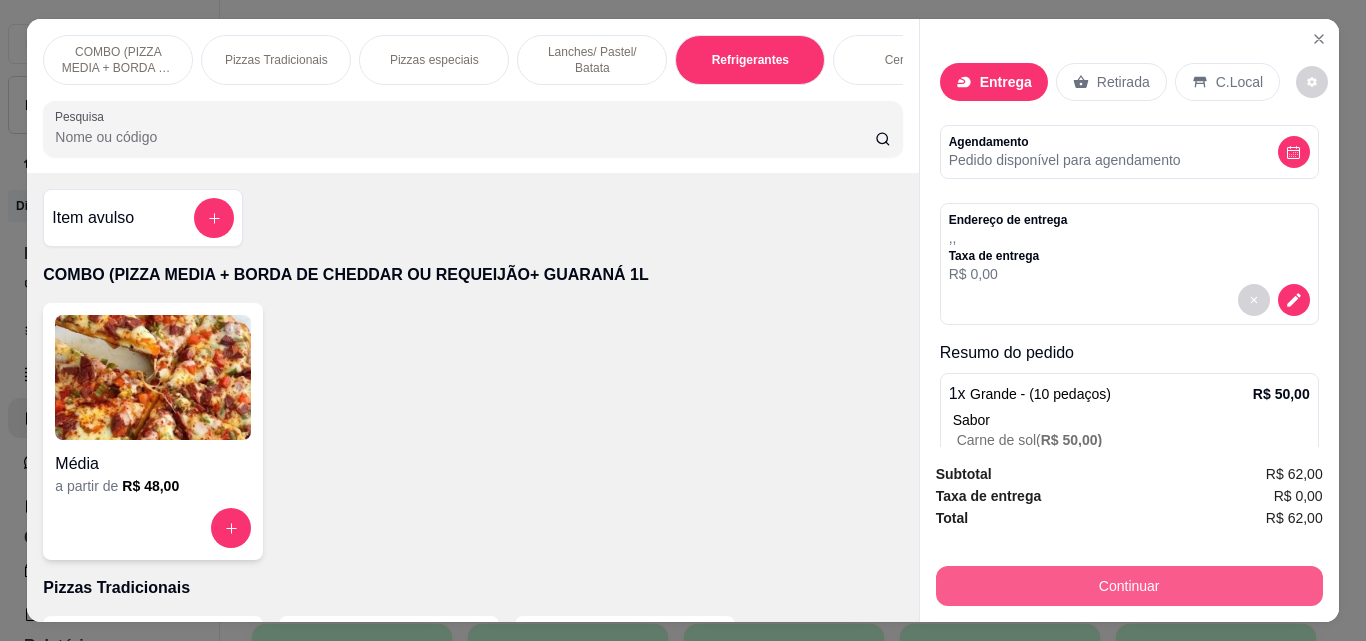 click on "Continuar" at bounding box center [1129, 586] 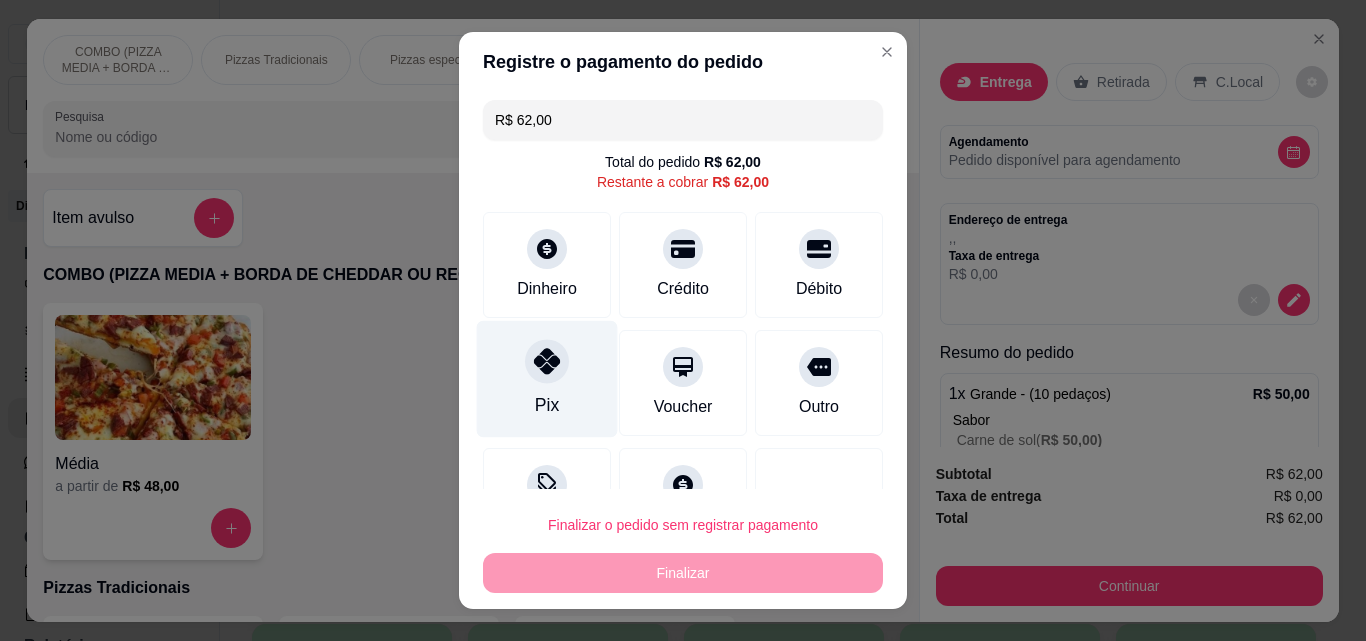 click on "Pix" at bounding box center [547, 379] 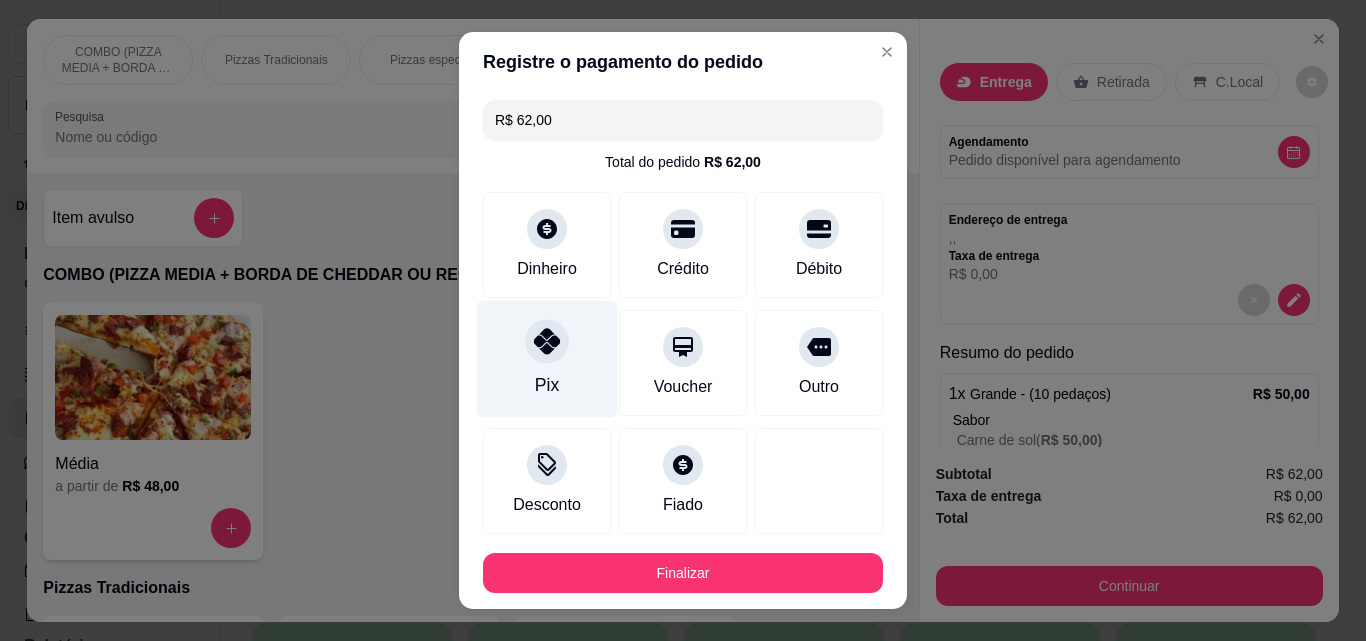 type on "R$ 0,00" 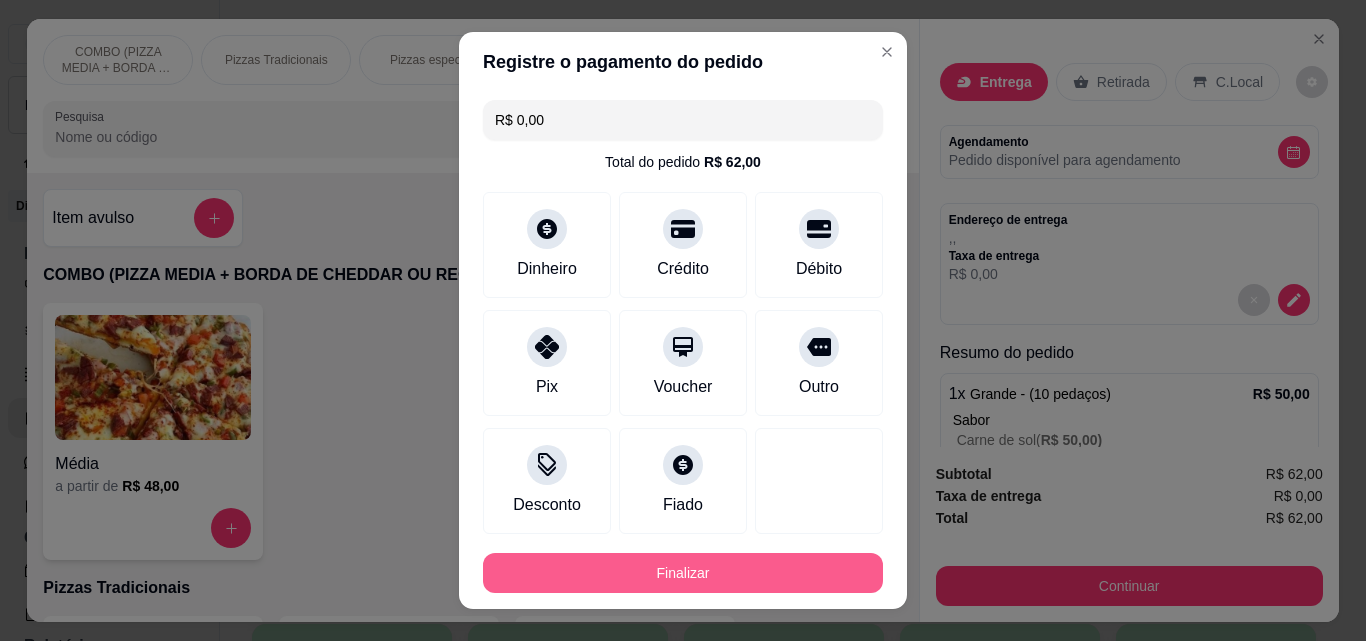 click on "Finalizar" at bounding box center [683, 573] 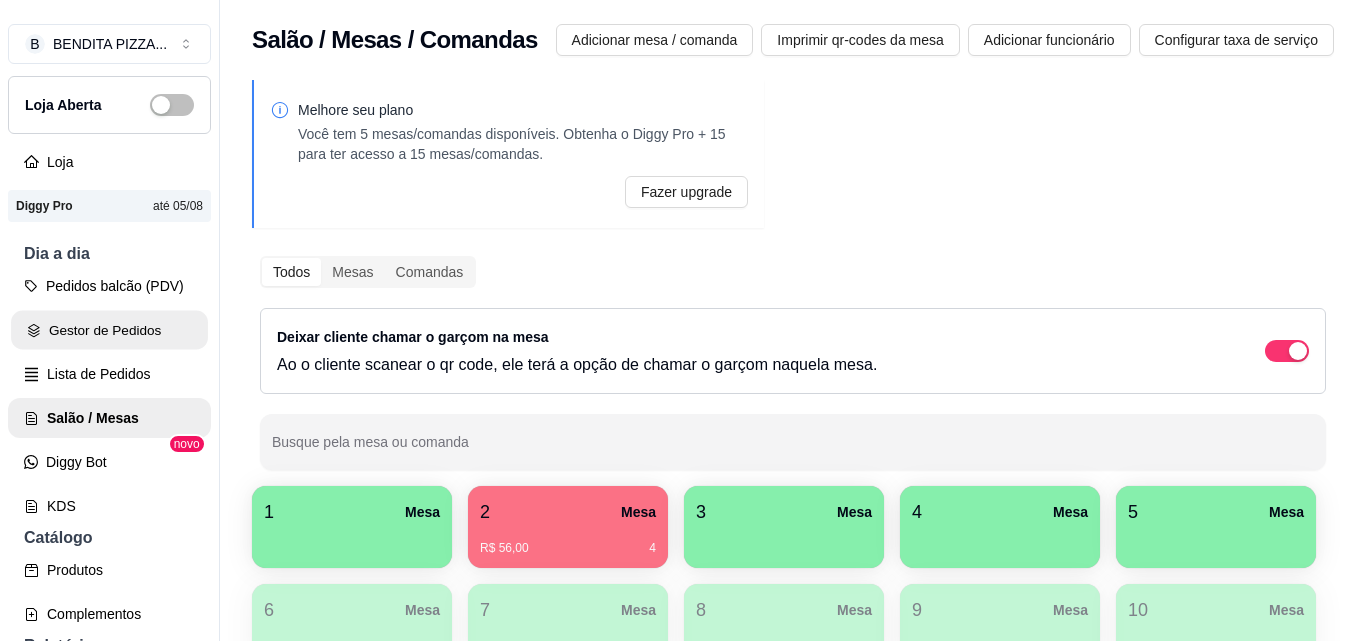 click on "Gestor de Pedidos" at bounding box center [109, 330] 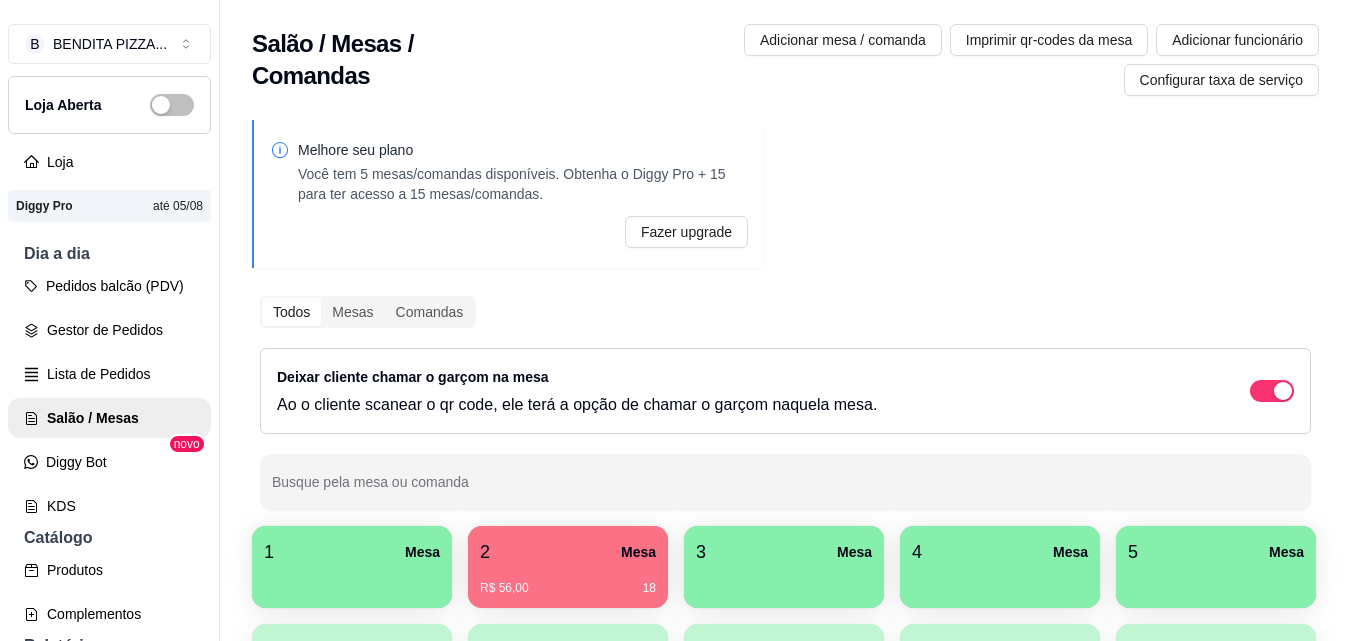 scroll, scrollTop: 0, scrollLeft: 0, axis: both 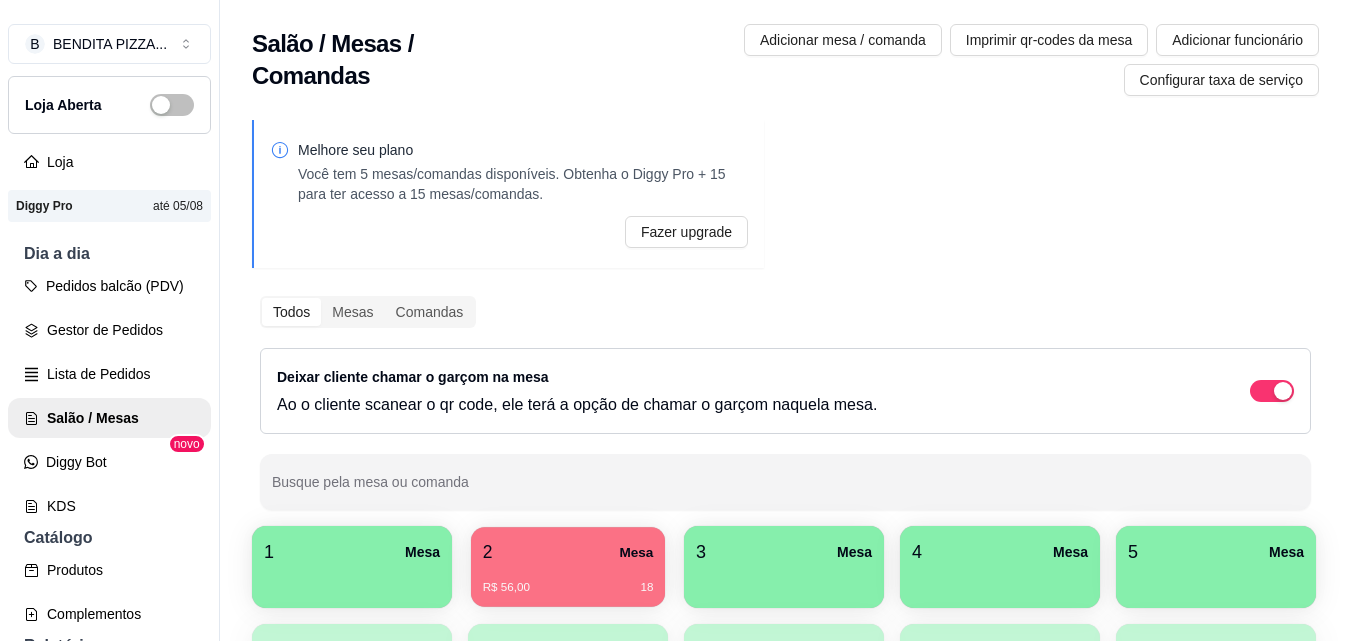 click on "2 Mesa" at bounding box center (568, 552) 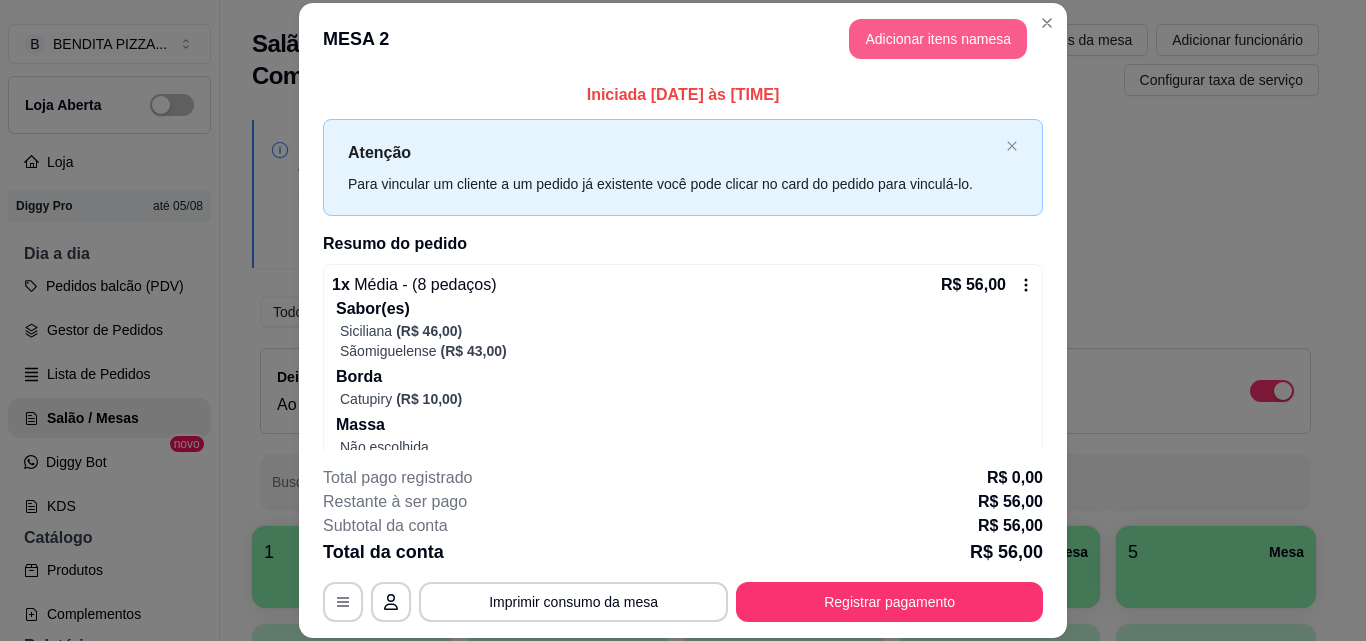 click on "Adicionar itens na  mesa" at bounding box center (938, 39) 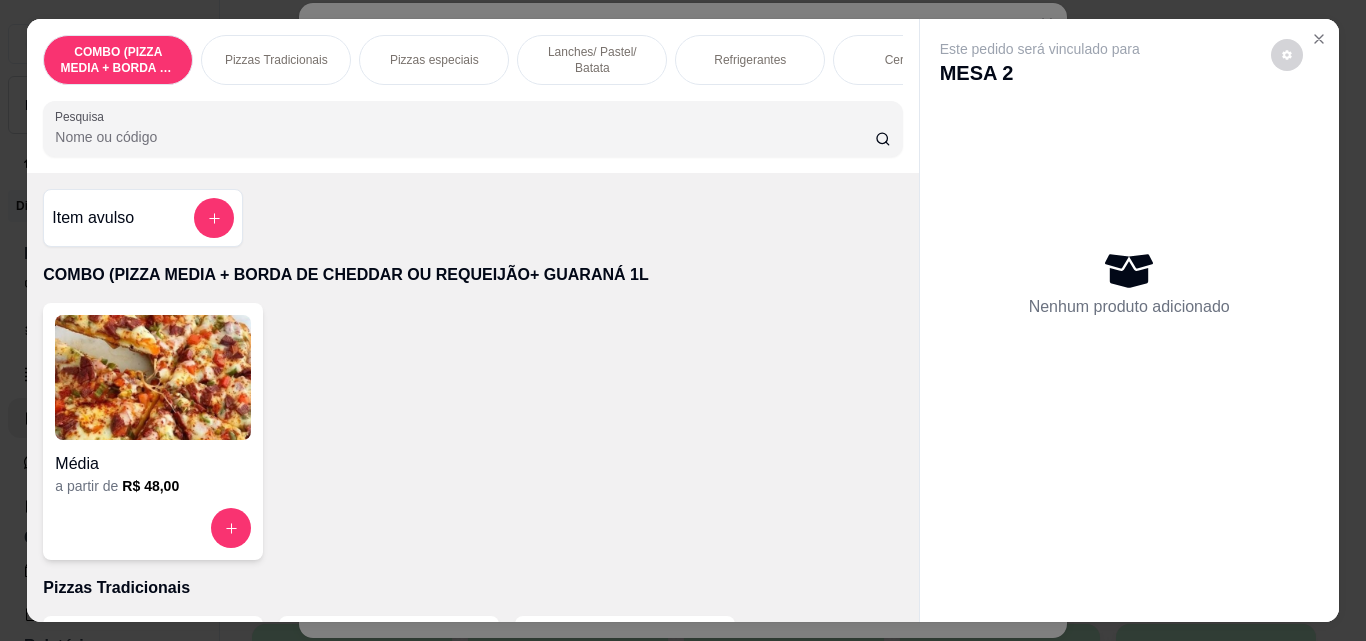 click on "Refrigerantes" at bounding box center [750, 60] 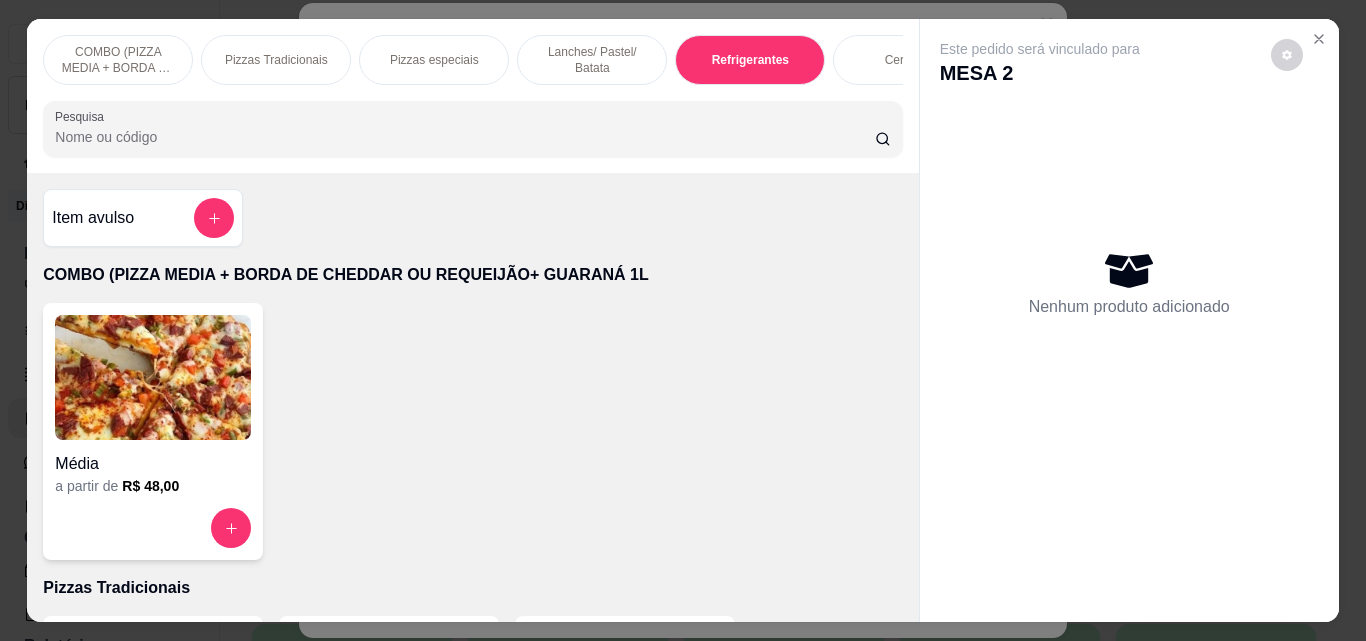 scroll, scrollTop: 3088, scrollLeft: 0, axis: vertical 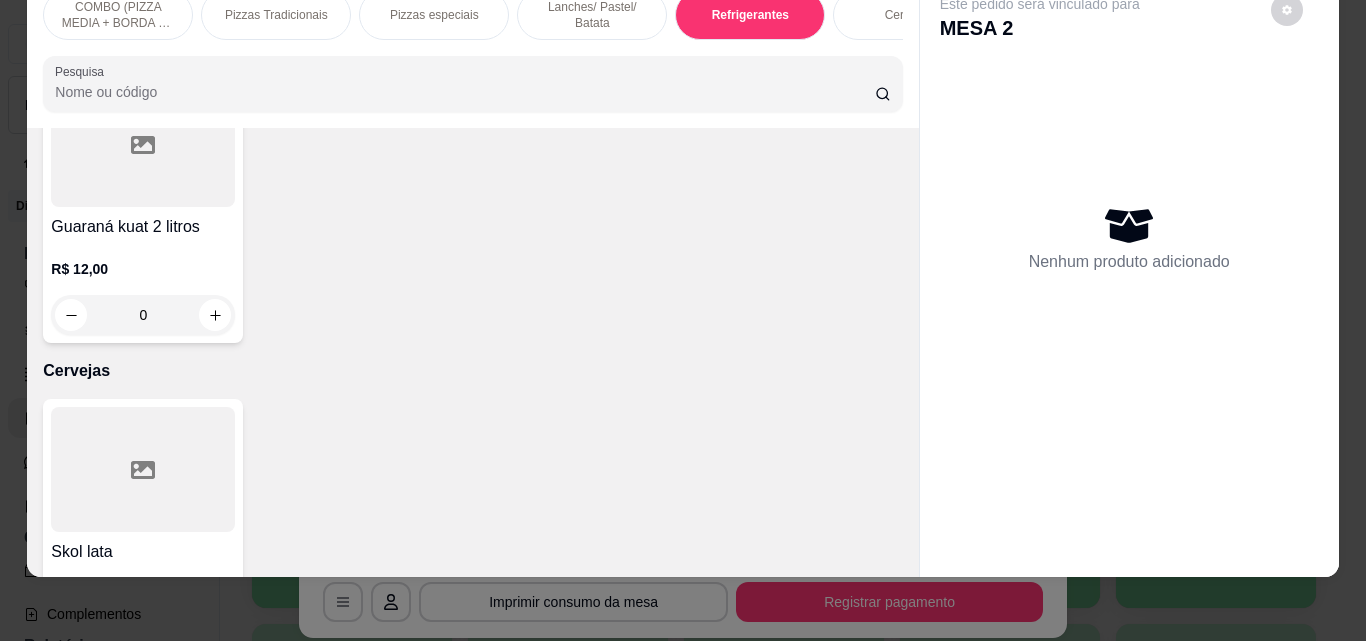 click 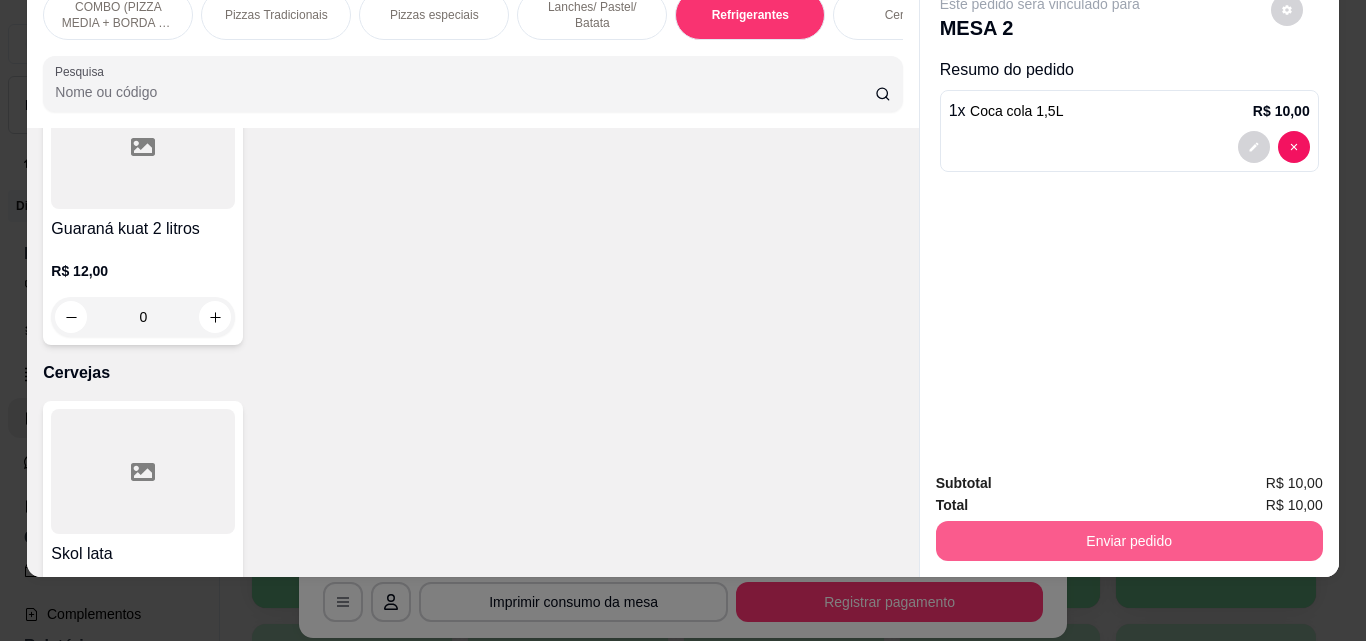 click on "Enviar pedido" at bounding box center (1129, 541) 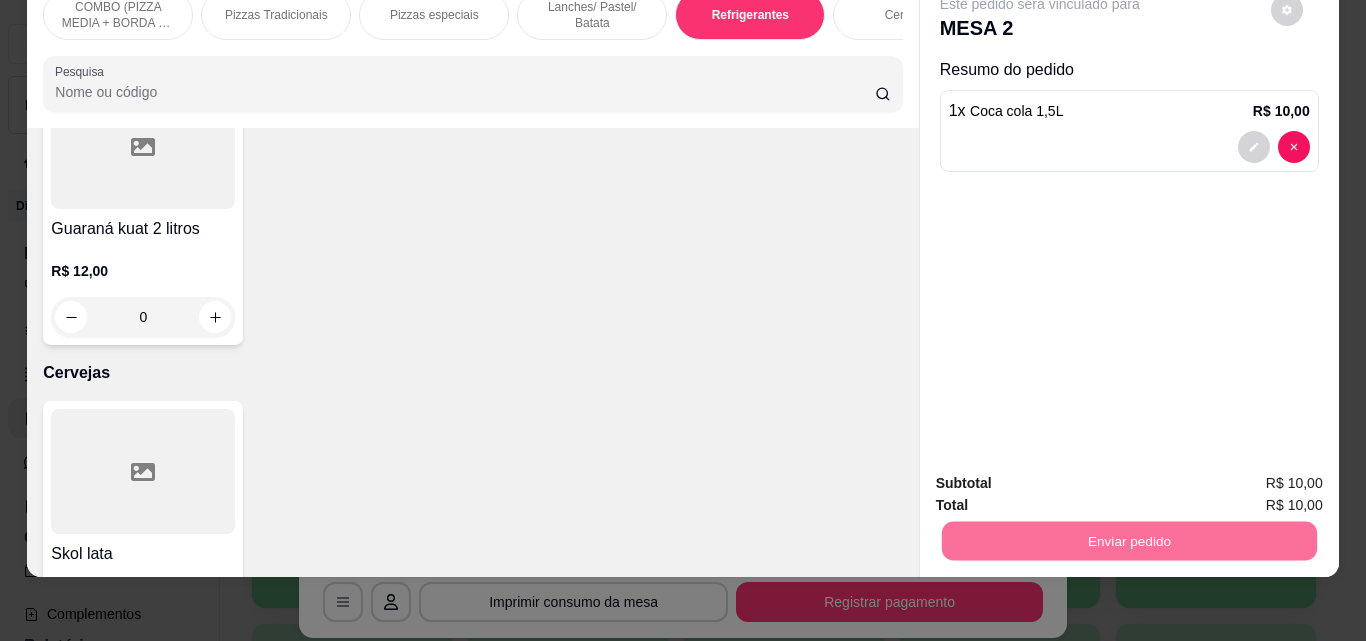 click on "Não registrar e enviar pedido" at bounding box center (1063, 476) 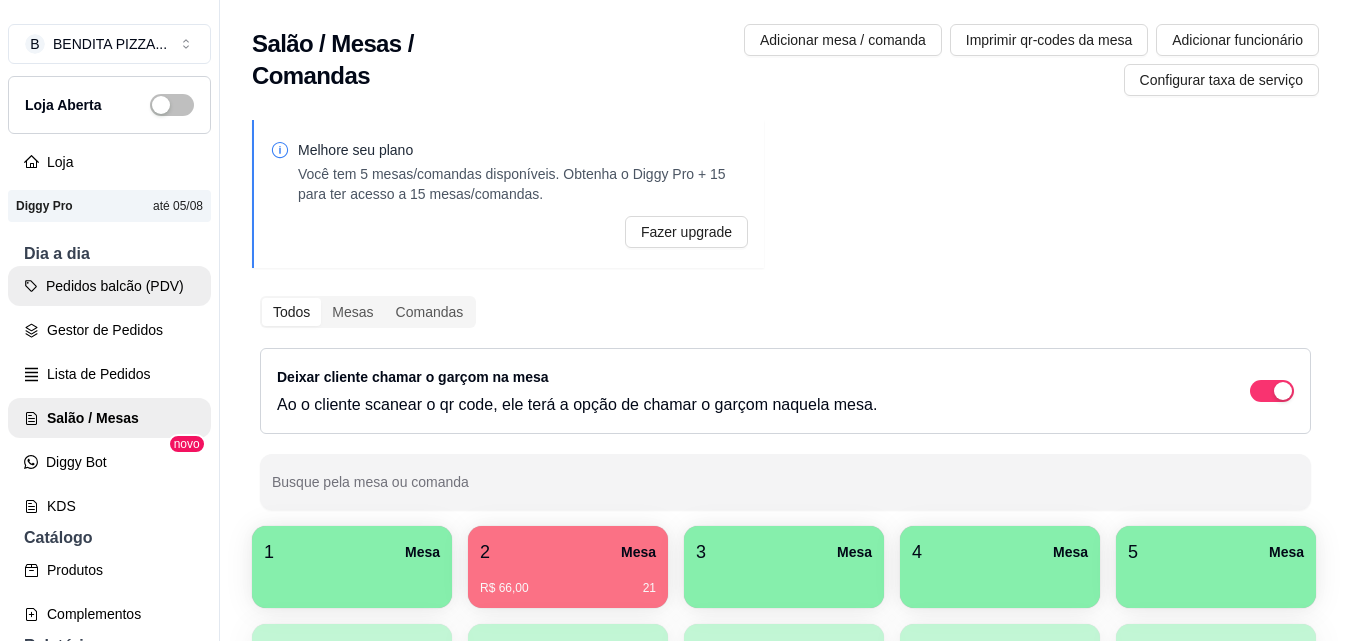 click on "Pedidos balcão (PDV)" at bounding box center (109, 286) 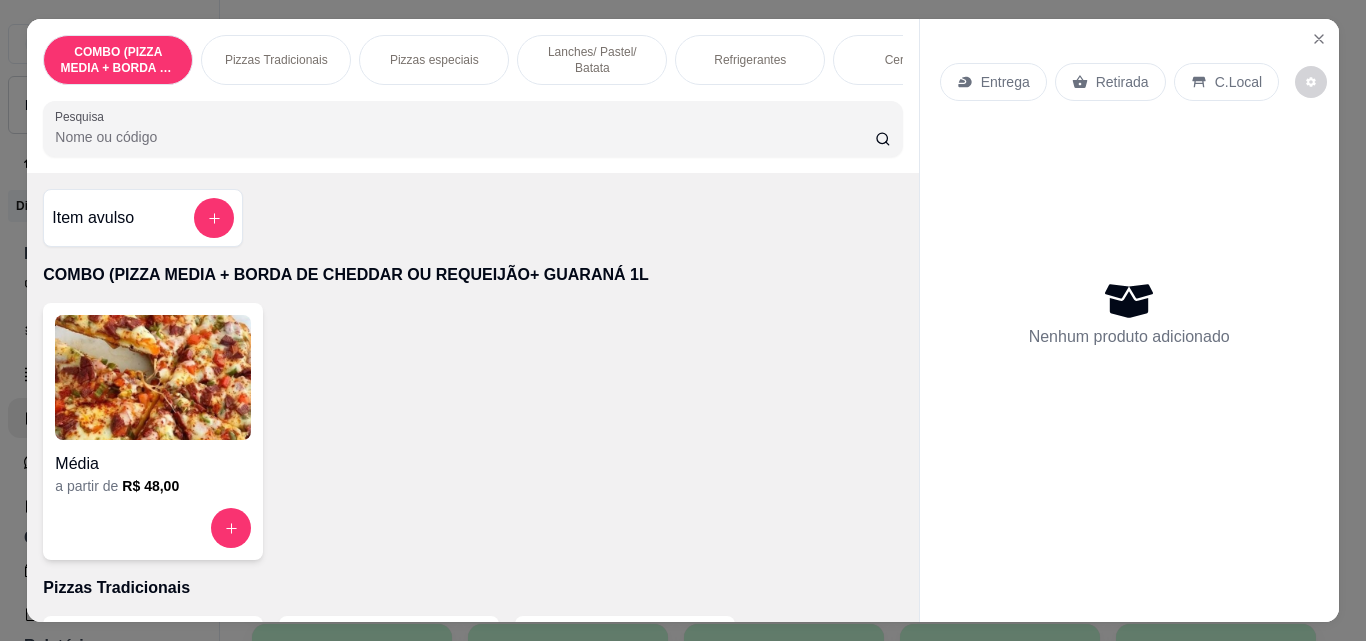 click on "Pizzas Tradicionais" at bounding box center [276, 60] 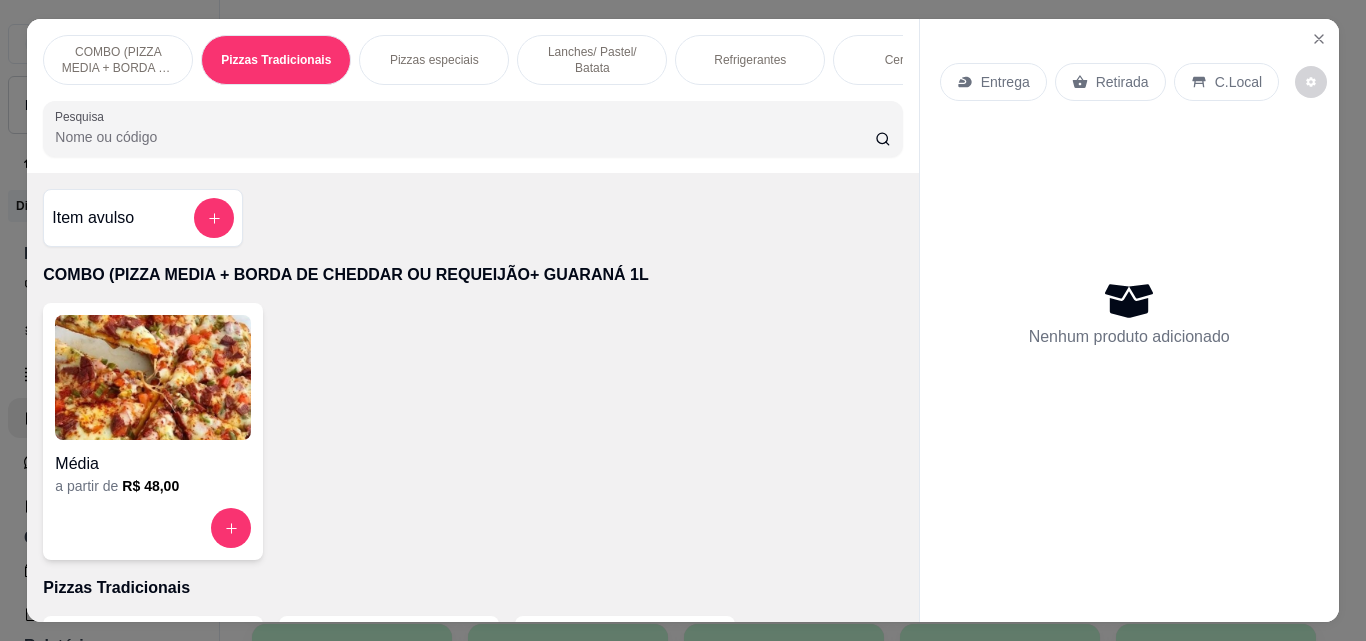 scroll, scrollTop: 403, scrollLeft: 0, axis: vertical 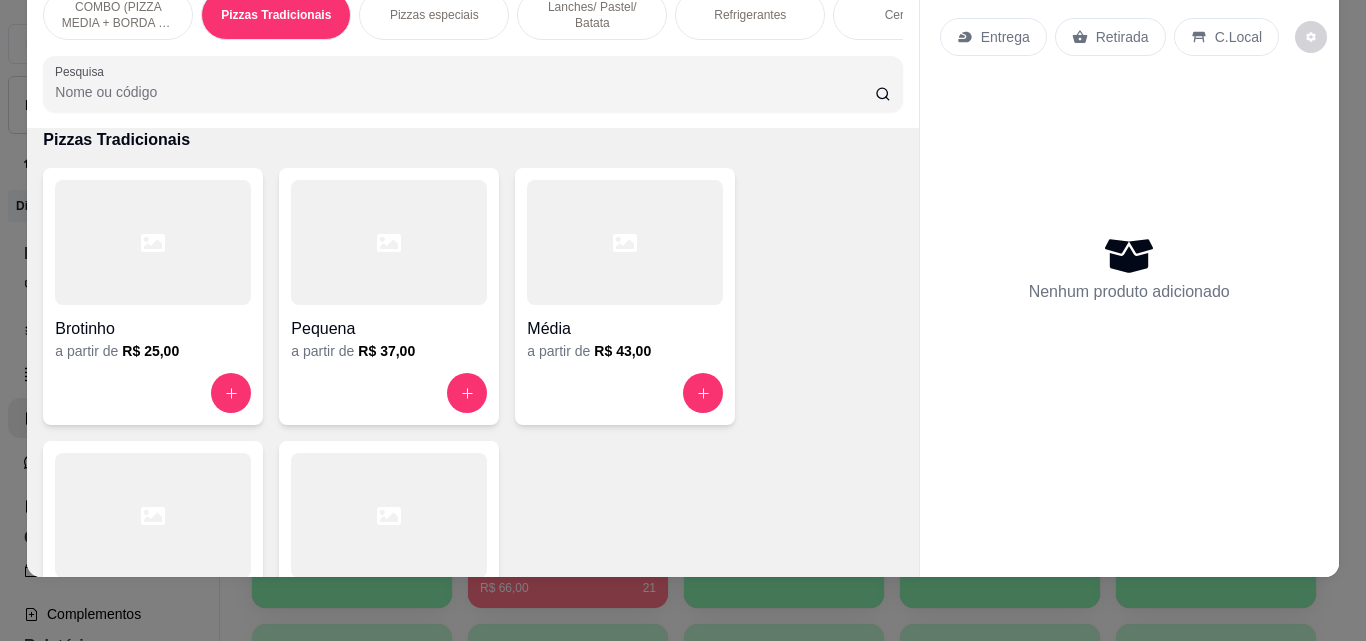 click at bounding box center (153, 515) 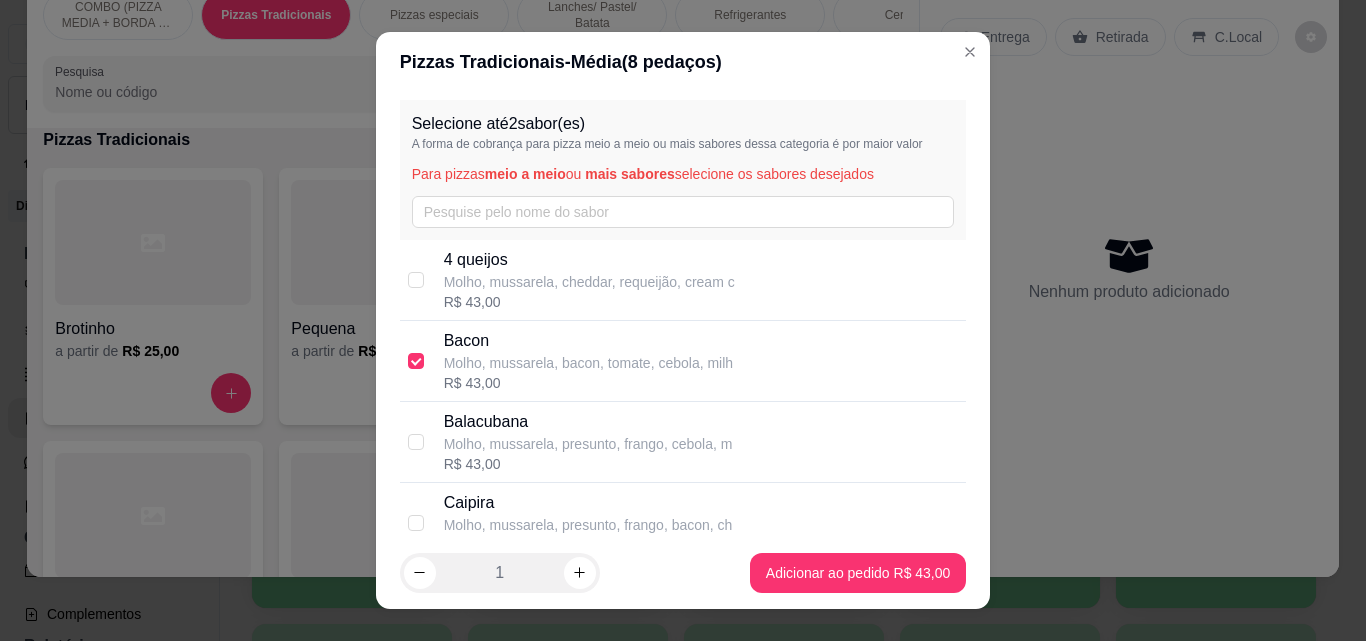 click on "Molho, mussarela, bacon, tomate, cebola, milh" at bounding box center [588, 363] 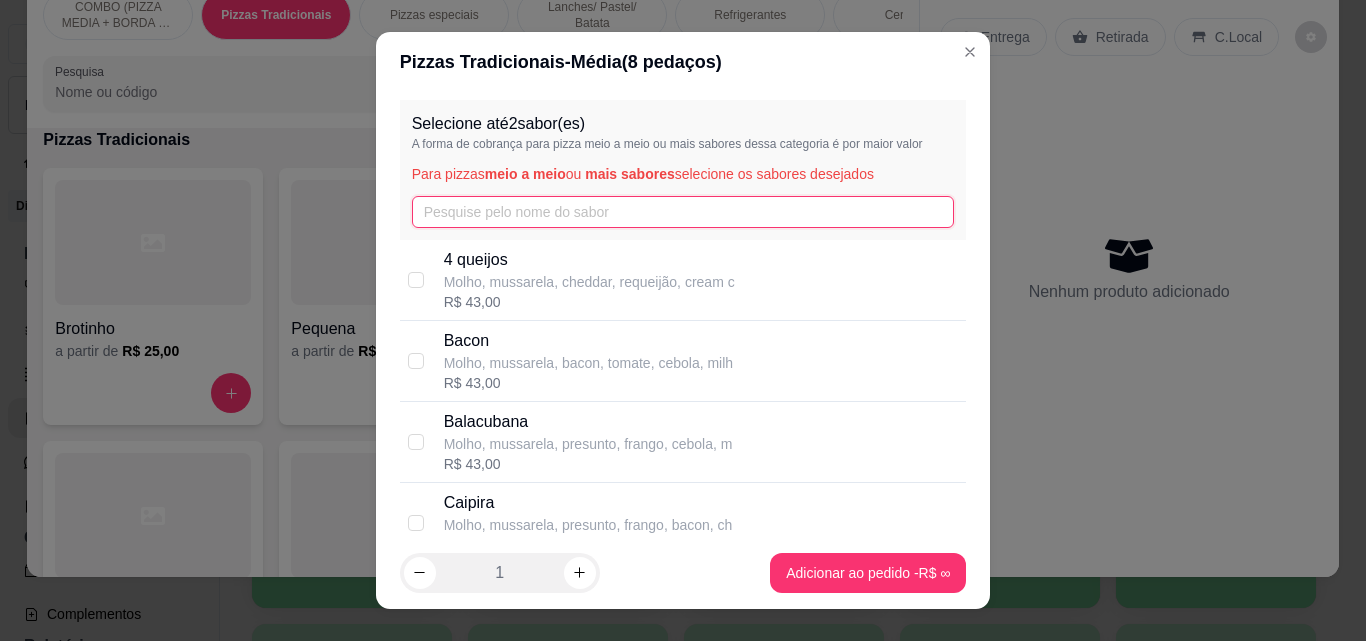 click at bounding box center (683, 212) 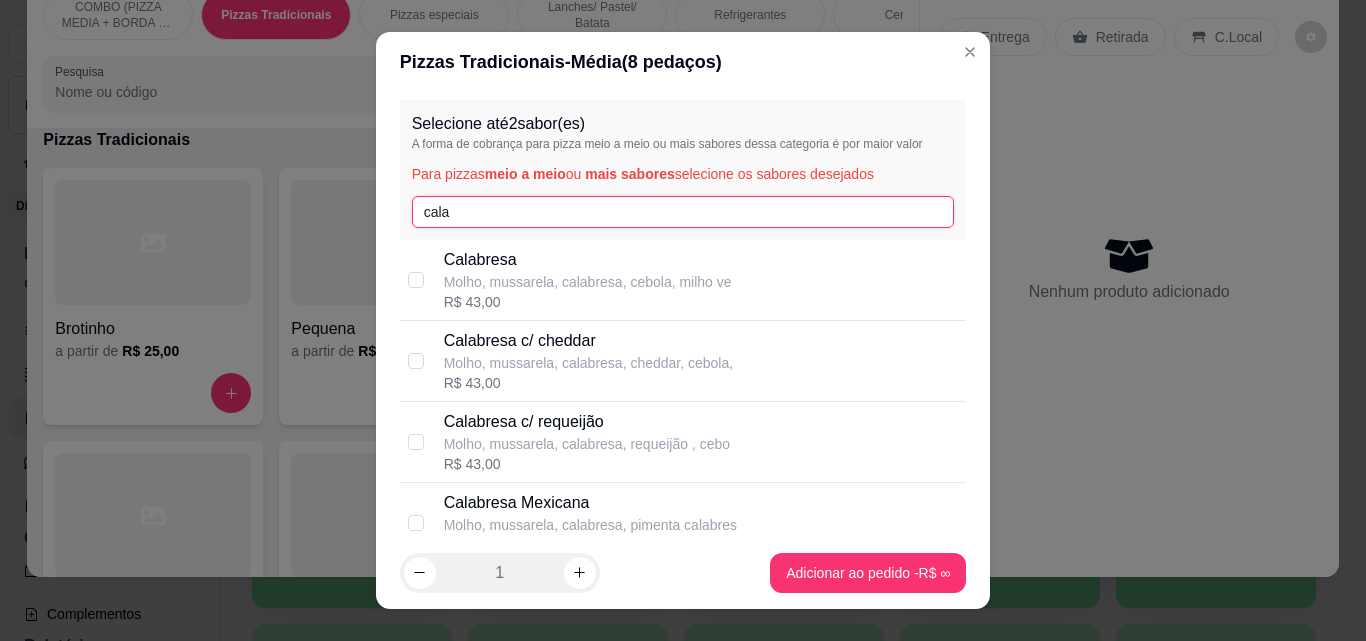 type on "cala" 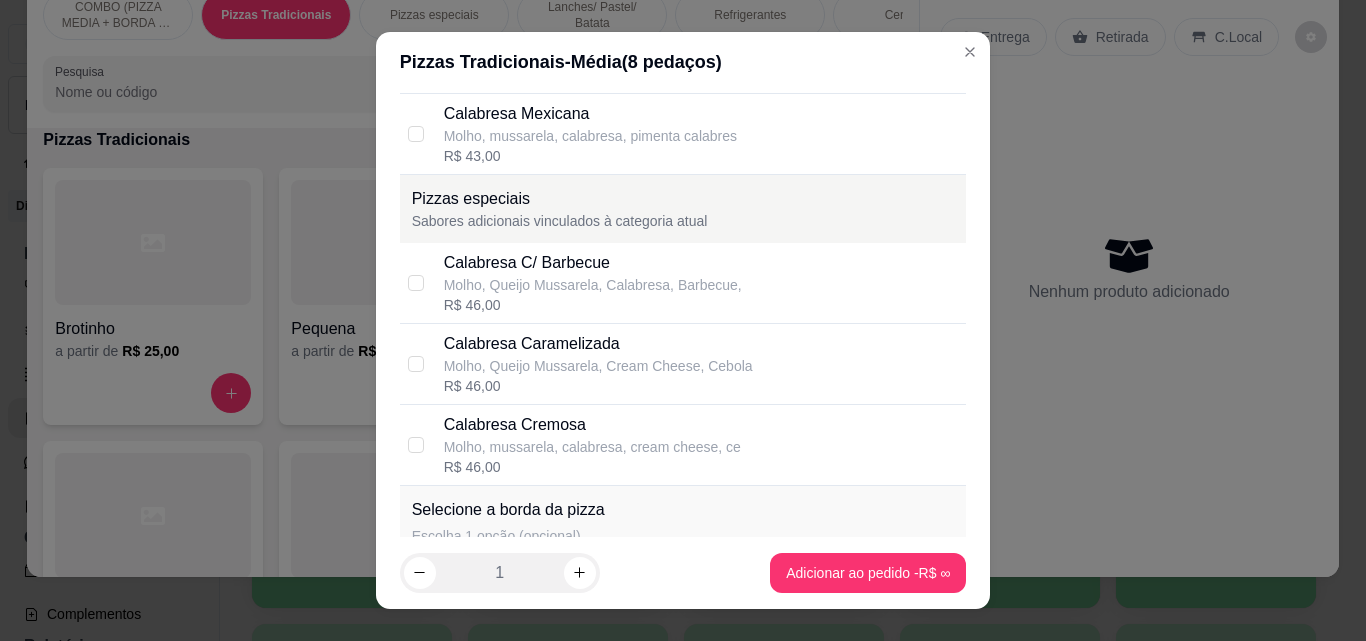 scroll, scrollTop: 536, scrollLeft: 0, axis: vertical 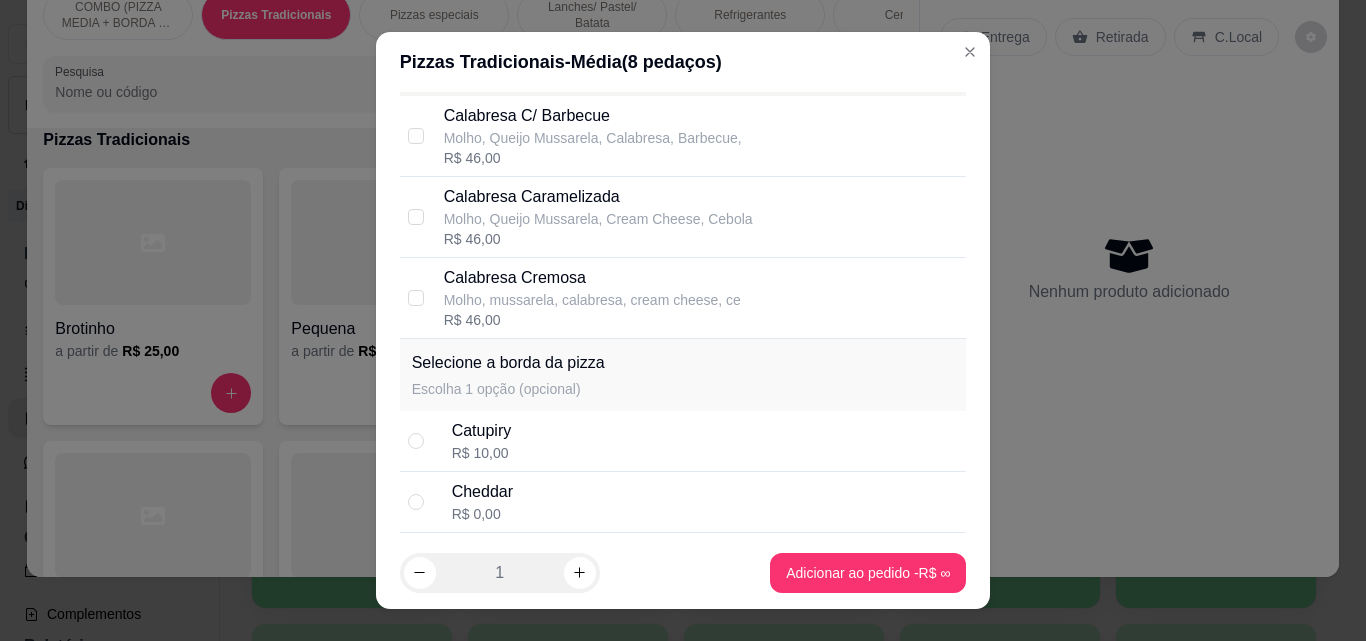 click on "Calabresa Cremosa" at bounding box center [592, 278] 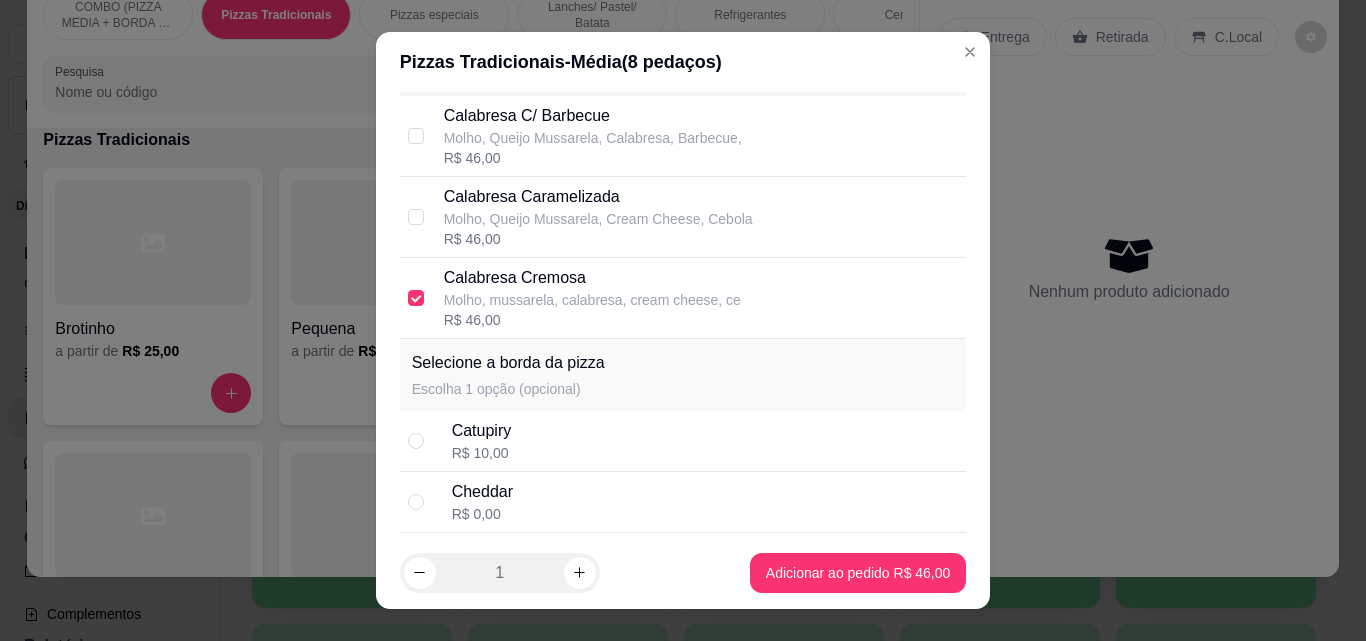 drag, startPoint x: 956, startPoint y: 88, endPoint x: 961, endPoint y: 128, distance: 40.311287 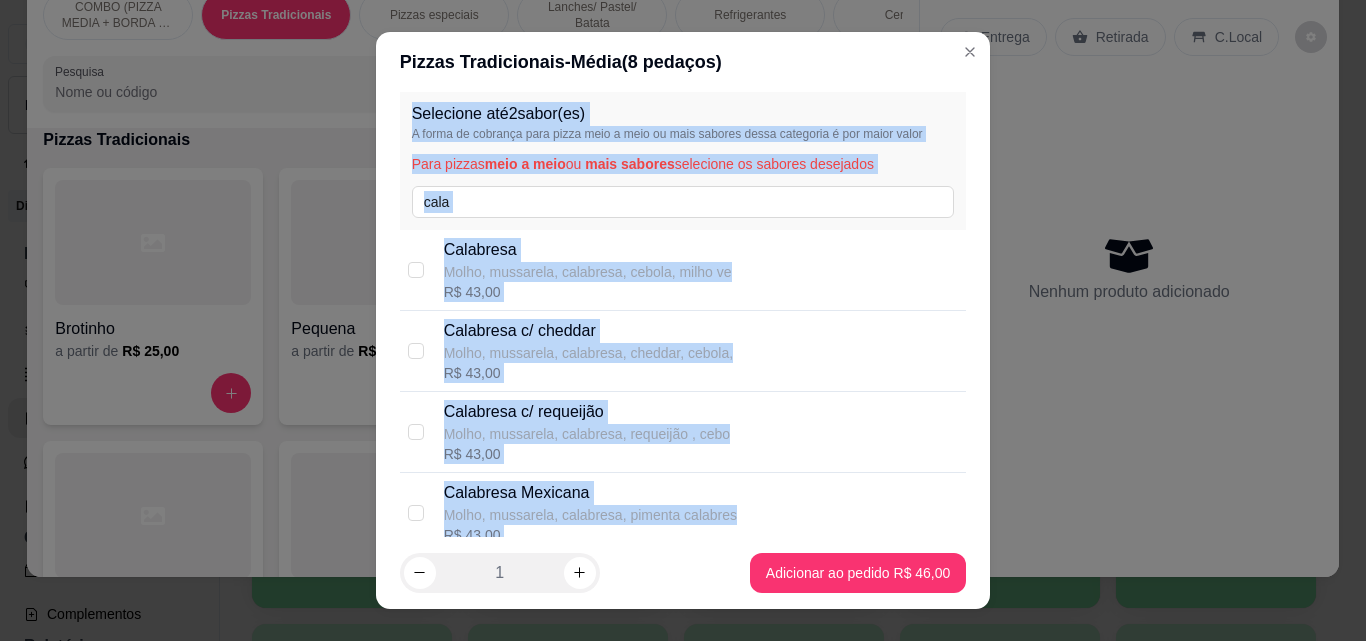 scroll, scrollTop: 3, scrollLeft: 0, axis: vertical 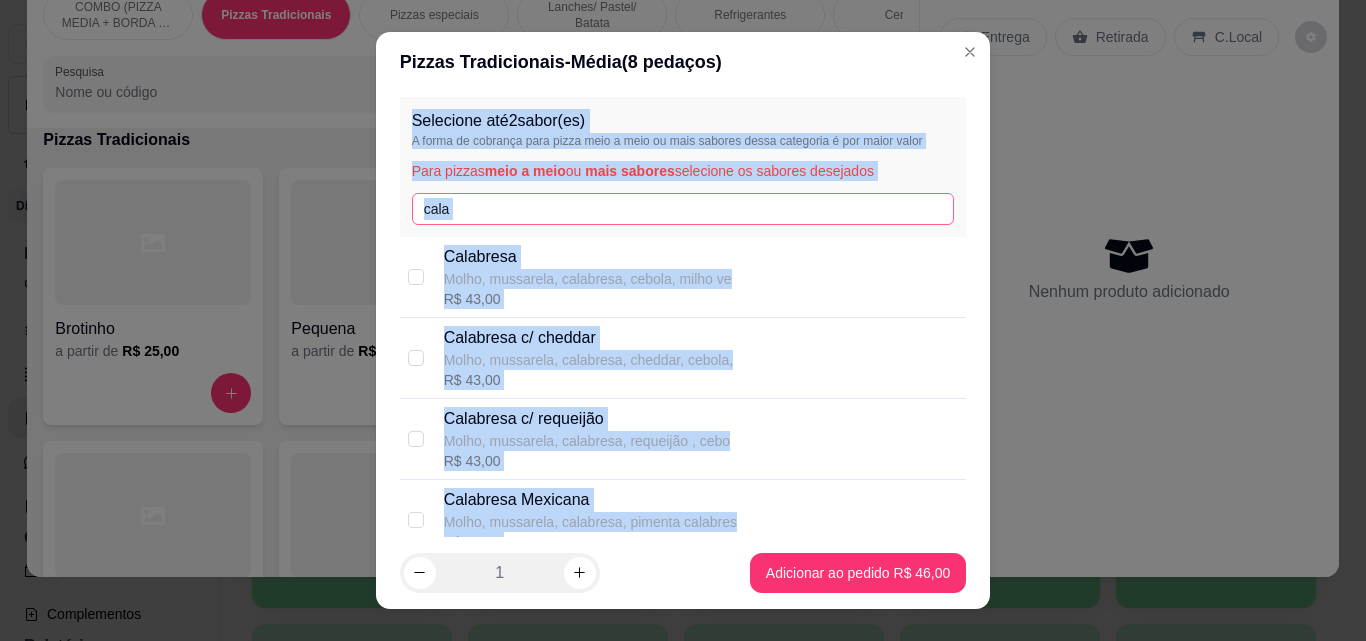 click on "cala" at bounding box center [683, 209] 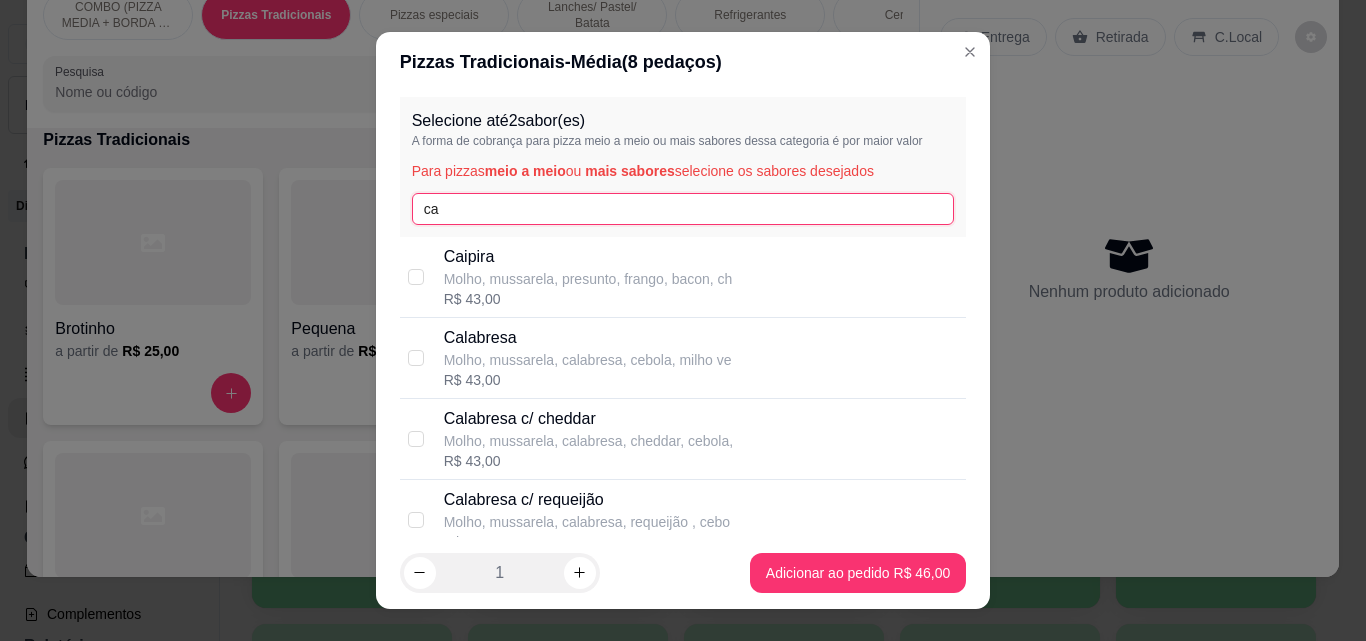 type on "c" 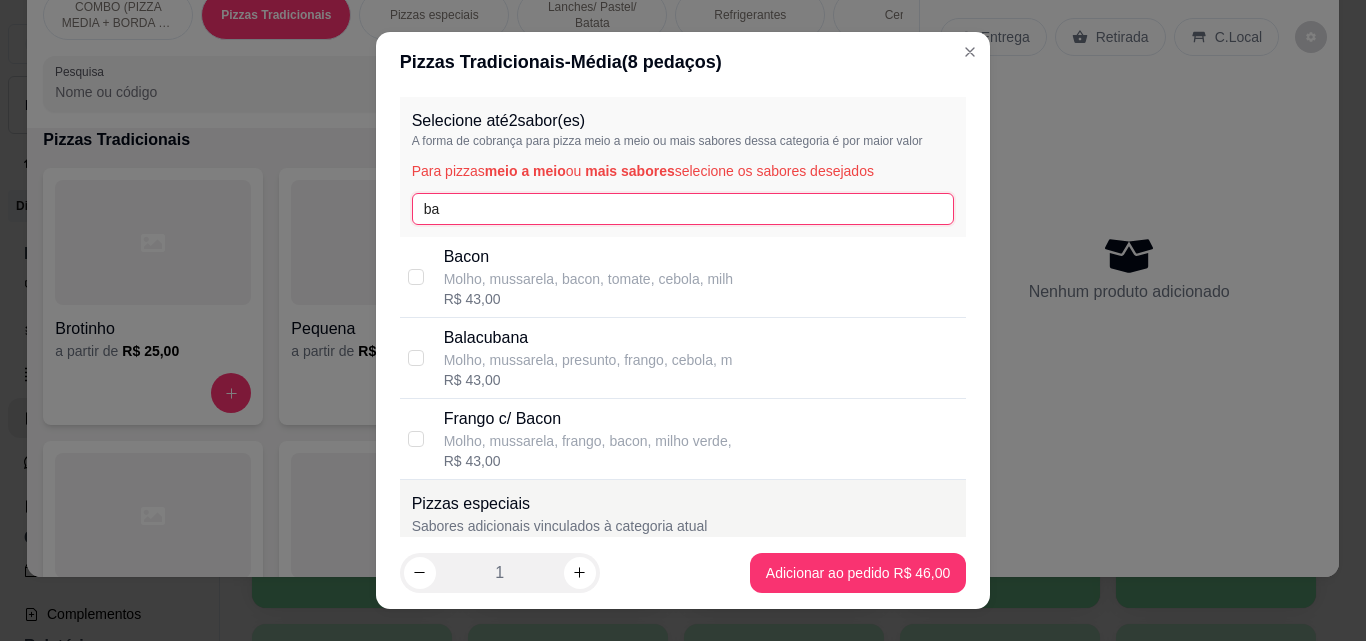 type on "ba" 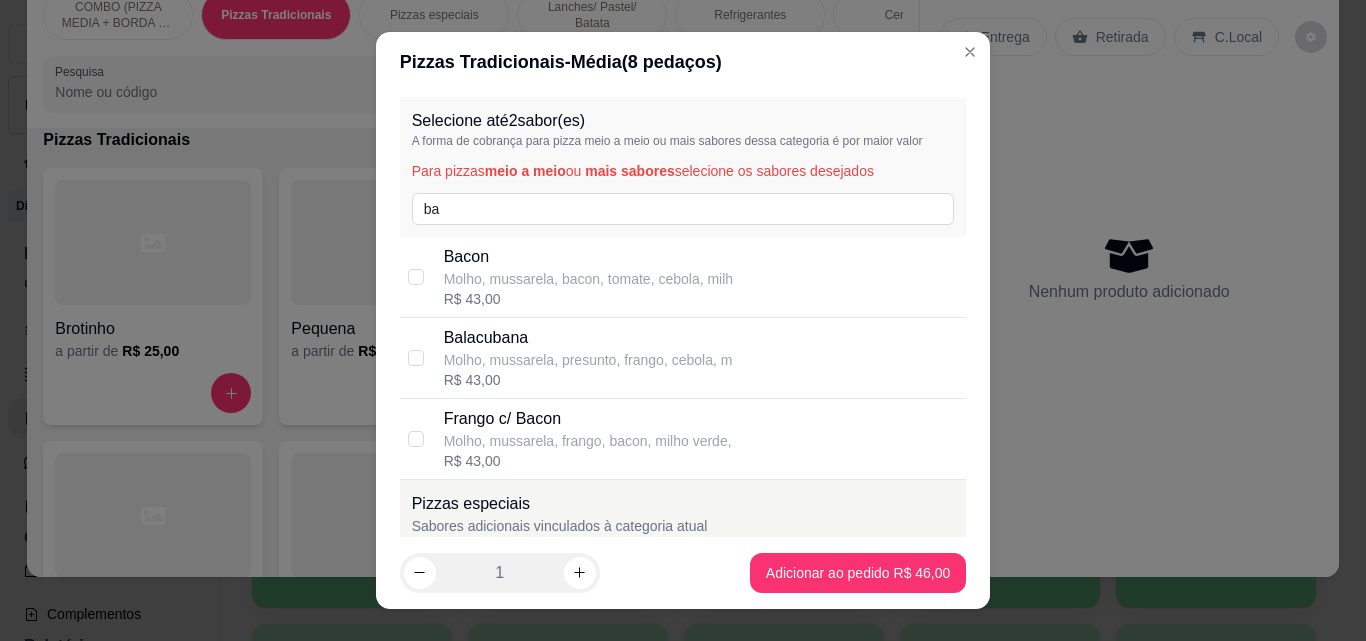 scroll, scrollTop: 392, scrollLeft: 0, axis: vertical 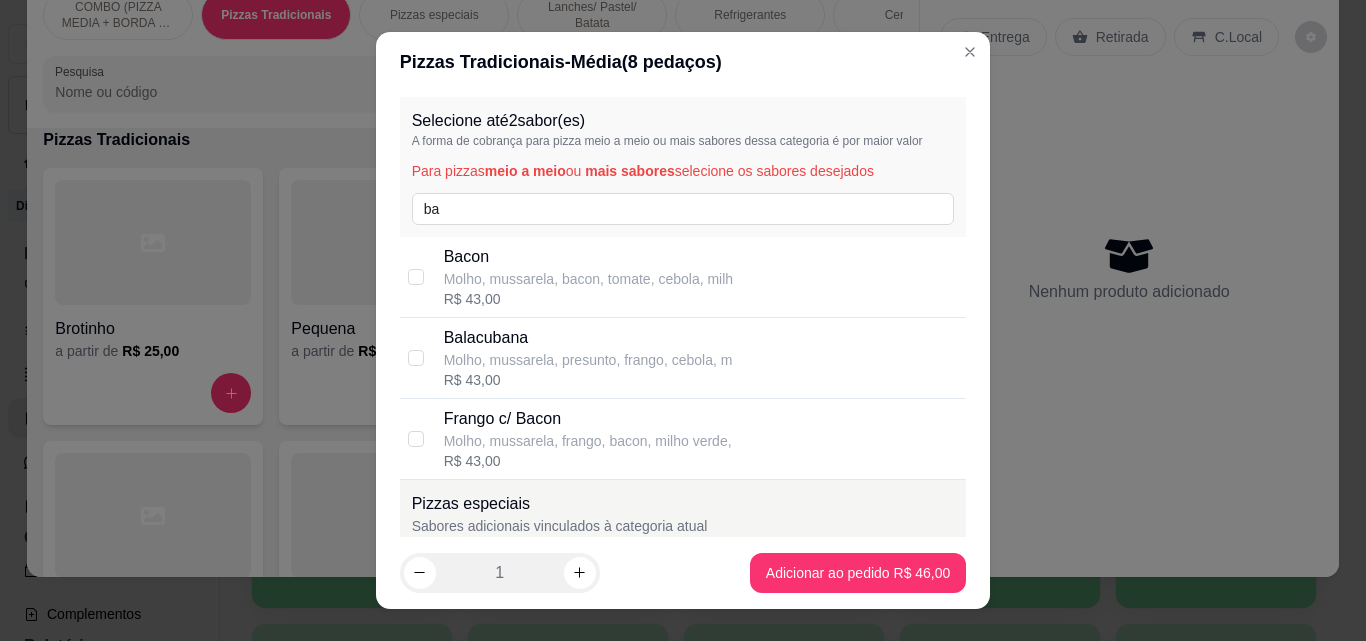 click on "R$ 43,00" at bounding box center [588, 299] 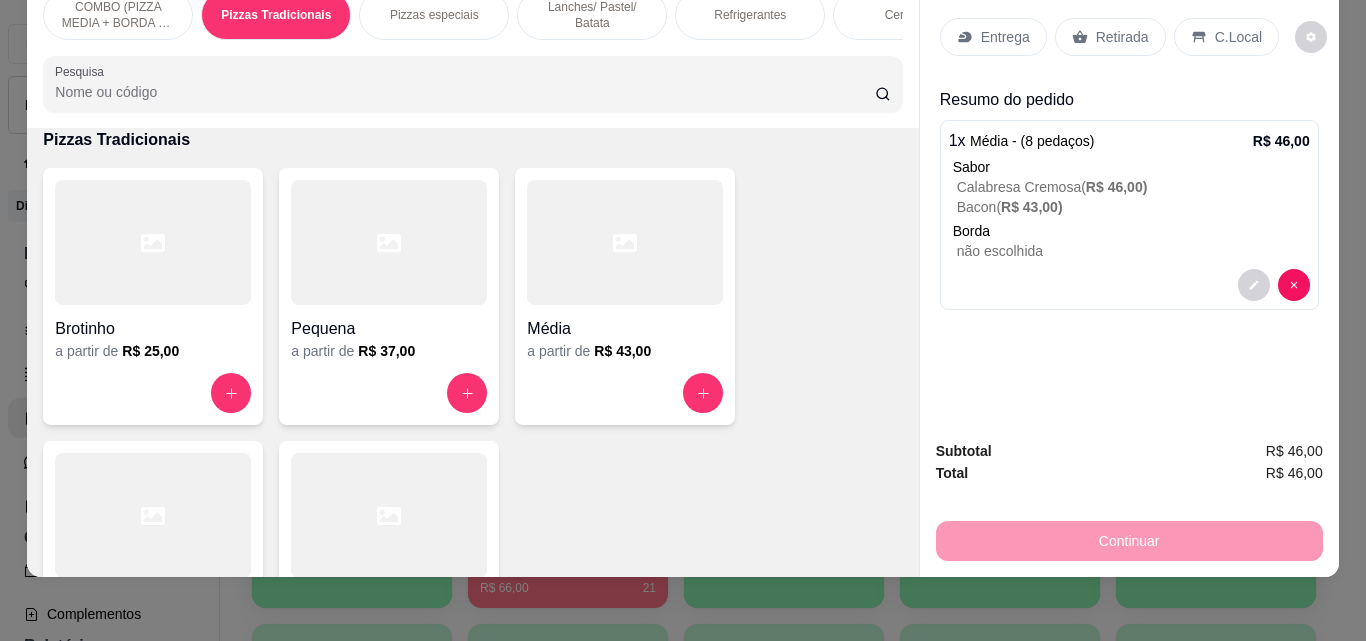click on "Refrigerantes" at bounding box center (750, 15) 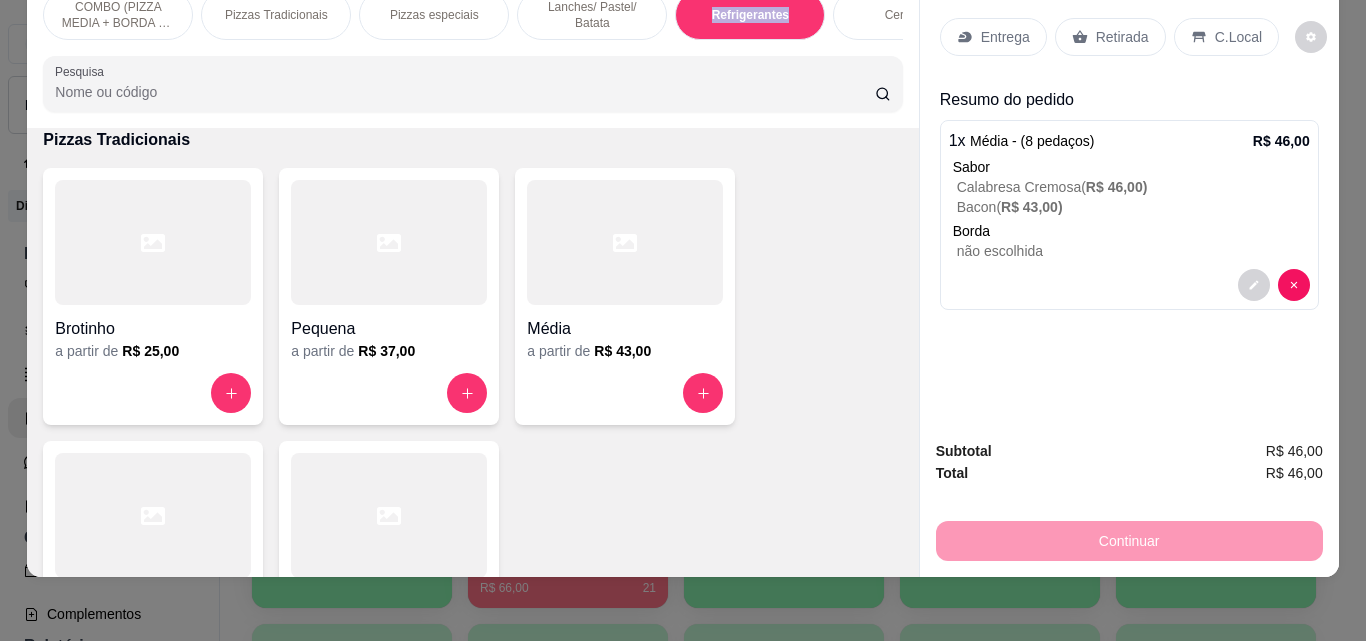 scroll, scrollTop: 3088, scrollLeft: 0, axis: vertical 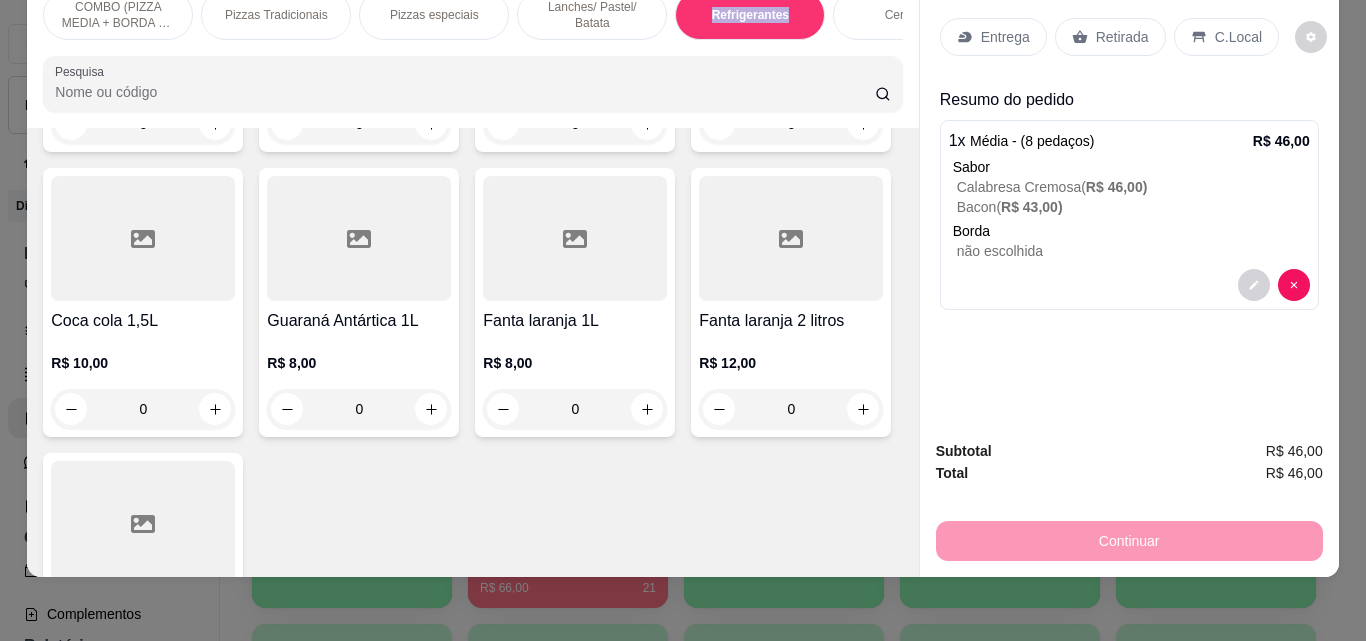 click on "Refrigerantes" at bounding box center (750, 15) 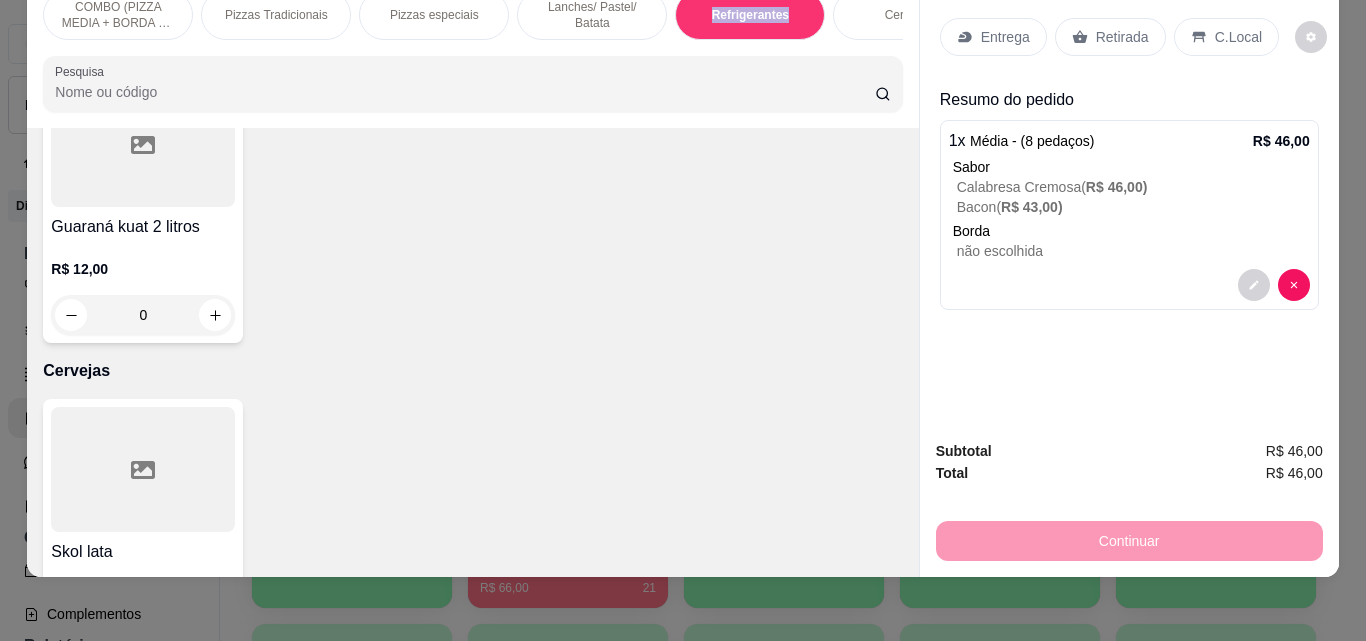 click 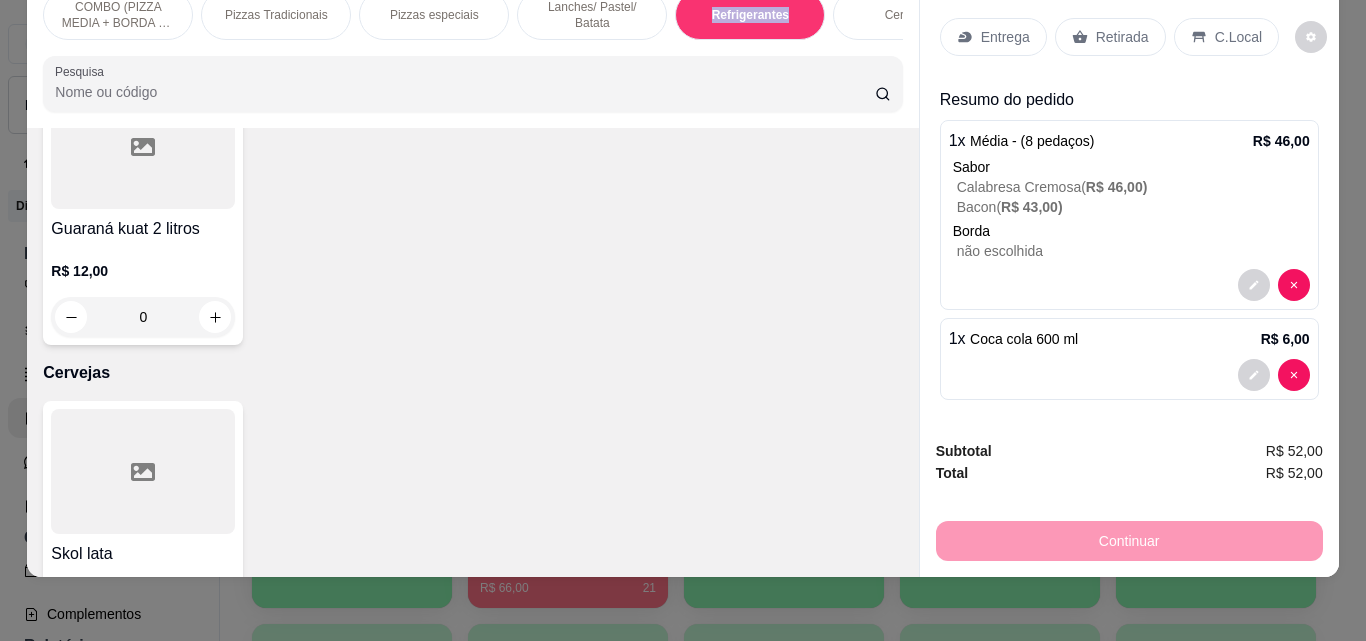 scroll, scrollTop: 3468, scrollLeft: 0, axis: vertical 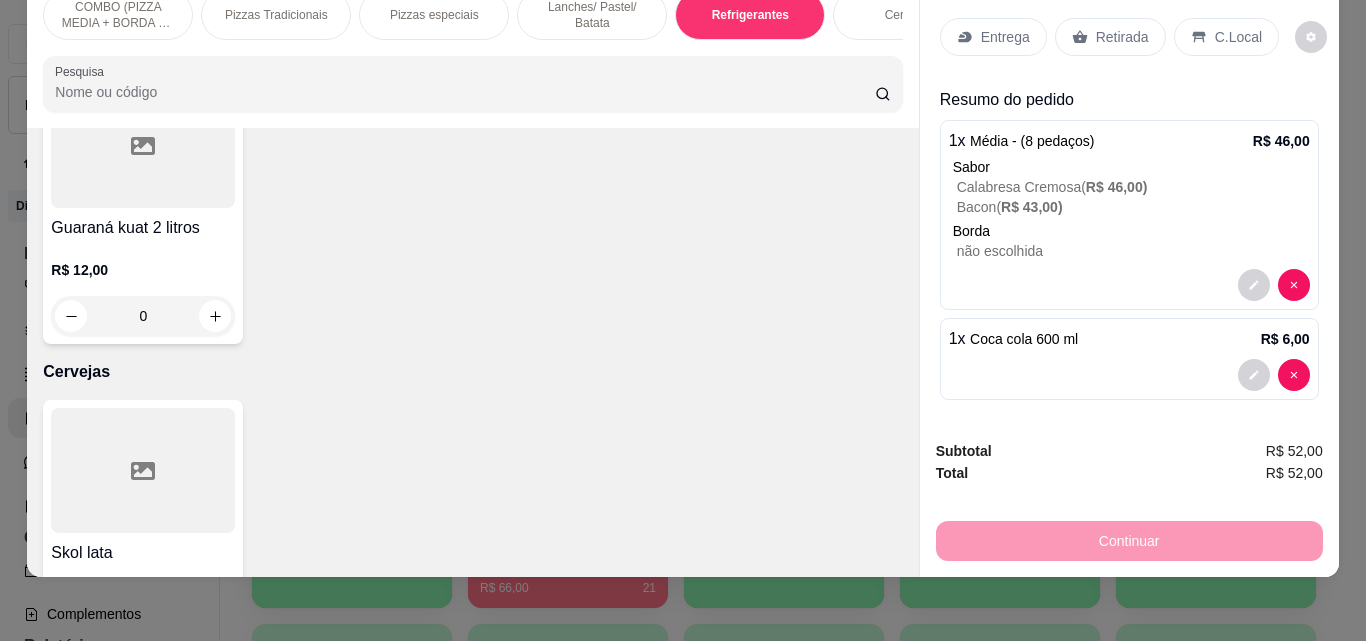 click on "Entrega" at bounding box center [1005, 37] 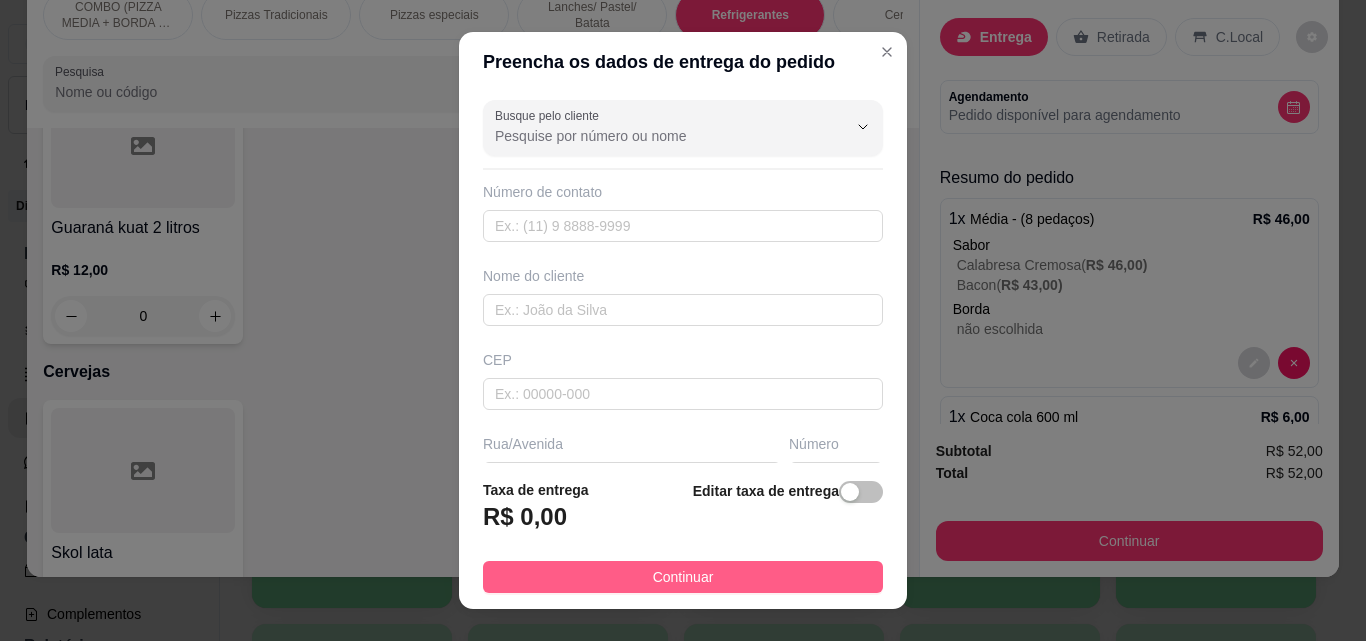 drag, startPoint x: 815, startPoint y: 598, endPoint x: 817, endPoint y: 578, distance: 20.09975 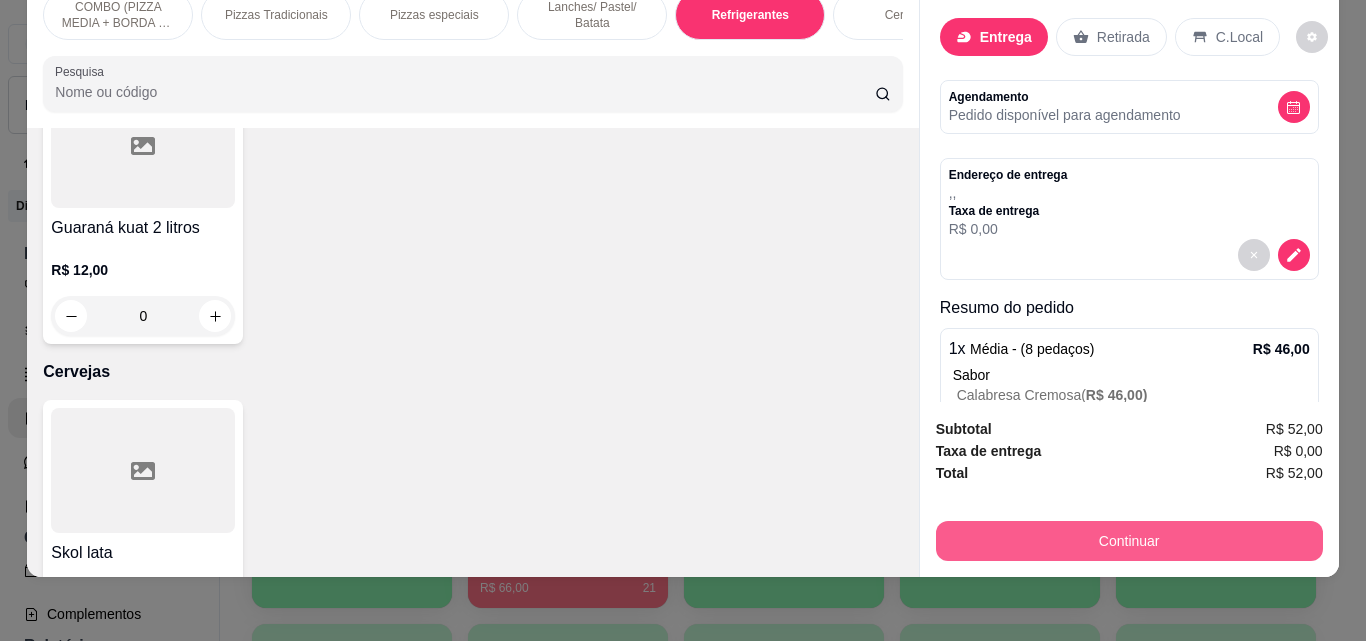 click on "Continuar" at bounding box center [1129, 541] 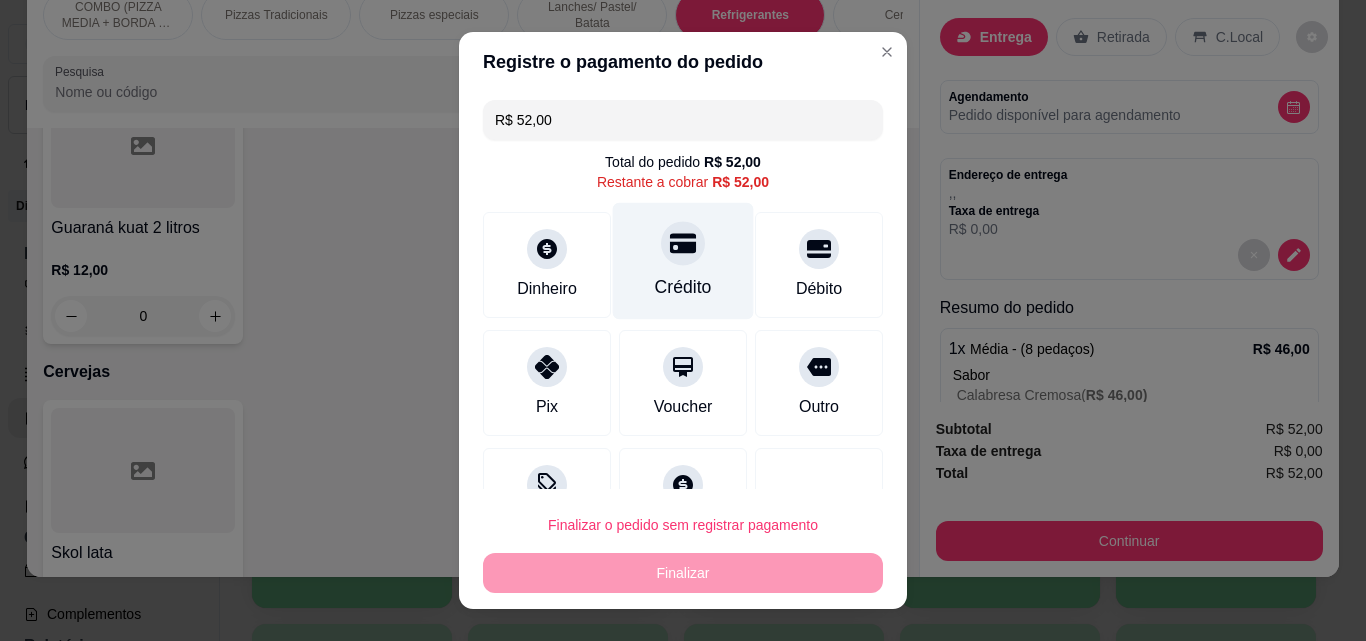 click on "Crédito" at bounding box center (683, 287) 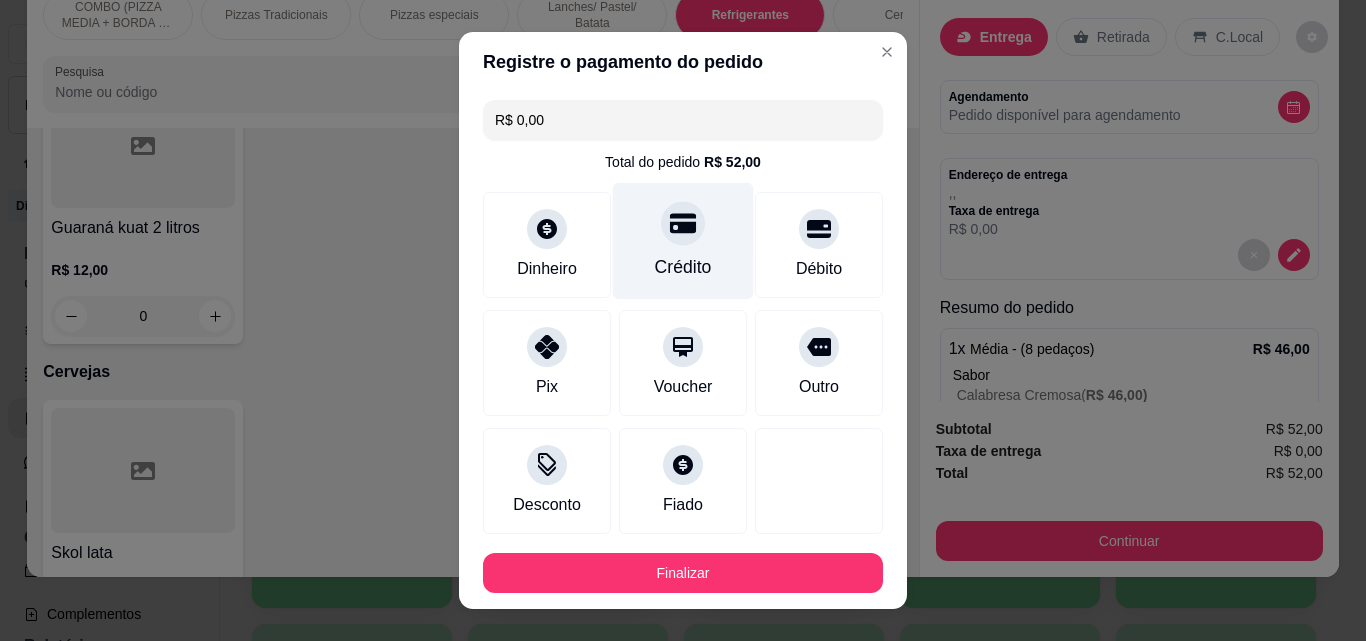 type on "R$ 0,00" 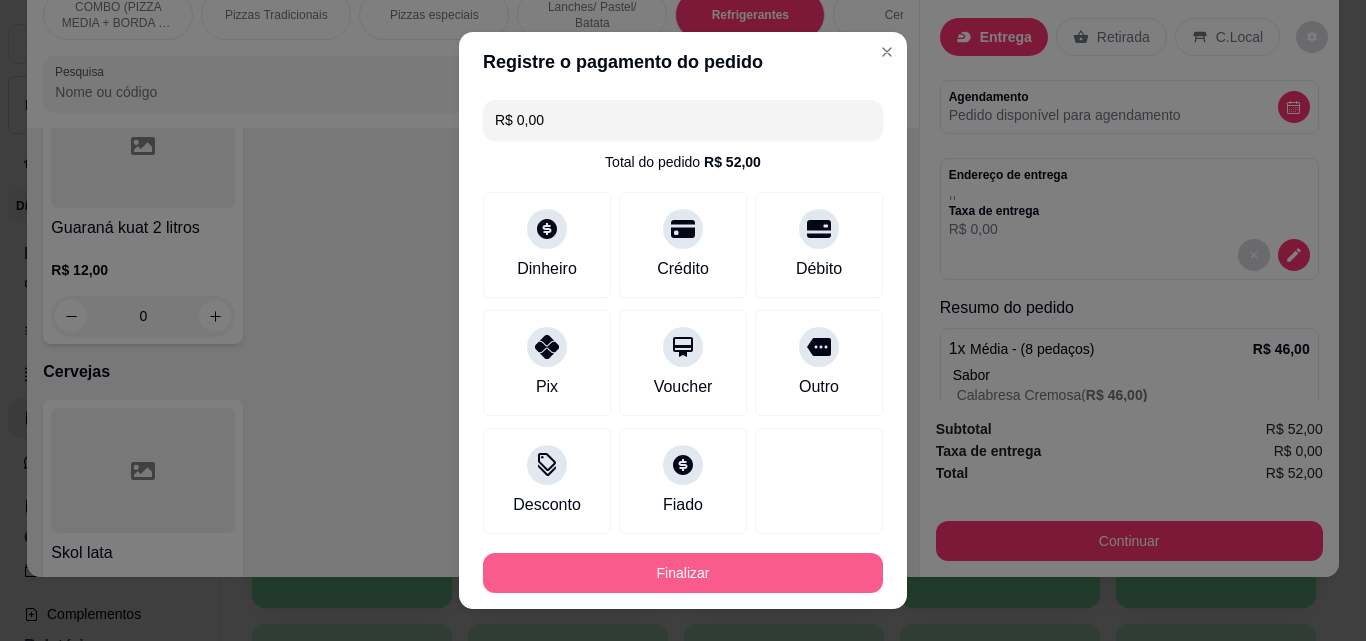 click on "Finalizar" at bounding box center (683, 573) 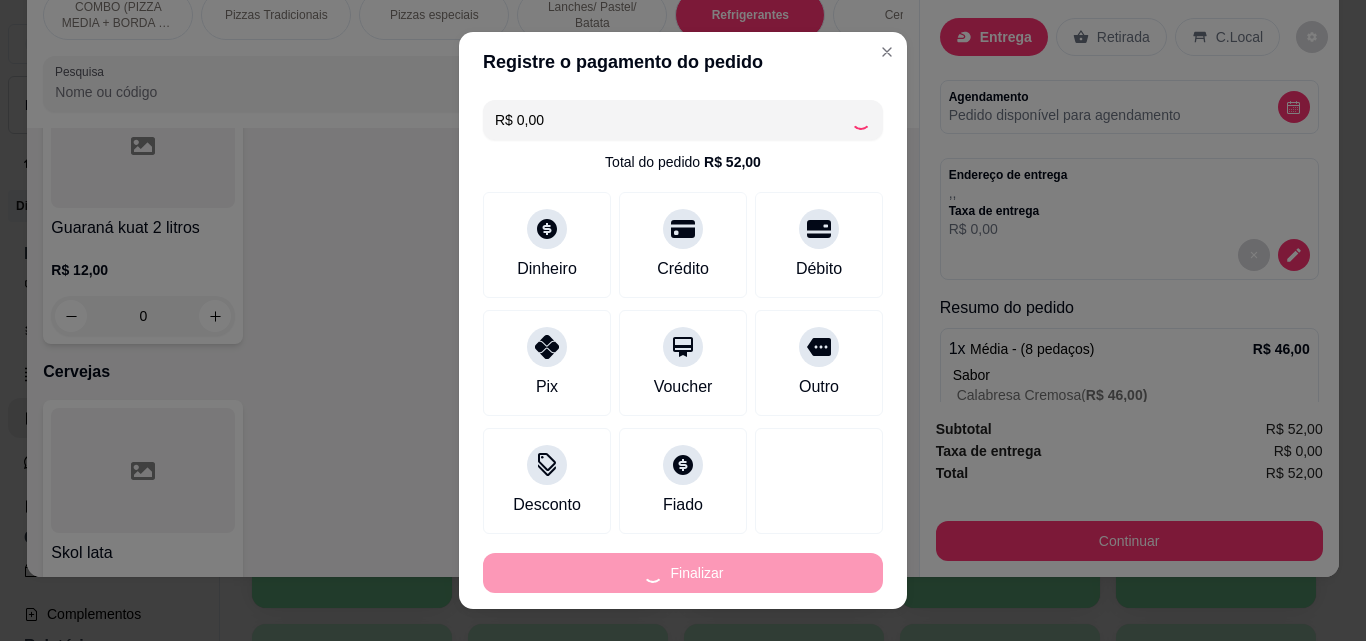 type on "0" 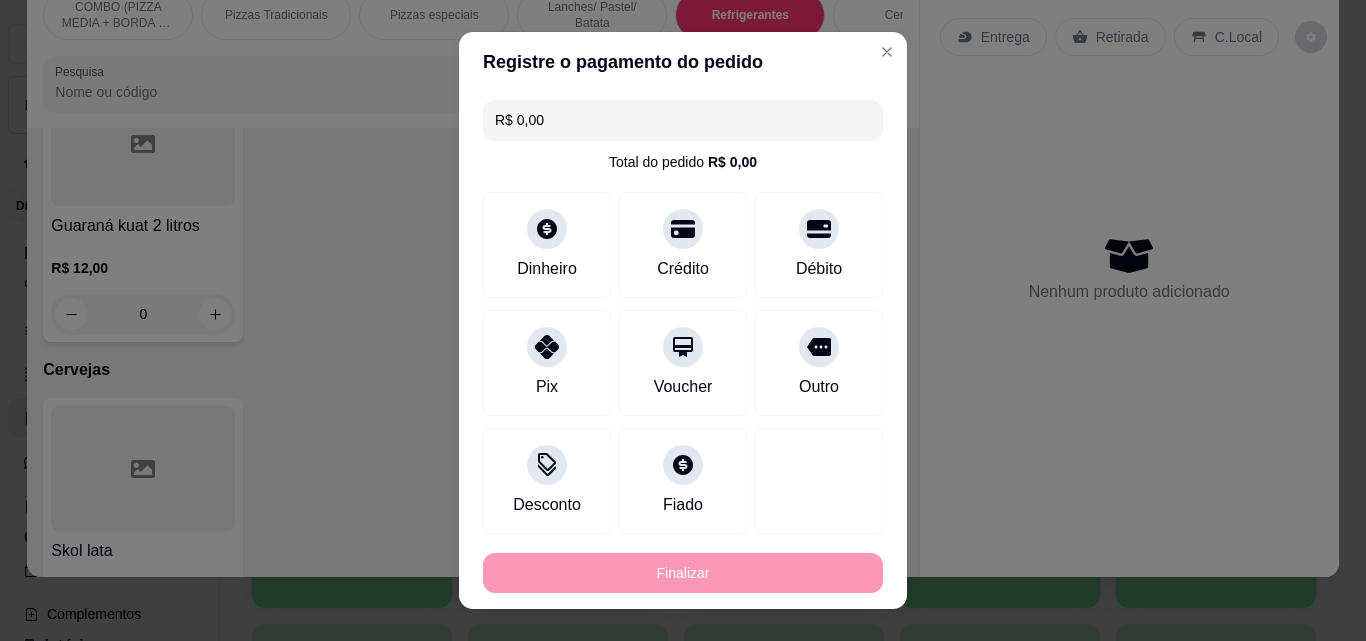 type on "-R$ 52,00" 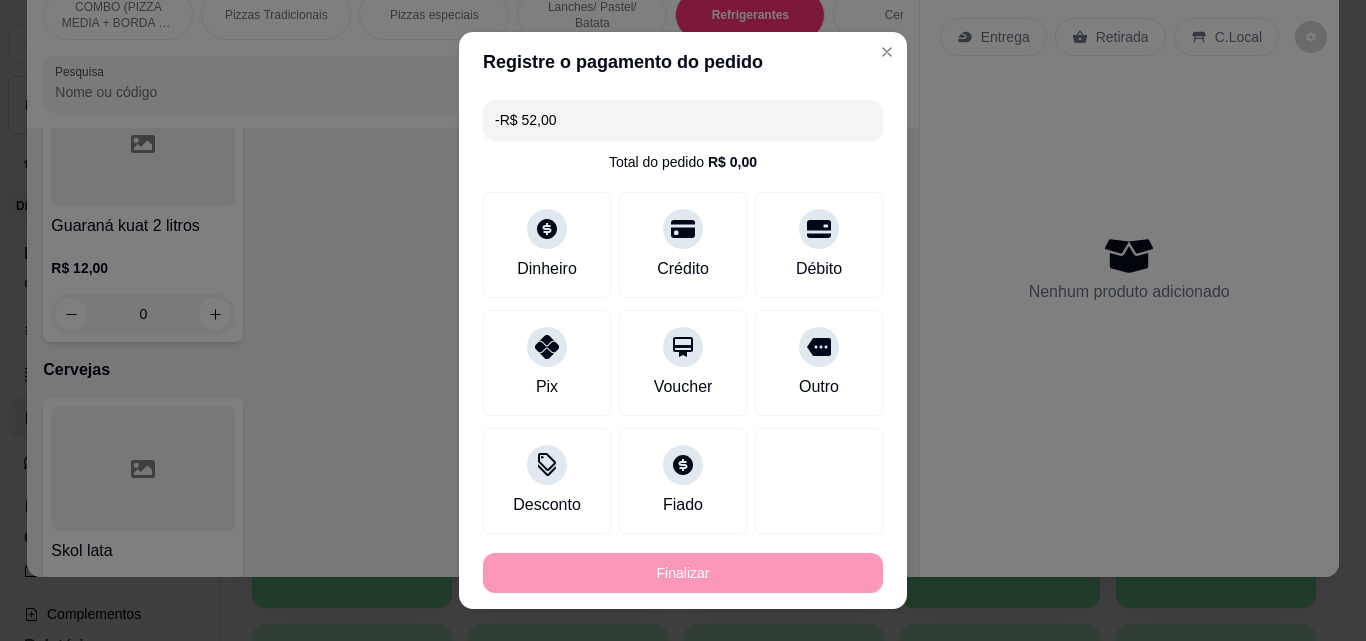 scroll, scrollTop: 3467, scrollLeft: 0, axis: vertical 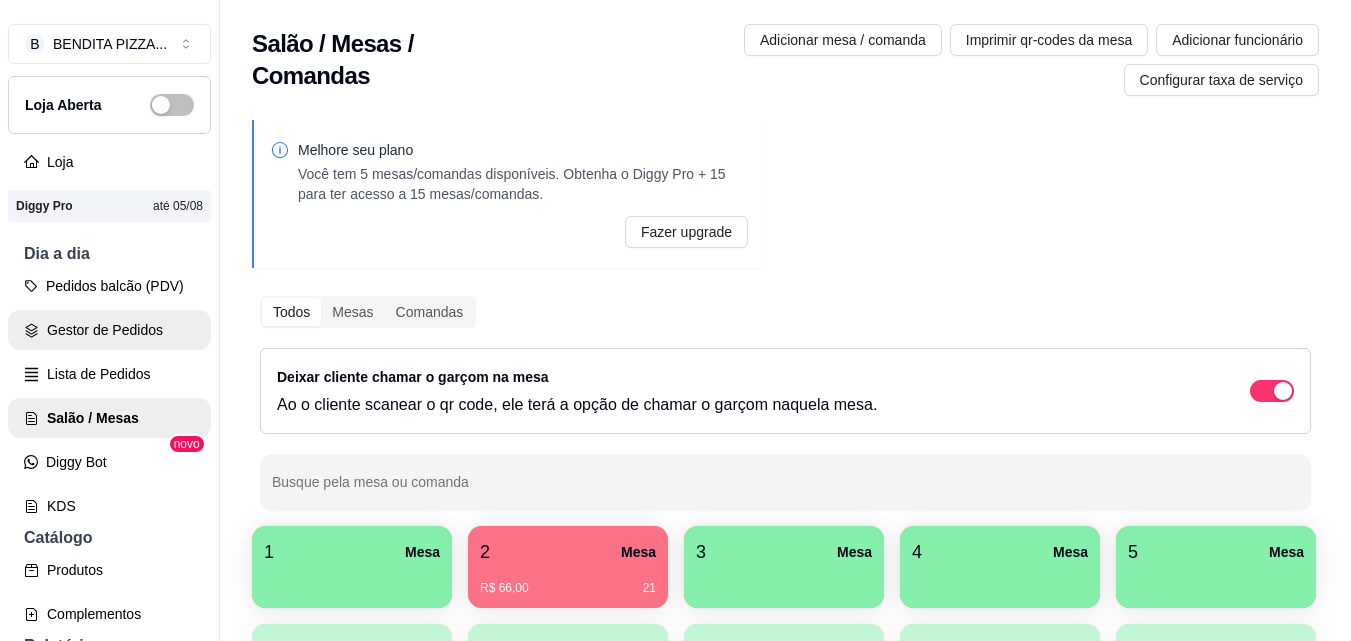 click on "Gestor de Pedidos" at bounding box center (109, 330) 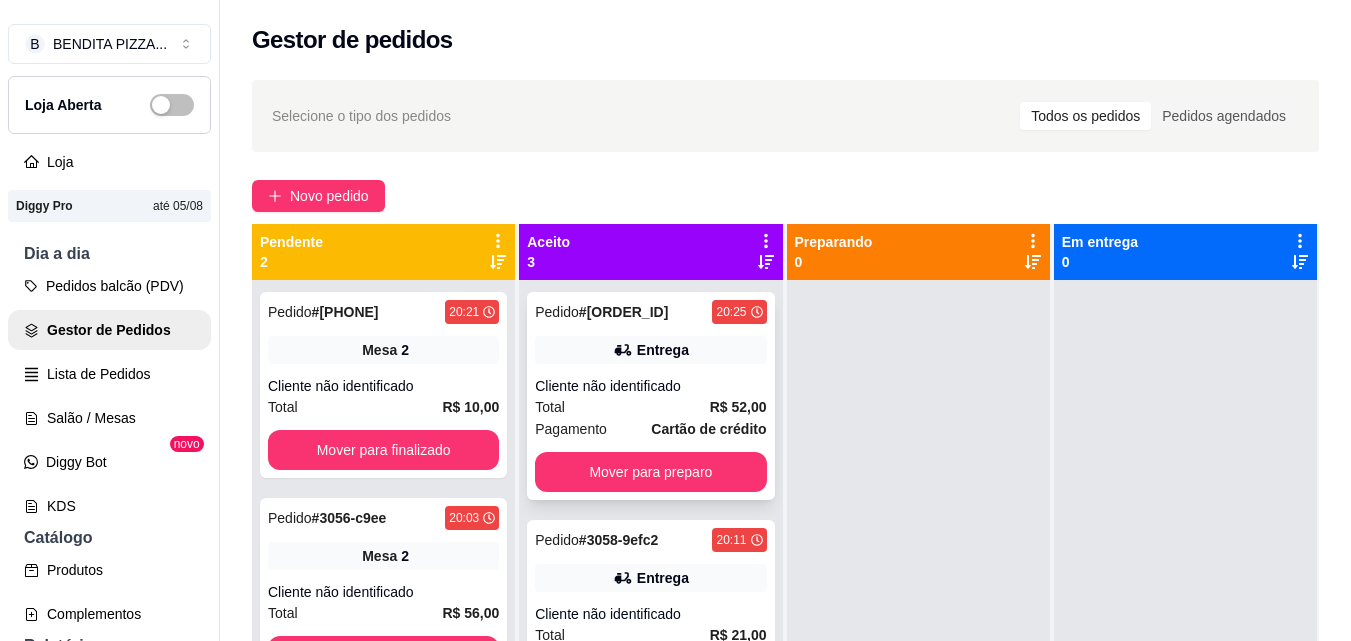 click on "Cartão de crédito" at bounding box center (708, 429) 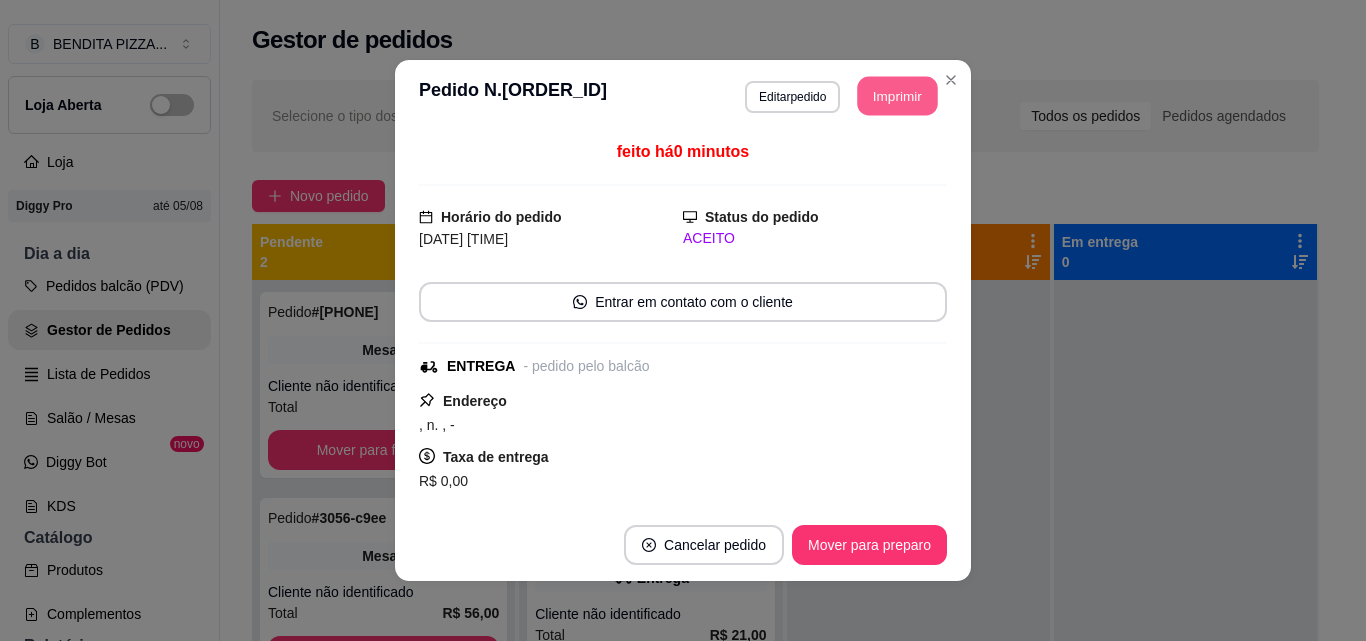 click on "Imprimir" at bounding box center (898, 96) 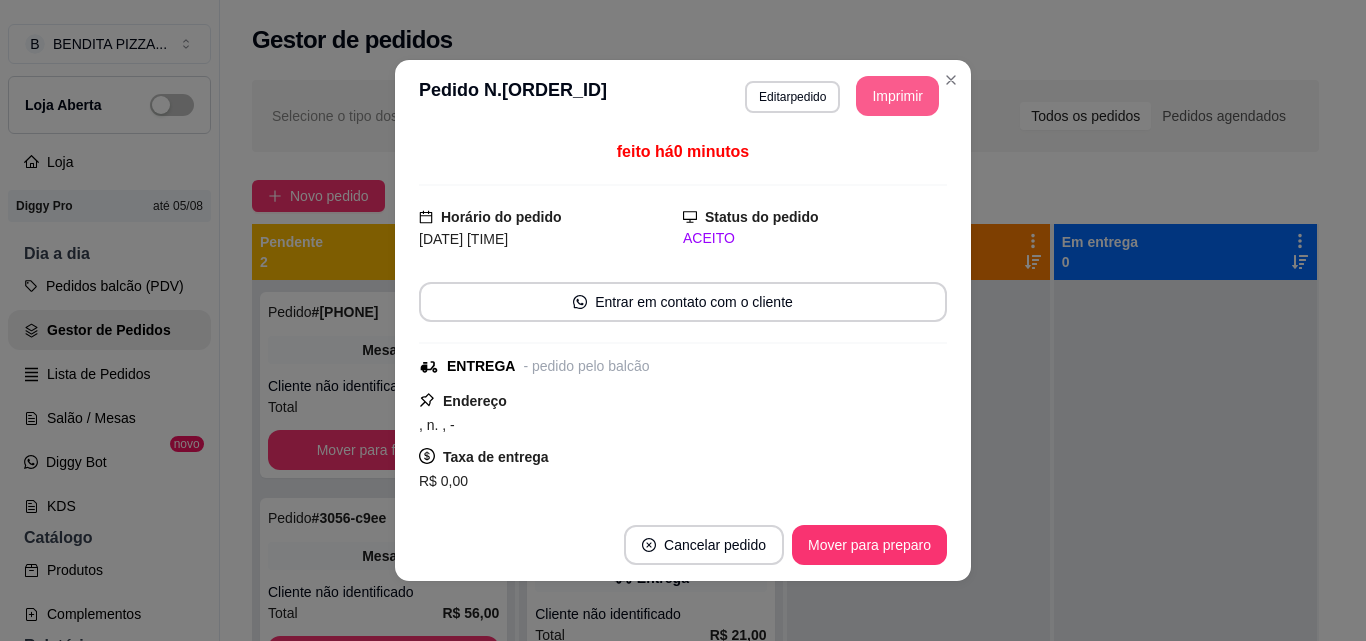scroll, scrollTop: 0, scrollLeft: 0, axis: both 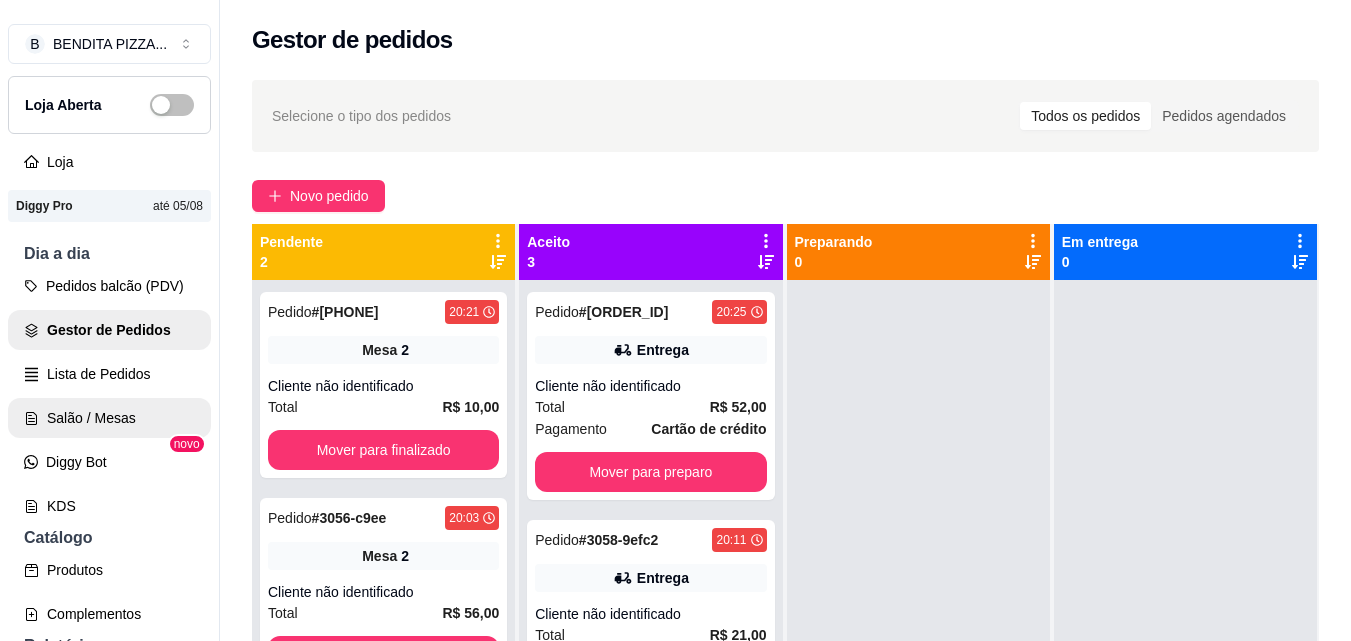 click on "Salão / Mesas" at bounding box center [109, 418] 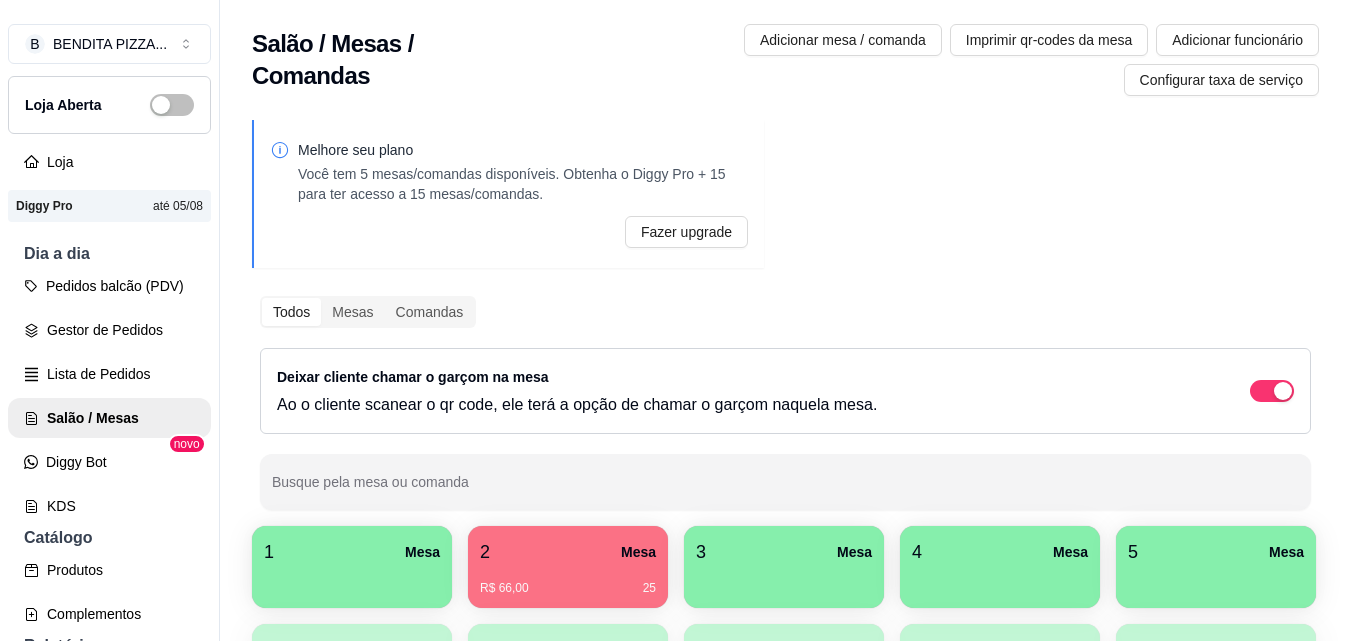 click at bounding box center [784, 581] 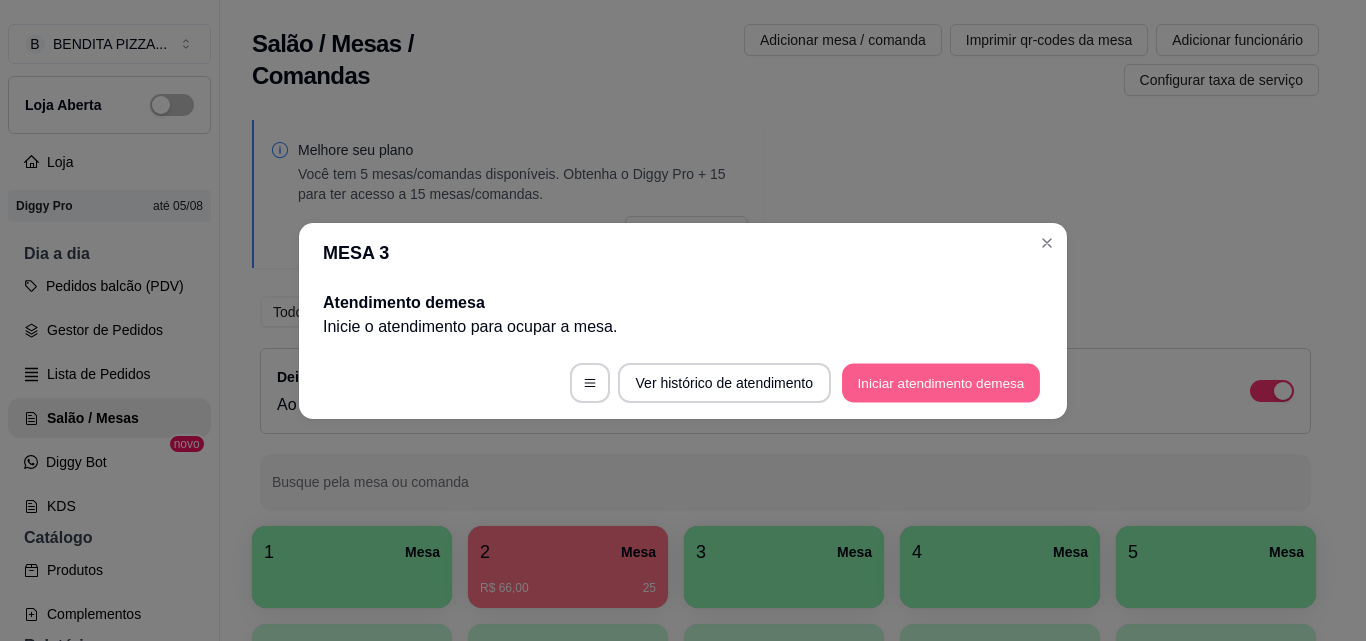 click on "Iniciar atendimento de  mesa" at bounding box center (941, 382) 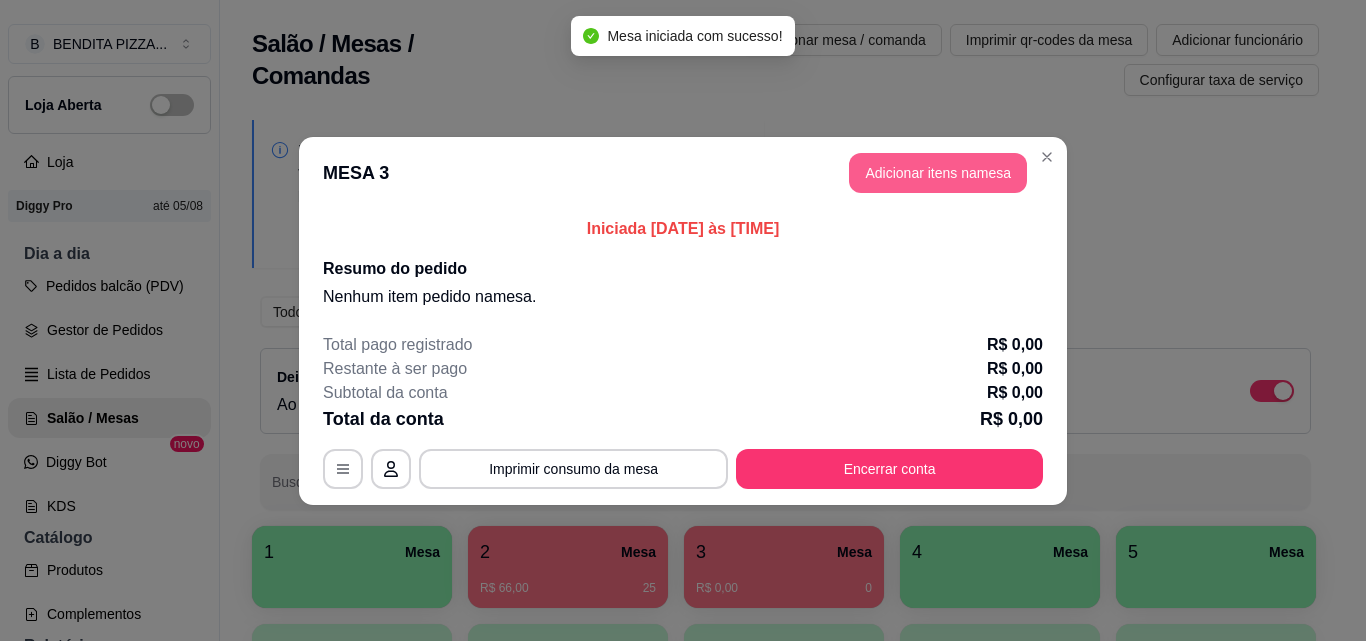 click on "Adicionar itens na  mesa" at bounding box center (938, 173) 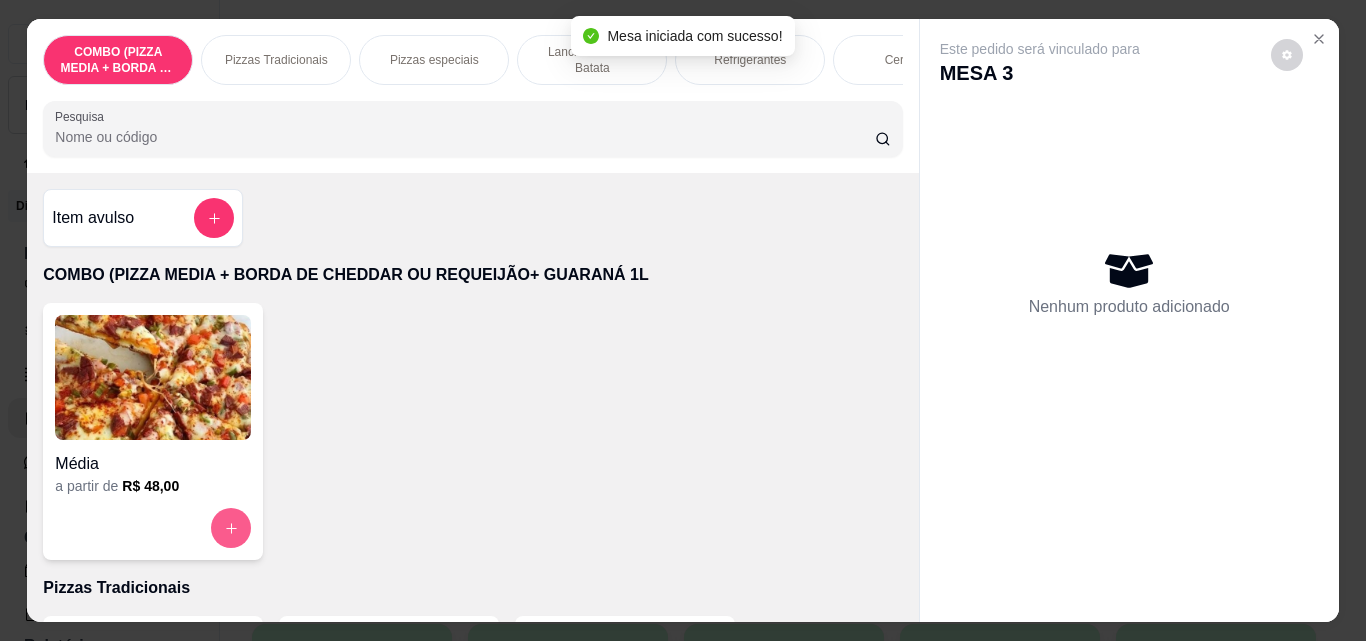 click 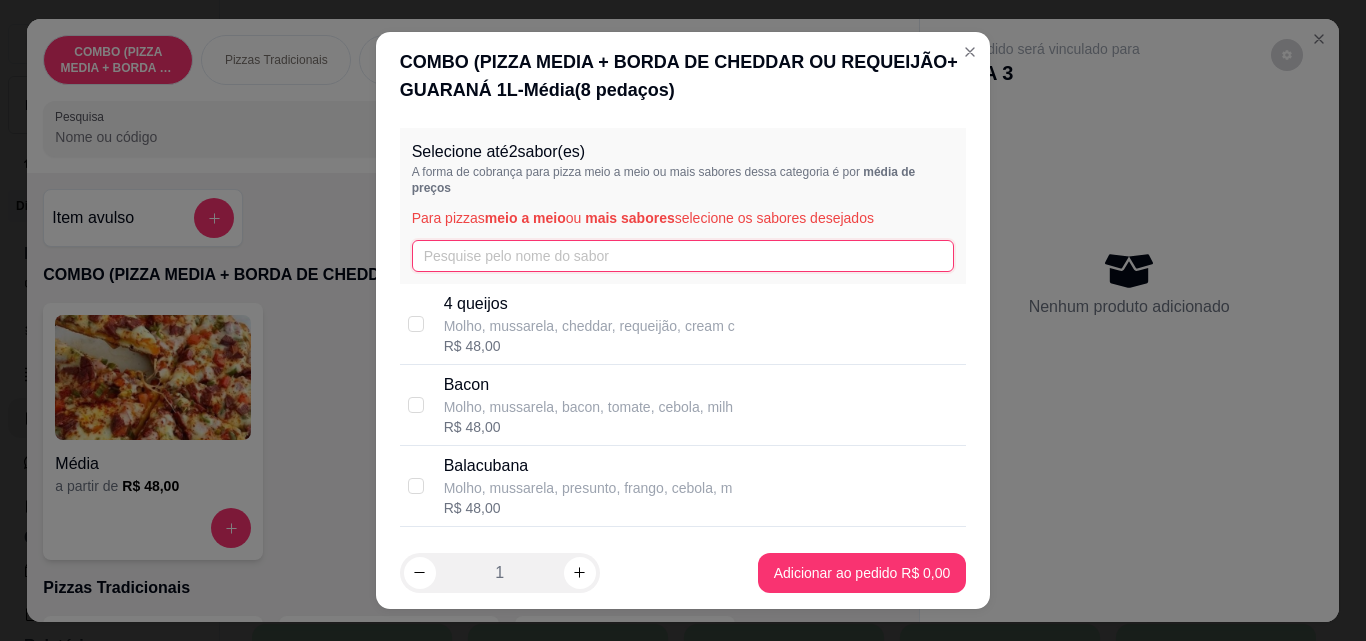 click at bounding box center (683, 256) 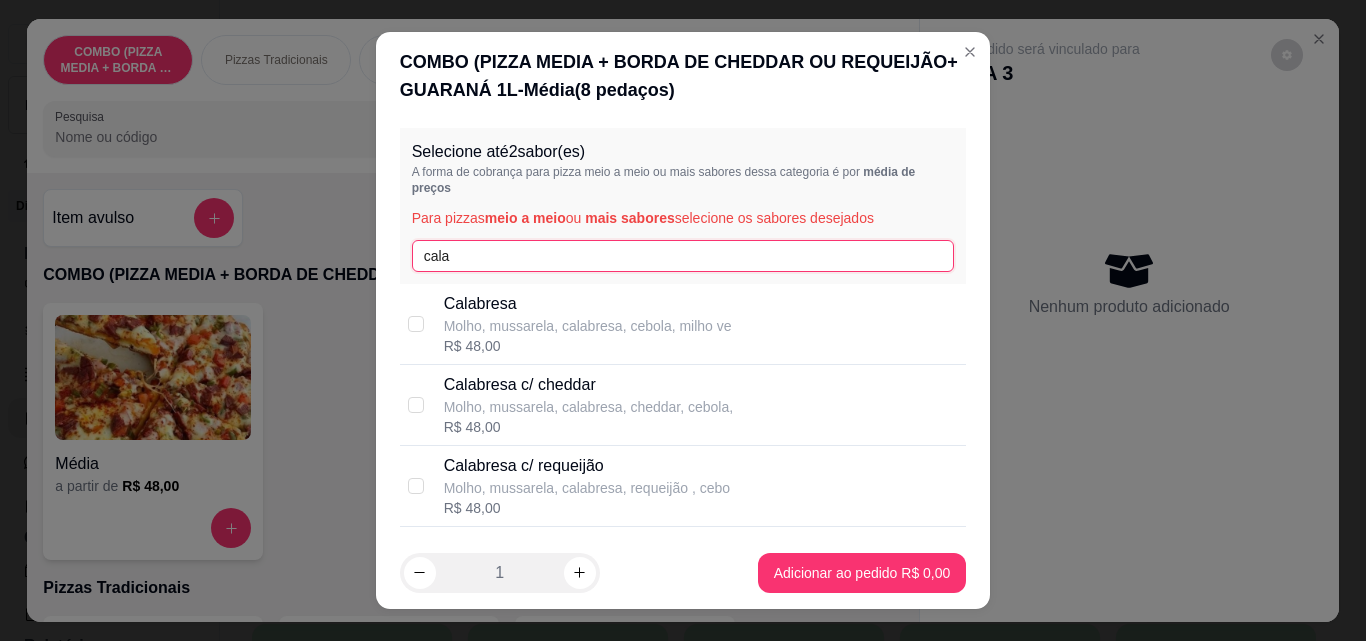 type on "cala" 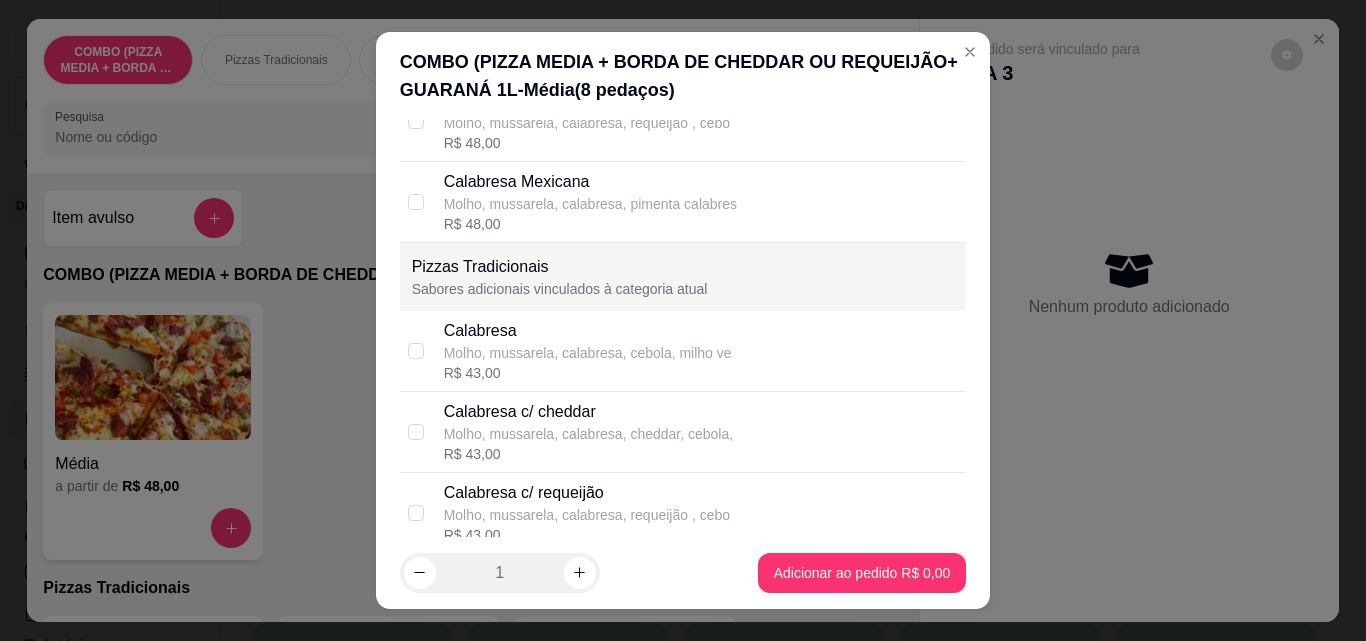 scroll, scrollTop: 730, scrollLeft: 0, axis: vertical 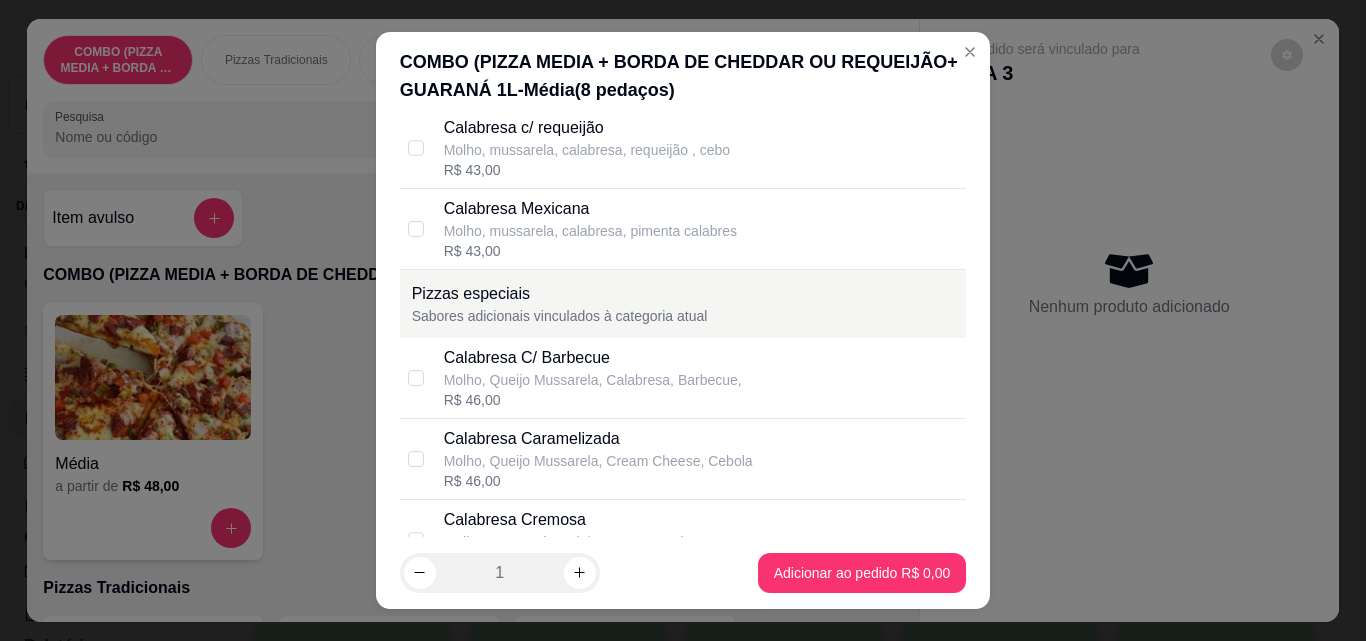 click on "1 Adicionar ao pedido   R$ 0,00" at bounding box center [683, 573] 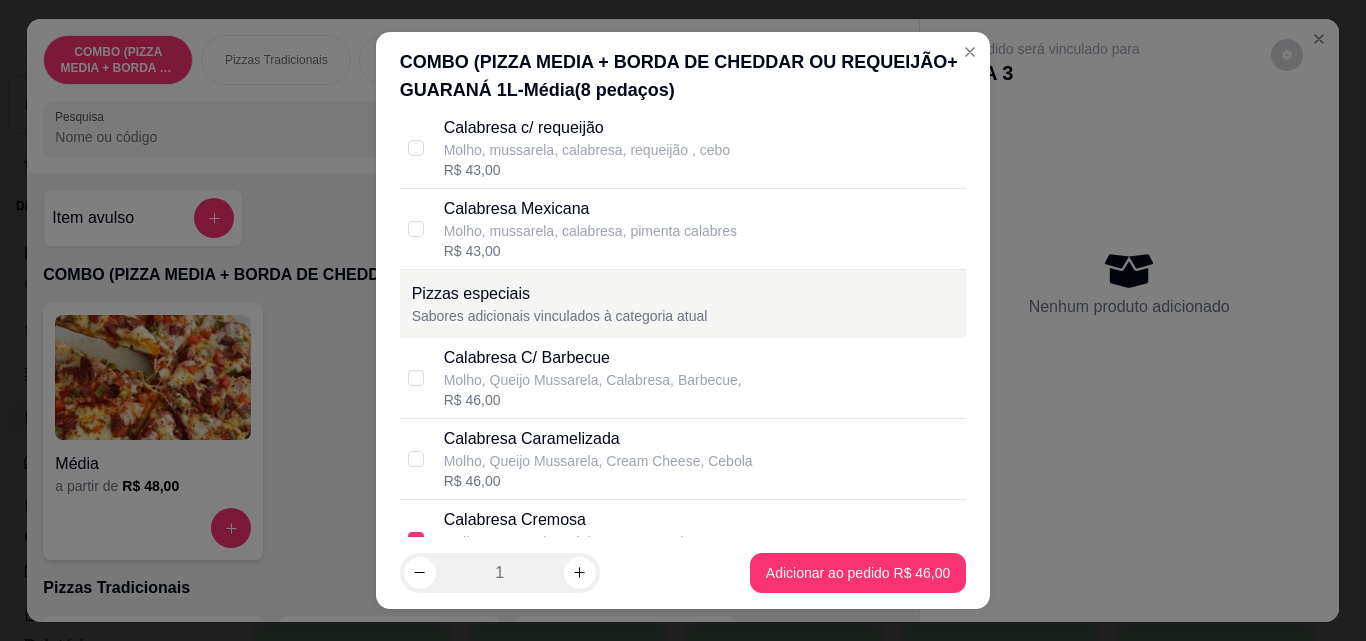 scroll, scrollTop: 365, scrollLeft: 0, axis: vertical 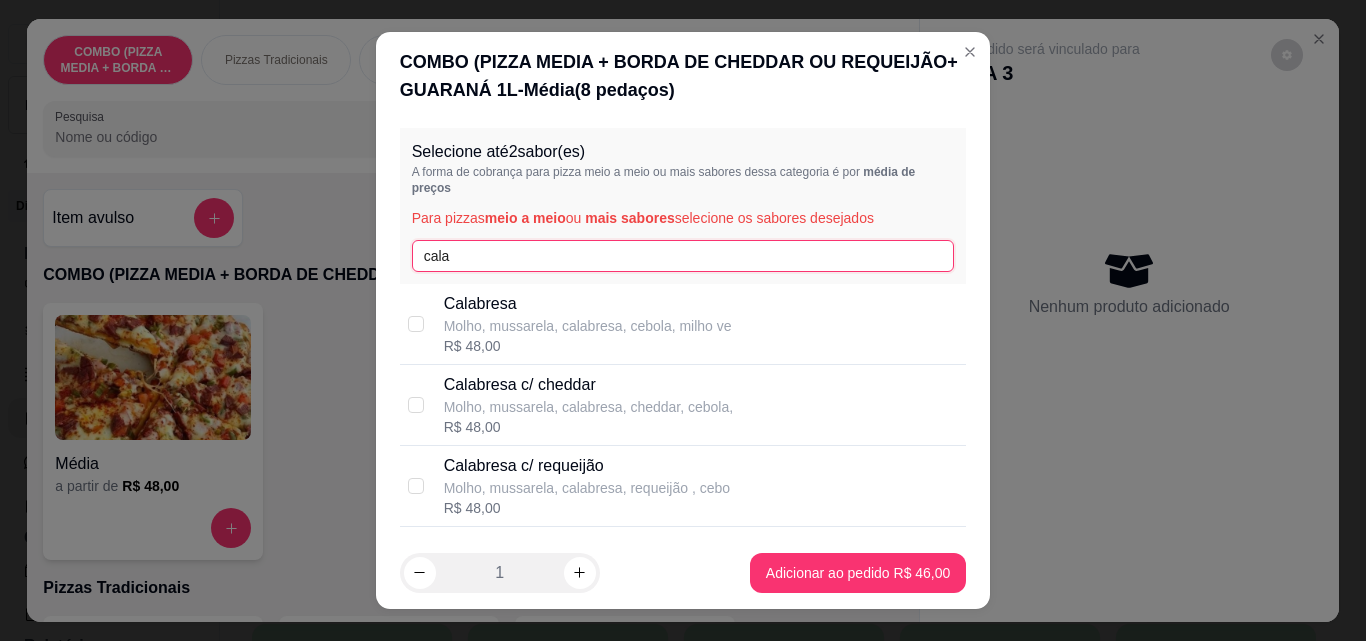 click on "cala" at bounding box center [683, 256] 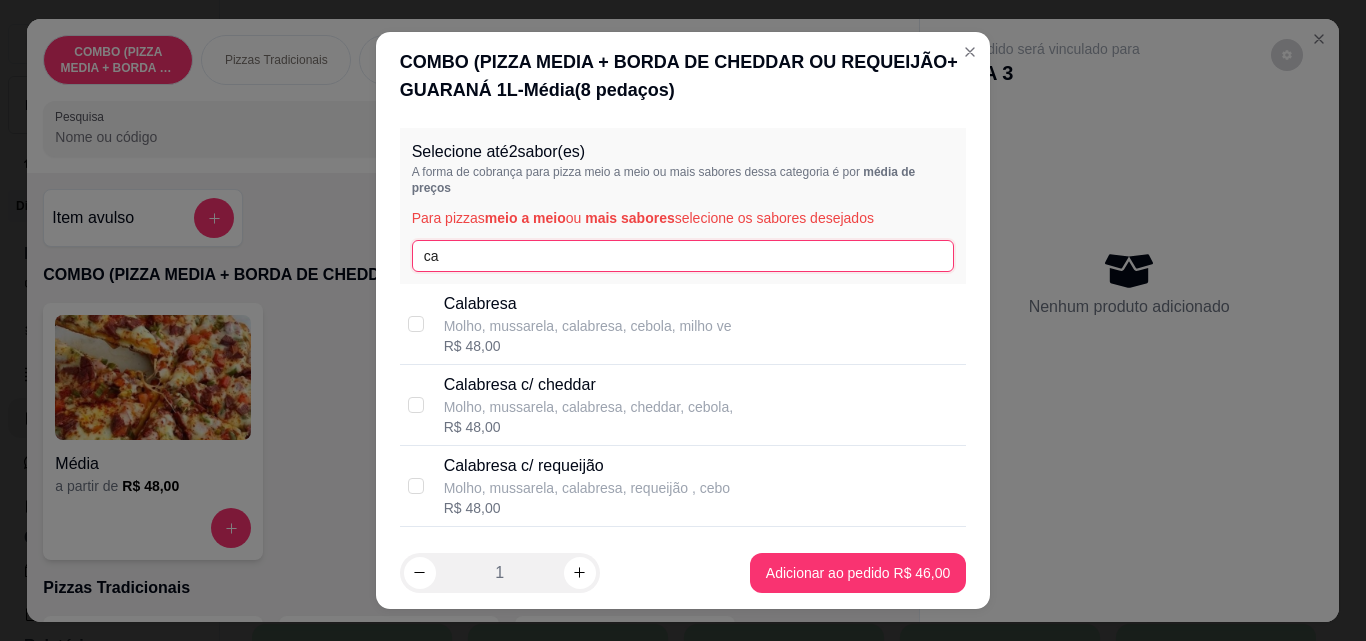 type on "c" 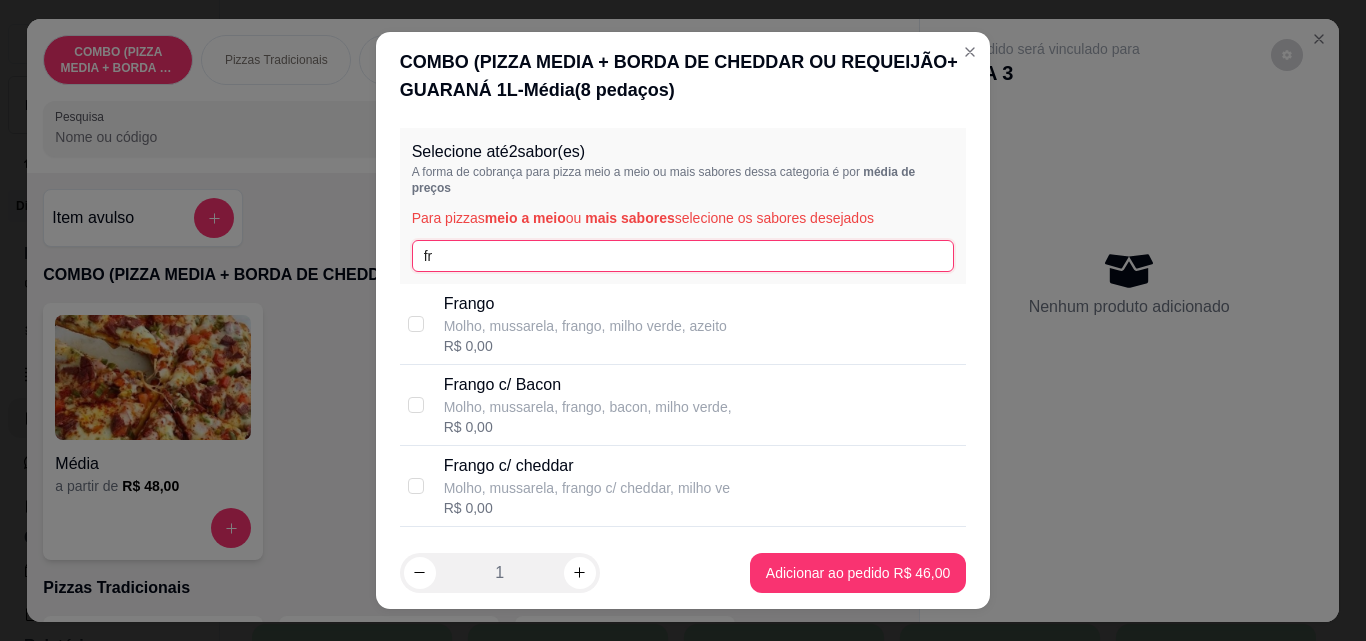 type on "fr" 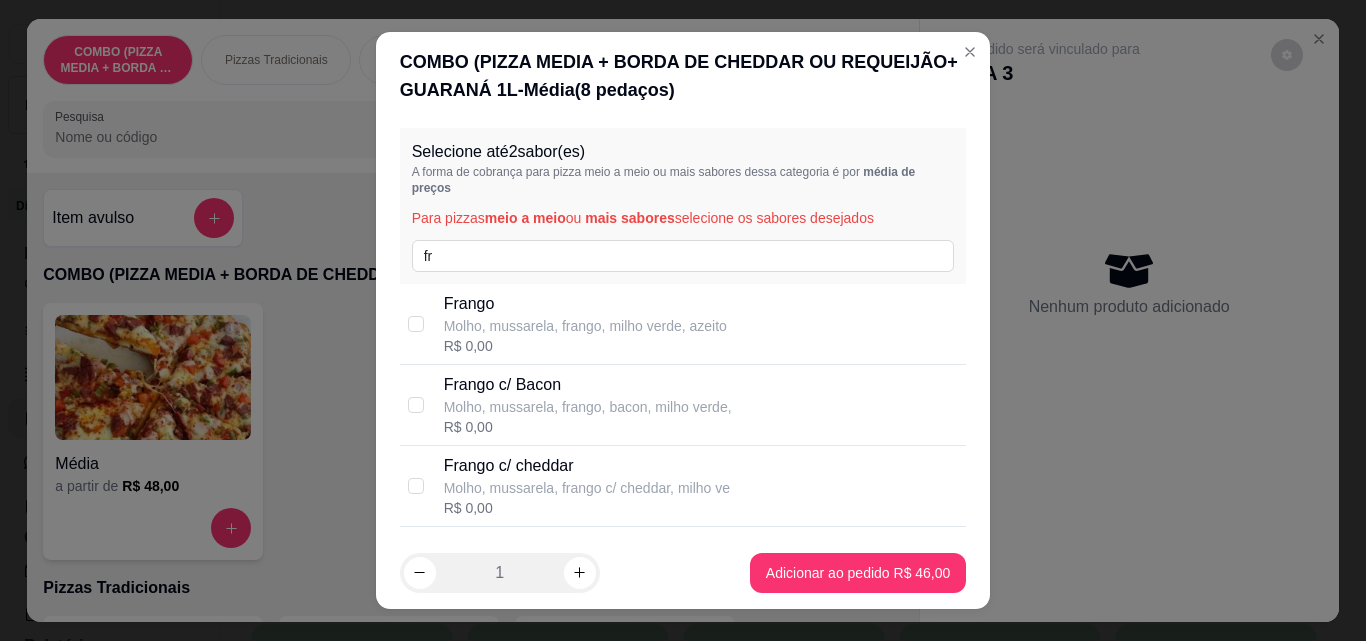 scroll, scrollTop: 365, scrollLeft: 0, axis: vertical 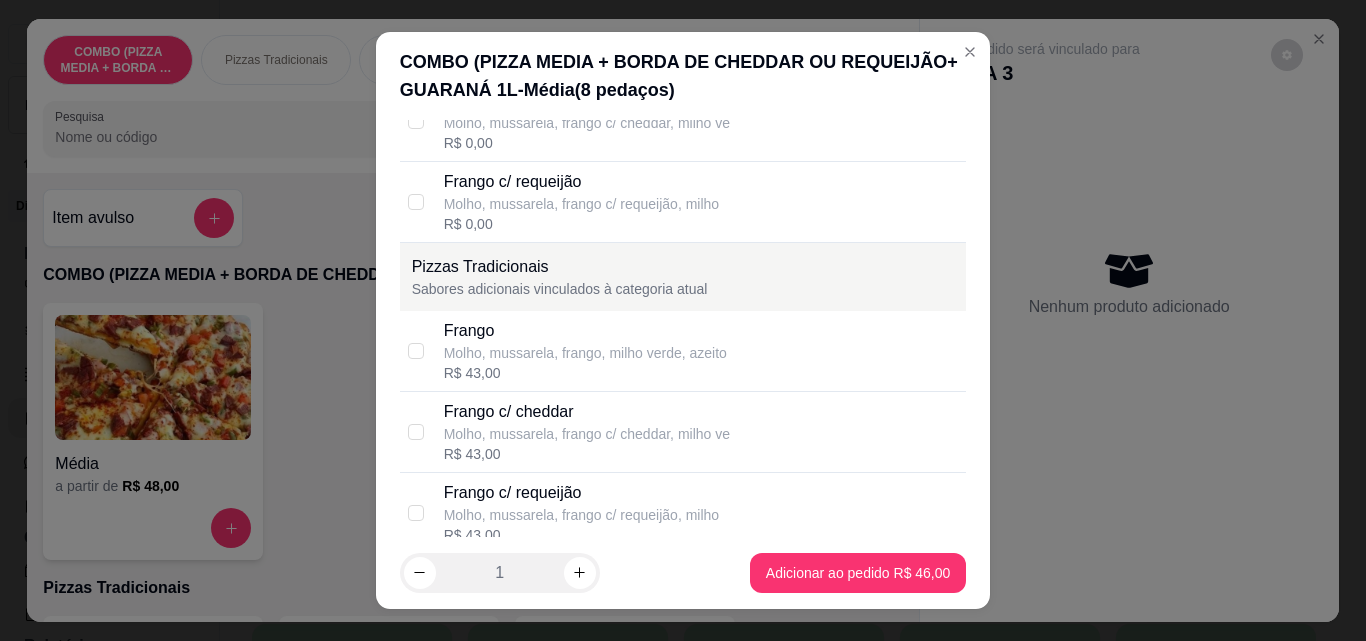 click on "Molho, mussarela, frango, milho verde, azeito" at bounding box center [585, 353] 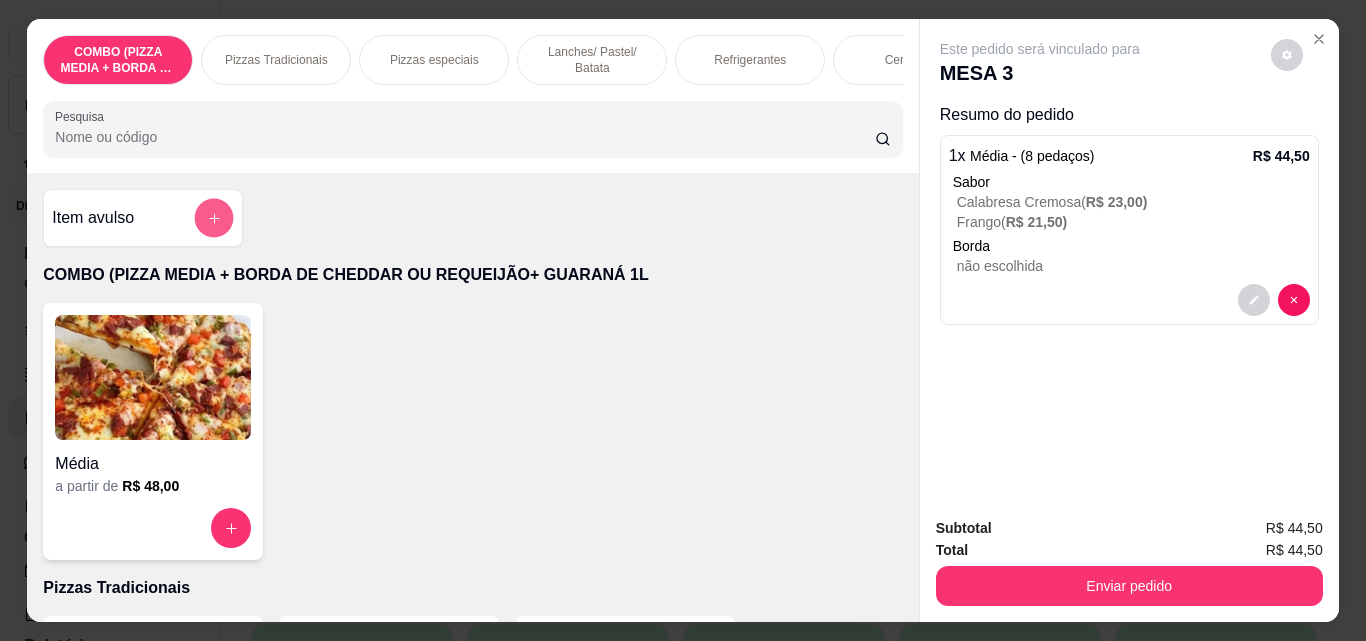 click at bounding box center (214, 218) 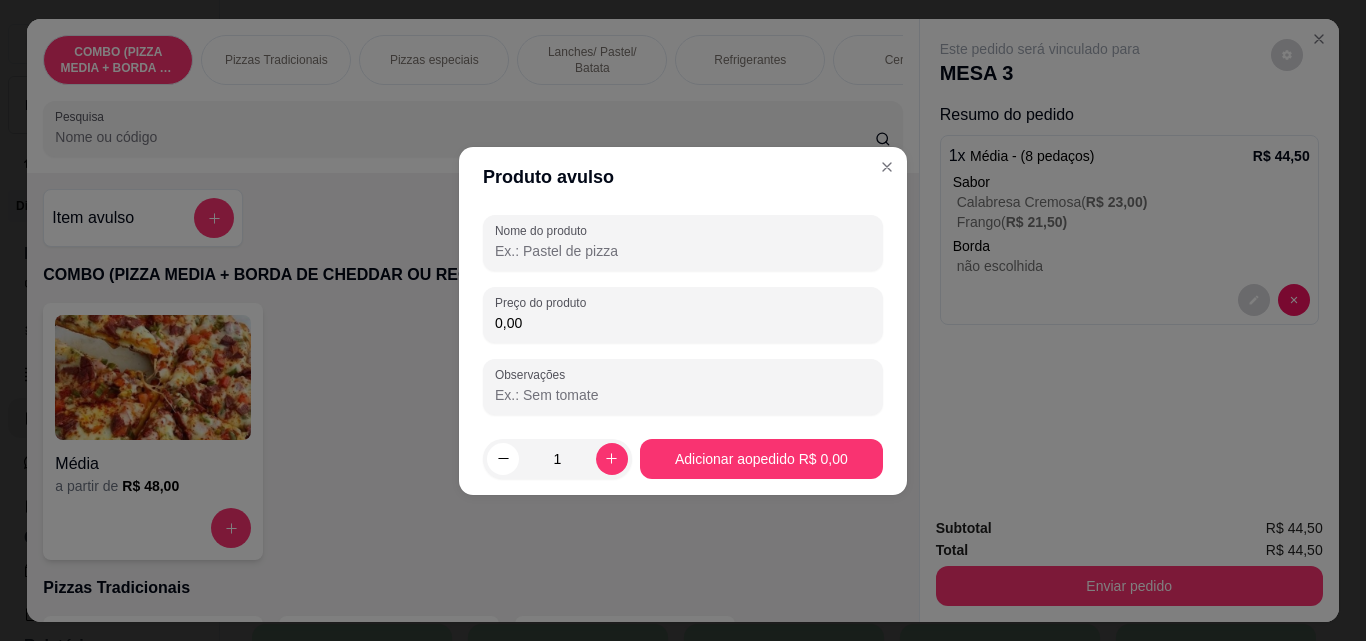 click on "0,00" at bounding box center (683, 323) 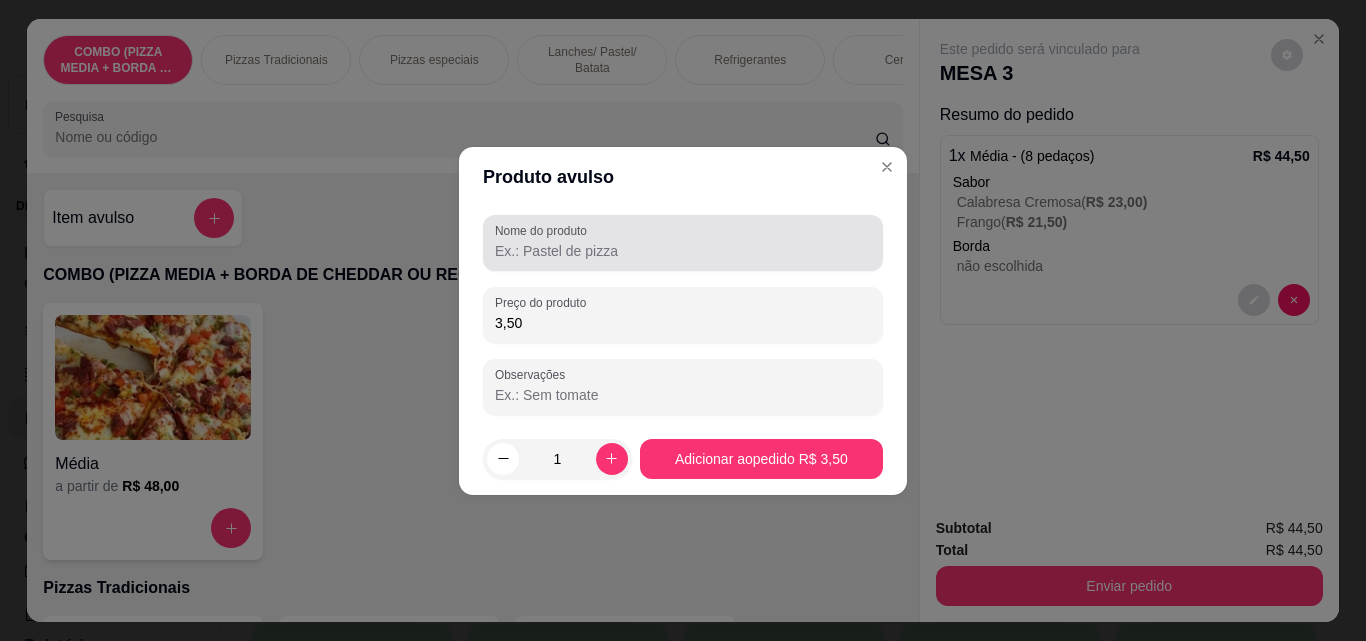 type on "3,50" 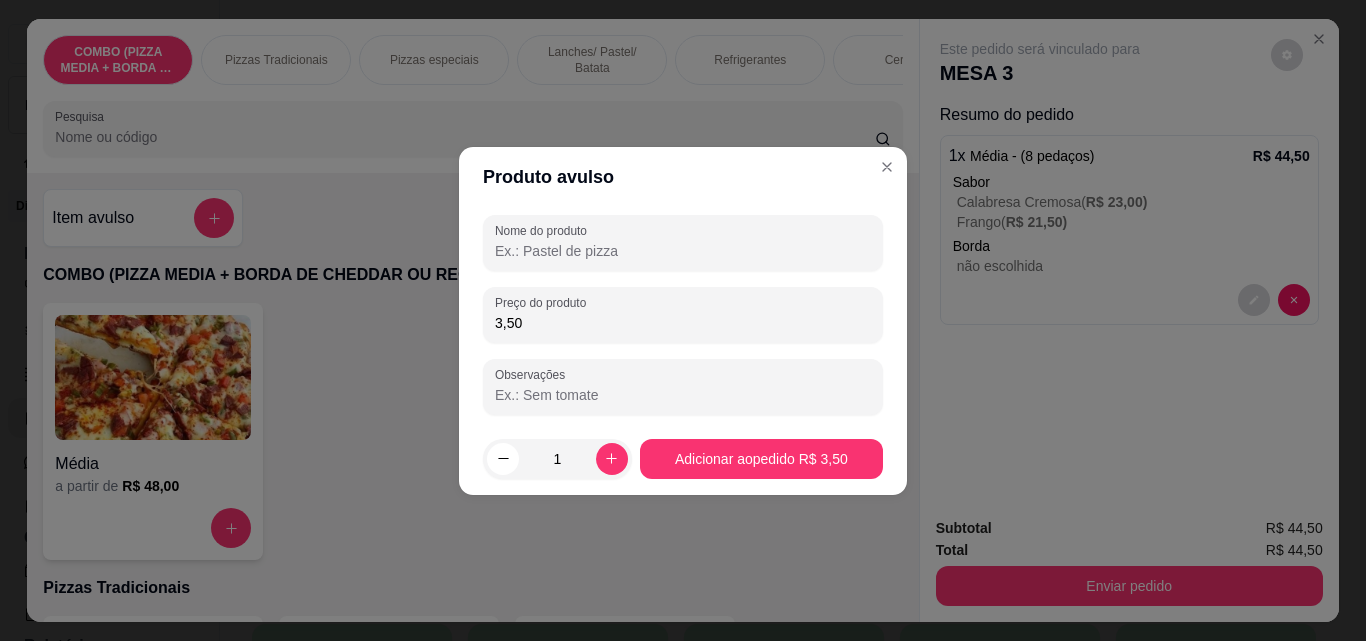 click on "Nome do produto" at bounding box center (683, 251) 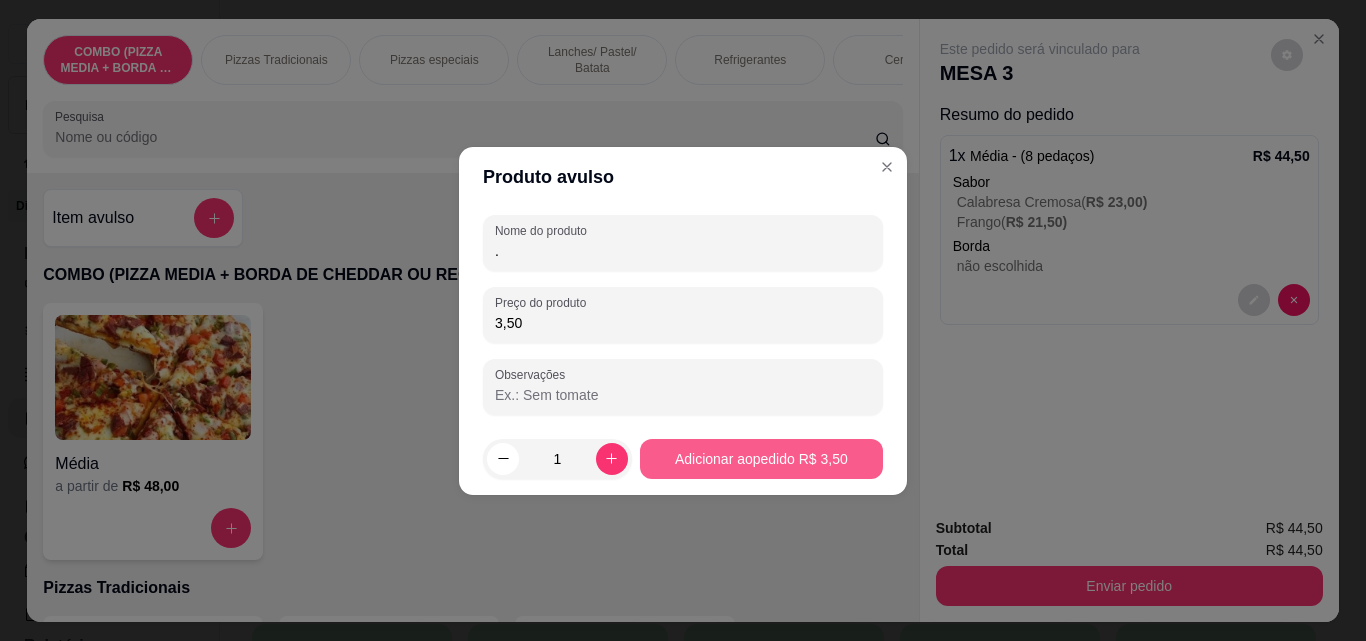 type on "." 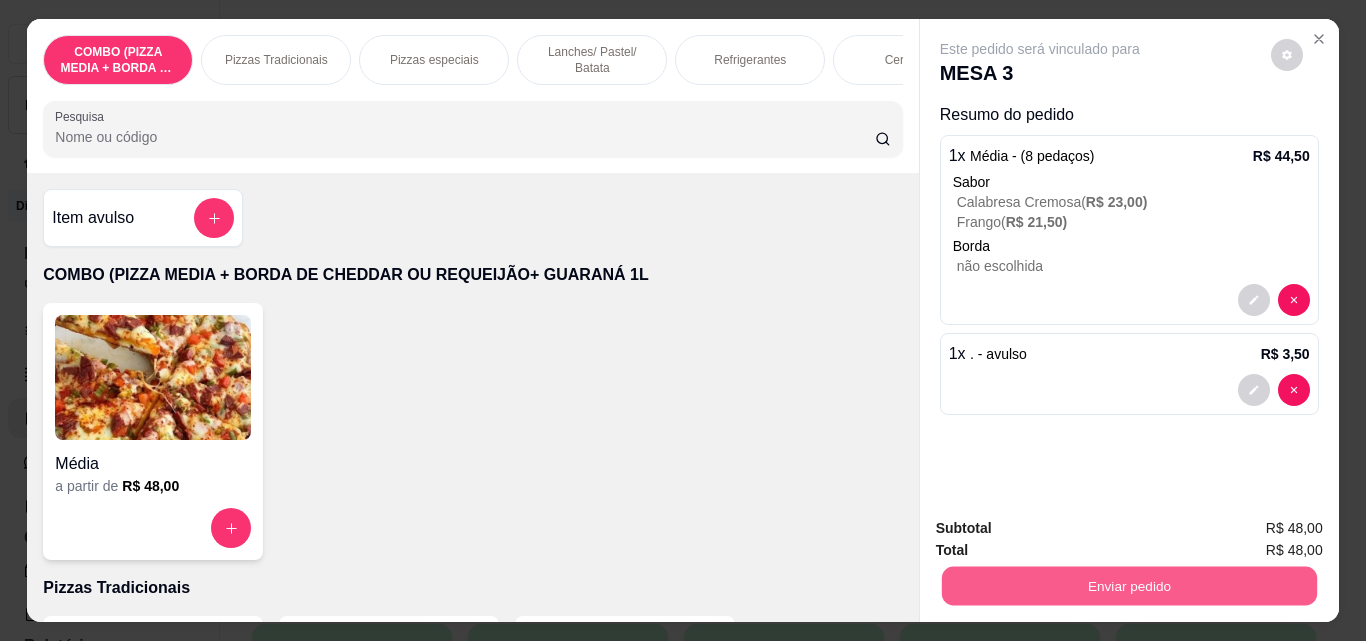 click on "Enviar pedido" at bounding box center [1128, 585] 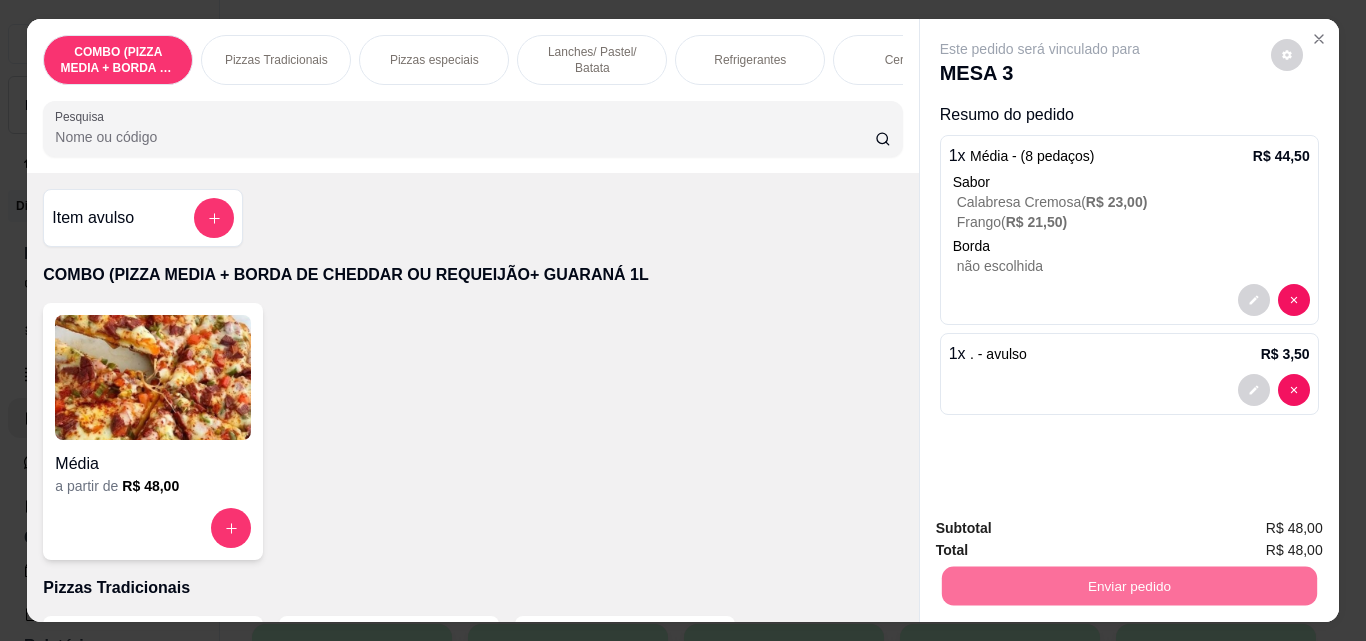 click on "Não registrar e enviar pedido" at bounding box center [1063, 528] 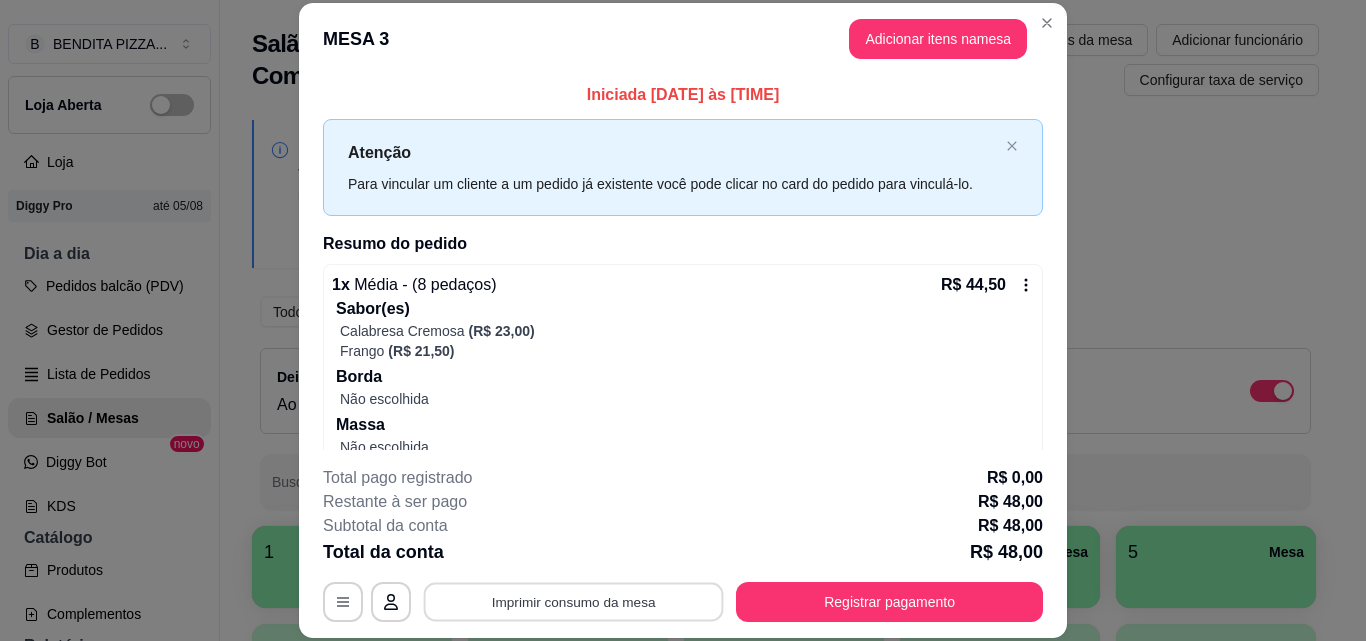 click on "Imprimir consumo da mesa" at bounding box center (574, 601) 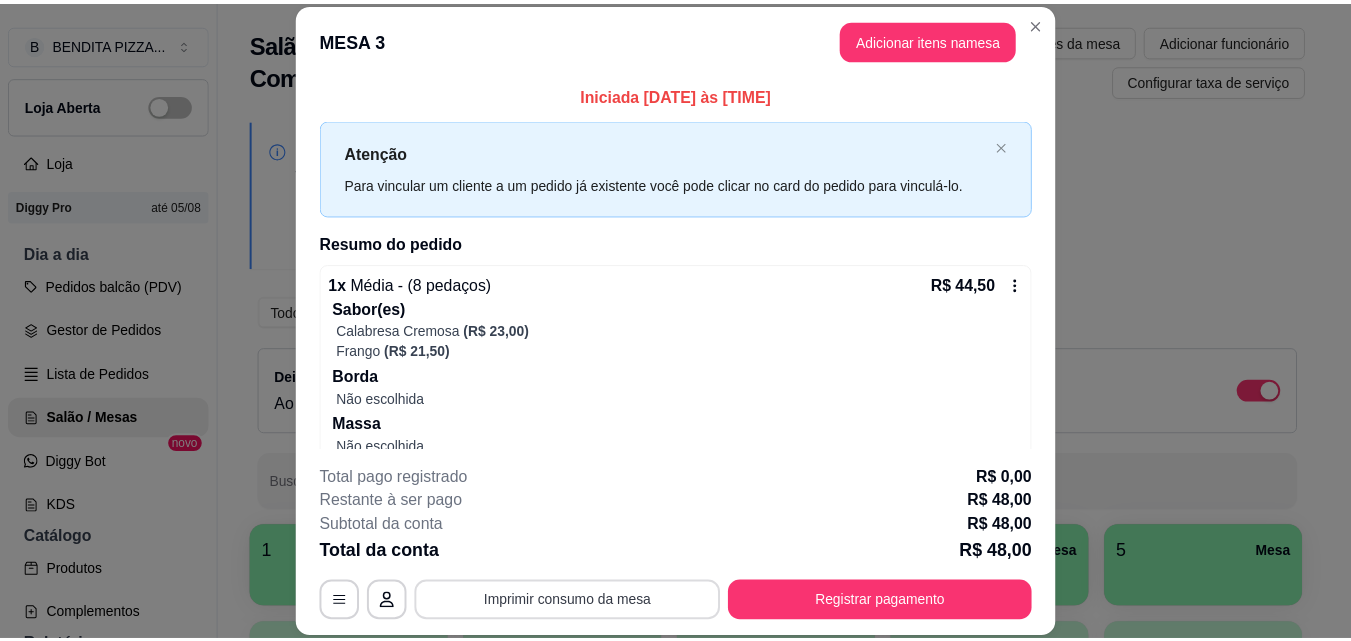 scroll, scrollTop: 0, scrollLeft: 0, axis: both 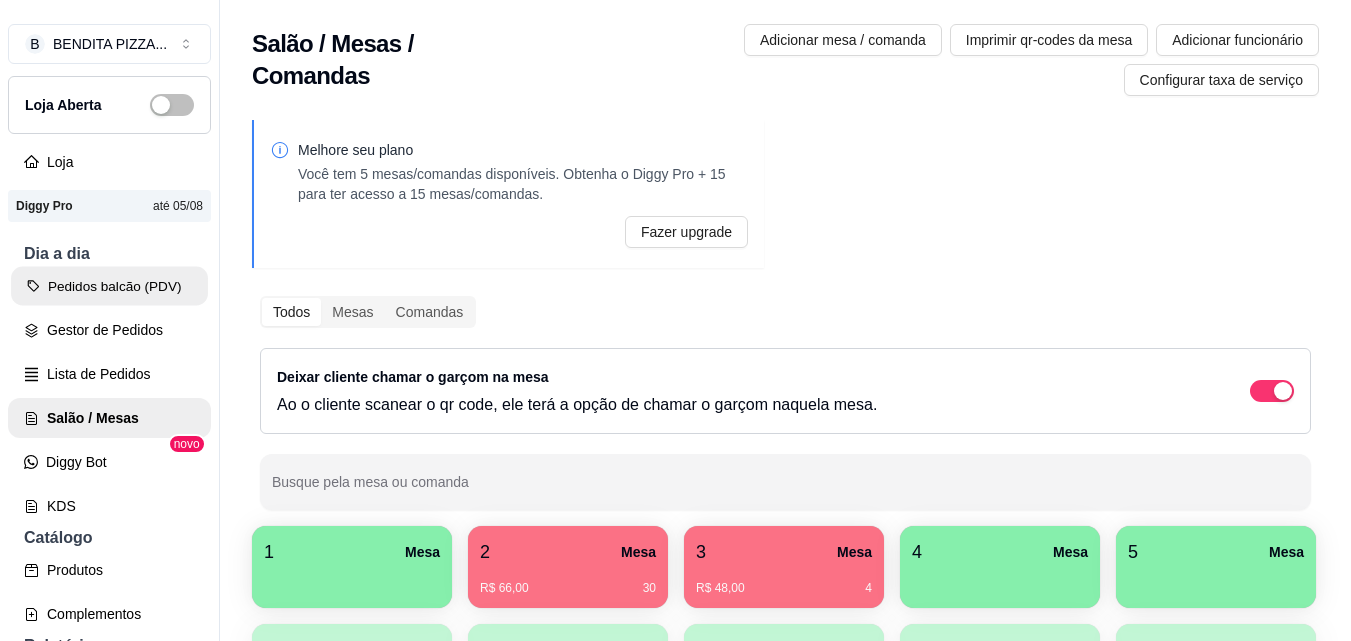 click on "Pedidos balcão (PDV)" at bounding box center [109, 286] 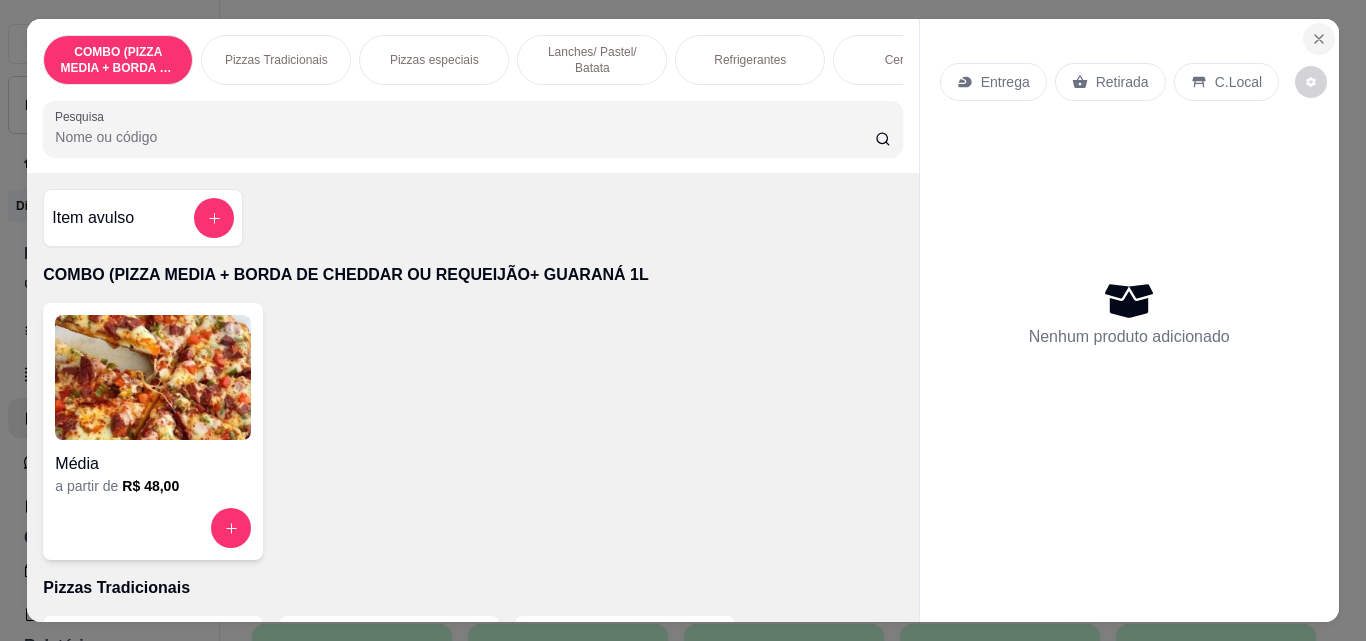click at bounding box center [1319, 39] 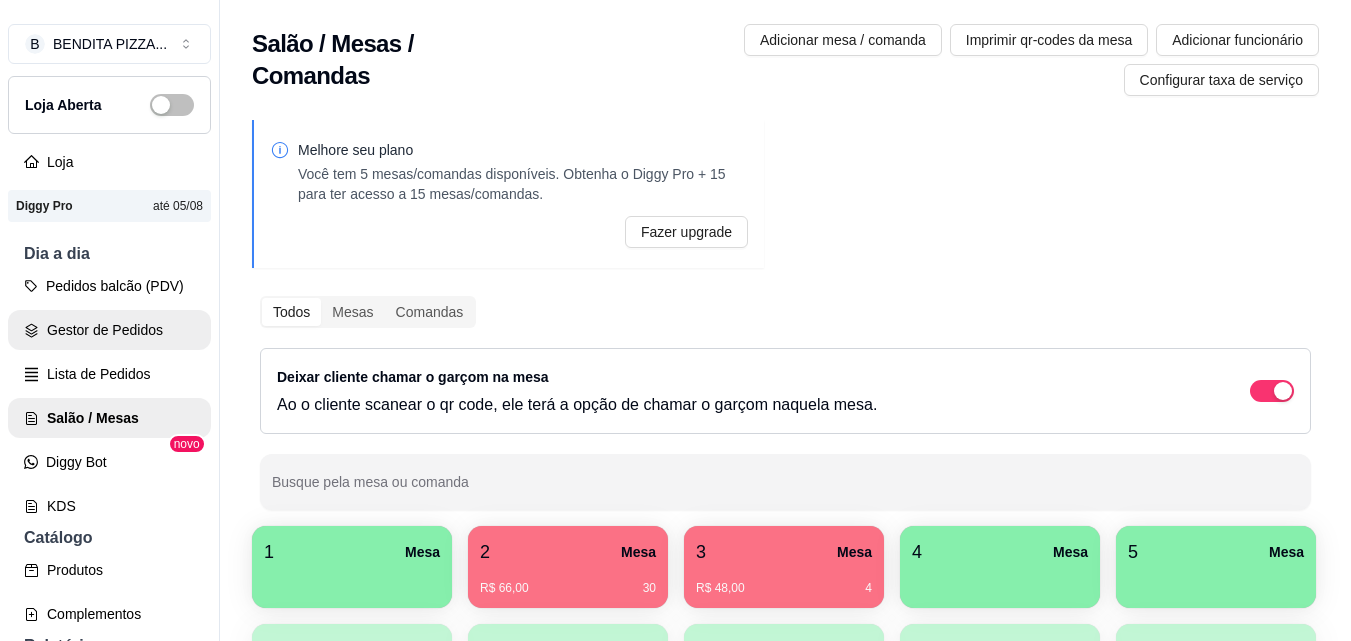 click on "Gestor de Pedidos" at bounding box center [109, 330] 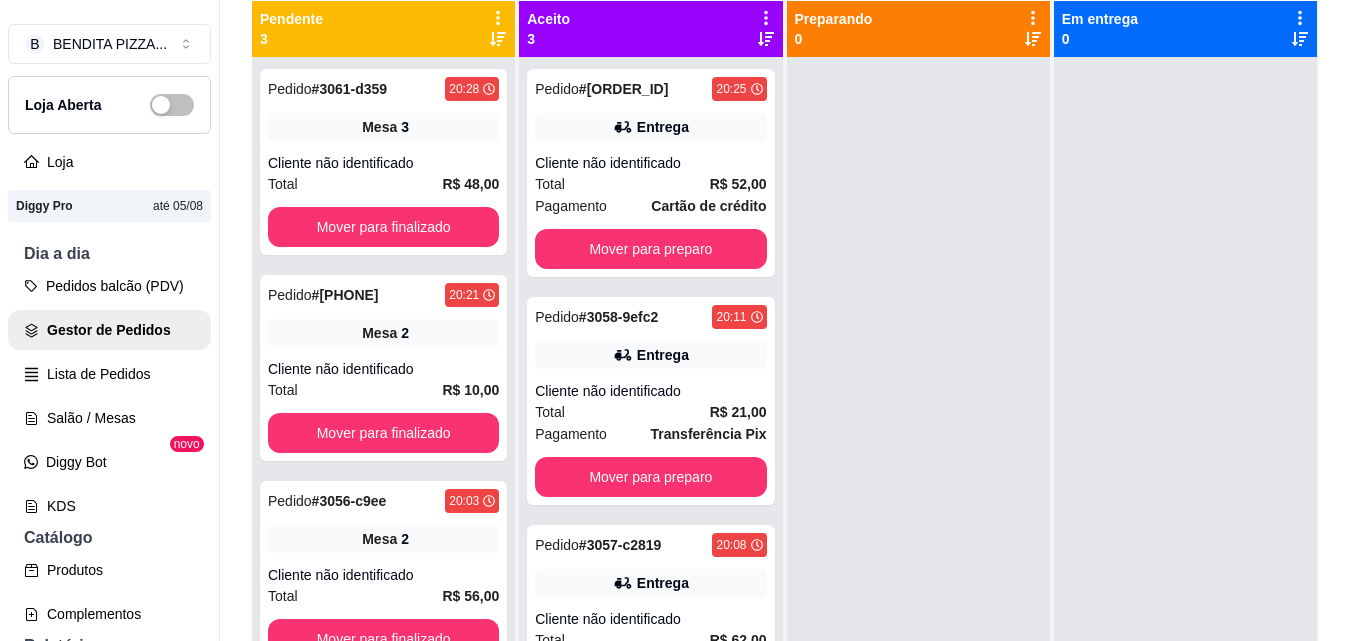 scroll, scrollTop: 319, scrollLeft: 0, axis: vertical 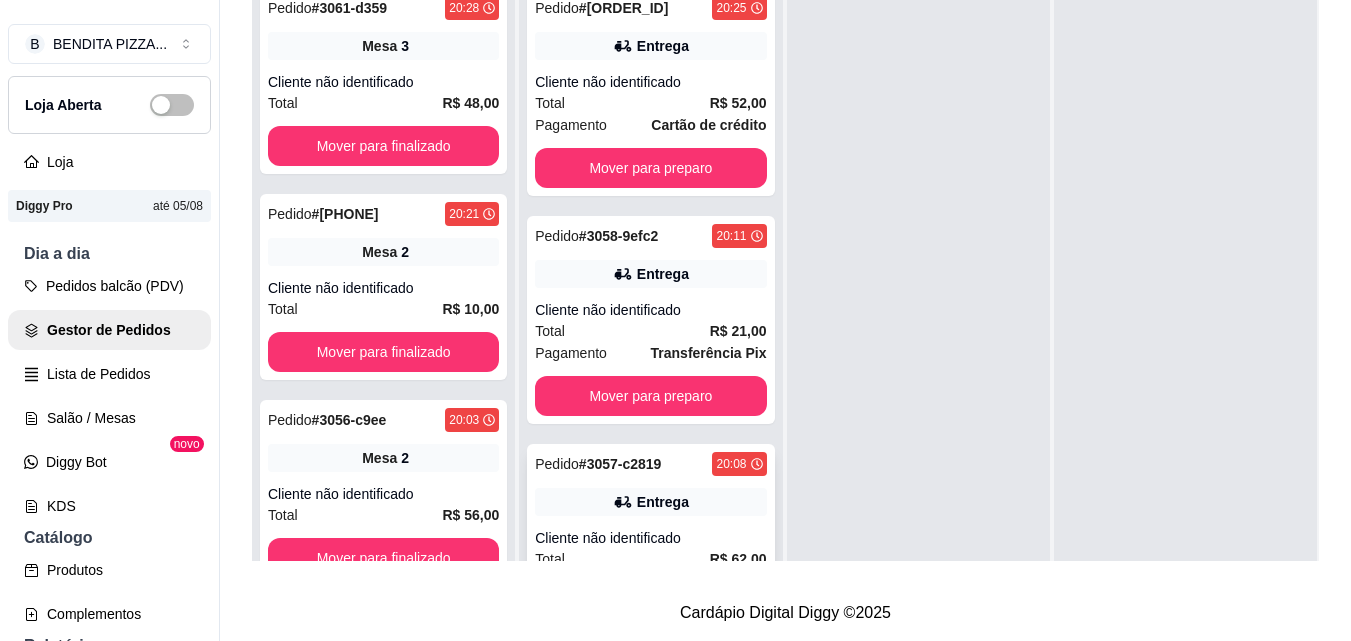 click on "Pedido  # 3057-c2819 [TIME] Entrega Cliente não identificado Total R$ 62,00 Pagamento Transferência Pix Mover para preparo" at bounding box center [650, 548] 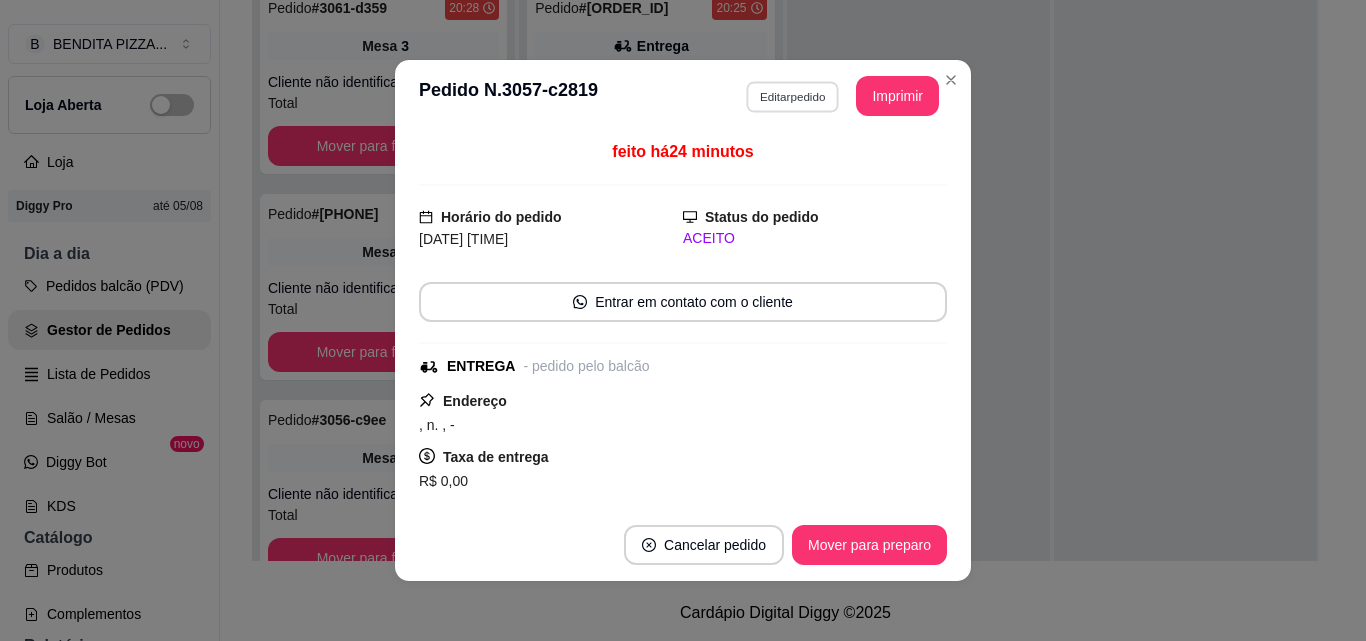 click on "Editar  pedido" at bounding box center [792, 96] 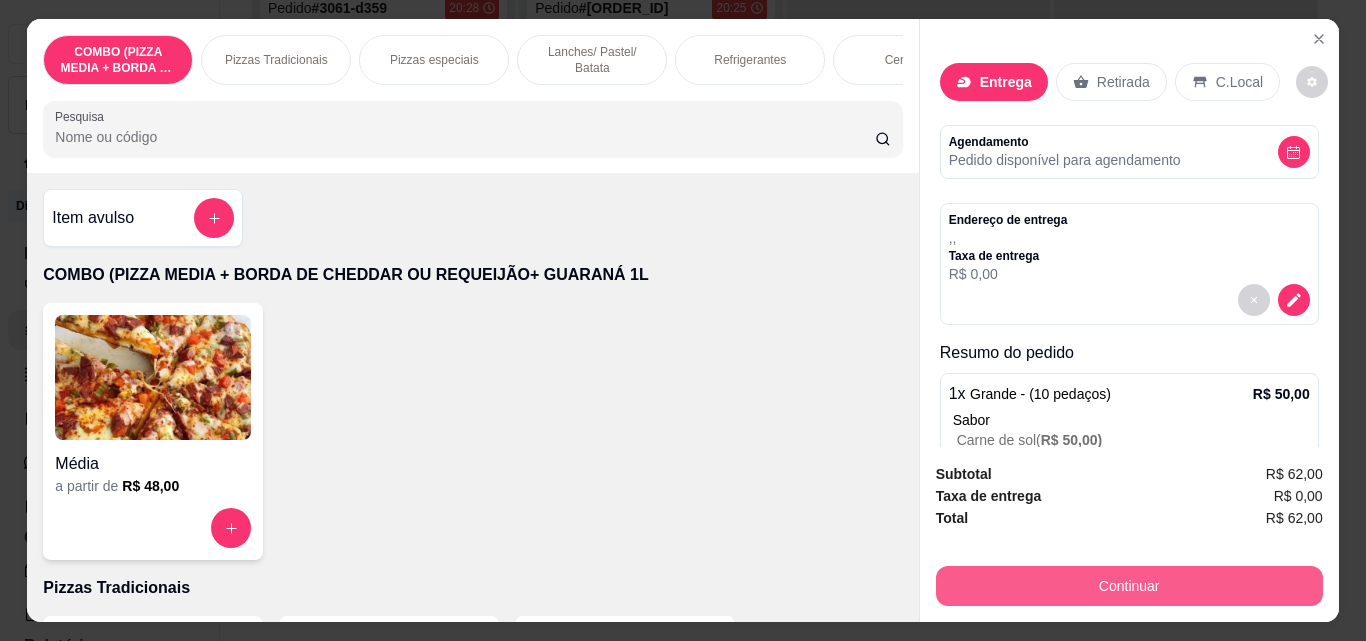 click on "Continuar" at bounding box center (1129, 586) 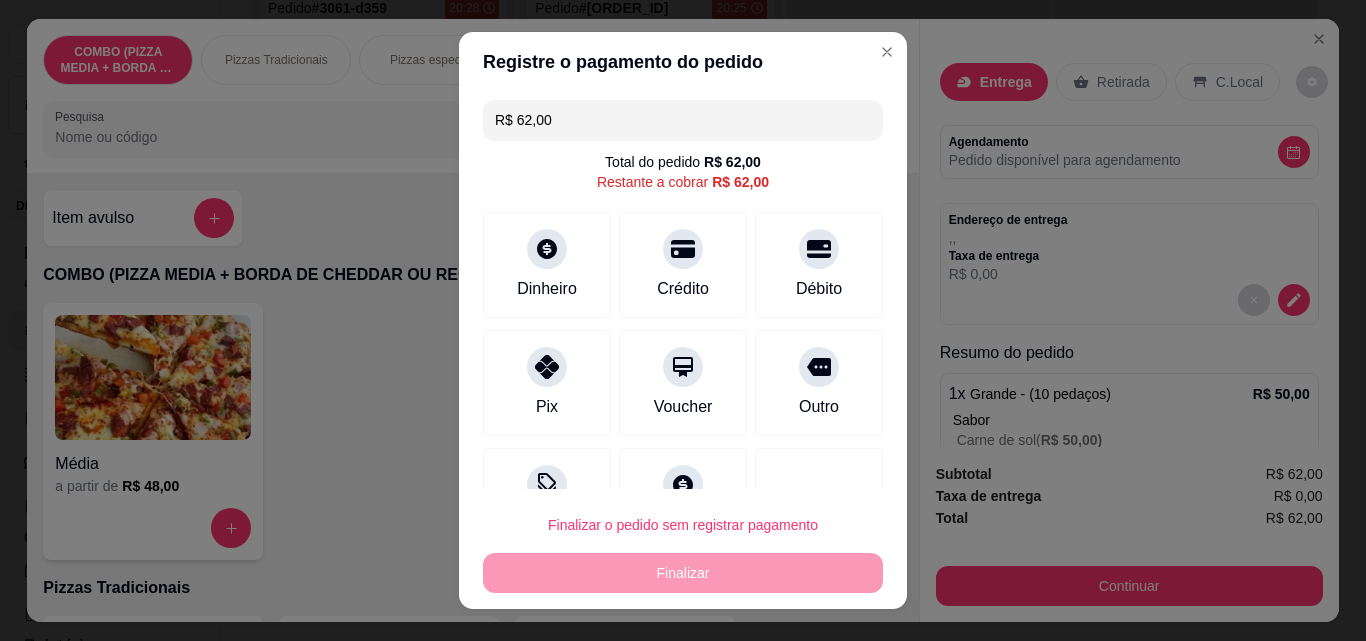 click on "R$ 62,00" at bounding box center [683, 120] 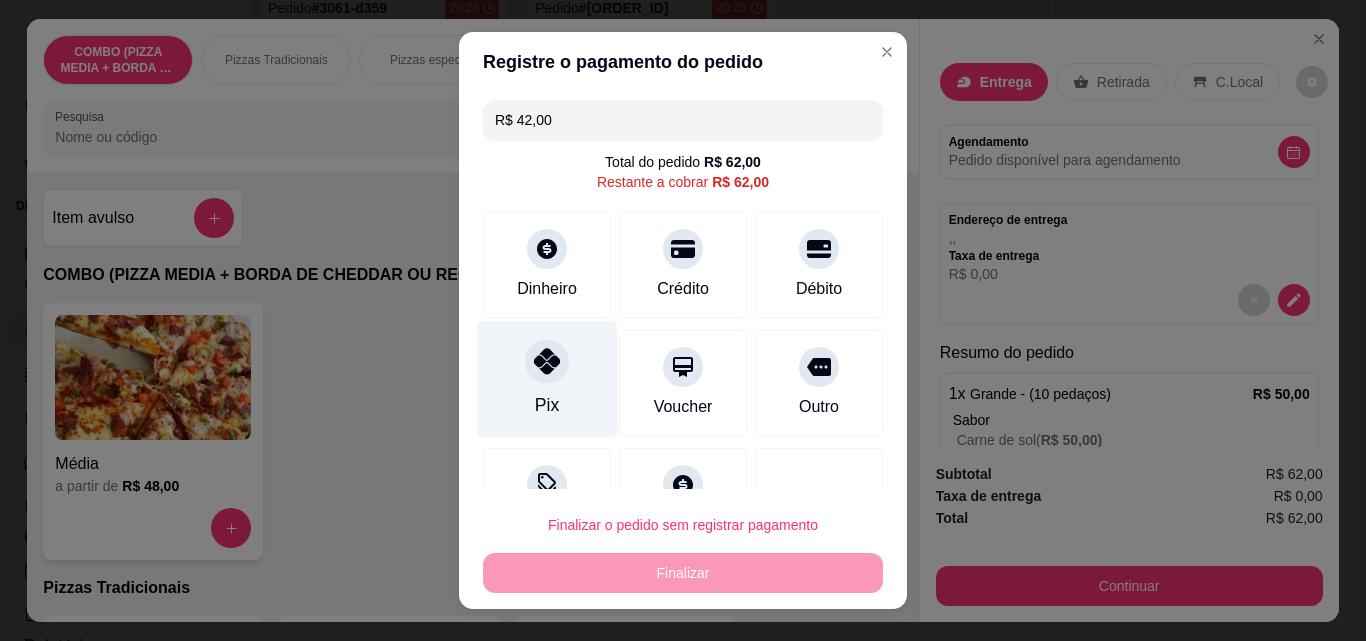 click 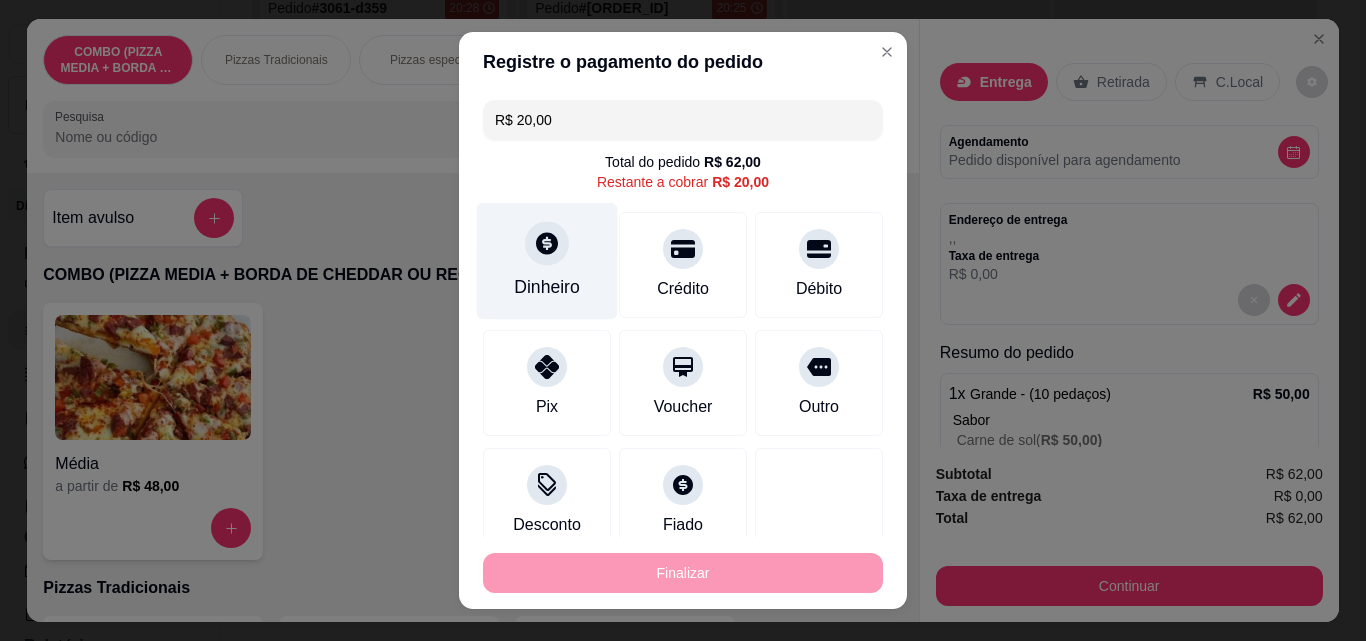 click on "Dinheiro" at bounding box center (547, 261) 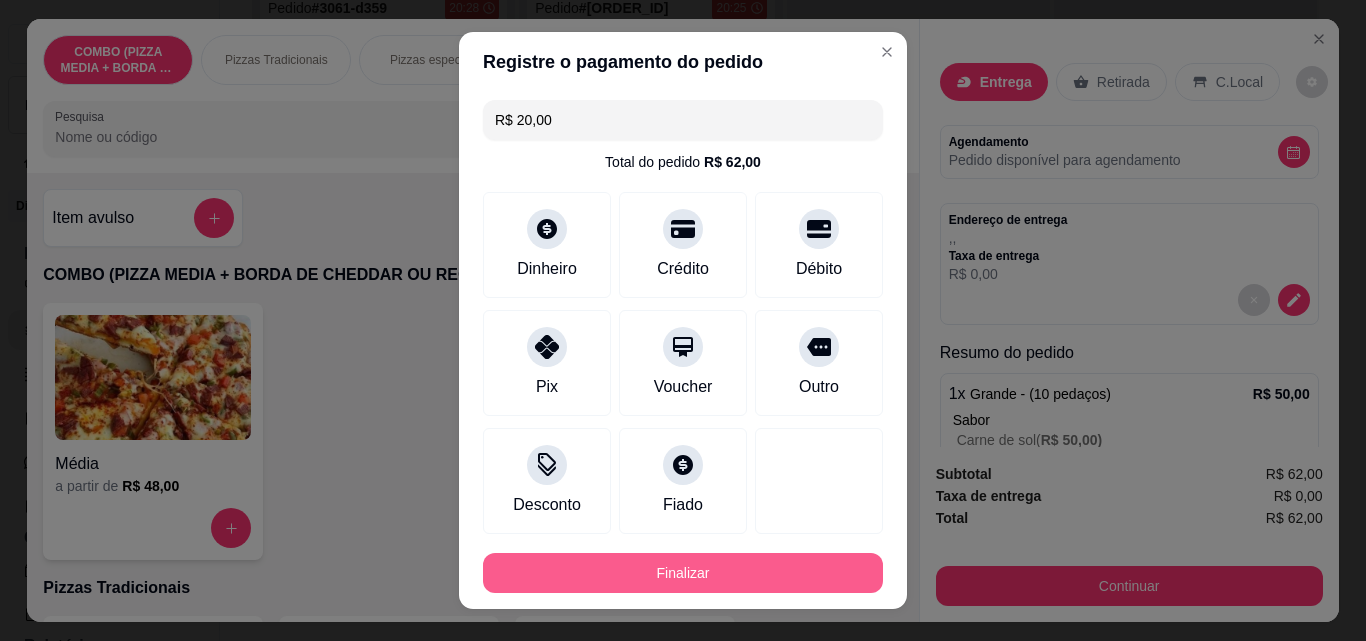 type on "R$ 0,00" 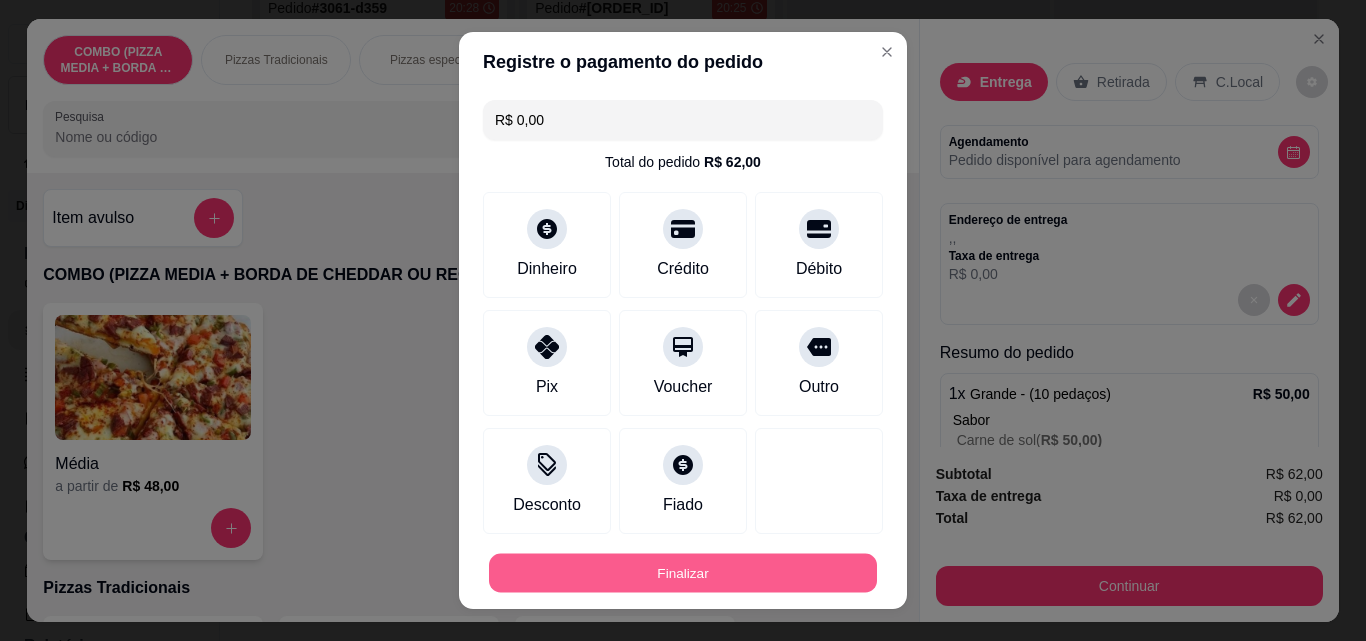 click on "Finalizar" at bounding box center [683, 573] 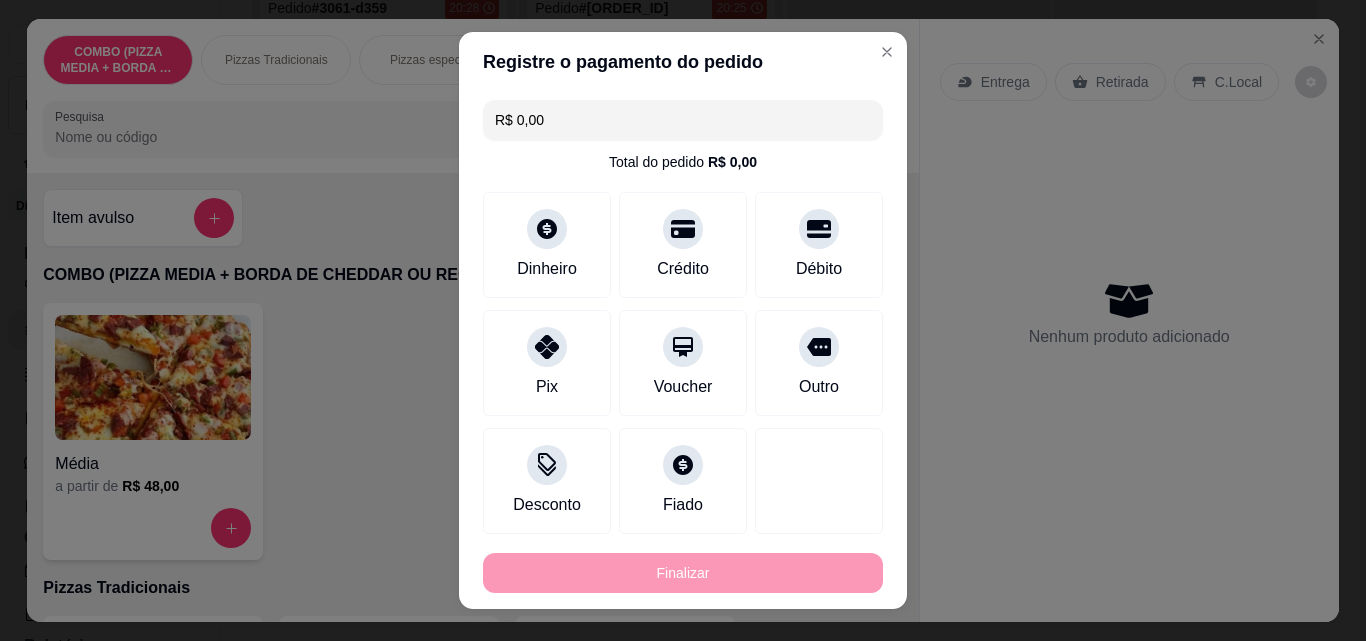 type on "0" 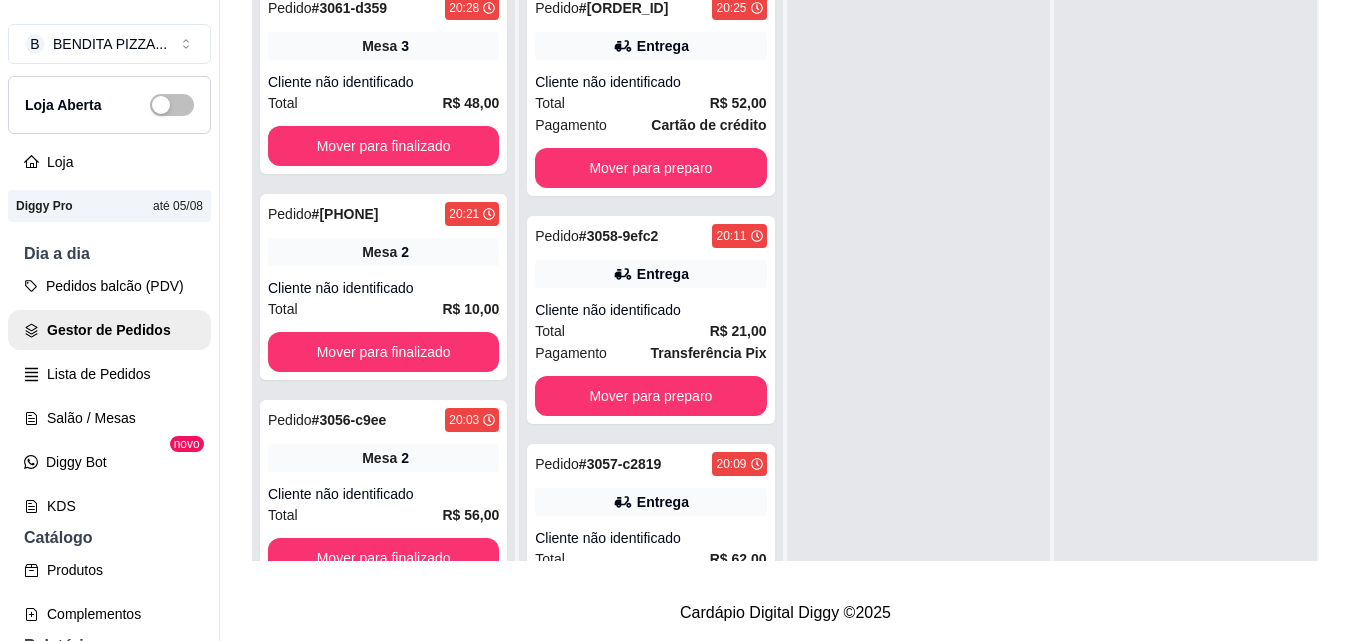 scroll, scrollTop: 56, scrollLeft: 0, axis: vertical 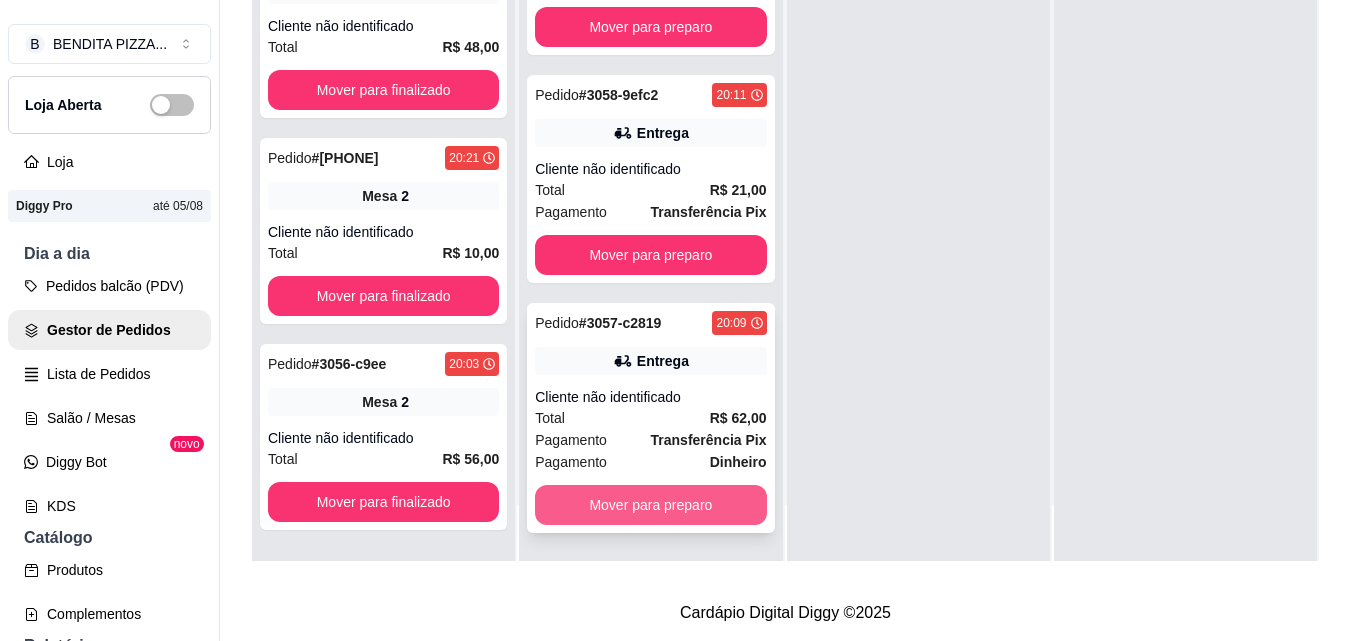 click on "Mover para preparo" at bounding box center [650, 505] 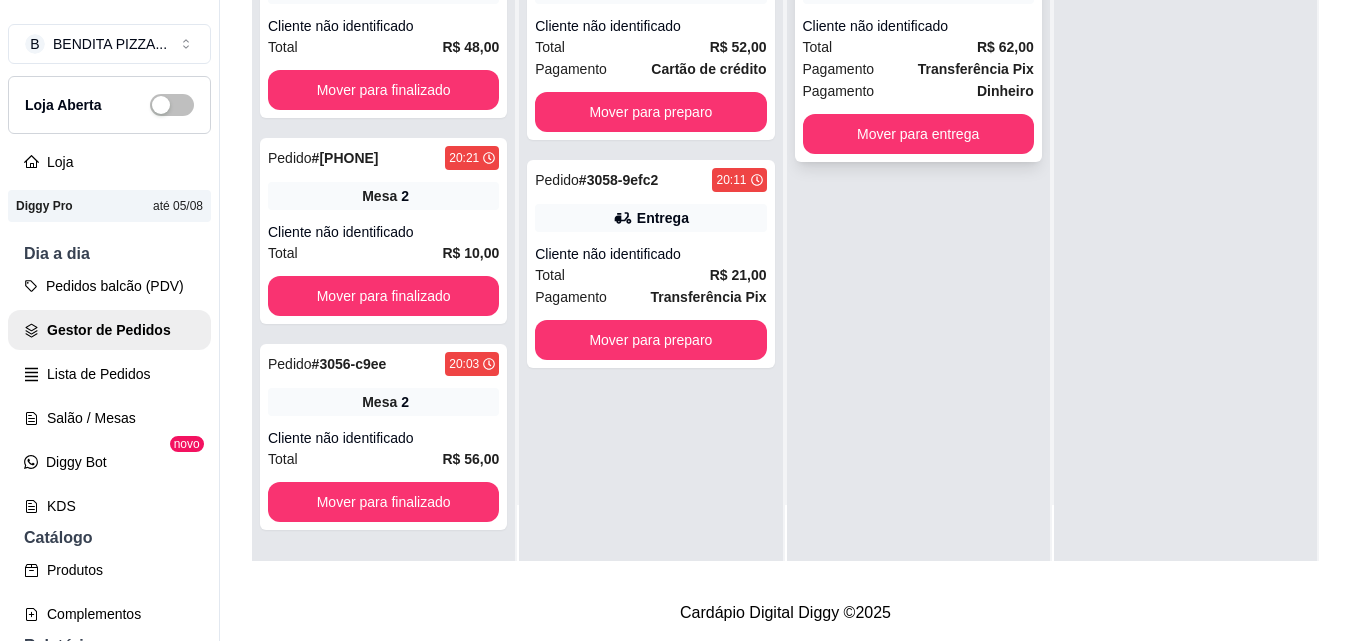 scroll, scrollTop: 0, scrollLeft: 0, axis: both 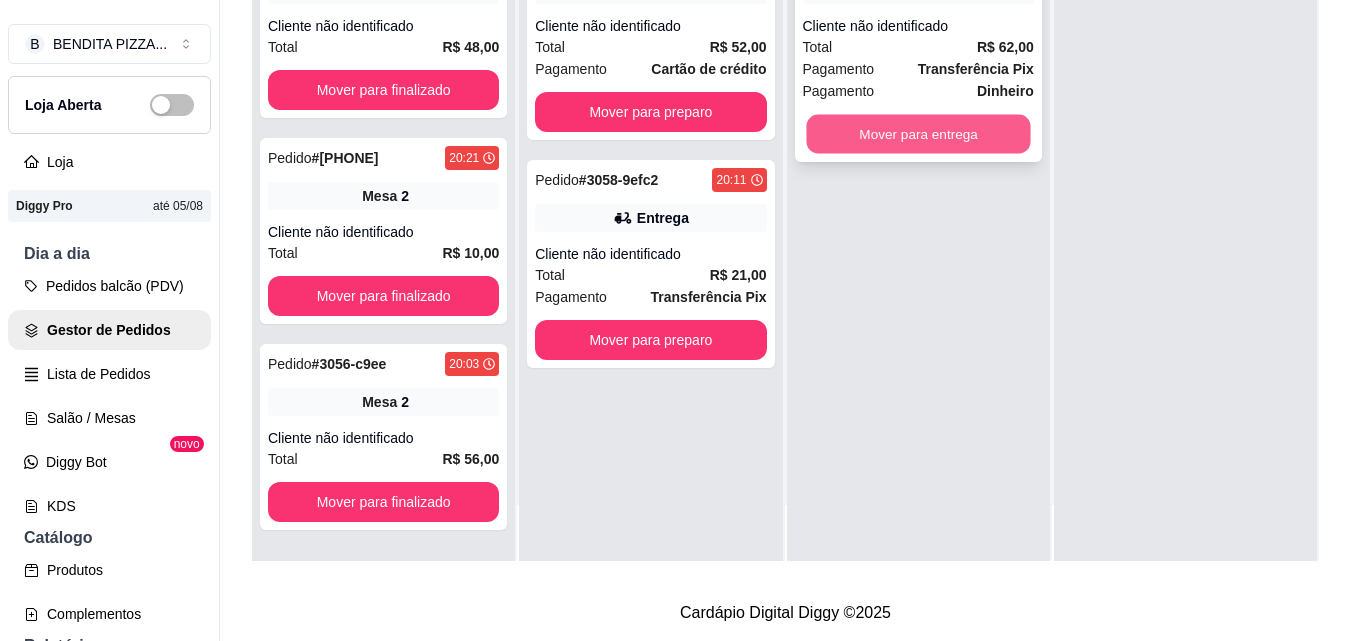 click on "Mover para entrega" at bounding box center [918, 134] 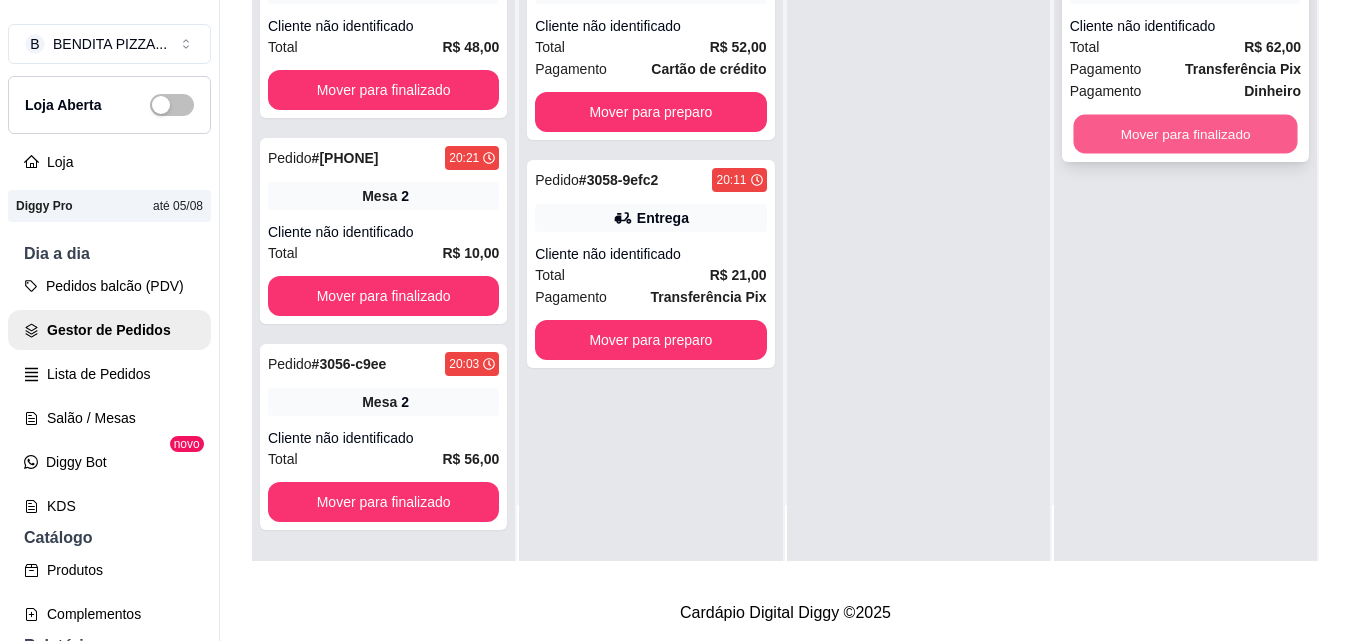 click on "Mover para finalizado" at bounding box center (1185, 134) 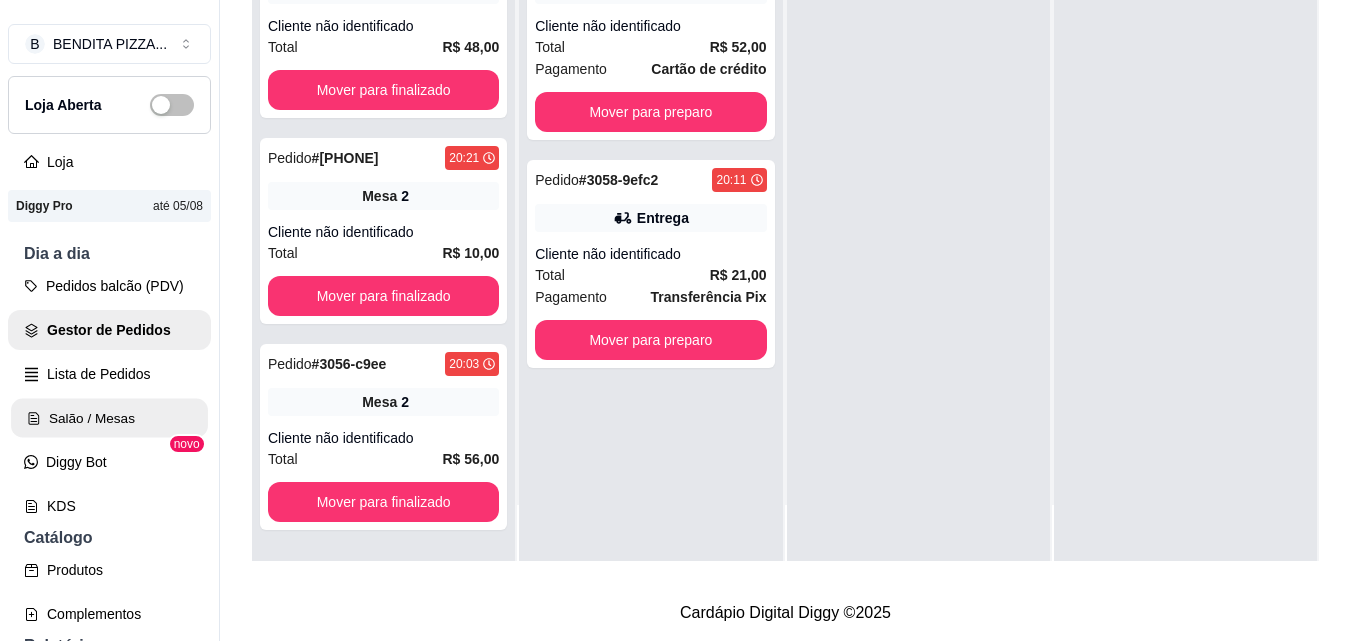 click on "Salão / Mesas" at bounding box center (109, 418) 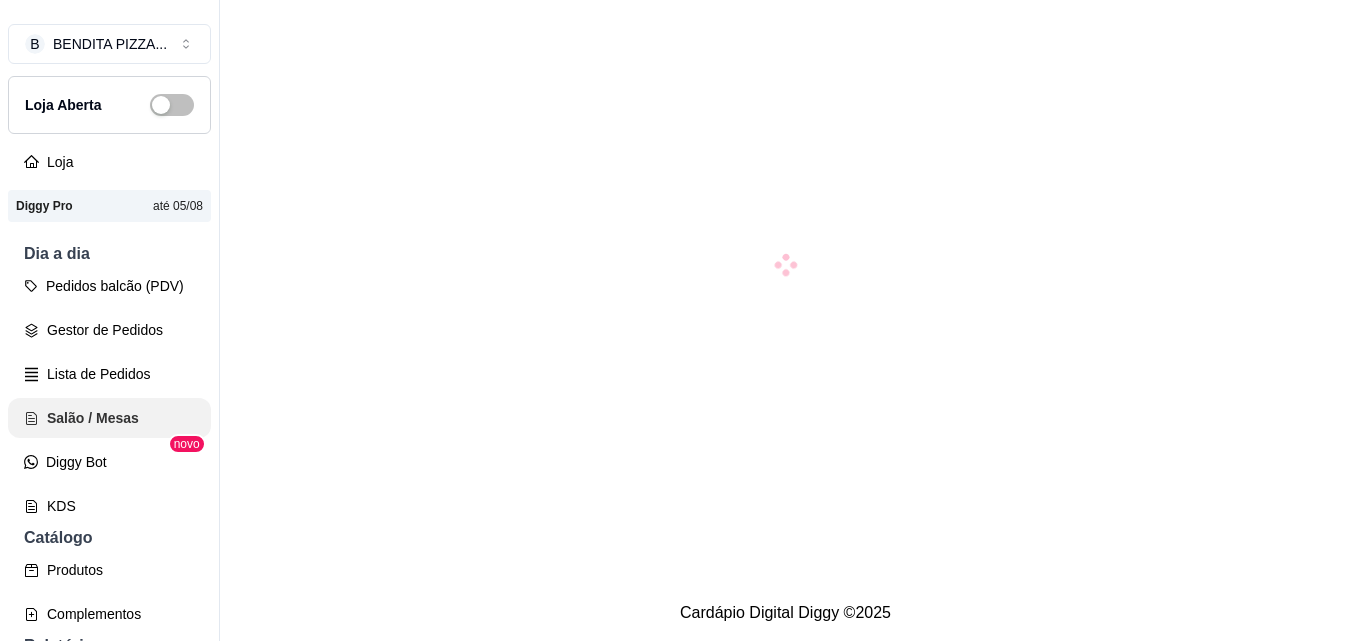 scroll, scrollTop: 0, scrollLeft: 0, axis: both 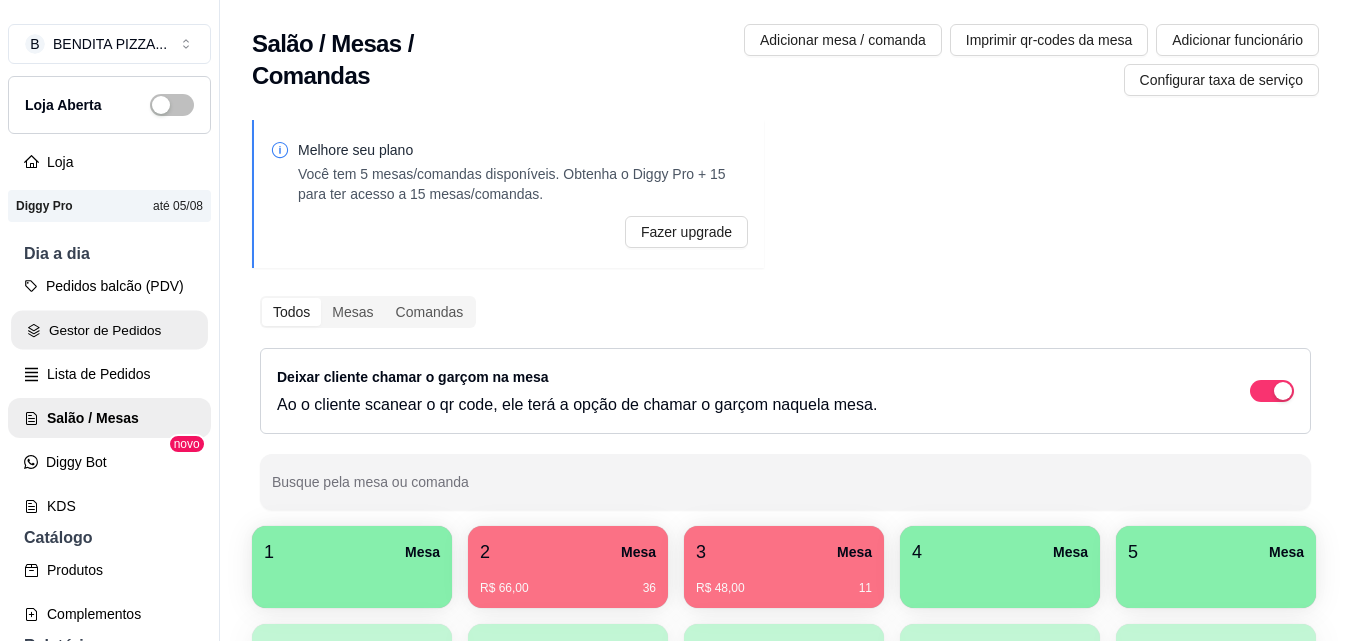 click on "Gestor de Pedidos" at bounding box center [109, 330] 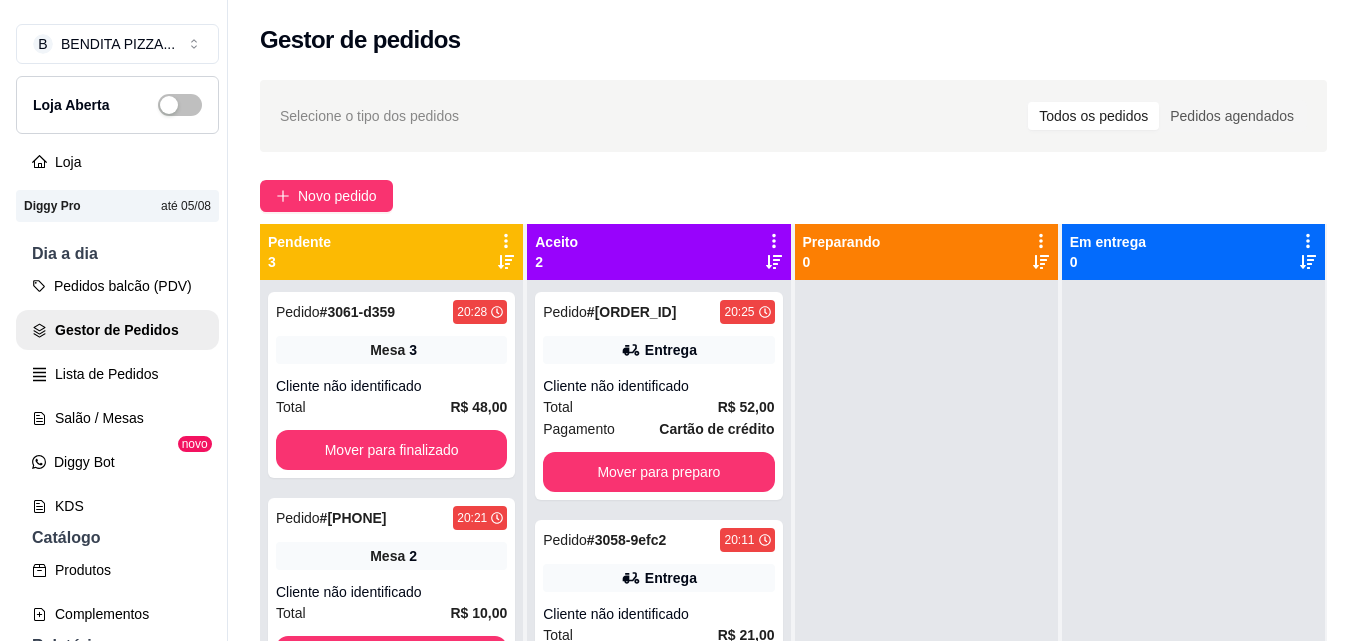scroll, scrollTop: 319, scrollLeft: 0, axis: vertical 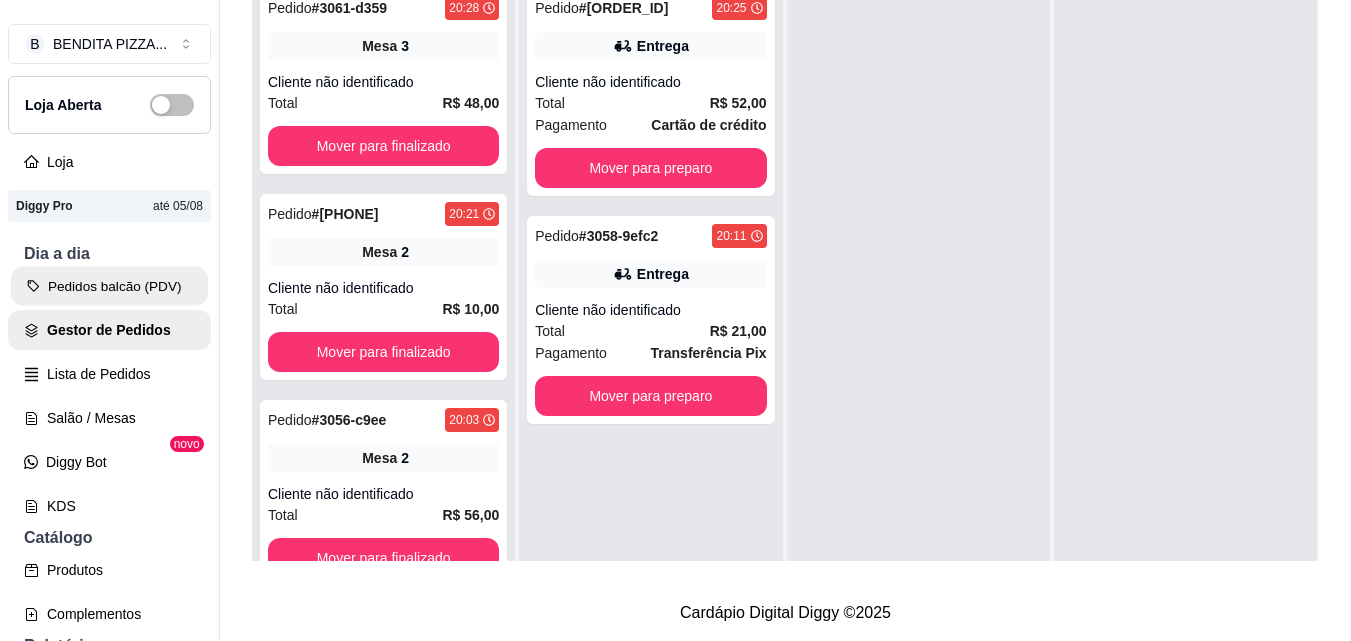 click on "Pedidos balcão (PDV)" at bounding box center (109, 286) 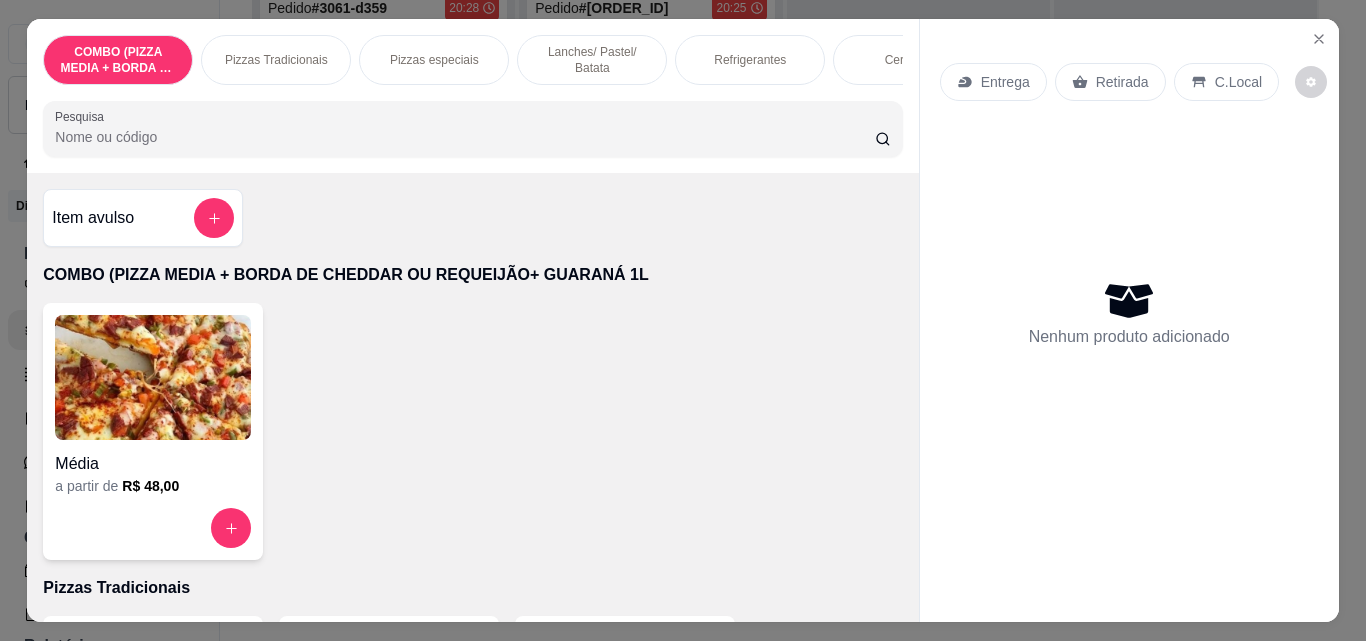 click on "Lanches/ Pastel/ Batata" at bounding box center (592, 60) 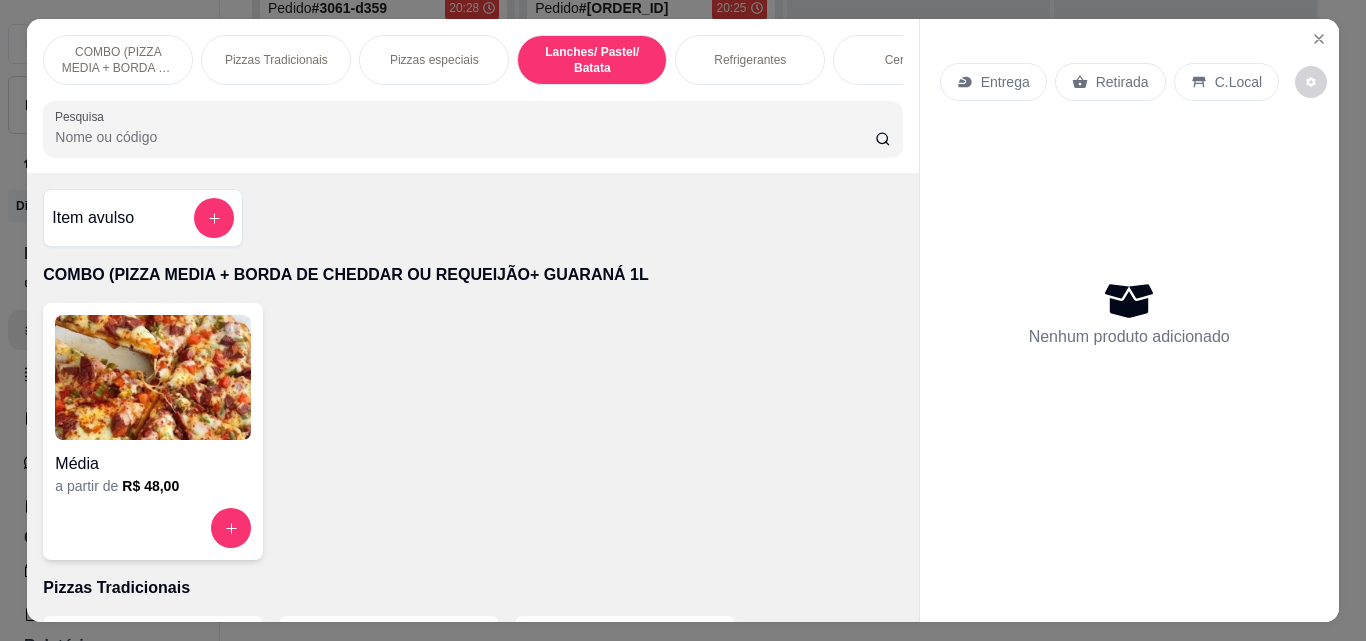 scroll, scrollTop: 1575, scrollLeft: 0, axis: vertical 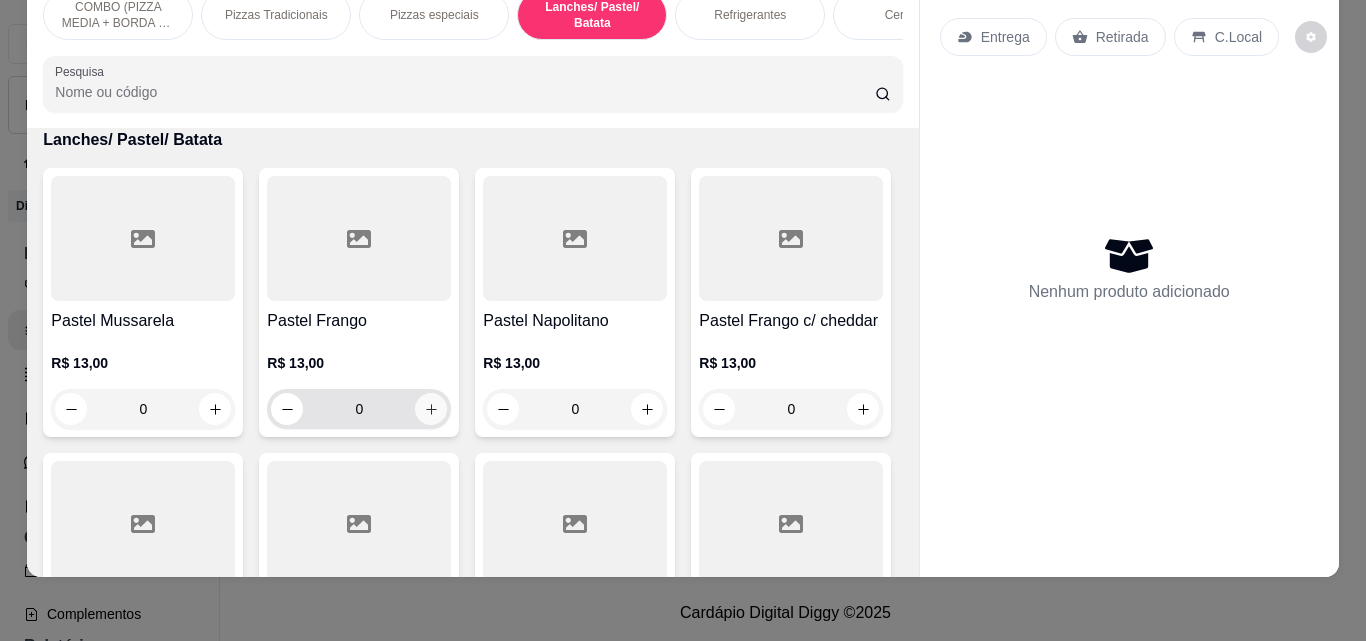 click 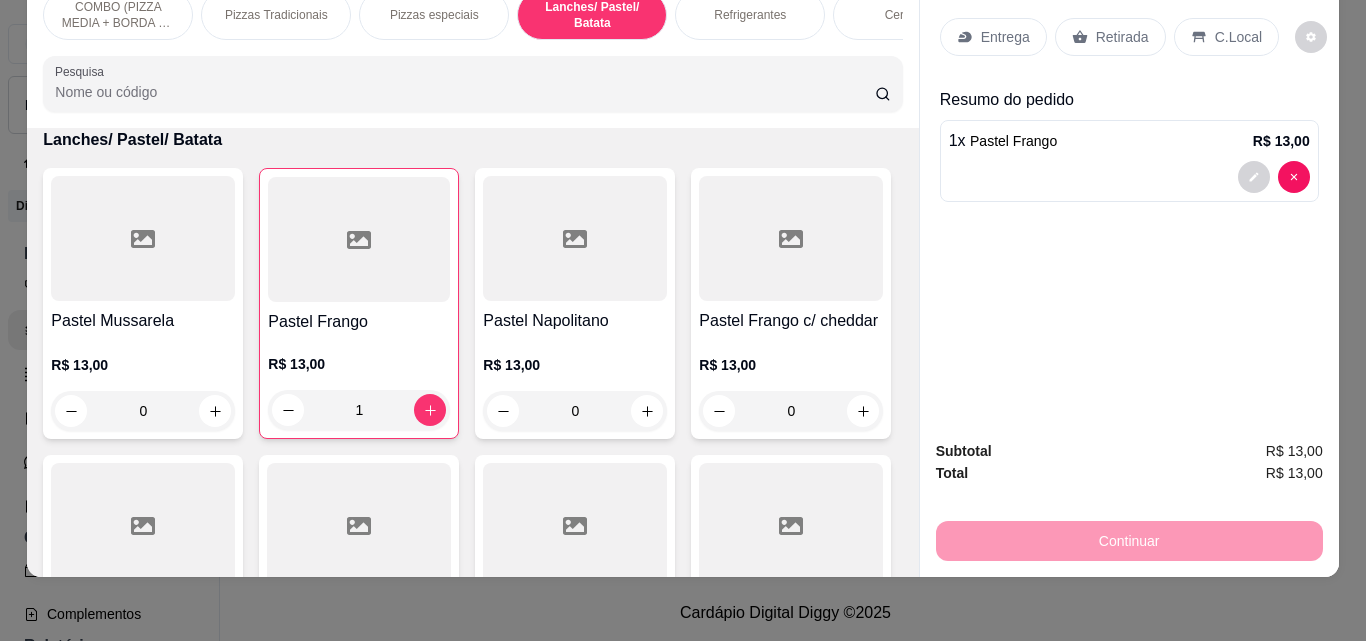 scroll, scrollTop: 1954, scrollLeft: 0, axis: vertical 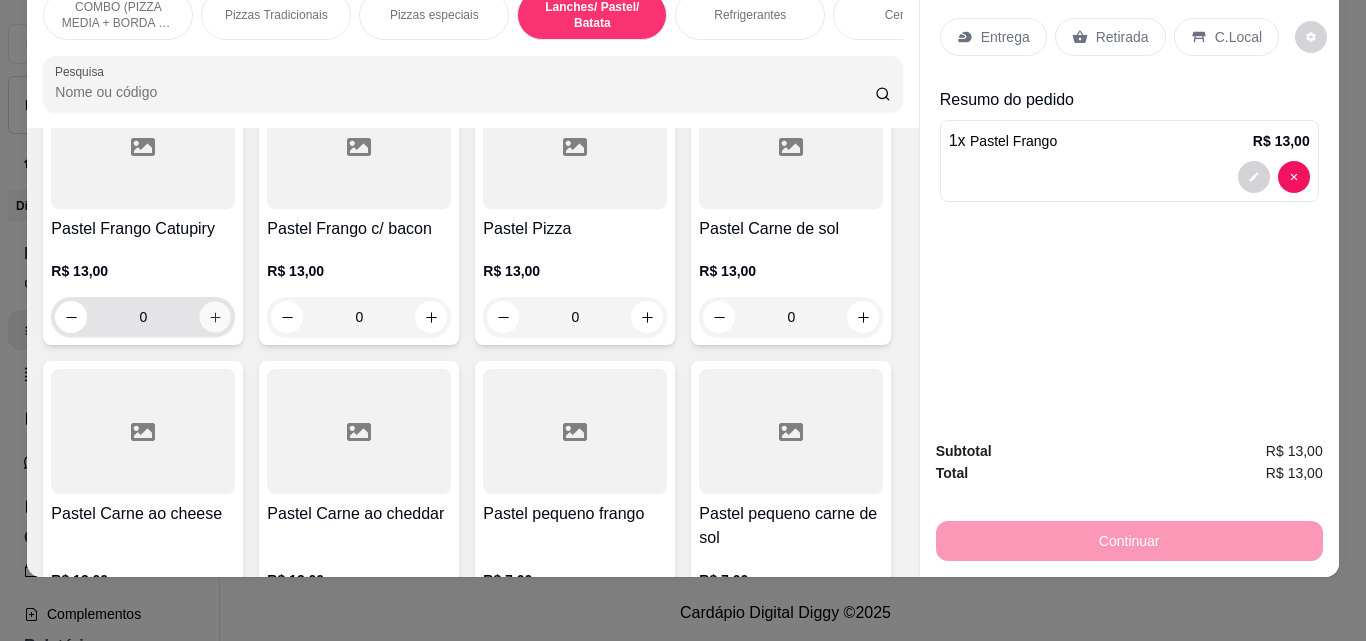 click 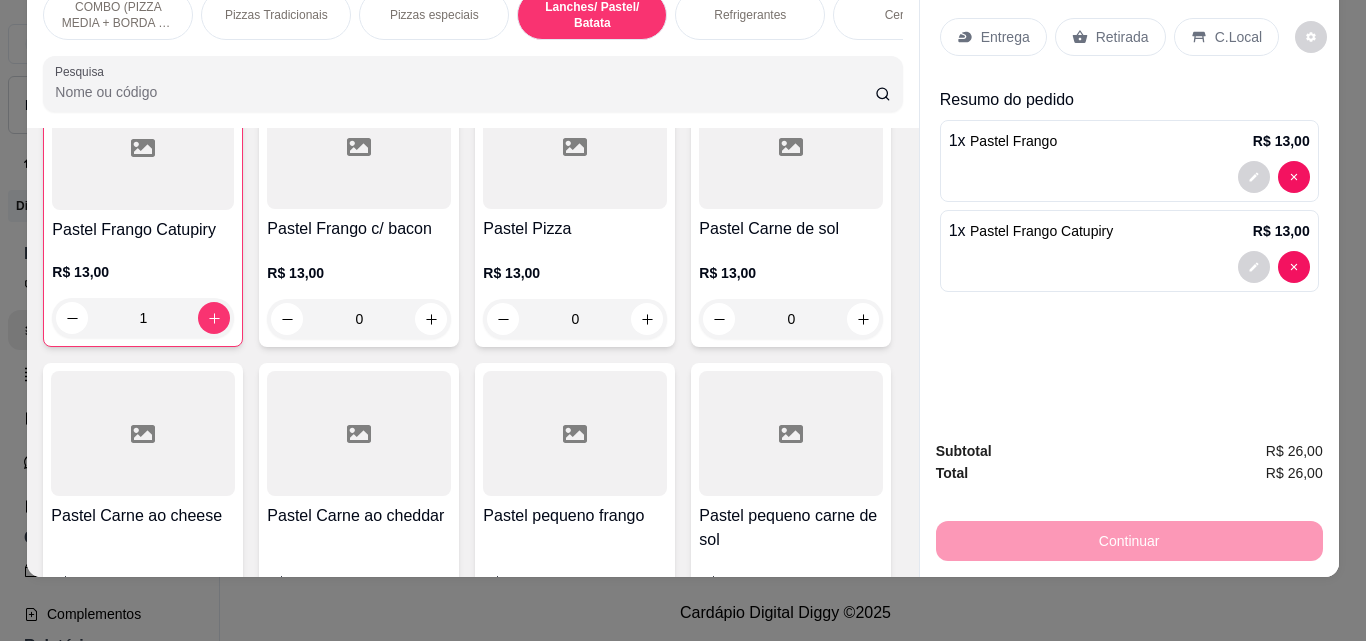 click on "Entrega" at bounding box center [1005, 37] 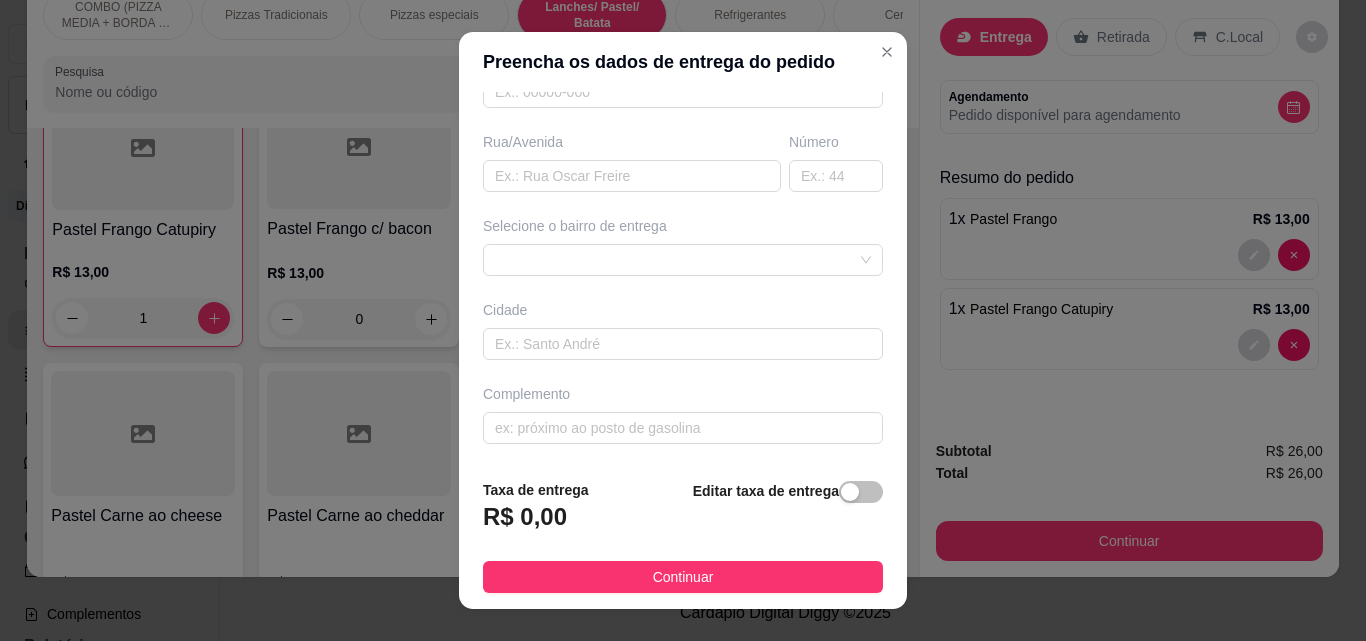 scroll, scrollTop: 303, scrollLeft: 0, axis: vertical 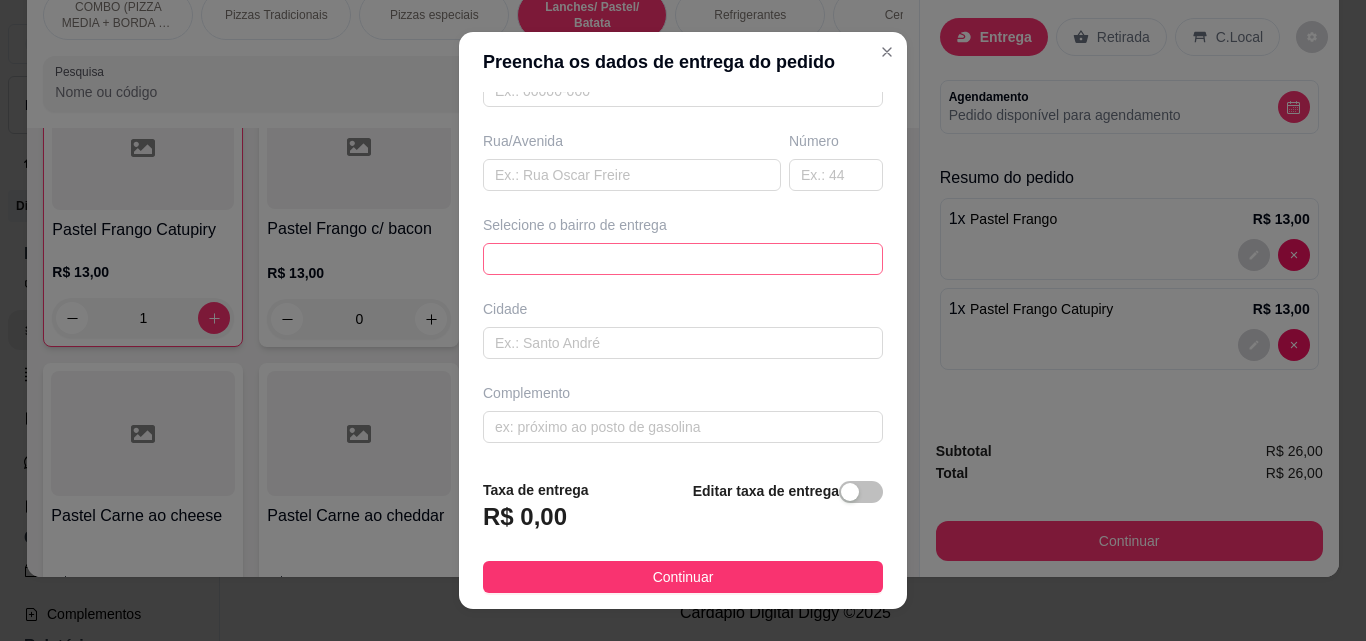 click on "[UUID] [UUID] Centro - [CITY] - R$ 0,00 São Luiz - [CITY] - R$ 0,00 Matadouro - [CITY] - R$ 0,00 Bandeirante - [CITY] - R$ 0,00 Pedrinhas - [CITY] - R$ 0,00 Novo horizonte - [CITY] - R$ 0,00 Macambira - [CITY] - R$ 6,00 Bairro de Fátima - [CITY] - R$ 0,00 Araújo torres - [CITY] - R$ 3,00 Morada do Sol - [CITY] - R$ 0,00" at bounding box center [683, 259] 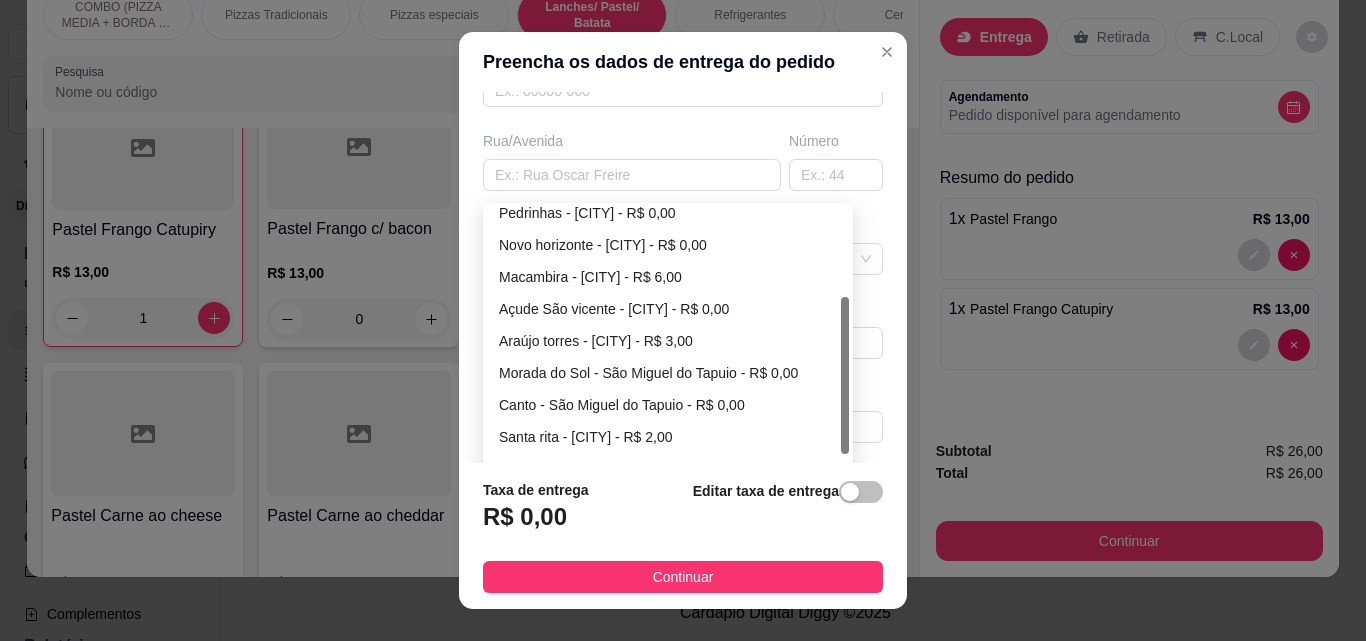 scroll, scrollTop: 160, scrollLeft: 0, axis: vertical 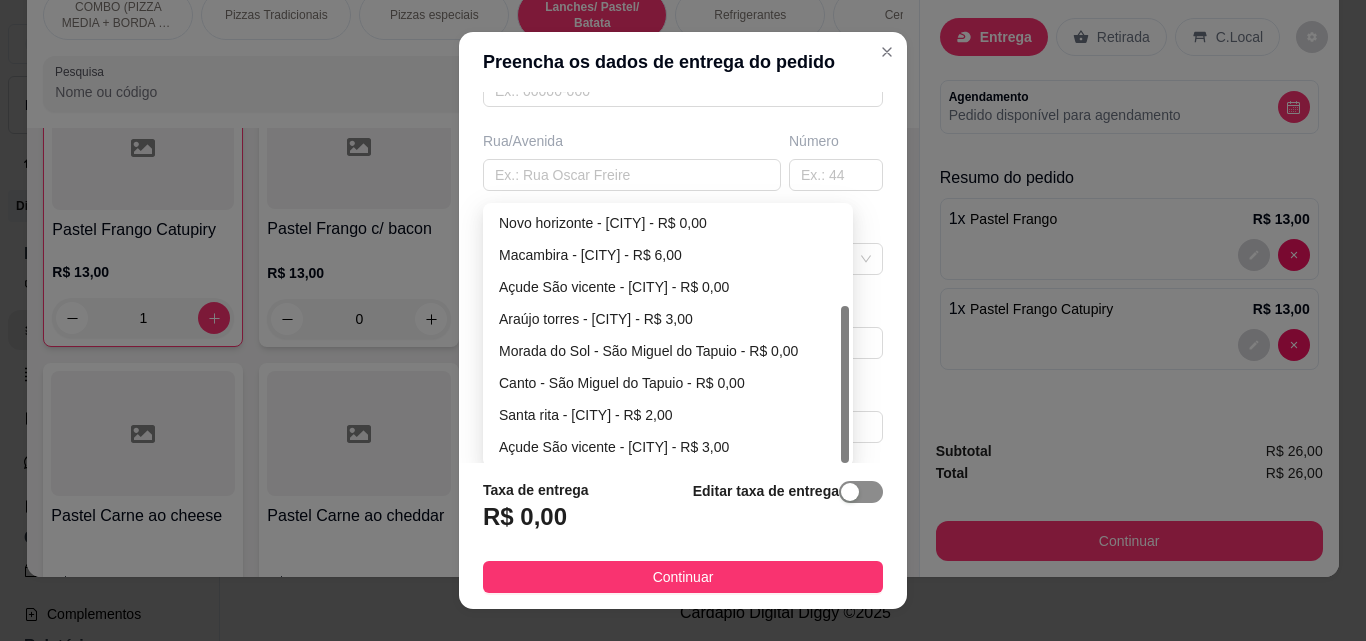 drag, startPoint x: 838, startPoint y: 355, endPoint x: 845, endPoint y: 488, distance: 133.18408 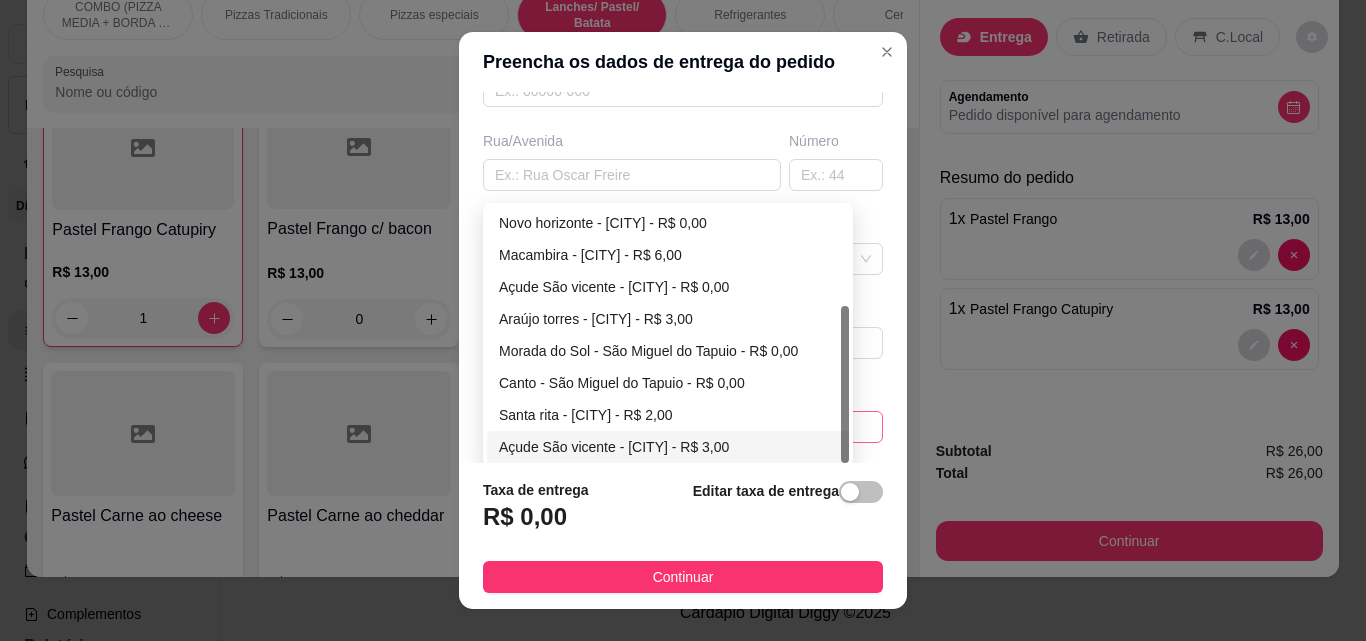 click on "Açude São vicente - [CITY] -  R$ 3,00" at bounding box center [668, 447] 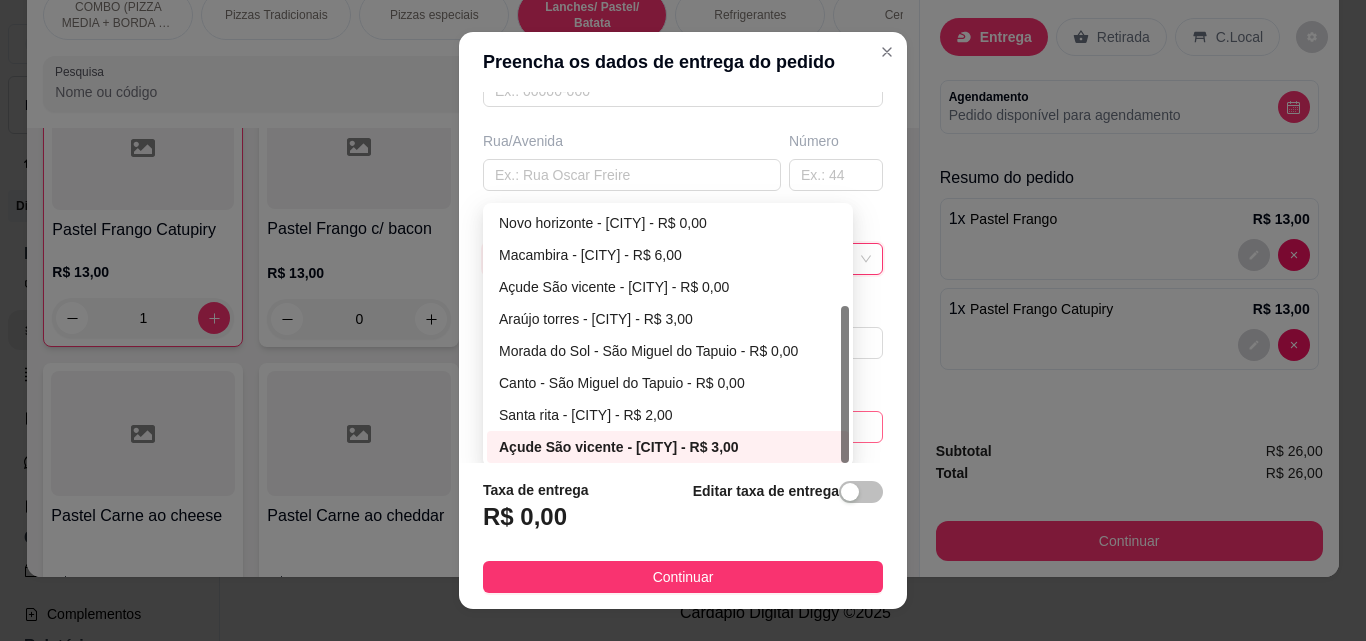 type on "[CITY]" 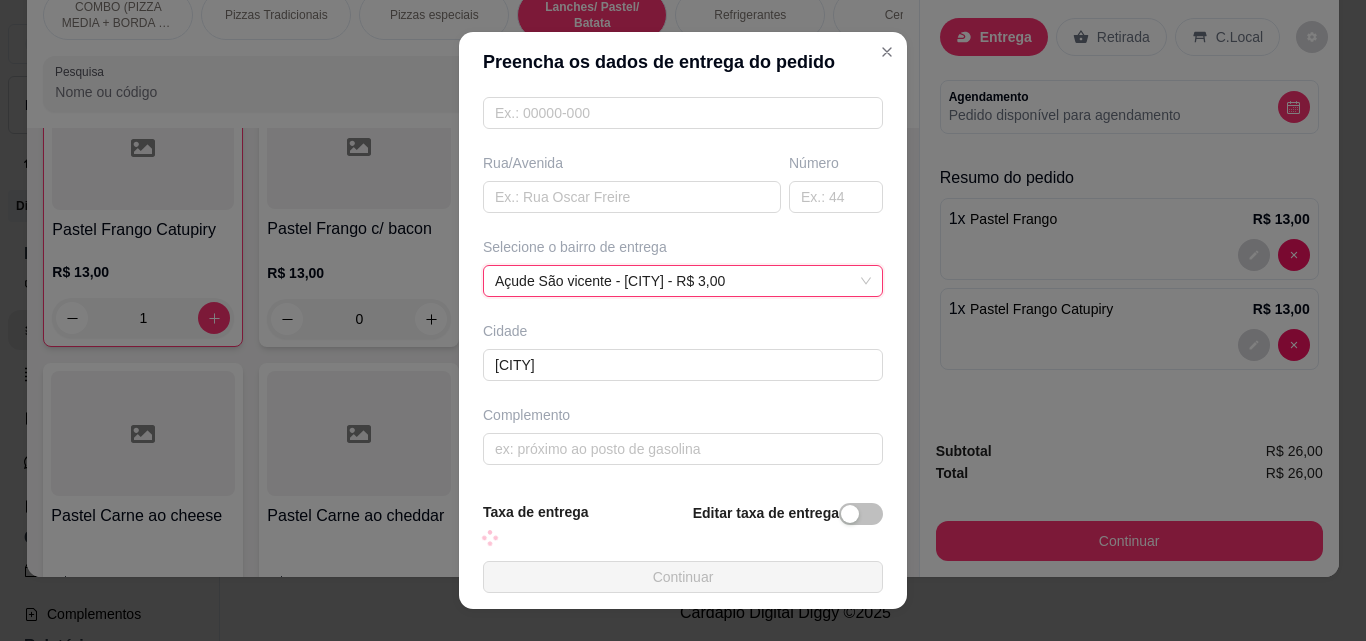 scroll, scrollTop: 281, scrollLeft: 0, axis: vertical 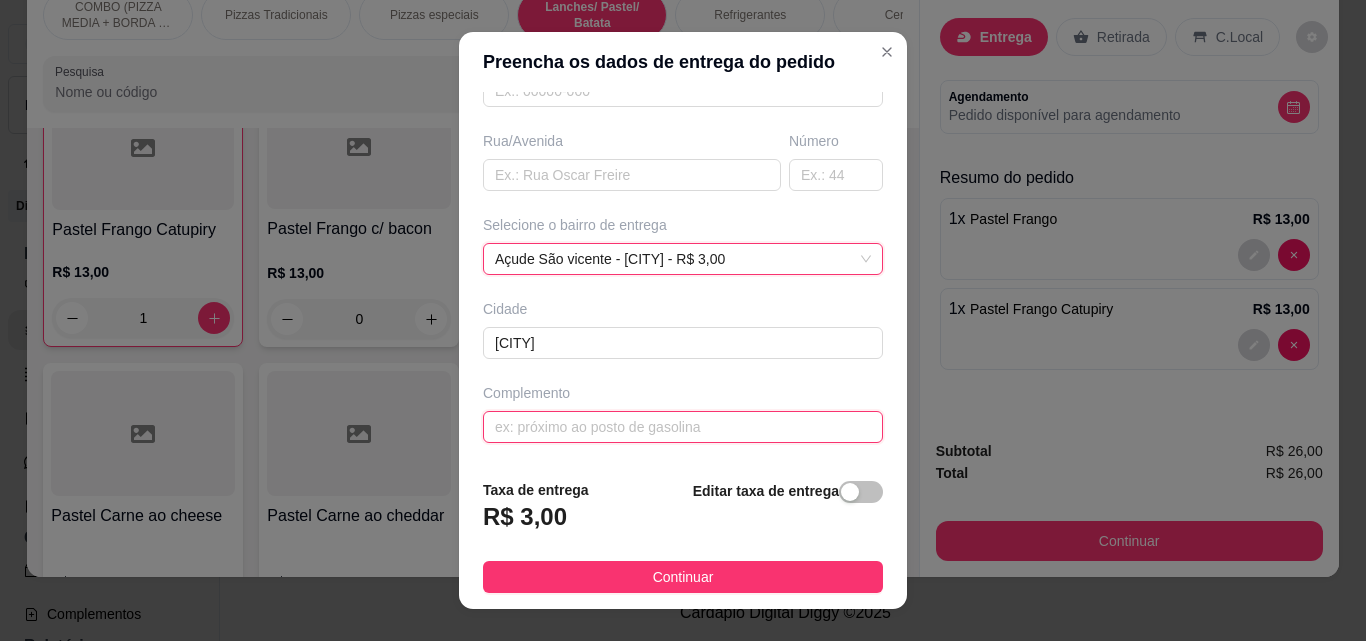 click at bounding box center (683, 427) 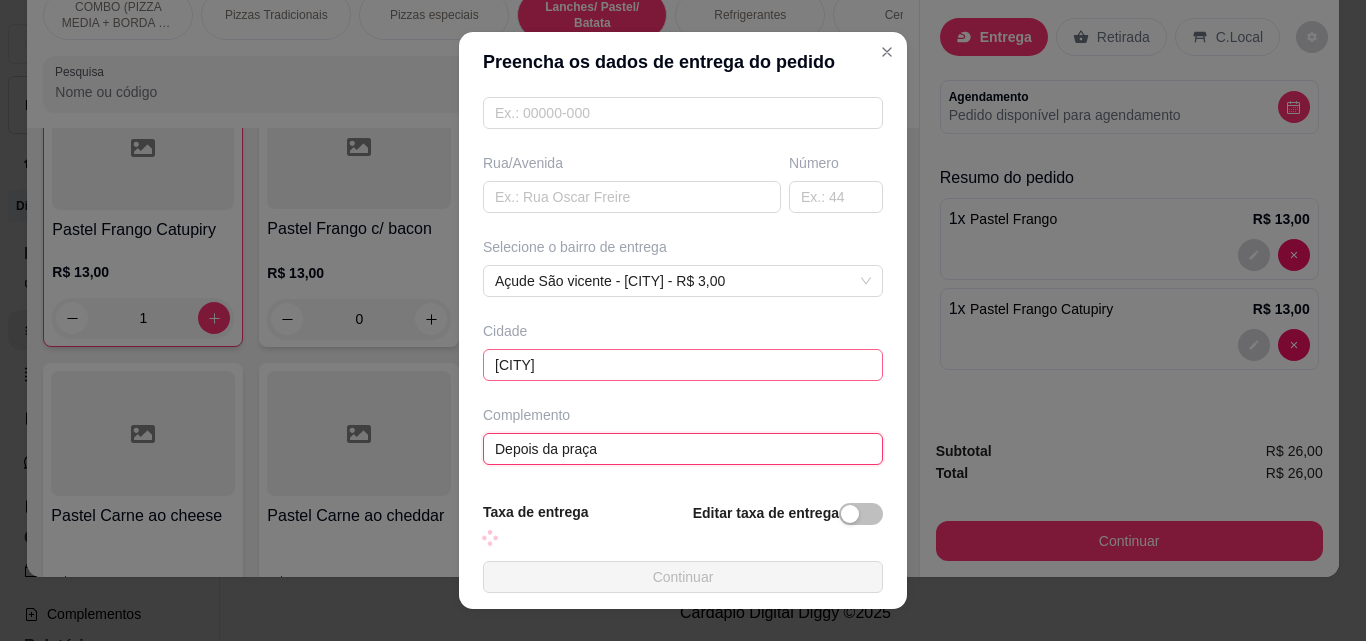 scroll, scrollTop: 303, scrollLeft: 0, axis: vertical 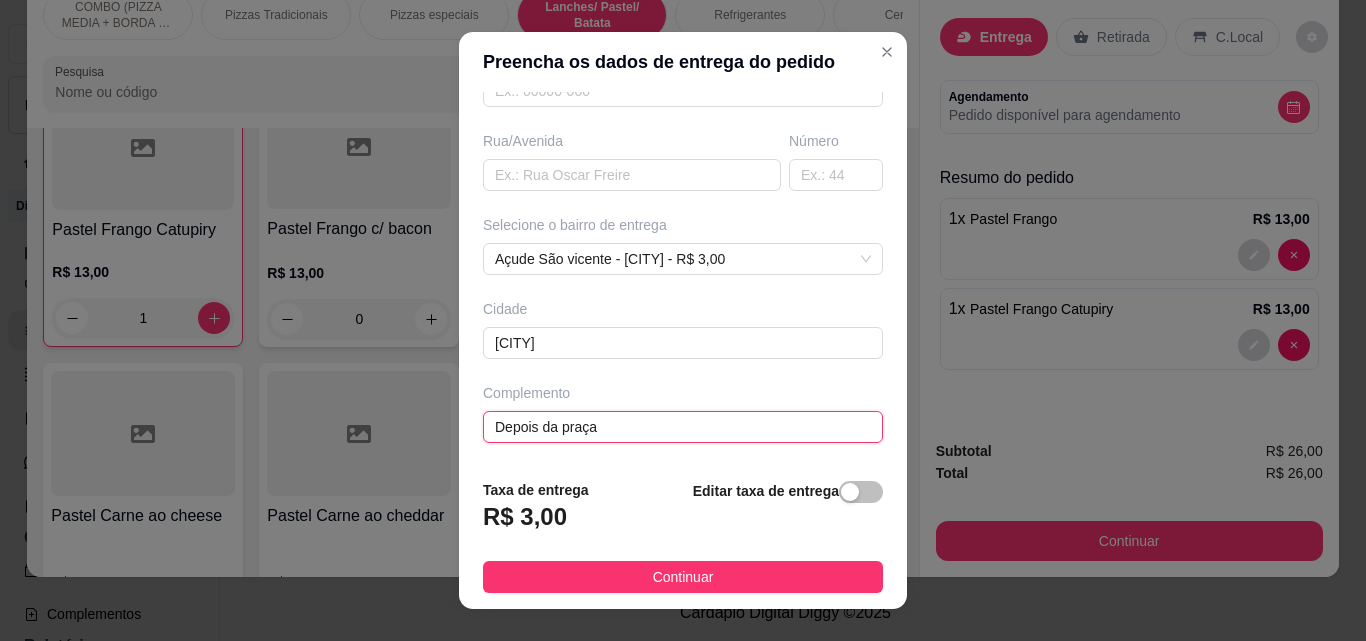 type on "Depois da praça" 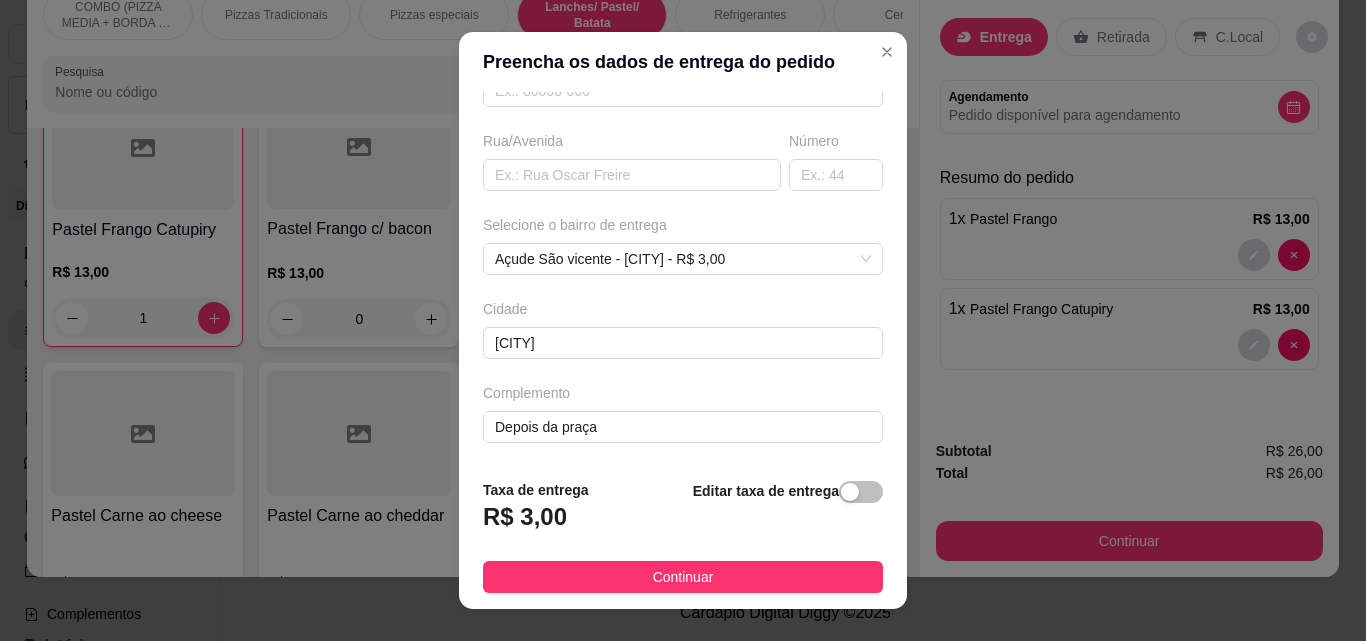 scroll, scrollTop: 0, scrollLeft: 0, axis: both 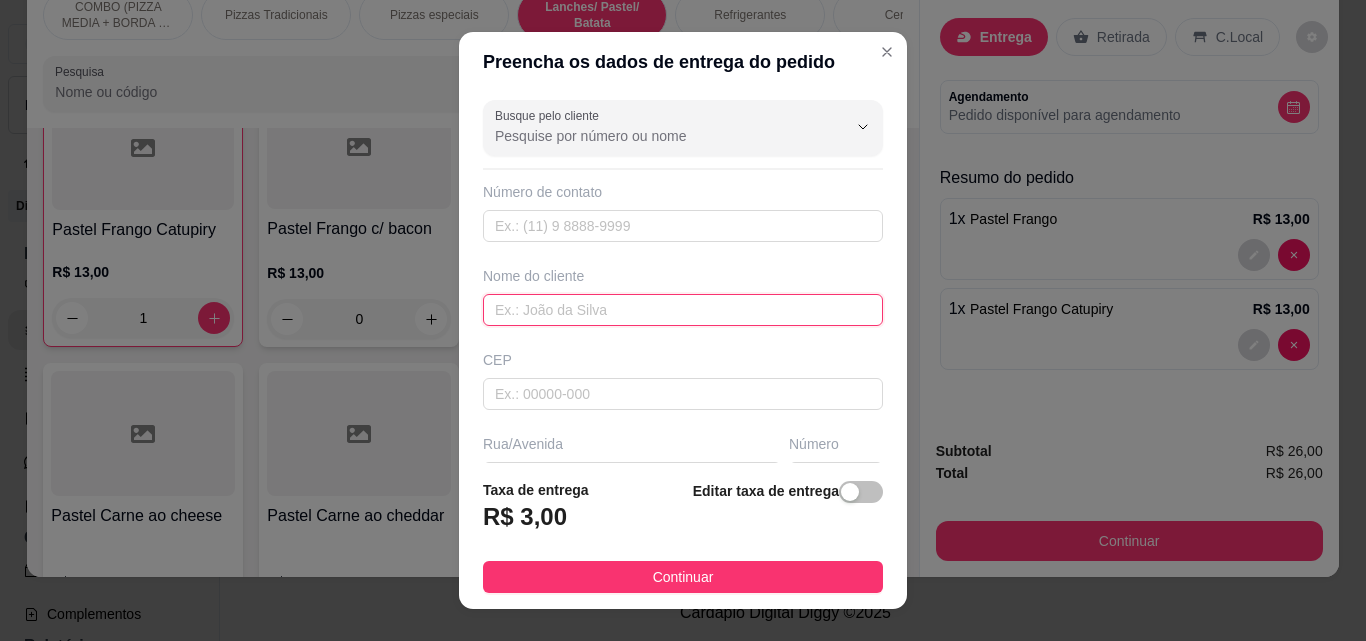 click at bounding box center (683, 310) 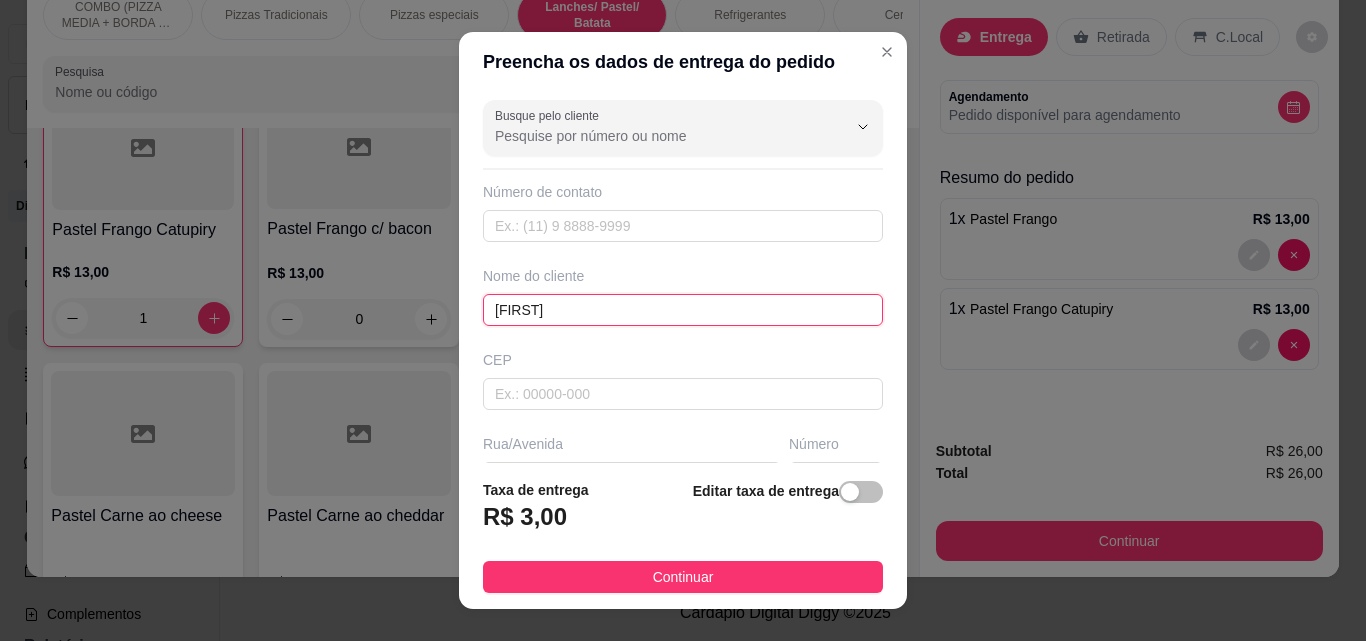 type on "[FIRST]" 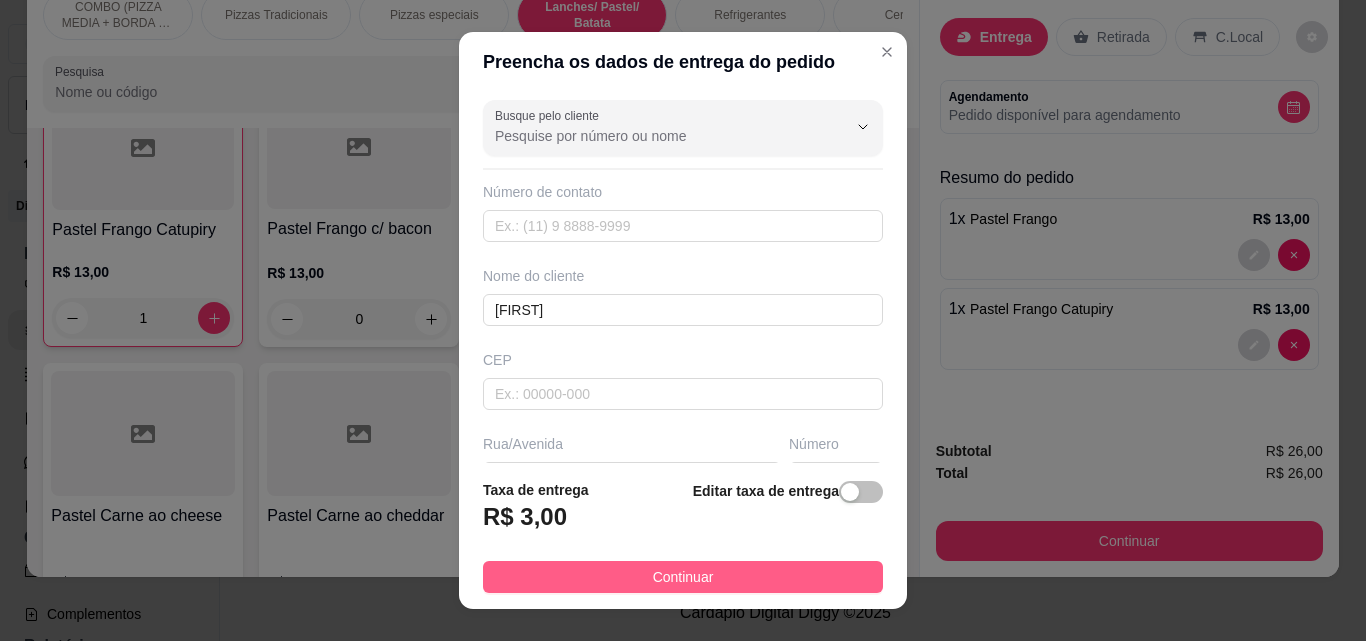 click on "Continuar" at bounding box center (683, 577) 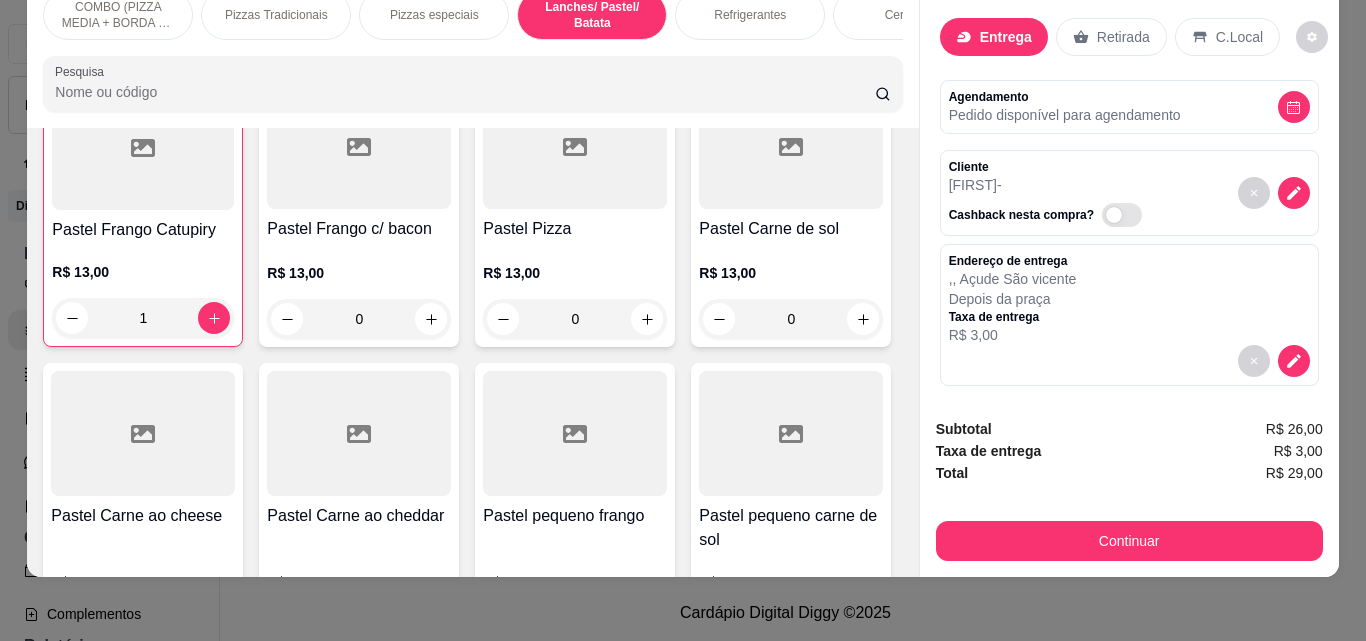 click on "Subtotal R$ 26,00 Taxa de entrega R$ 3,00 Total R$ 29,00 Continuar" at bounding box center [1129, 489] 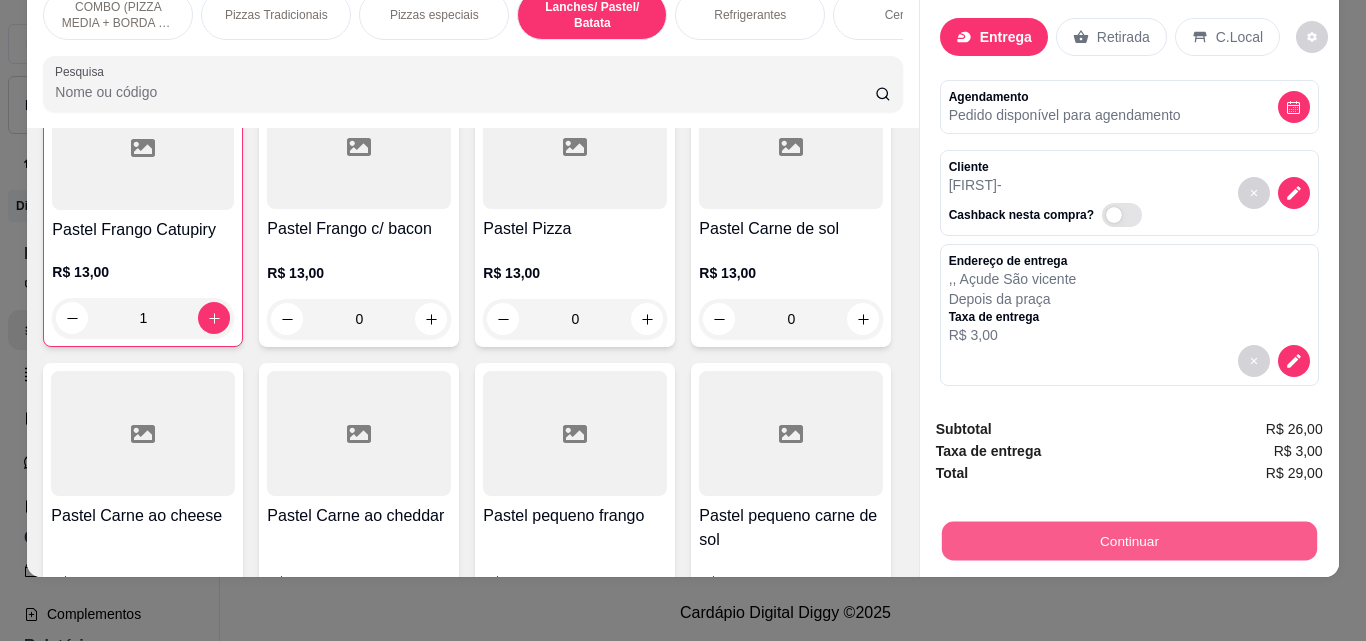 click on "Continuar" at bounding box center [1128, 540] 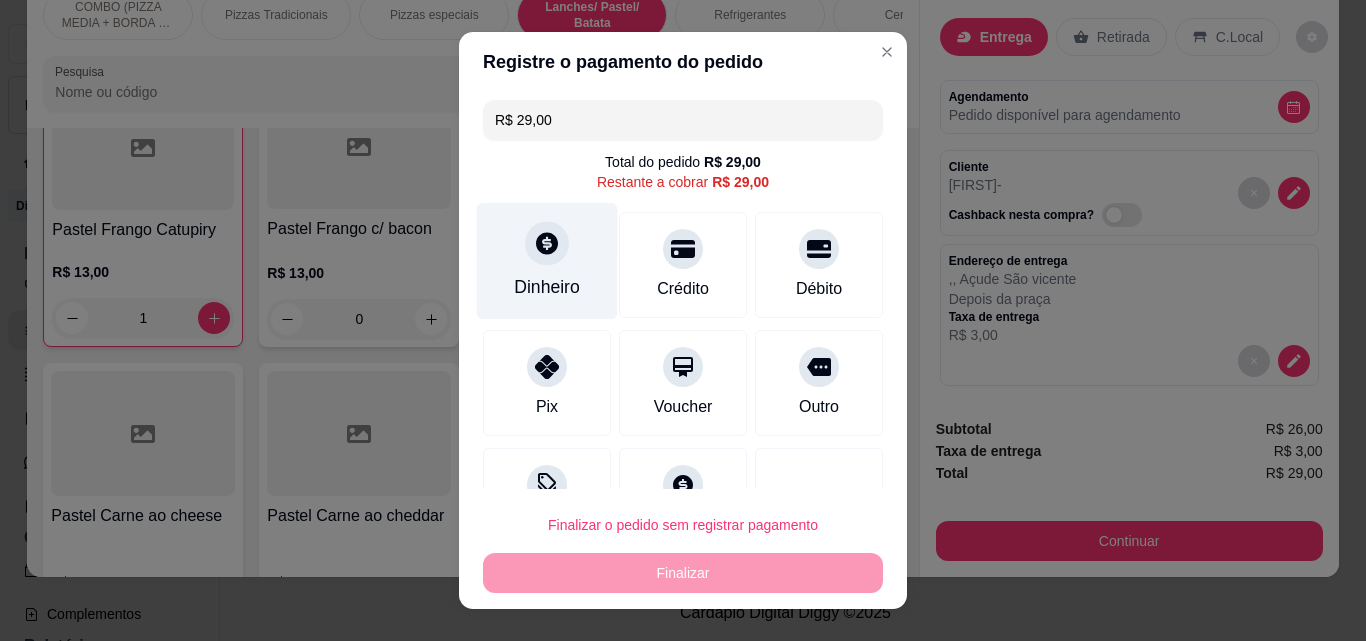 click on "Dinheiro" at bounding box center (547, 261) 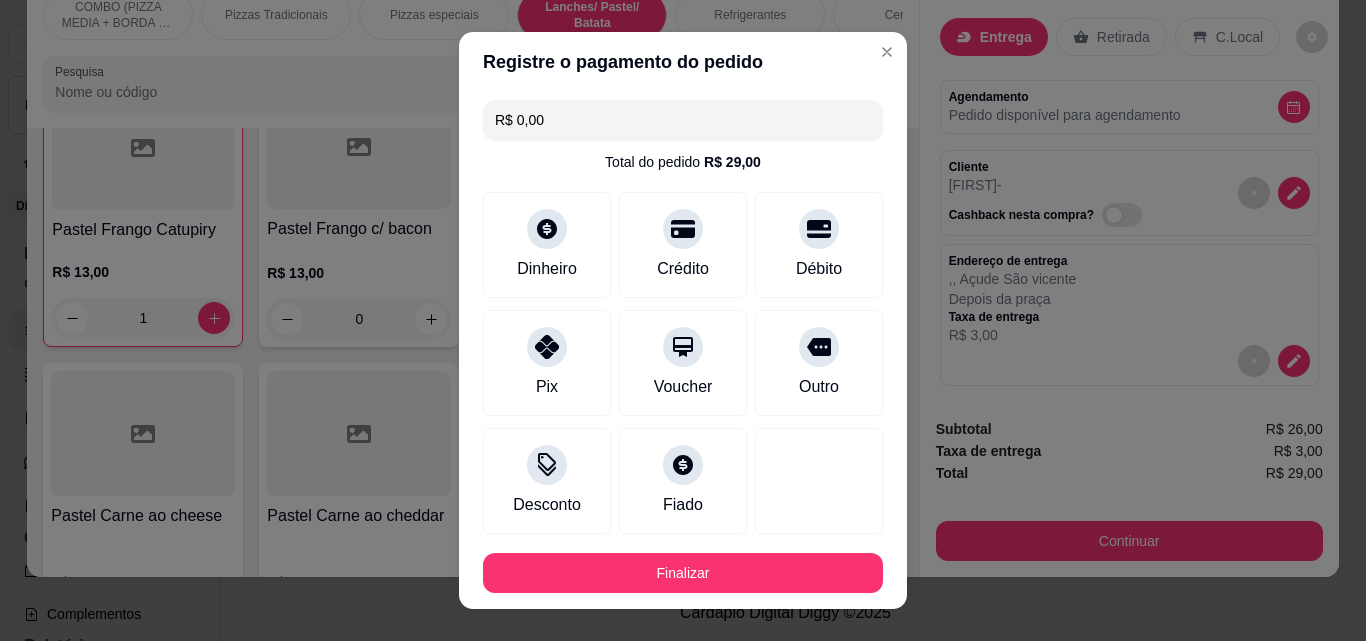 type on "R$ 0,00" 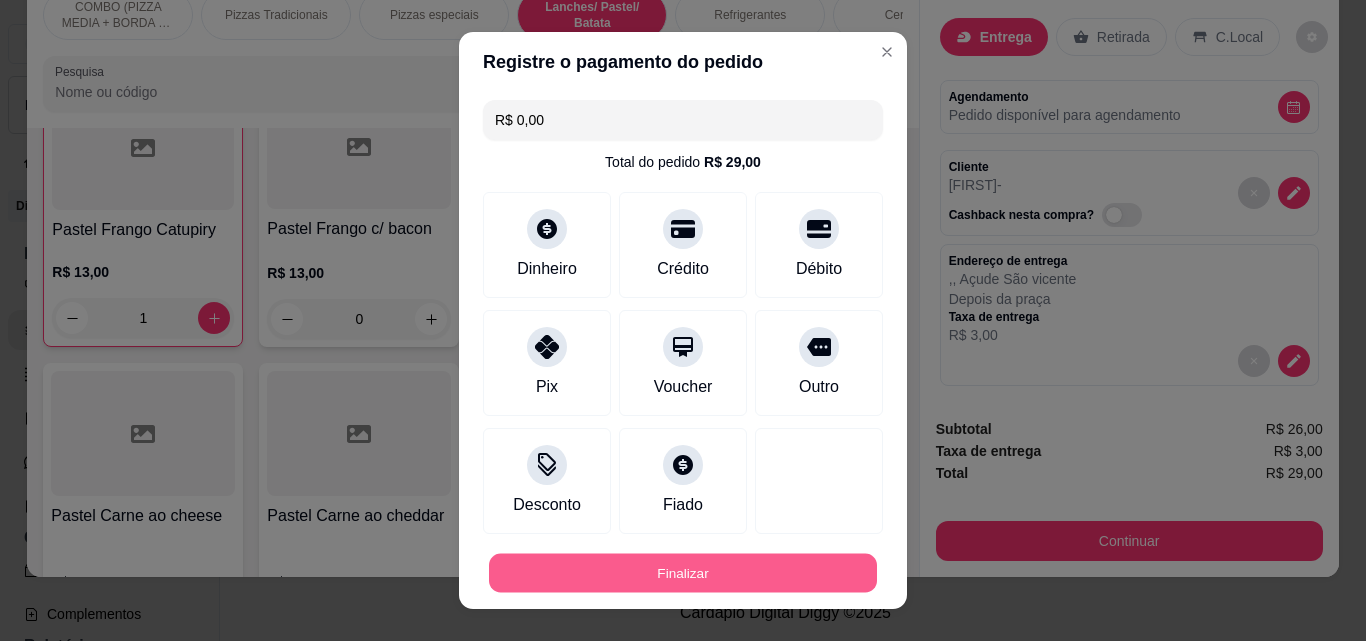 click on "Finalizar" at bounding box center [683, 573] 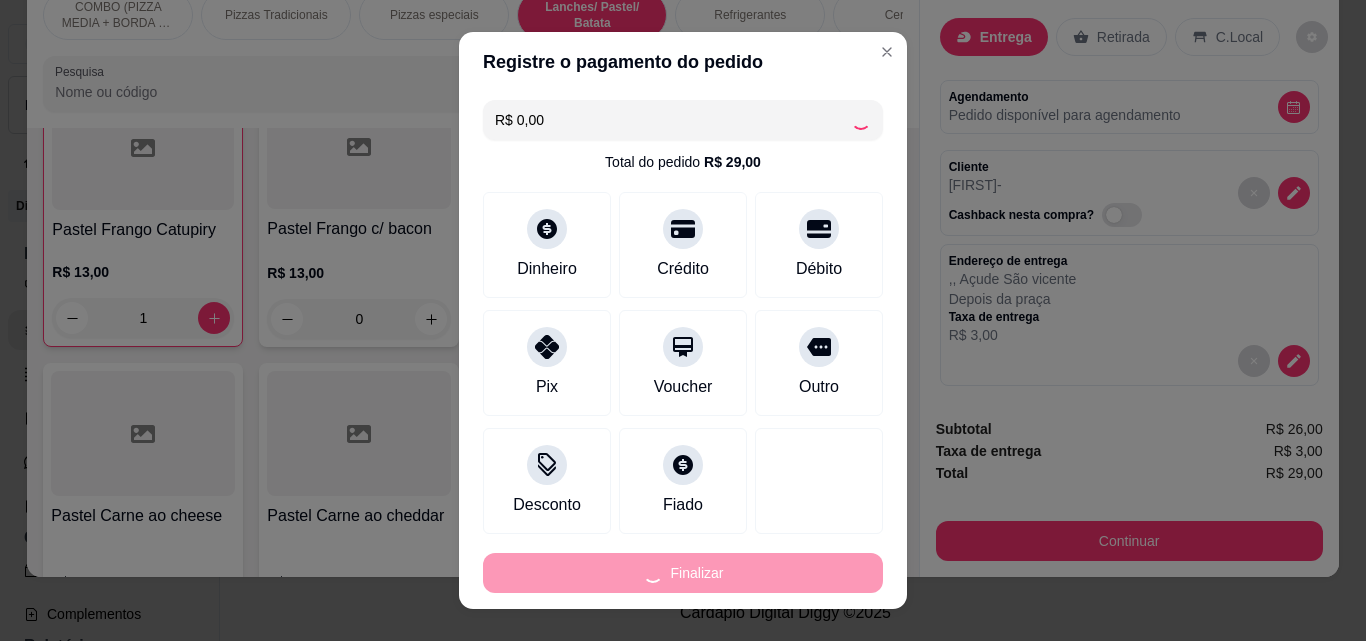 type on "0" 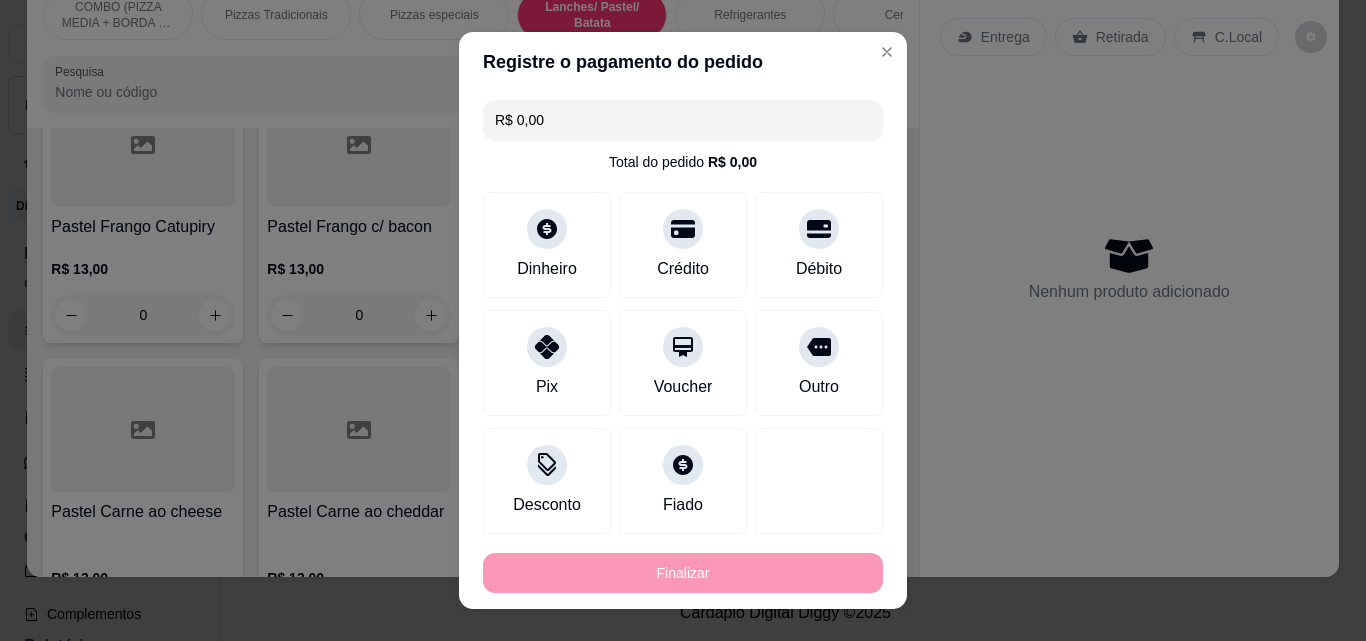 type on "-R$ 29,00" 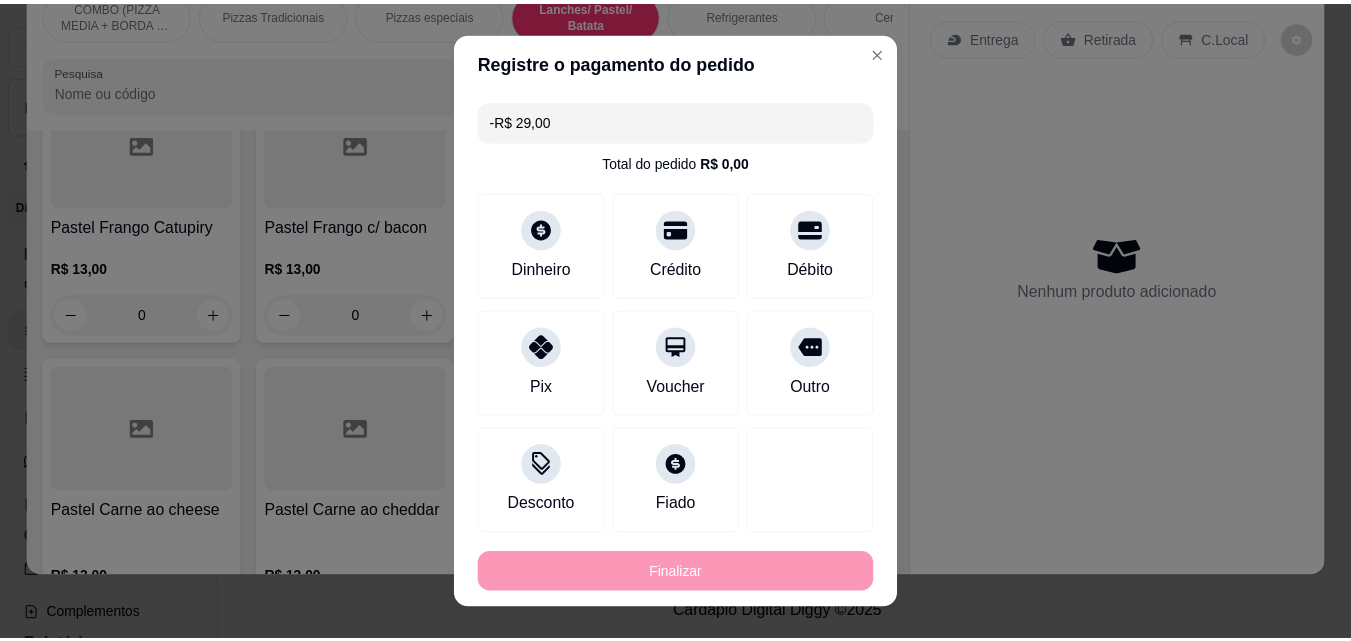 scroll, scrollTop: 1952, scrollLeft: 0, axis: vertical 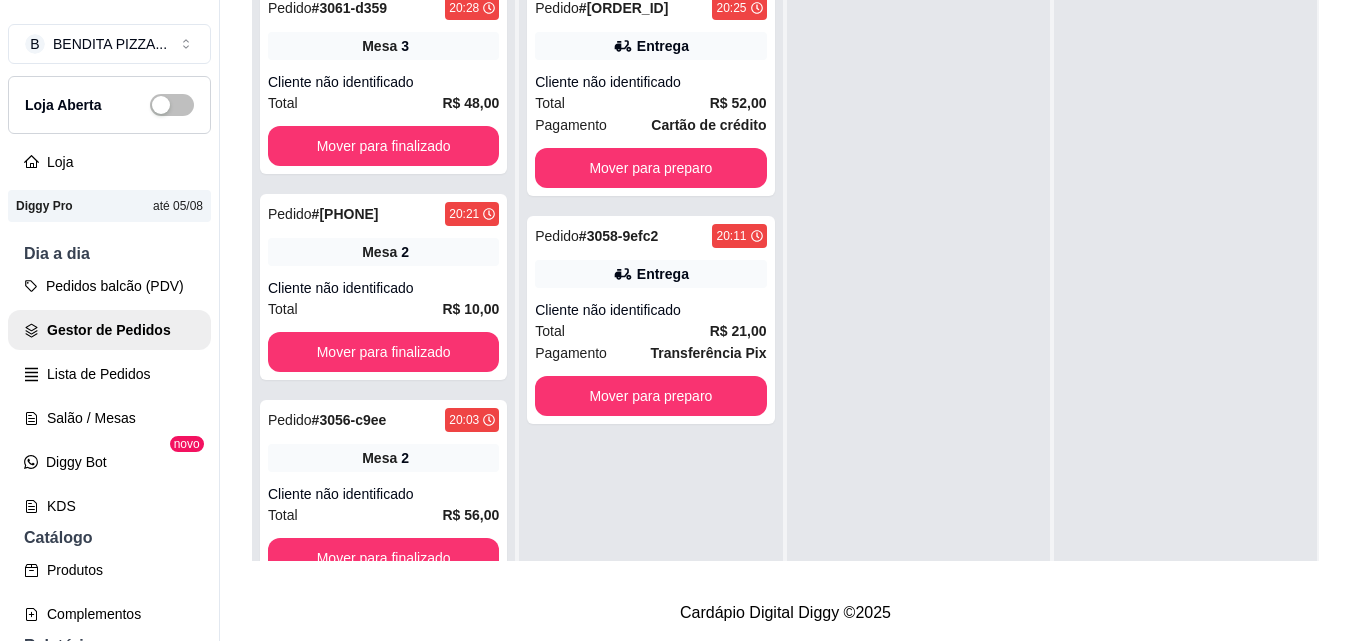 click on "Selecione o tipo dos pedidos Todos os pedidos Pedidos agendados Novo pedido Pendente 3 Pedido # [ORDER_ID] [TIME] Mesa 3 Cliente não identificado Total R$ 48,00 Mover para finalizado Pedido # [ORDER_ID] [TIME] Mesa 2 Cliente não identificado Total R$ 10,00 Mover para finalizado Pedido # [ORDER_ID] [TIME] Mesa 2 Cliente não identificado Total R$ 56,00 Mover para finalizado Aceito 2 Pedido # [ORDER_ID] [TIME] Entrega Cliente não identificado Total R$ 52,00 Pagamento Cartão de crédito Mover para preparo Pedido # [ORDER_ID] [TIME] Entrega Cliente não identificado Total R$ 21,00 Pagamento Transferência Pix Mover para preparo Preparando 0 Em entrega 0" at bounding box center (785, 174) 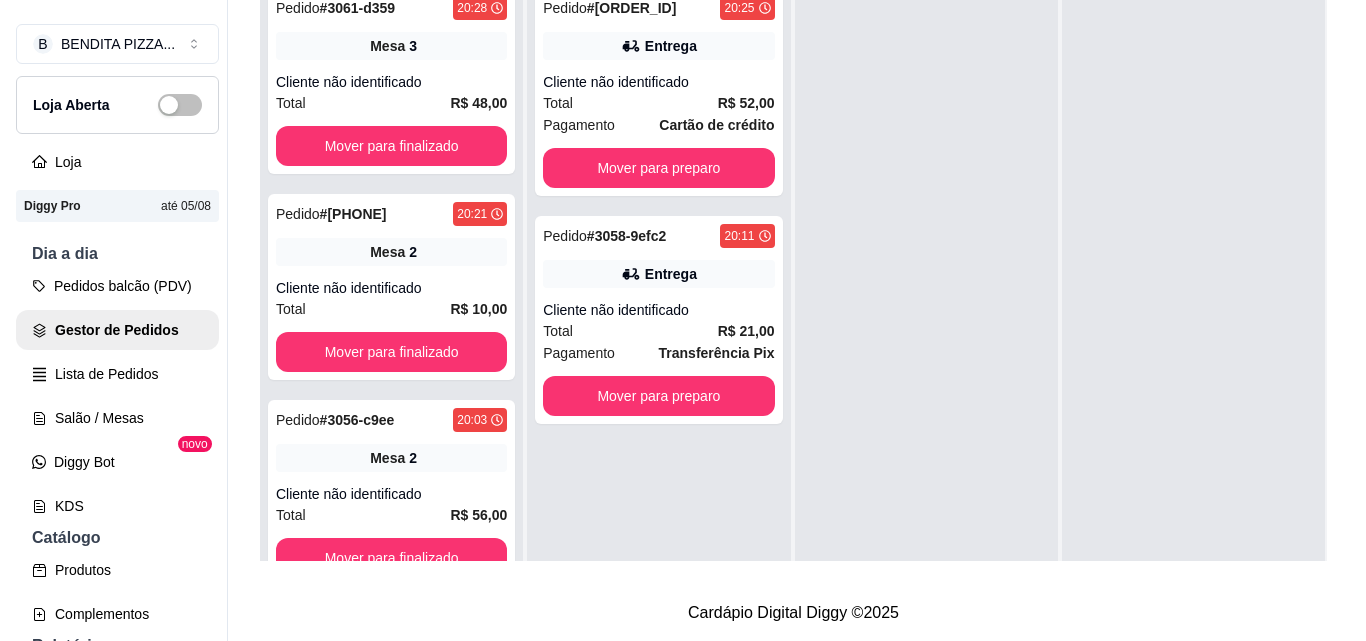 scroll, scrollTop: 0, scrollLeft: 0, axis: both 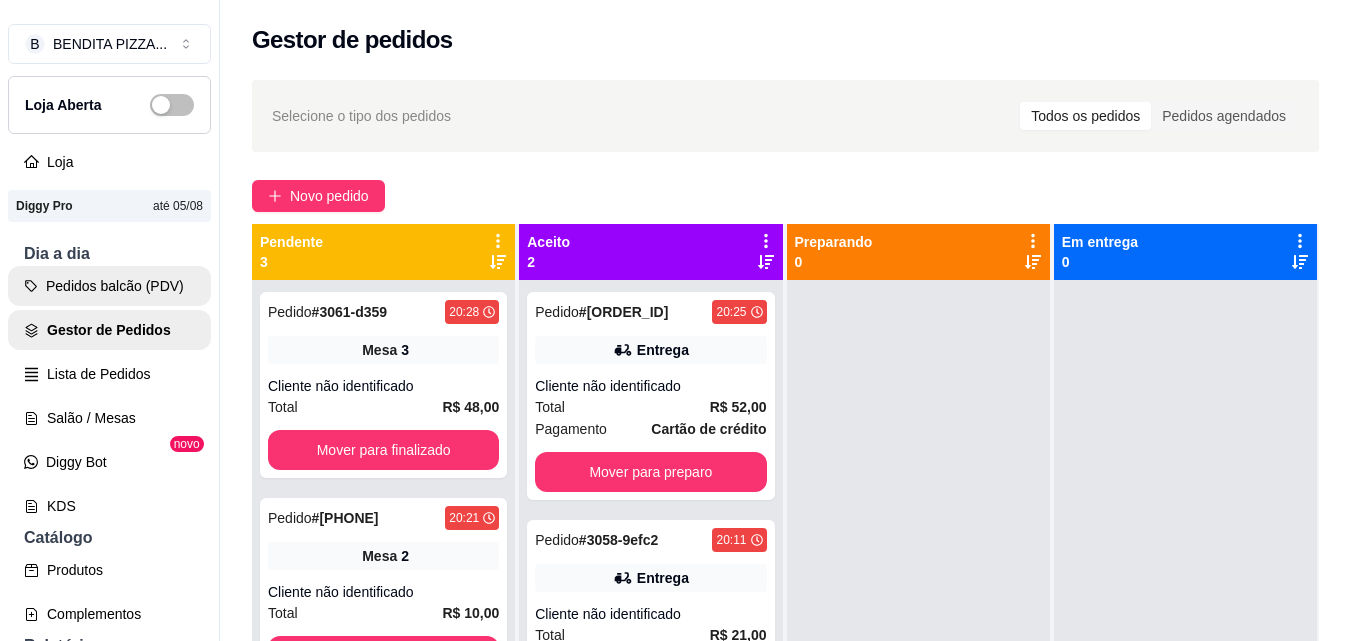 click on "Pedidos balcão (PDV)" at bounding box center (109, 286) 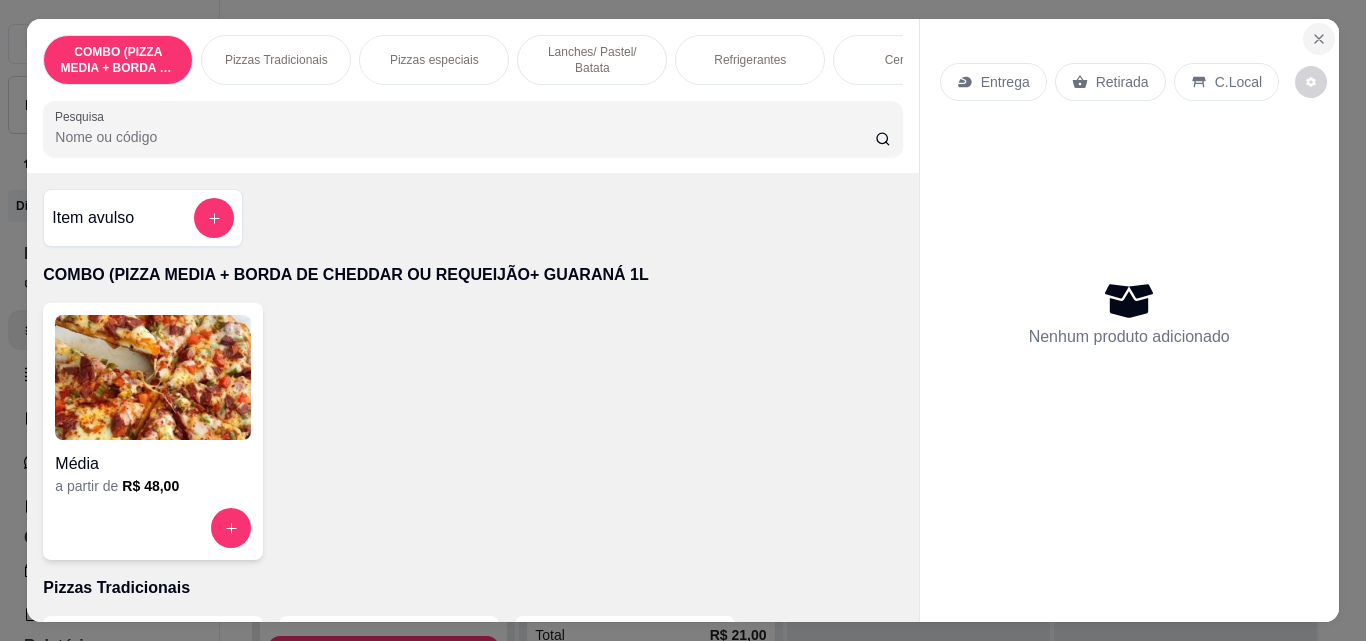 click 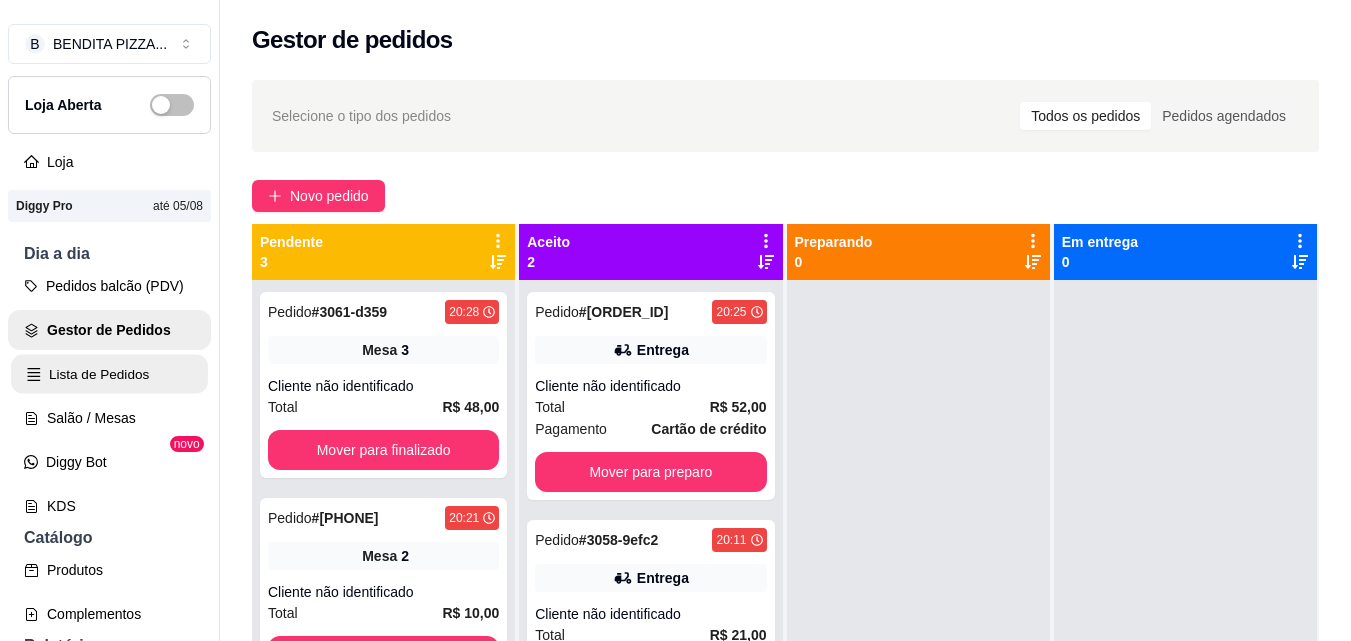 click on "Lista de Pedidos" at bounding box center [109, 374] 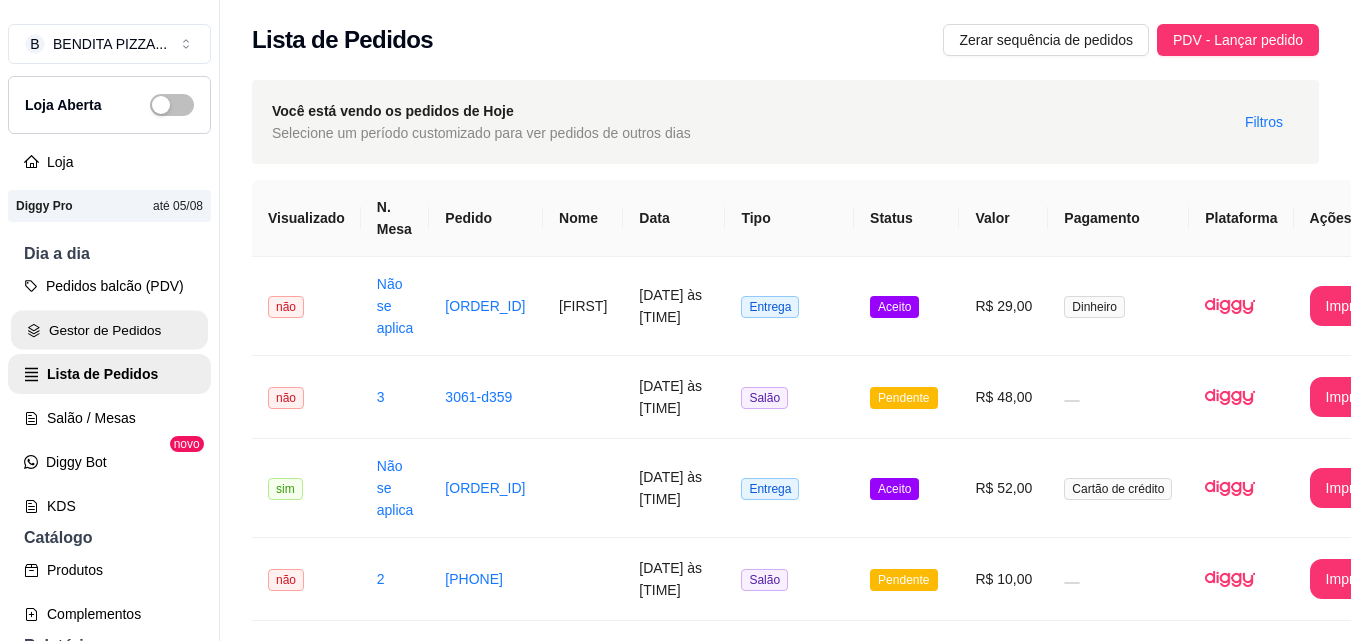 click on "Gestor de Pedidos" at bounding box center (109, 330) 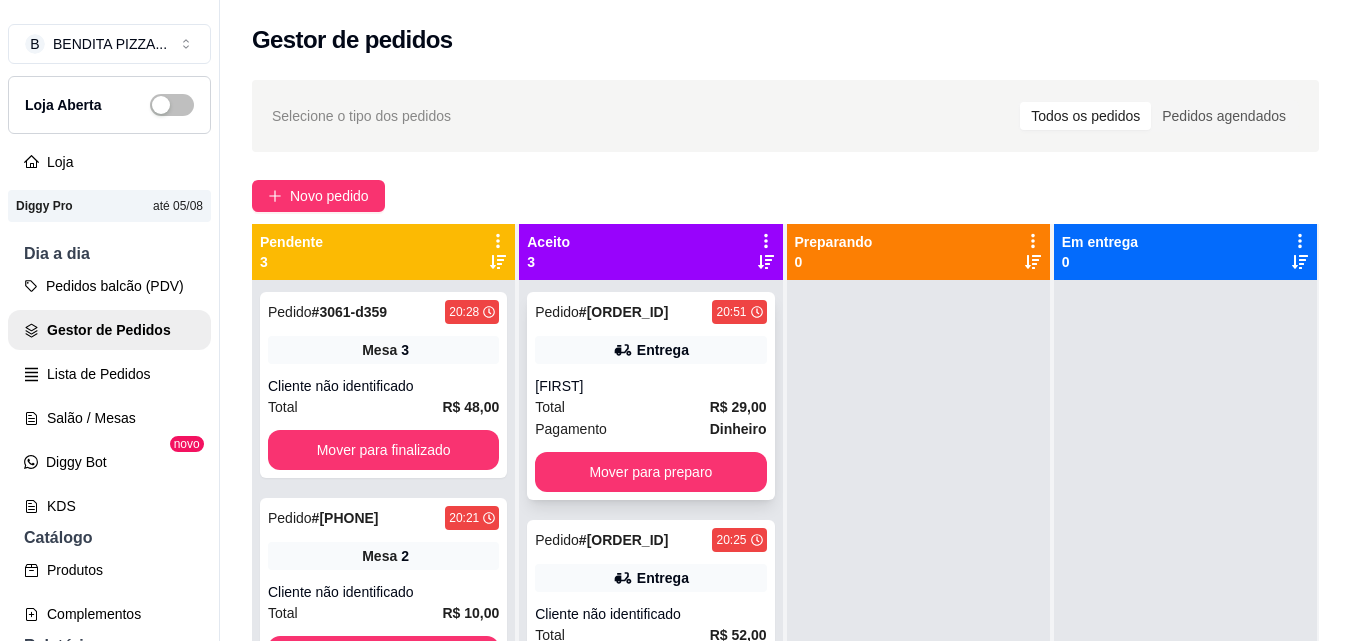 click on "[FIRST]" at bounding box center [650, 386] 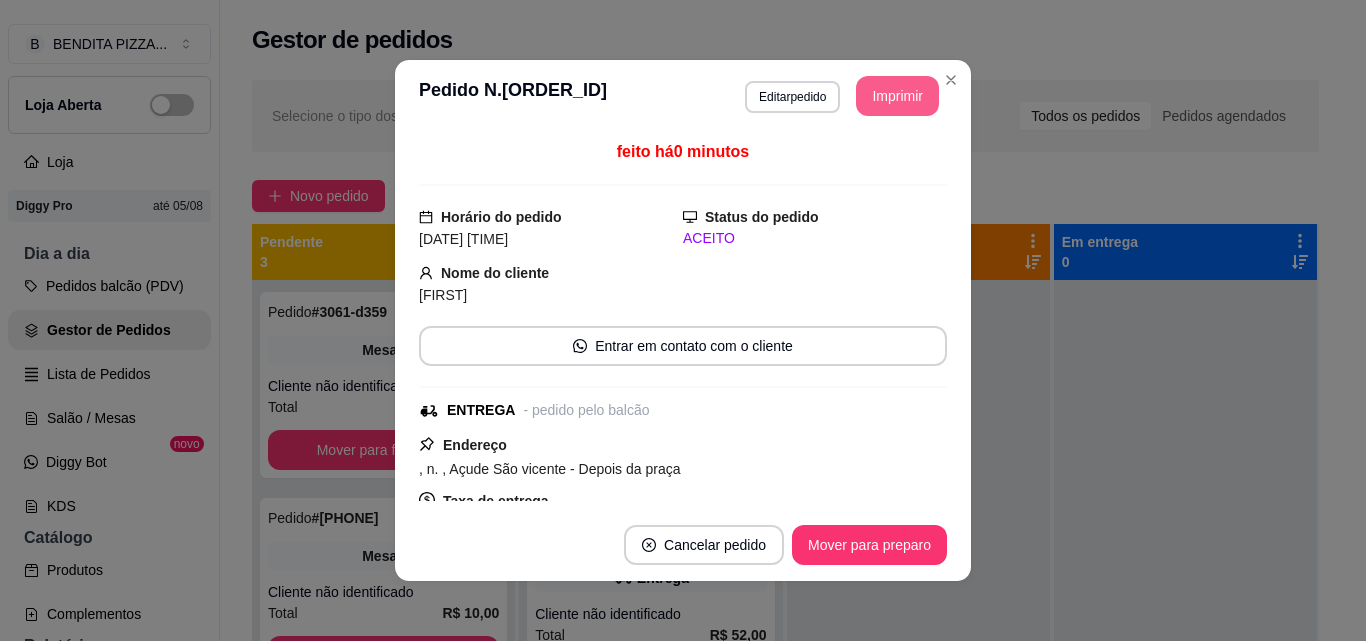 click on "Imprimir" at bounding box center (897, 96) 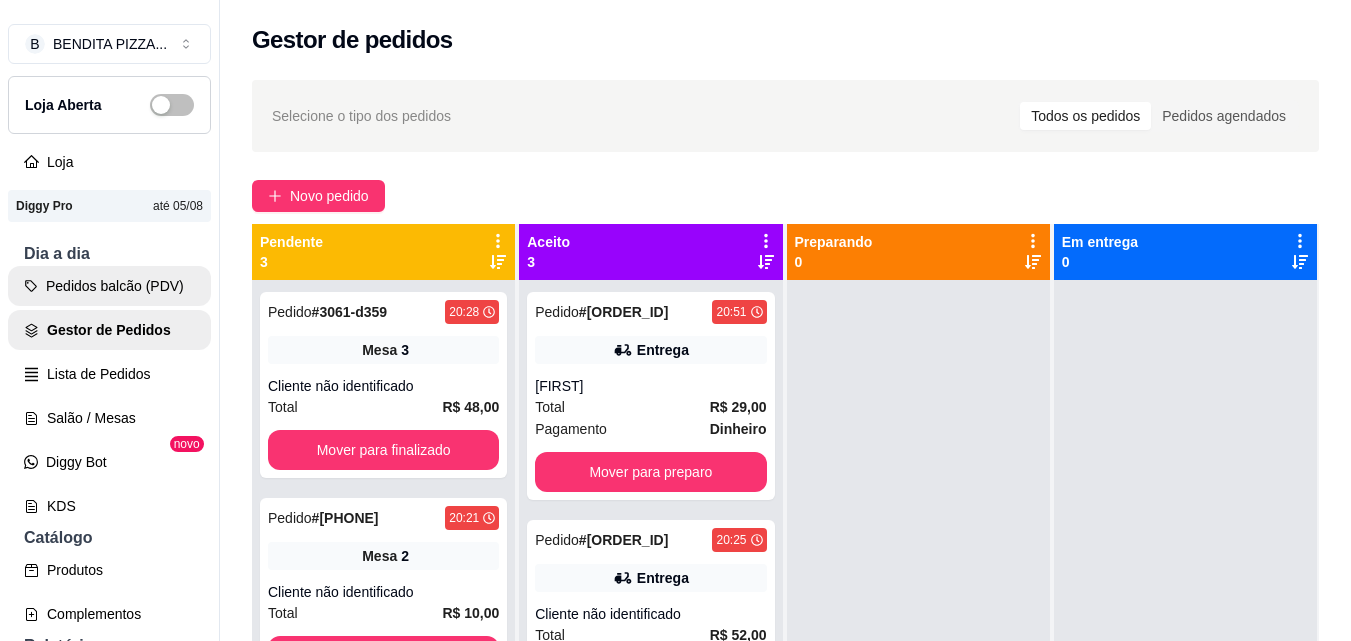 click on "Pedidos balcão (PDV)" at bounding box center [109, 286] 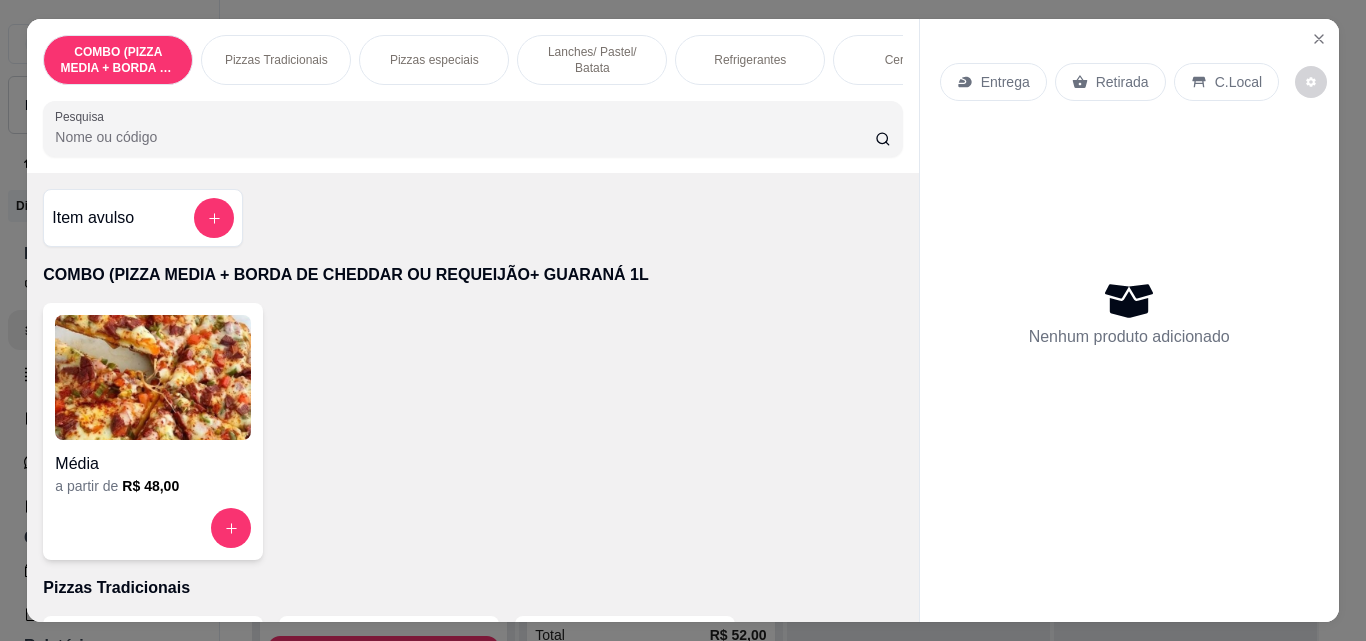 click on "Pizzas Tradicionais" at bounding box center (276, 60) 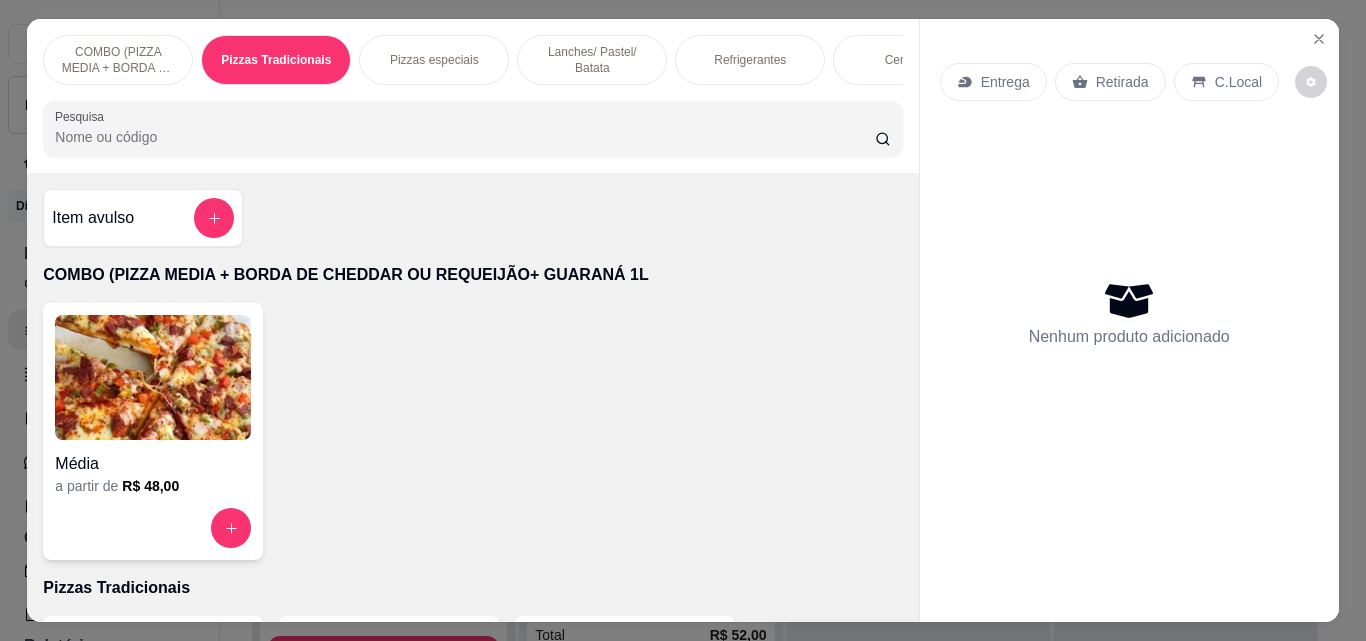 scroll, scrollTop: 403, scrollLeft: 0, axis: vertical 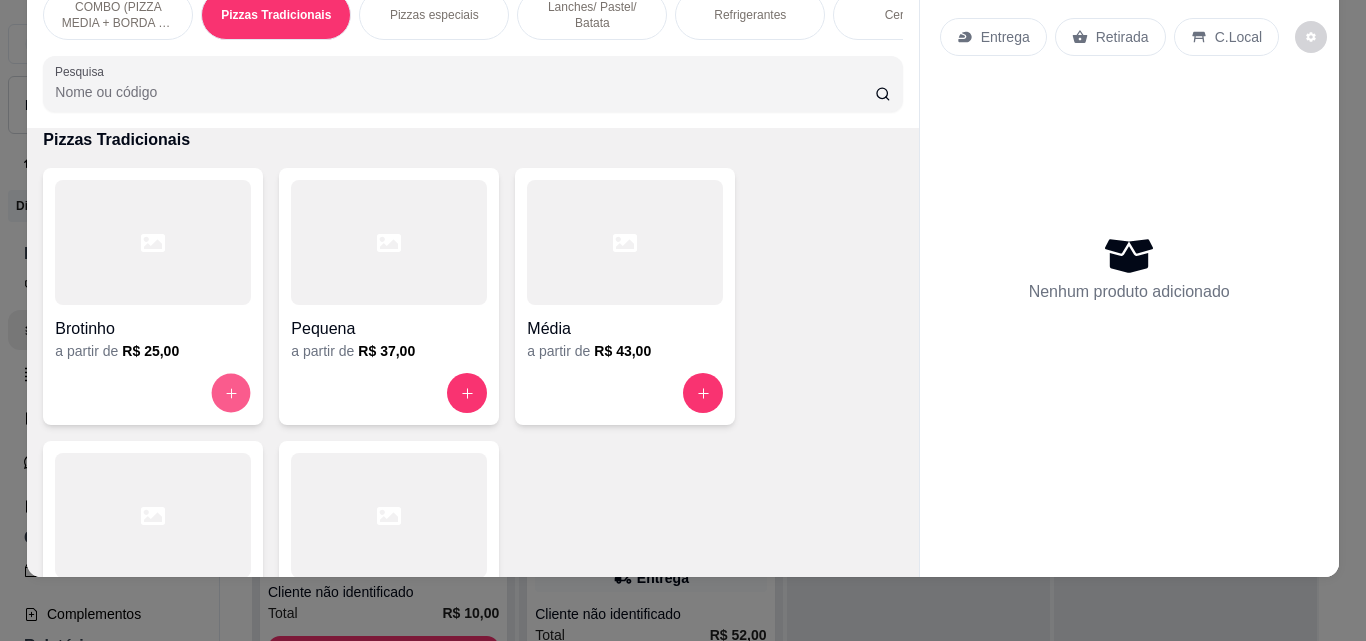 click at bounding box center (231, 393) 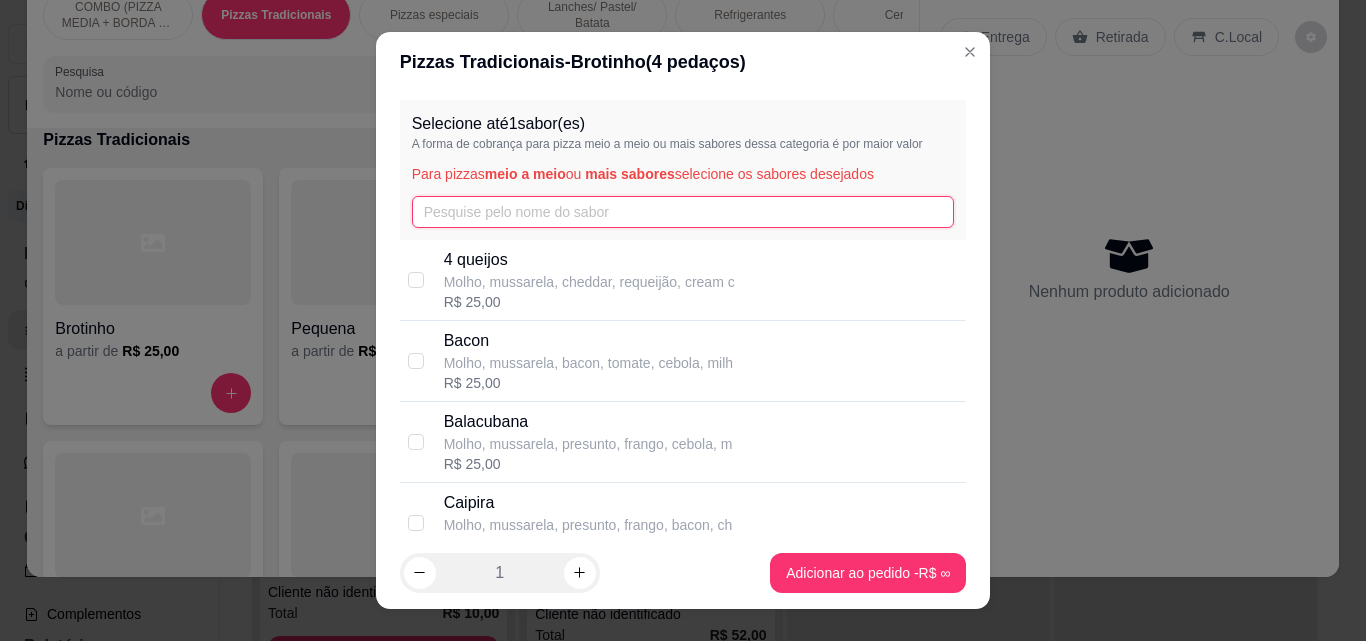click at bounding box center [683, 212] 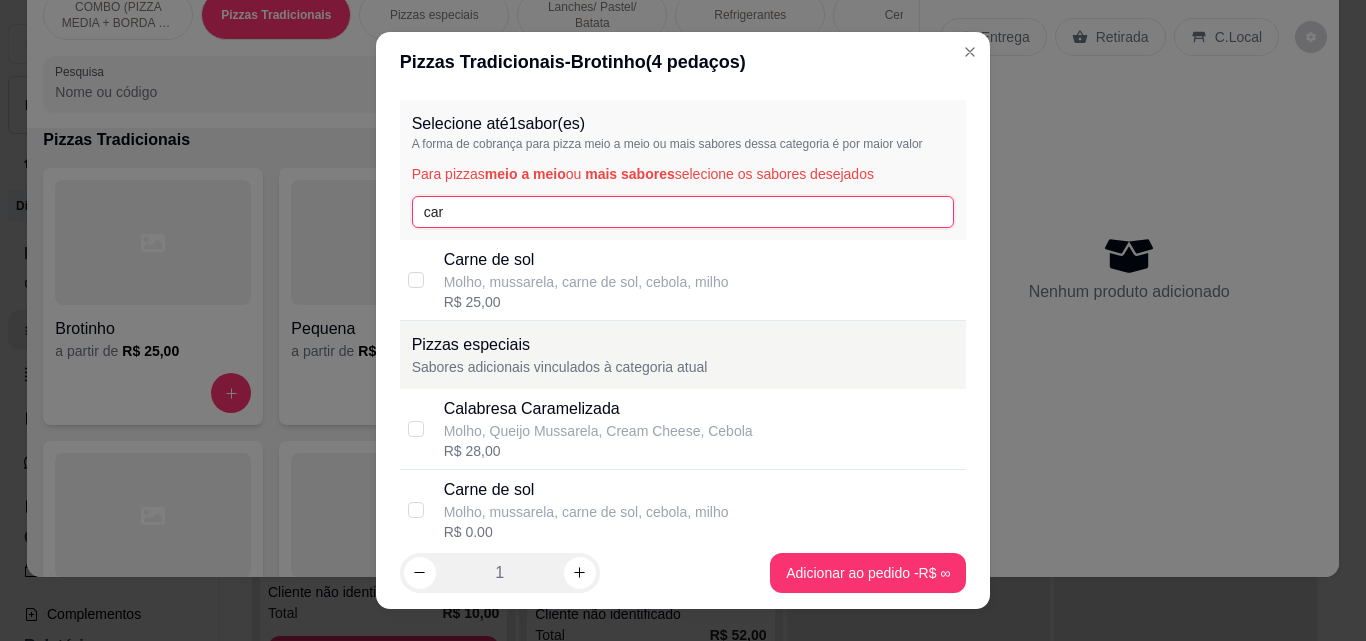 type on "car" 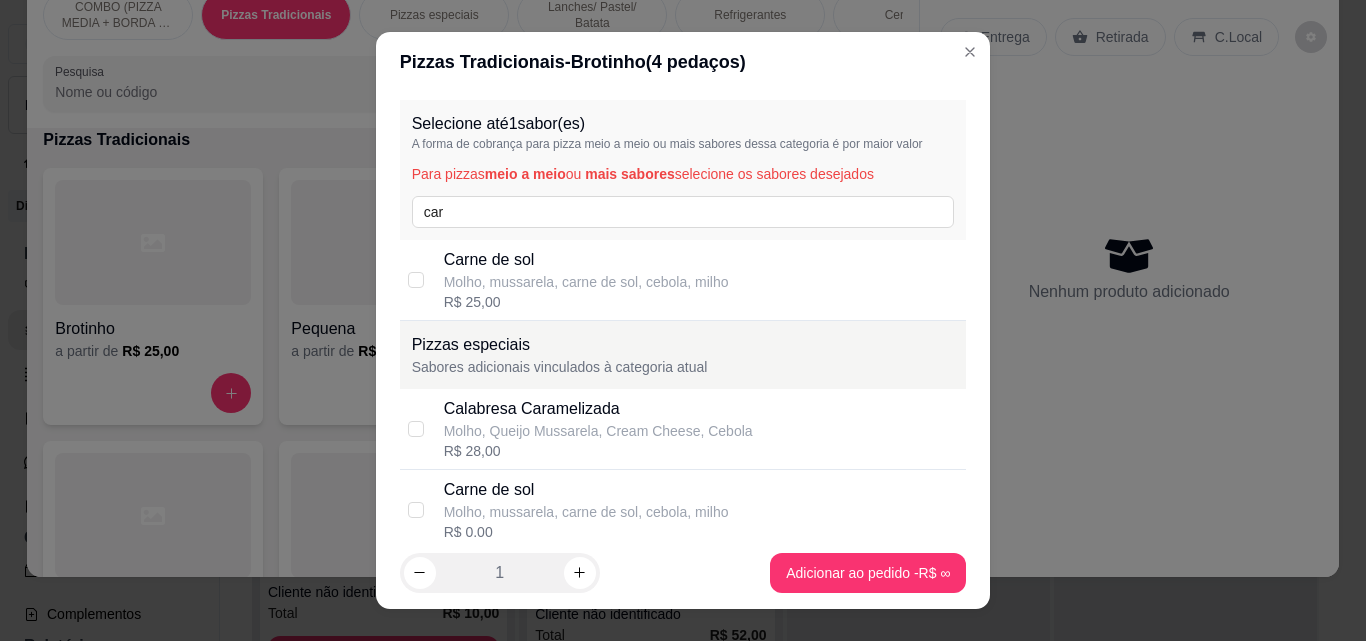 click on "Molho, mussarela, carne de sol, cebola, milho" at bounding box center [586, 282] 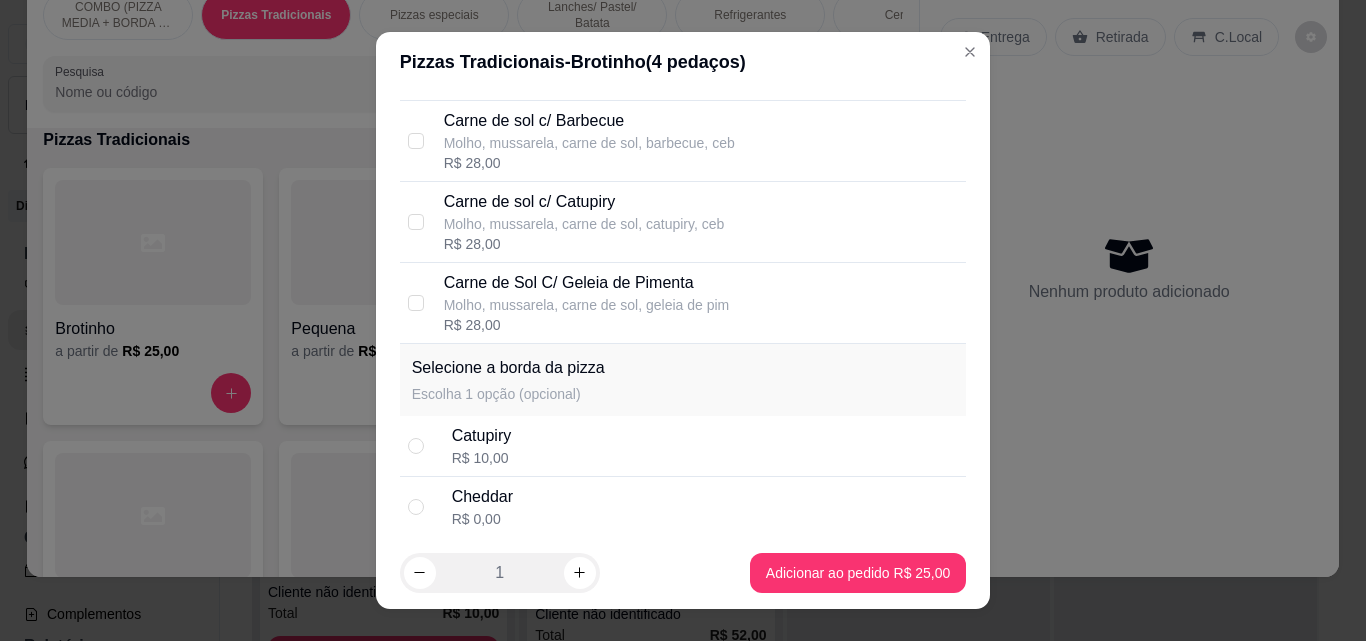 scroll, scrollTop: 823, scrollLeft: 0, axis: vertical 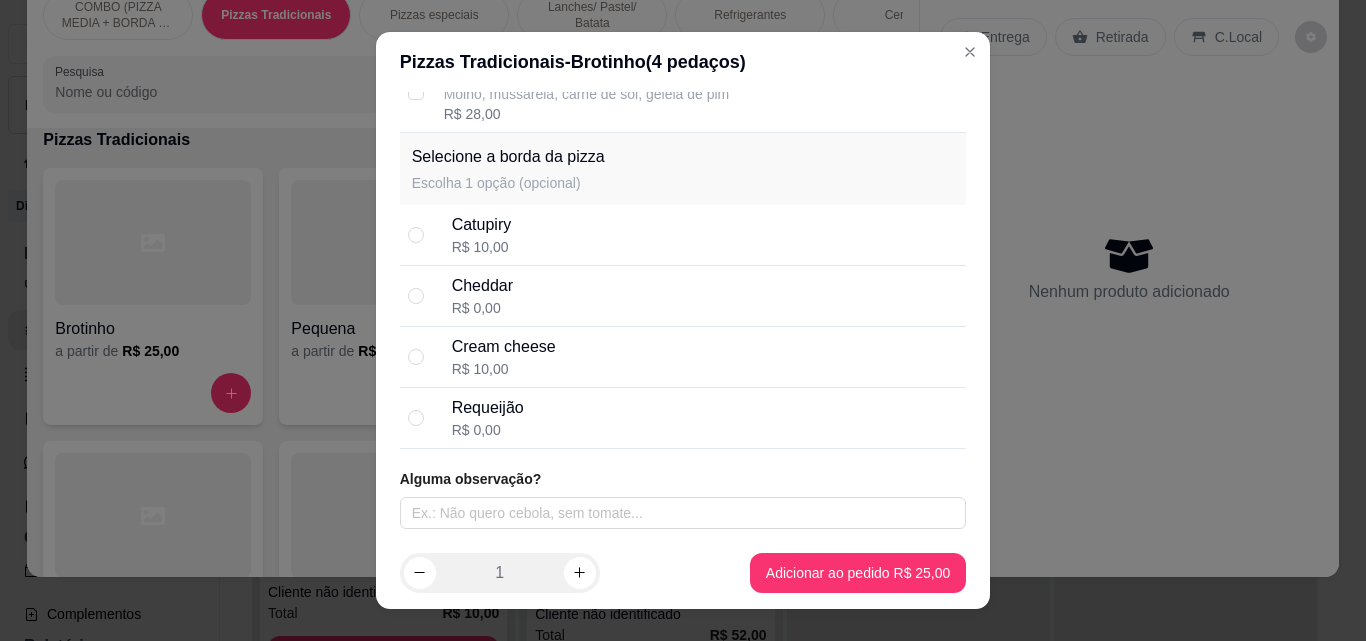 click on "Cheddar  R$ 0,00" at bounding box center [705, 296] 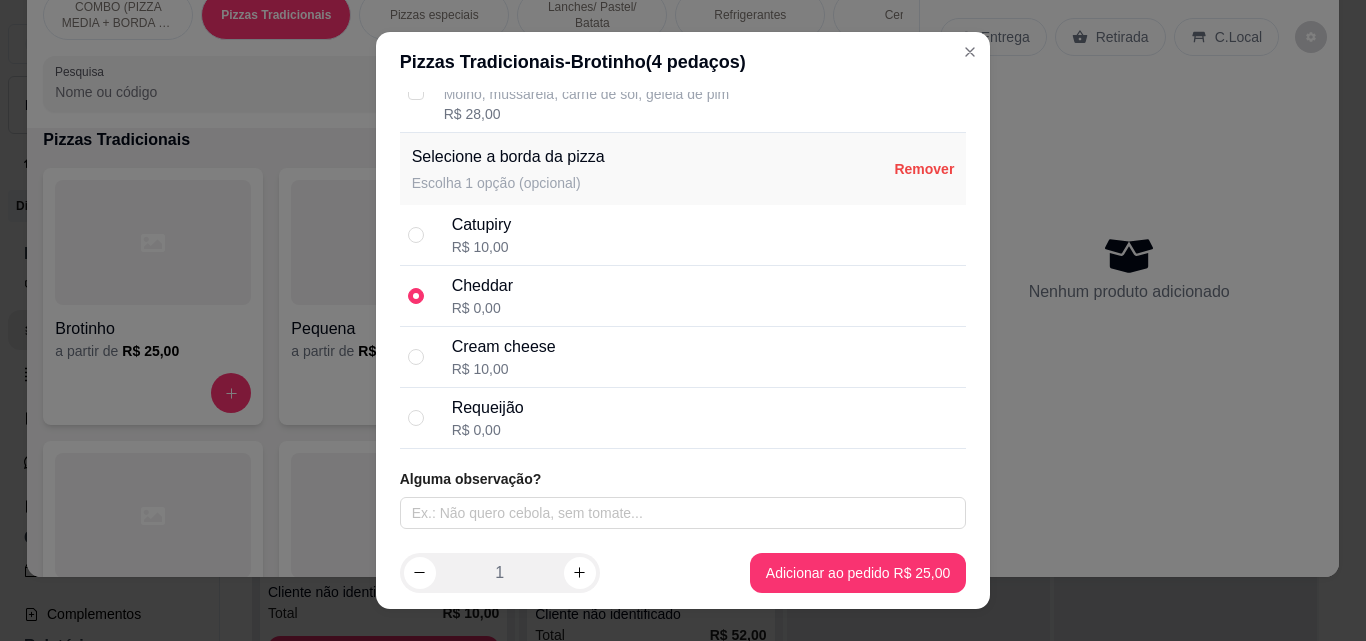 radio on "true" 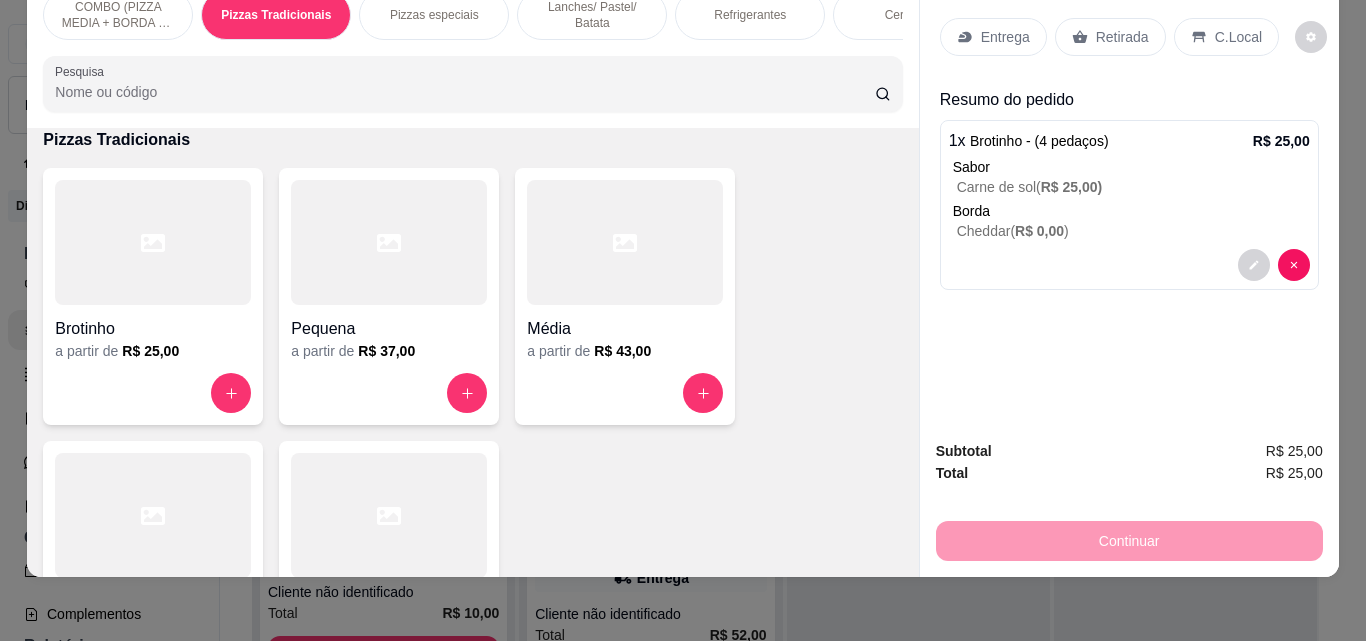 click on "Item avulso COMBO (PIZZA MEDIA + BORDA DE CHEDDAR OU REQUEIJÃO+ GUARANÁ 1L  Média  a partir de     R$ 48,00 Pizzas Tradicionais  Brotinho a partir de     R$ 25,00 Pequena  a partir de     R$ 37,00 Média  a partir de     R$ 43,00 Grande a partir de     R$ 50,00 Gigante  a partir de     R$ 60,00 Pizzas especiais  Brotinho a partir de     R$ 28,00 Pequena a partir de     R$ 40,00 Média a partir de     R$ 46,00 Grande a partir de     R$ 52,00 Gigante a partir de     R$ 64,00 Lanches/ Pastel/ Batata Pastel Mussarela    R$ 13,00 0 Pastel Frango    R$ 13,00 0 Pastel Napolitano   R$ 13,00 0 Pastel Frango c/ cheddar    R$ 13,00 0 Pastel Frango Catupiry    R$ 13,00 0 Pastel Frango c/ bacon    R$ 13,00 0 Pastel Pizza   R$ 13,00 0 Pastel Carne de sol    R$ 13,00 0 Pastel Carne ao cheese   R$ 13,00 0 Pastel Carne ao cheddar    R$ 13,00 0 Pastel pequeno frango    R$ 7,00 0 Pastel pequeno carne de sol   R$ 7,00 0 Pastel pequeno de pizza   R$ 7,00 0 Pastel pequeno frango catupiry   R$ 7,00 0   0" at bounding box center (472, 352) 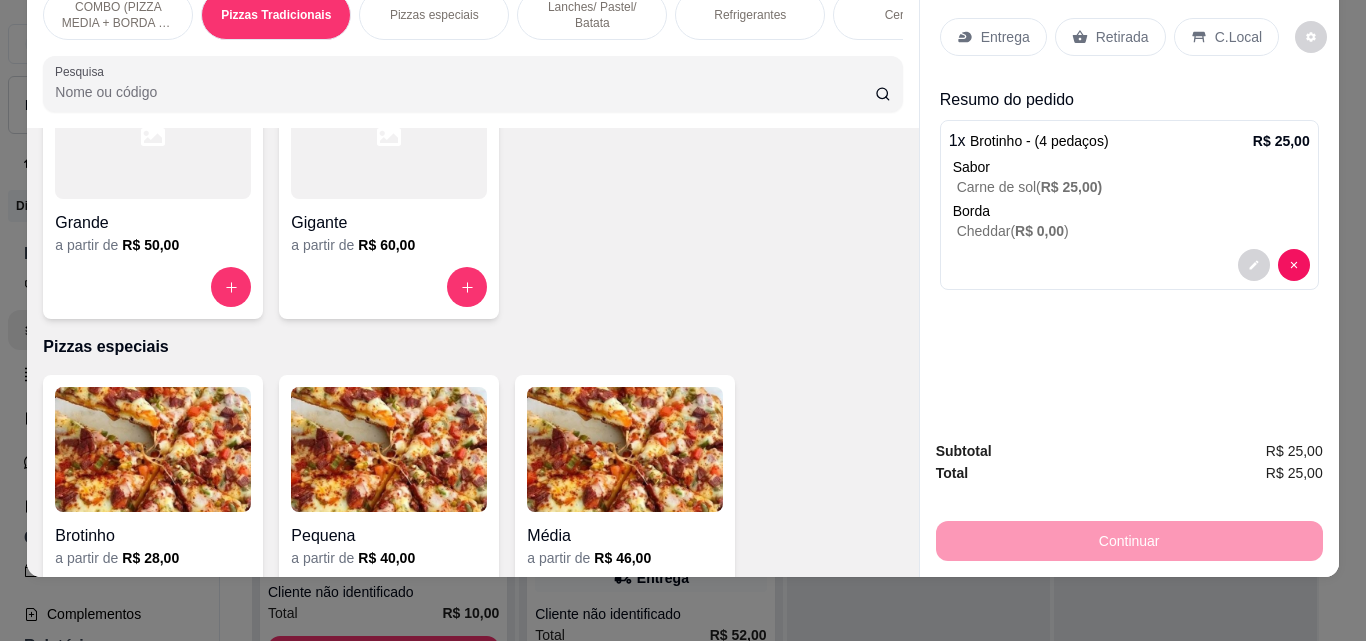 click on "Entrega" at bounding box center [993, 37] 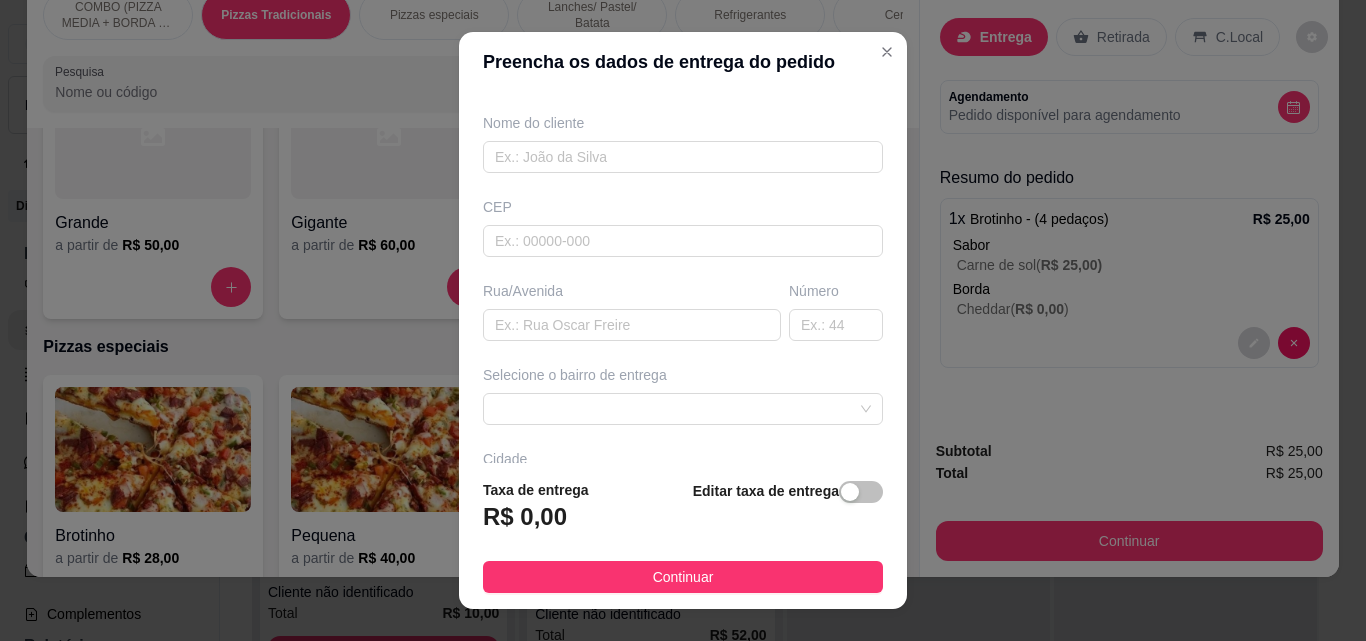 scroll, scrollTop: 215, scrollLeft: 0, axis: vertical 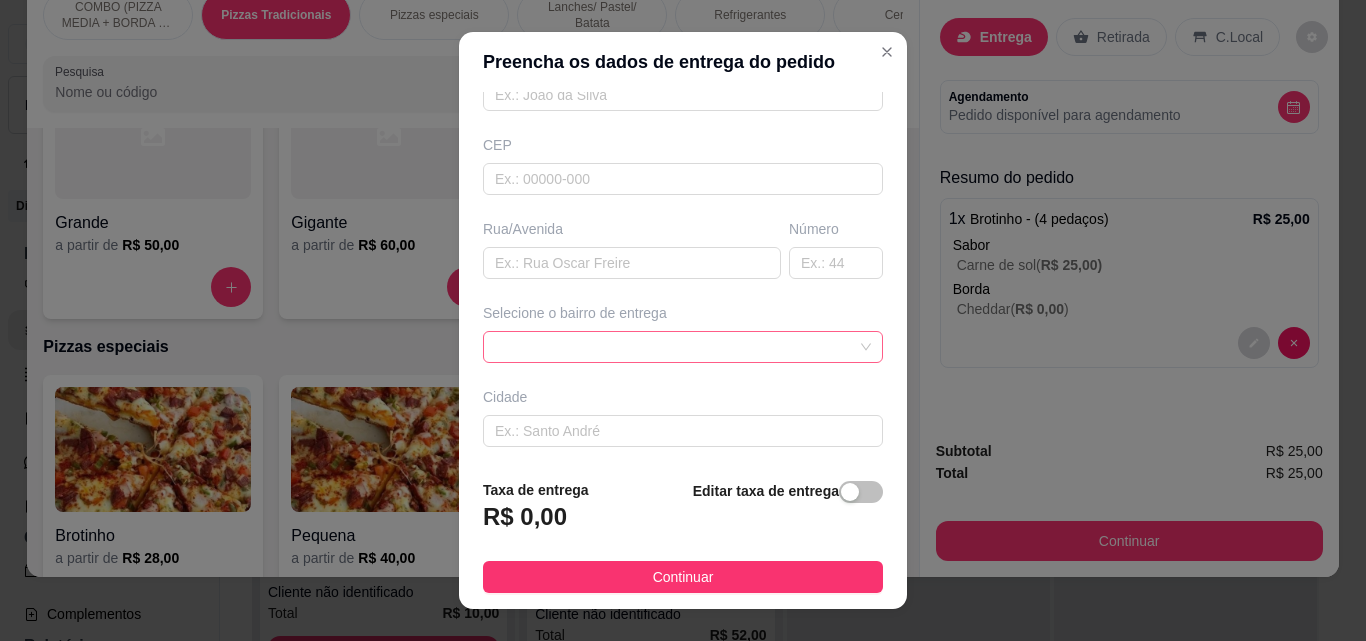 click at bounding box center (683, 347) 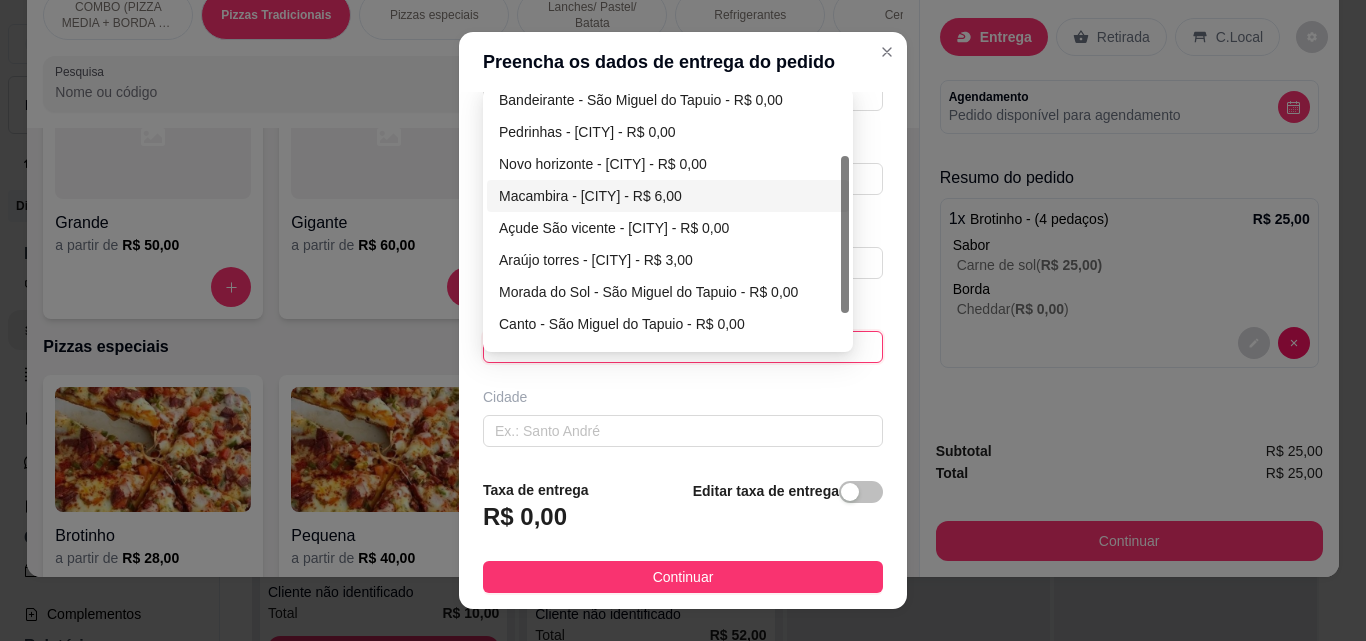 scroll, scrollTop: 160, scrollLeft: 0, axis: vertical 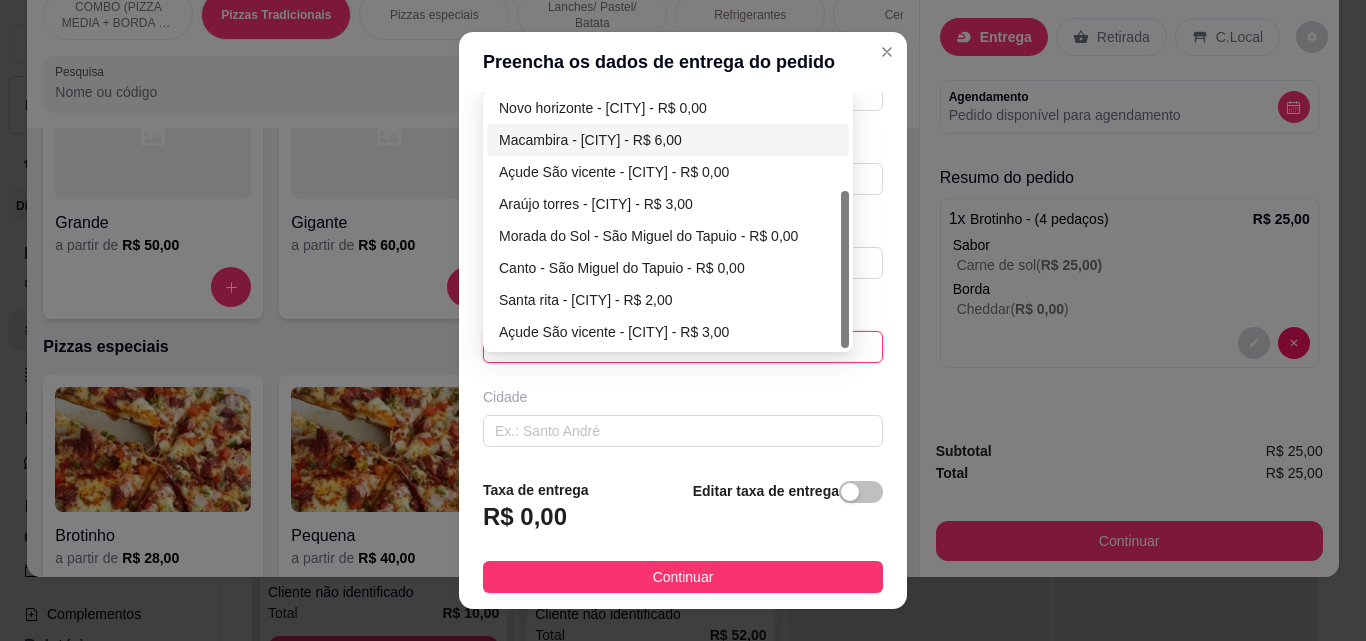 drag, startPoint x: 840, startPoint y: 247, endPoint x: 827, endPoint y: 363, distance: 116.72617 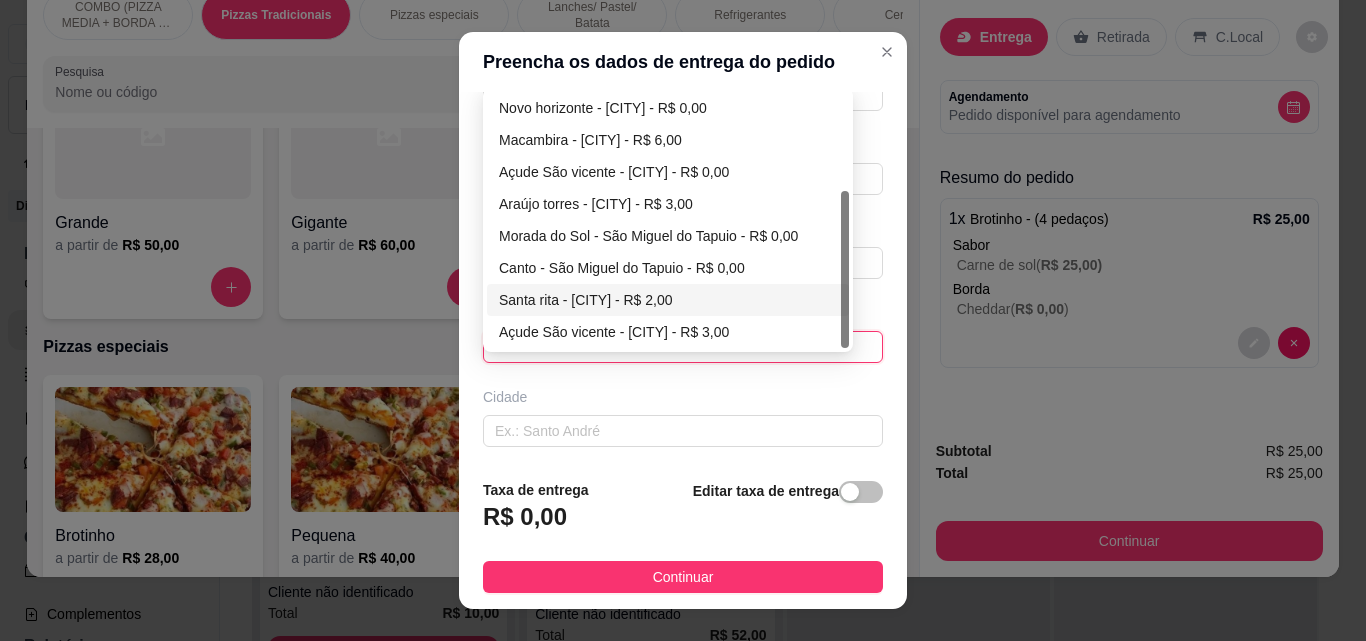 click on "Santa rita - [CITY] - R$ 2,00" at bounding box center (668, 300) 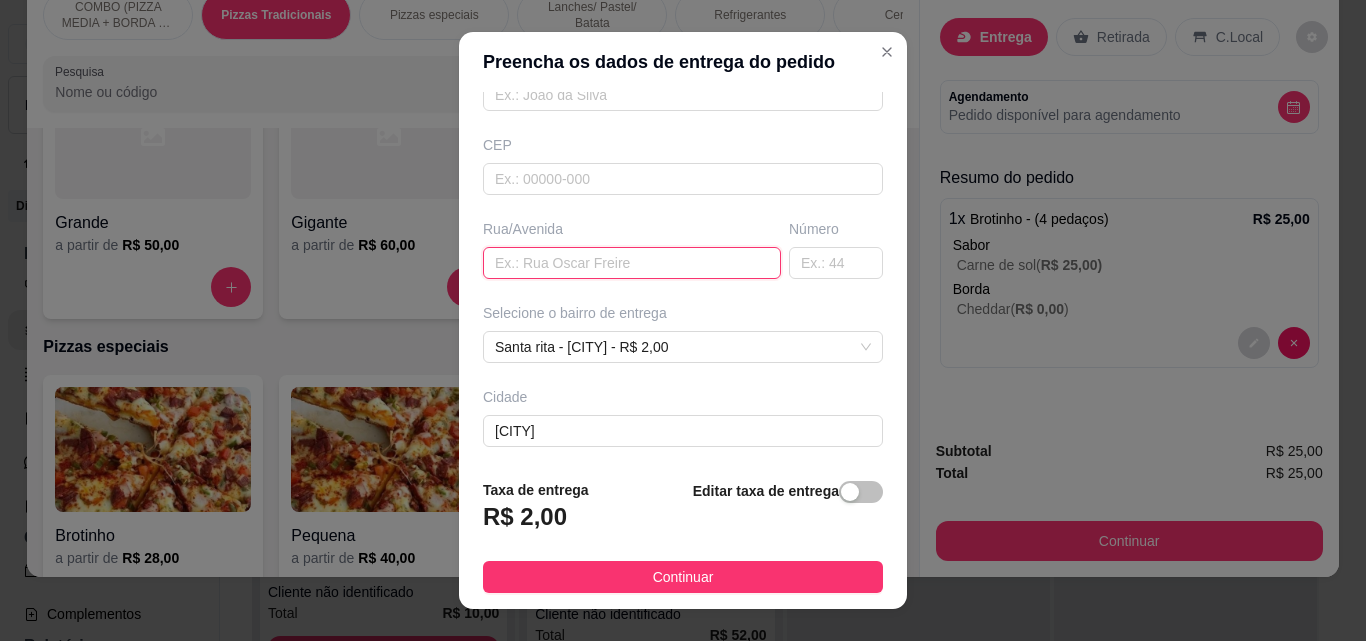 click at bounding box center (632, 263) 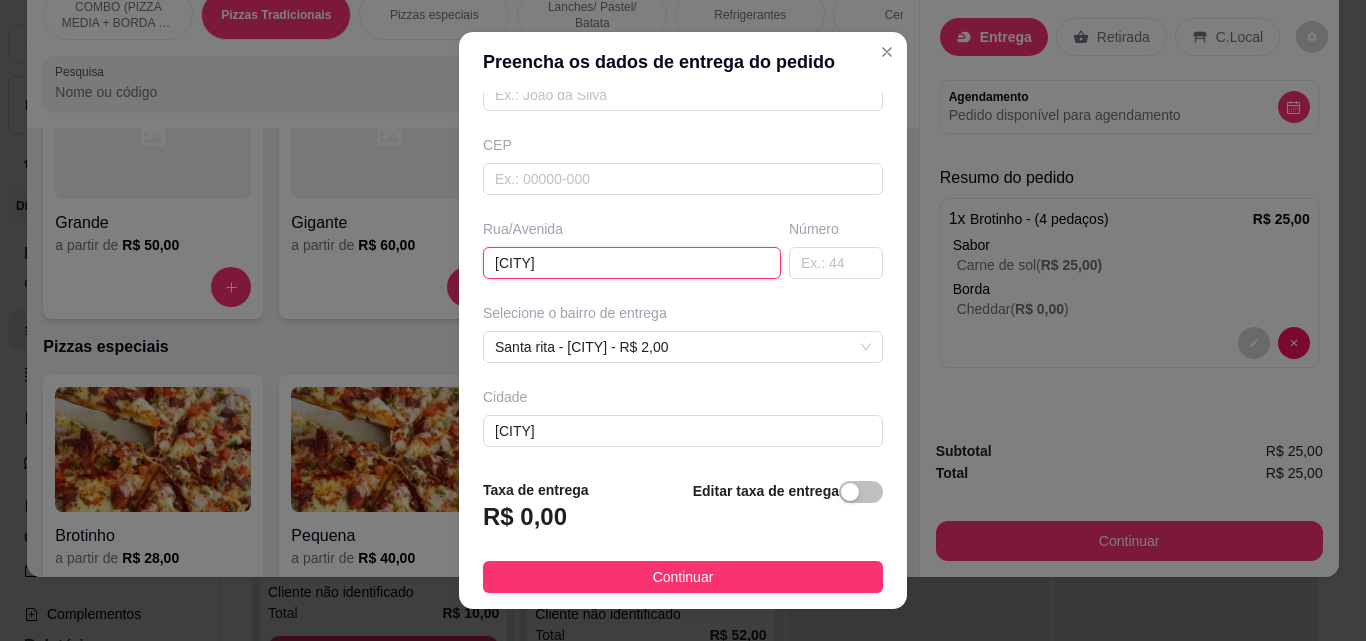 type on "[CITY]" 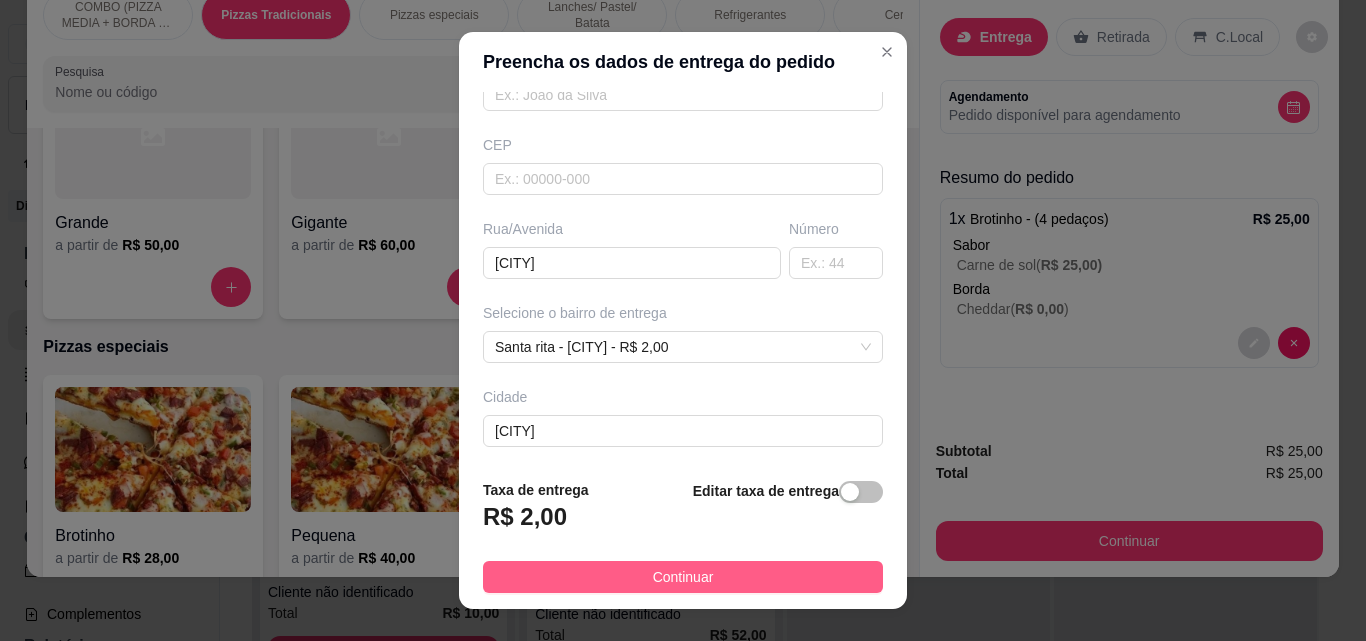 click on "Continuar" at bounding box center (683, 577) 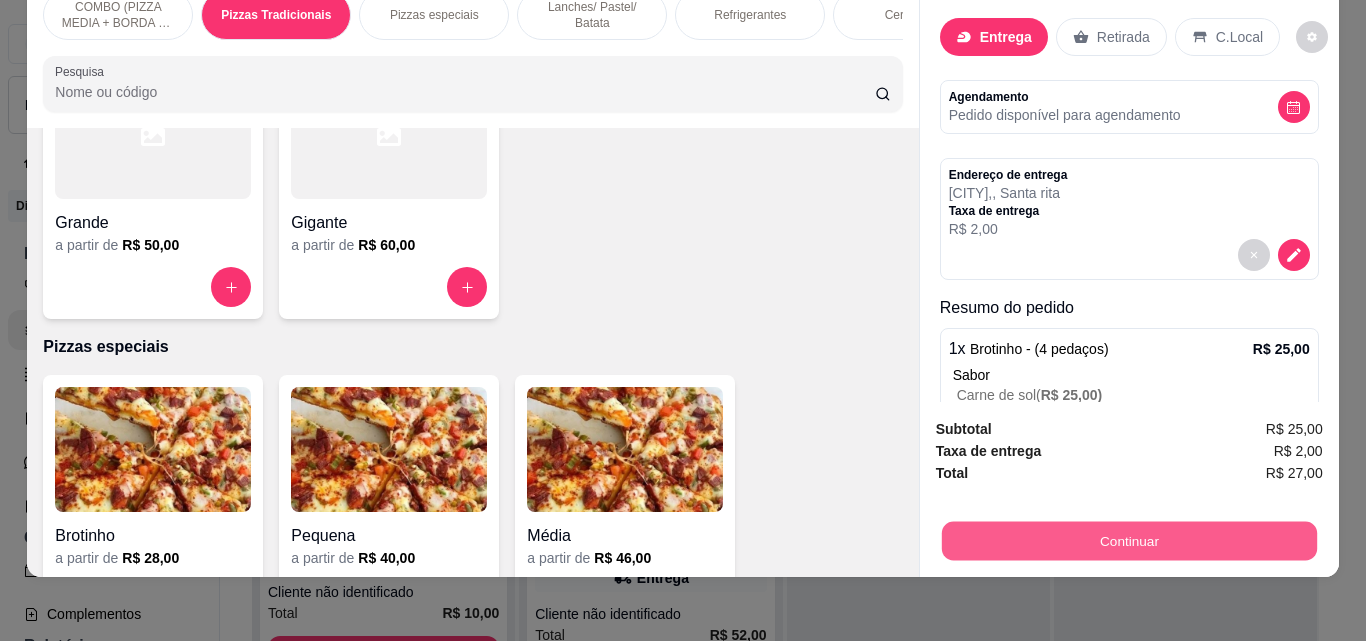 click on "Continuar" at bounding box center [1128, 540] 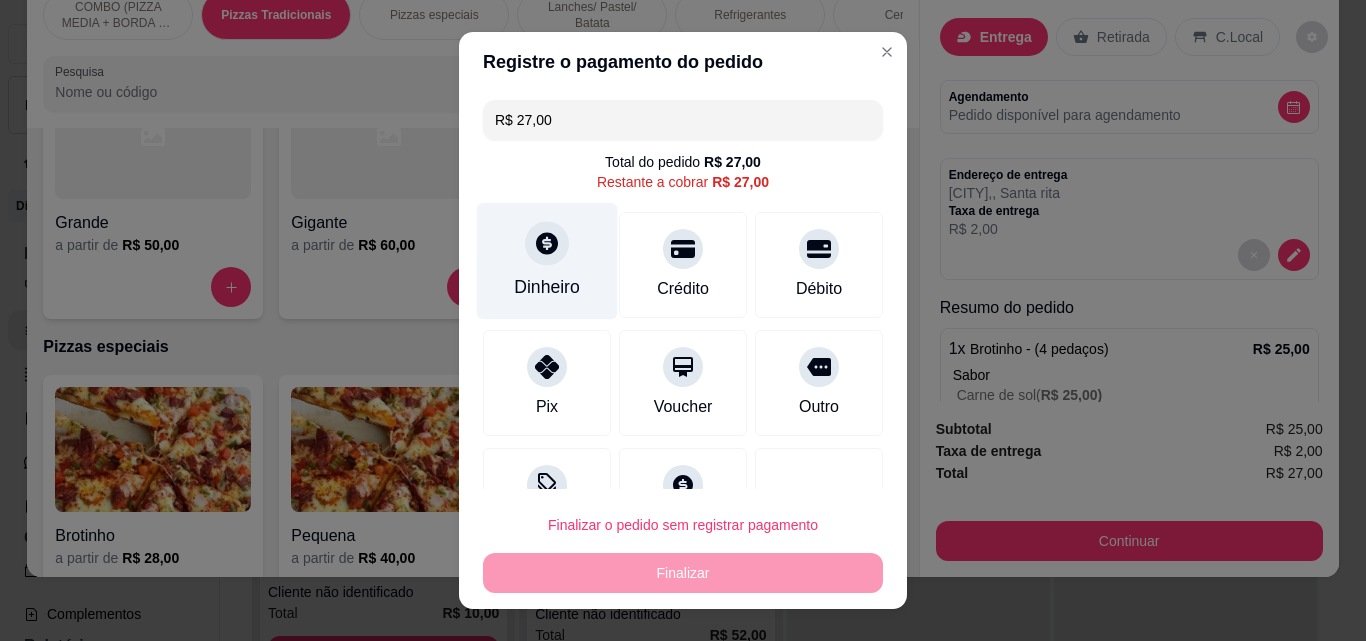 click on "Dinheiro" at bounding box center (547, 261) 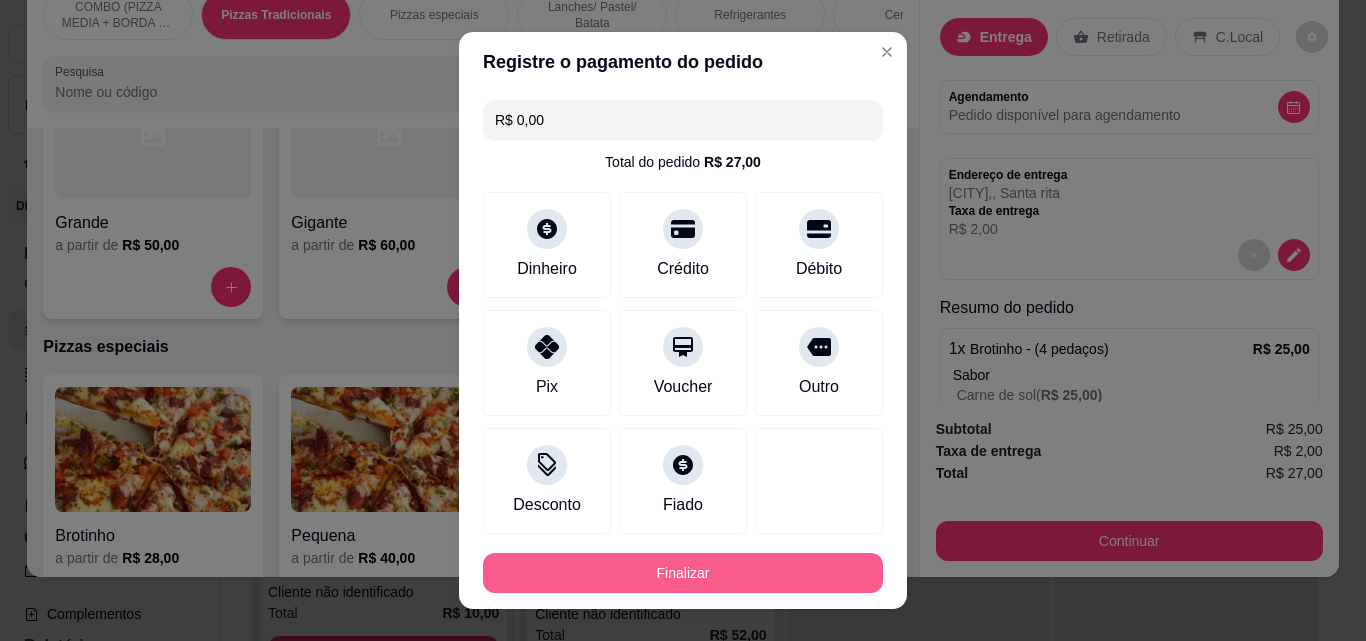 click on "Finalizar" at bounding box center (683, 573) 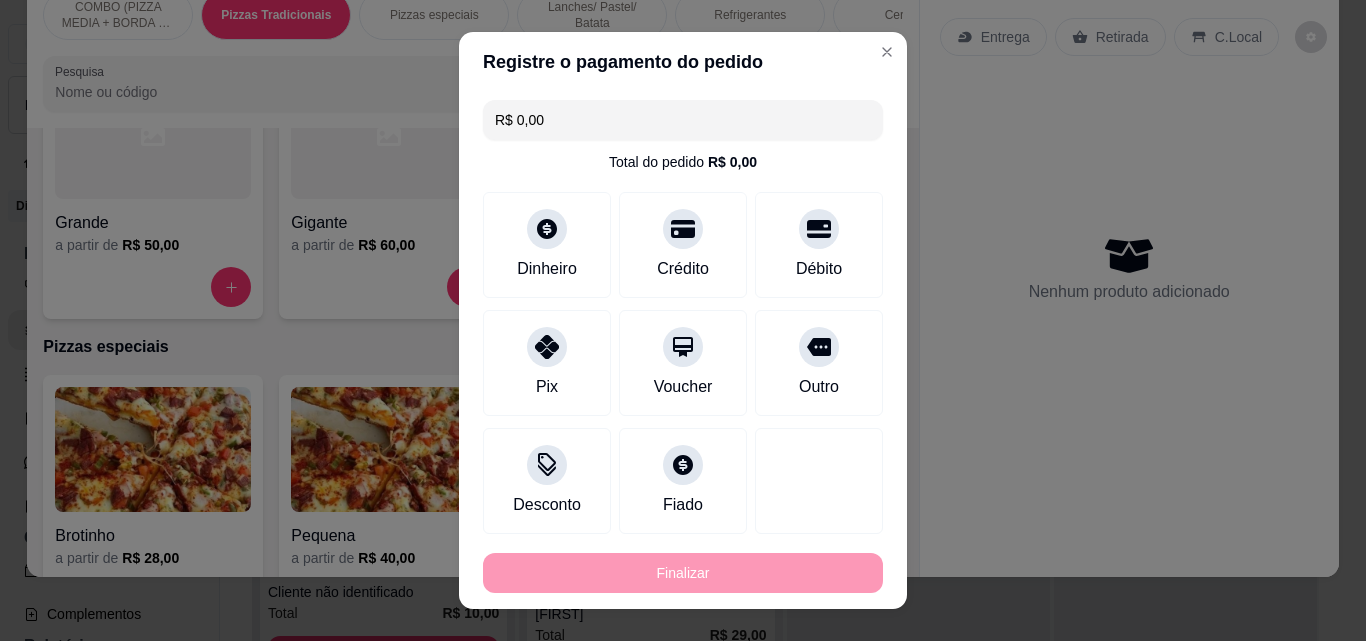 type on "-R$ 27,00" 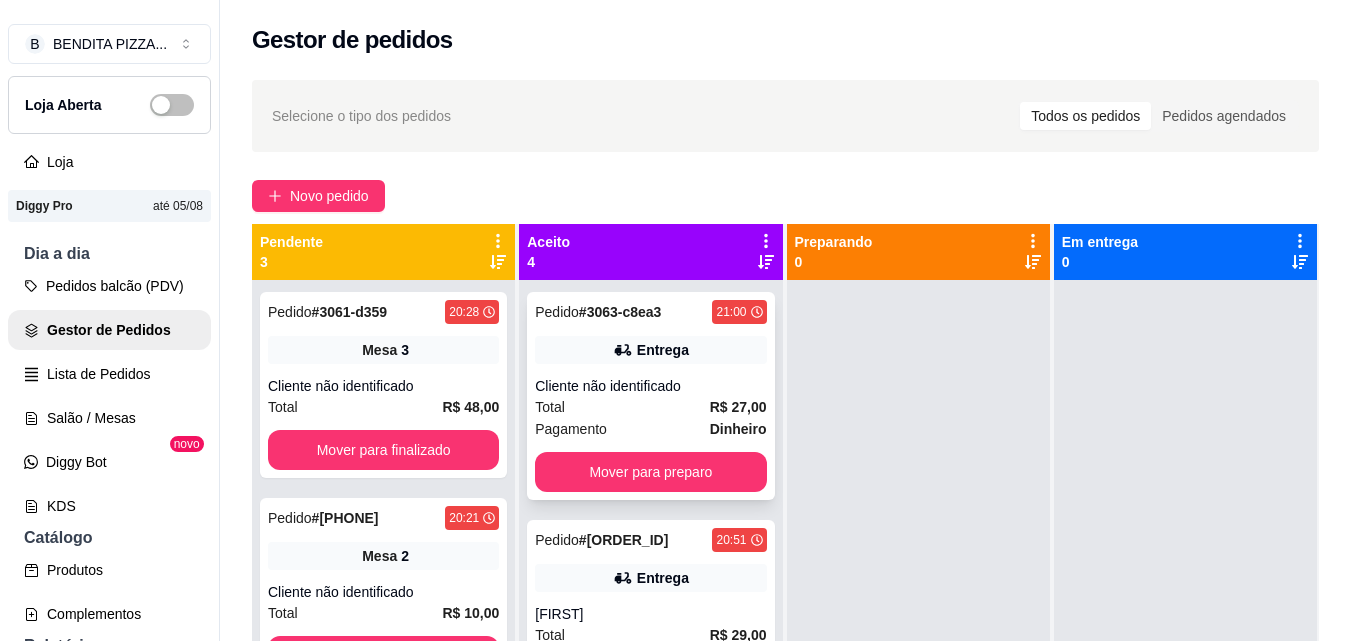 click on "Total R$ 27,00" at bounding box center [650, 407] 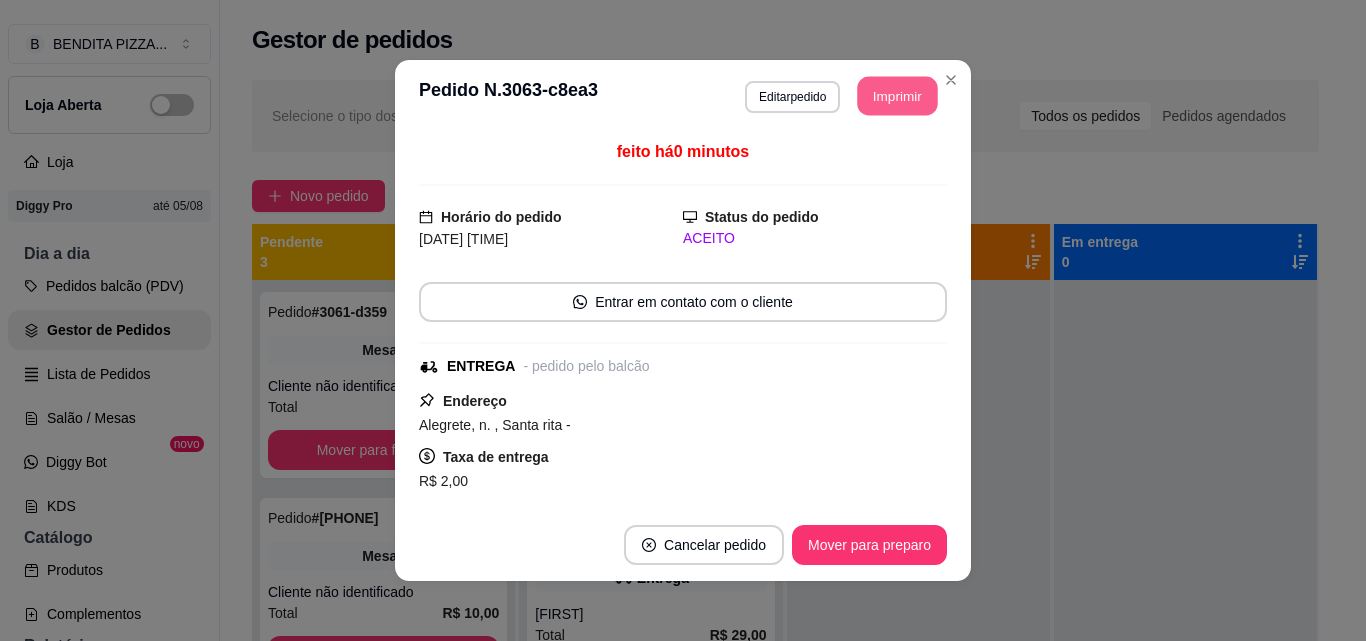 click on "Imprimir" at bounding box center [898, 96] 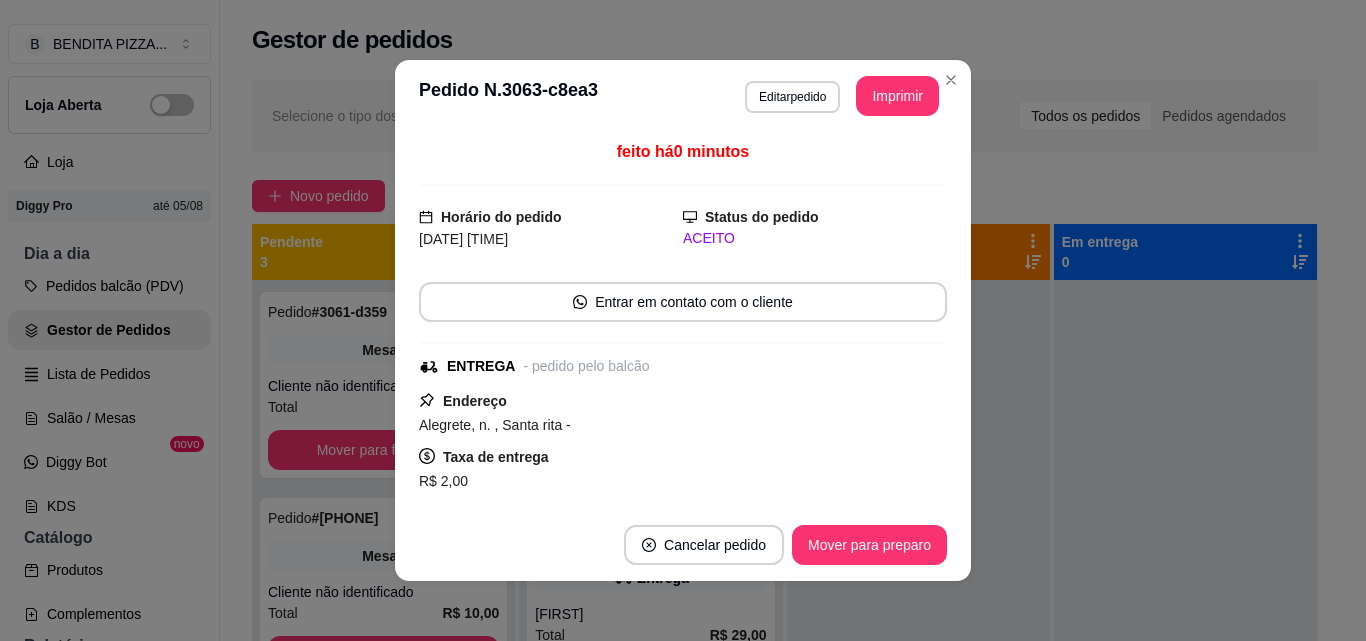 scroll, scrollTop: 0, scrollLeft: 0, axis: both 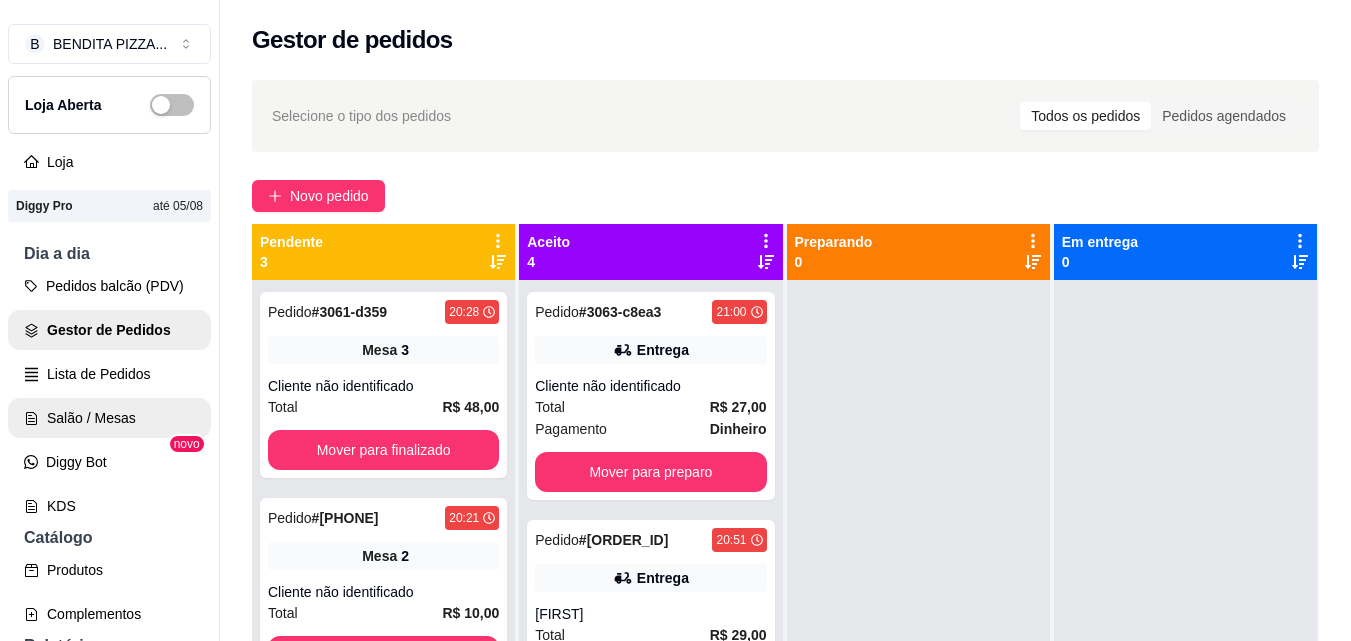 click on "Salão / Mesas" at bounding box center [109, 418] 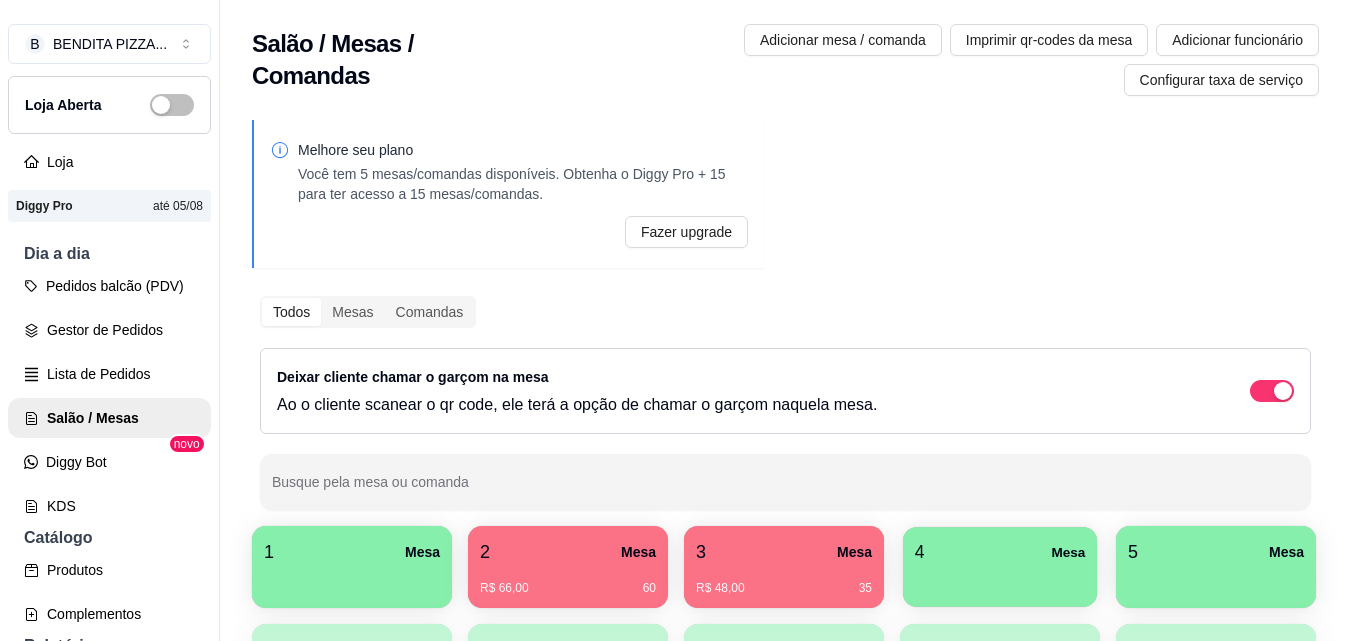 click at bounding box center [1000, 580] 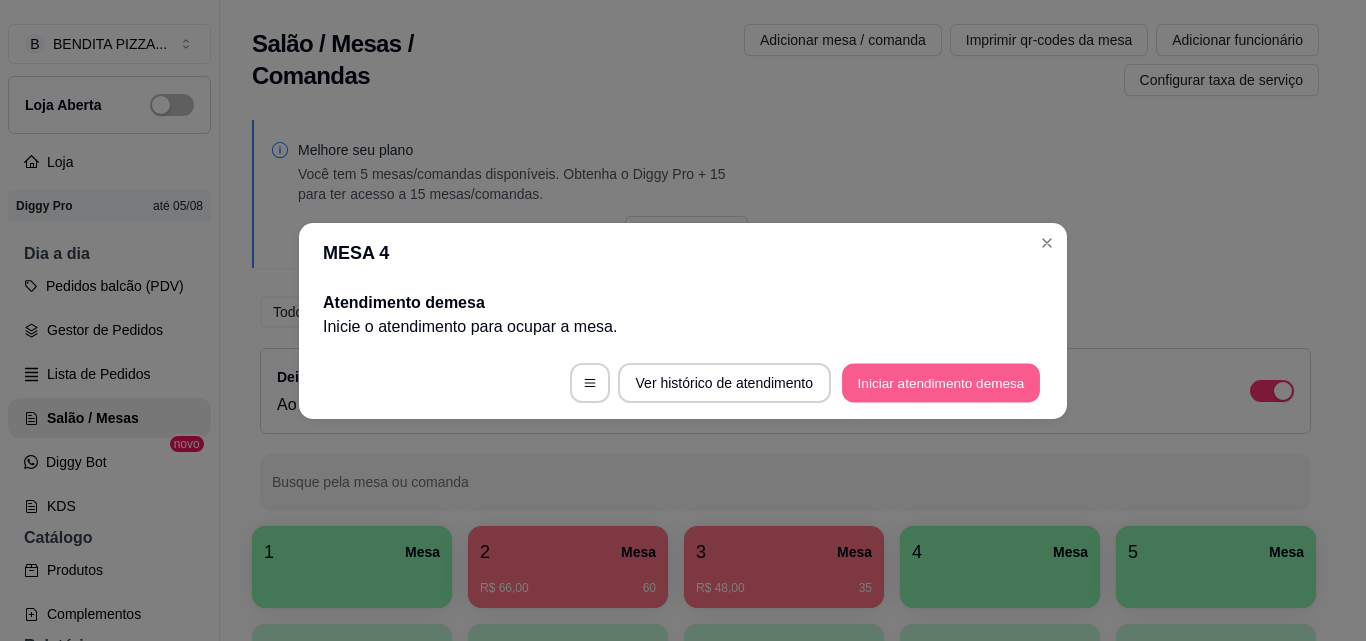 click on "Iniciar atendimento de  mesa" at bounding box center (941, 382) 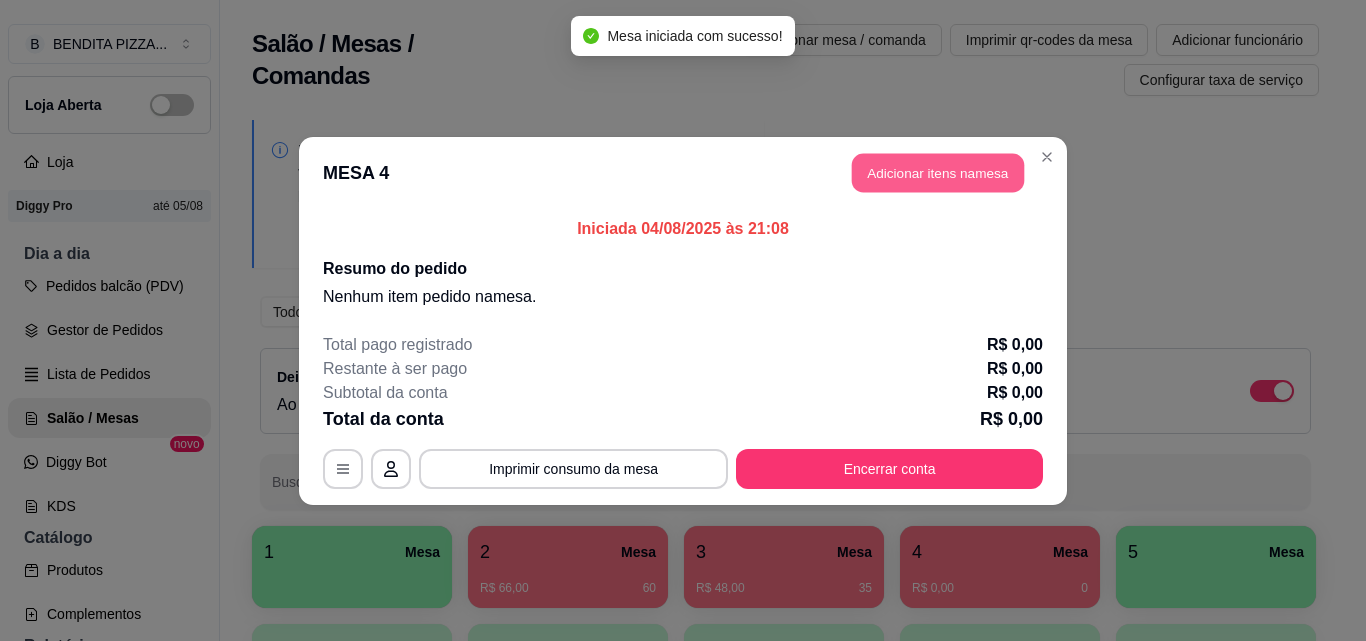 click on "Adicionar itens na  mesa" at bounding box center (938, 172) 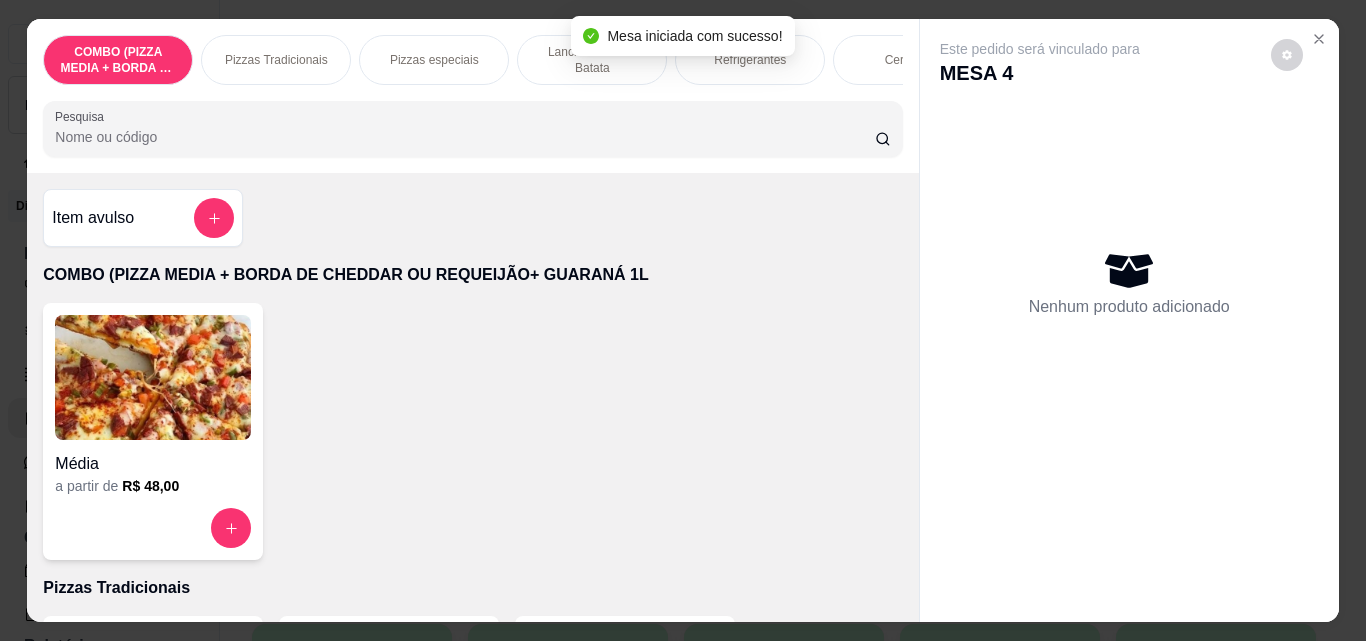 click on "Pizzas Tradicionais" at bounding box center (276, 60) 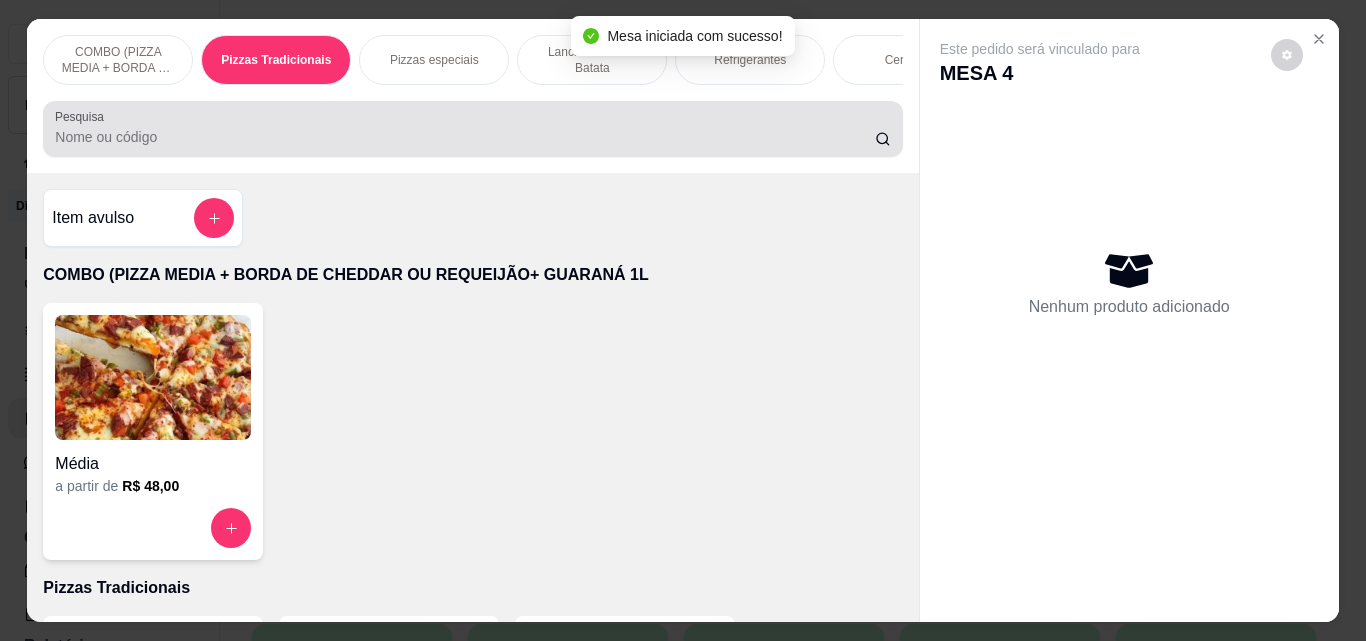 scroll, scrollTop: 403, scrollLeft: 0, axis: vertical 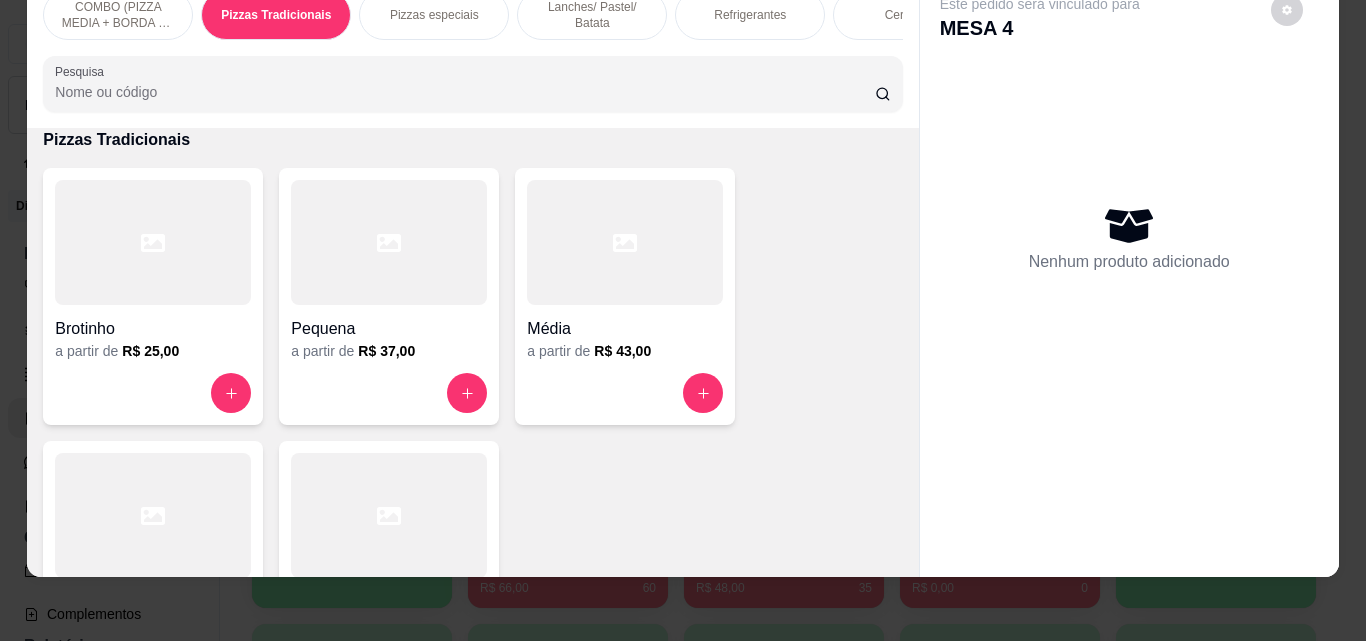 click at bounding box center (153, 515) 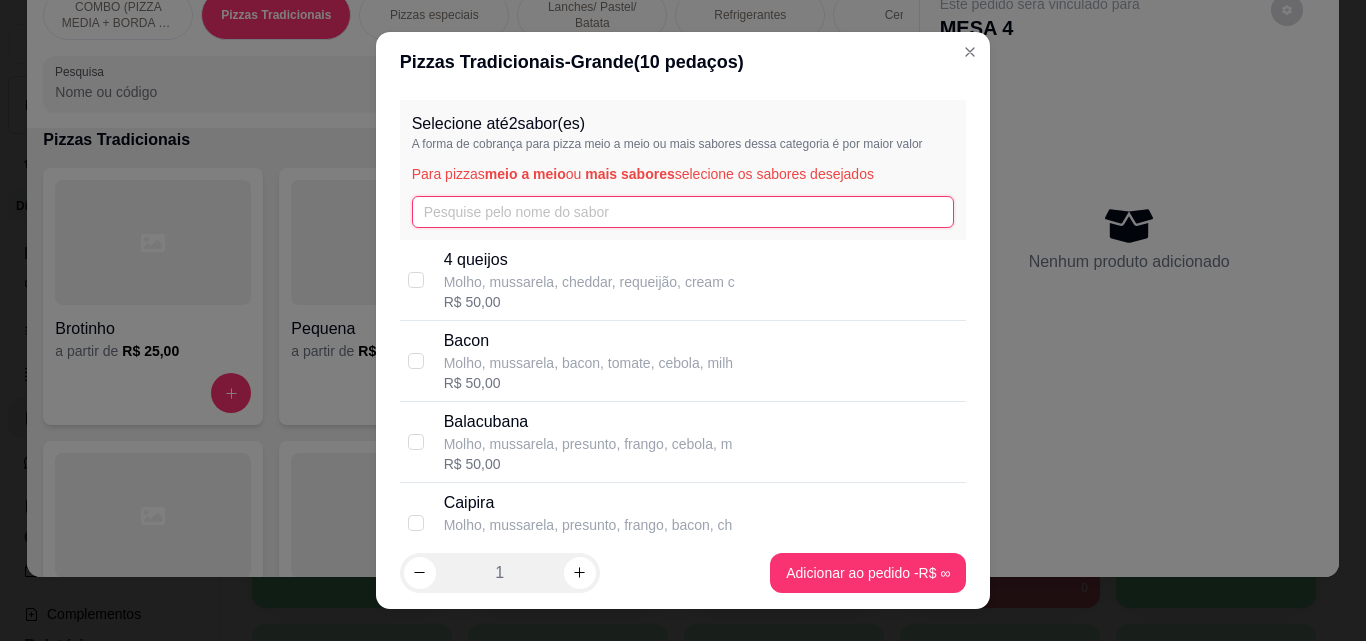 click at bounding box center (683, 212) 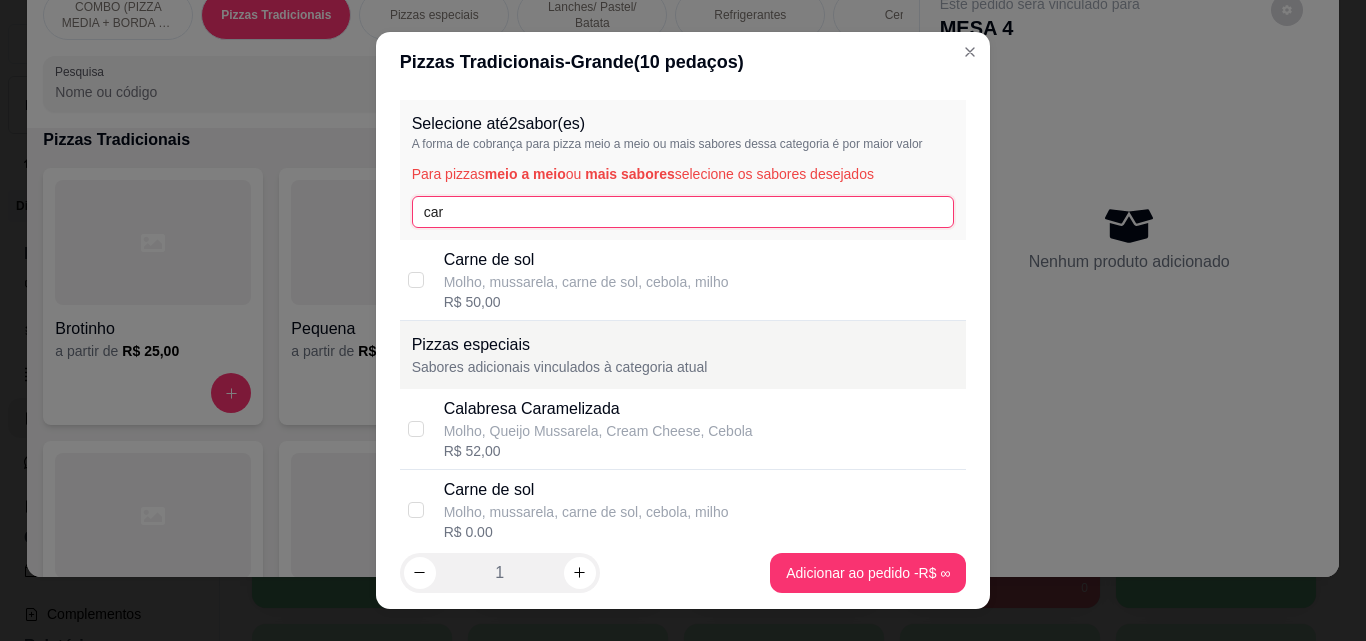 type on "car" 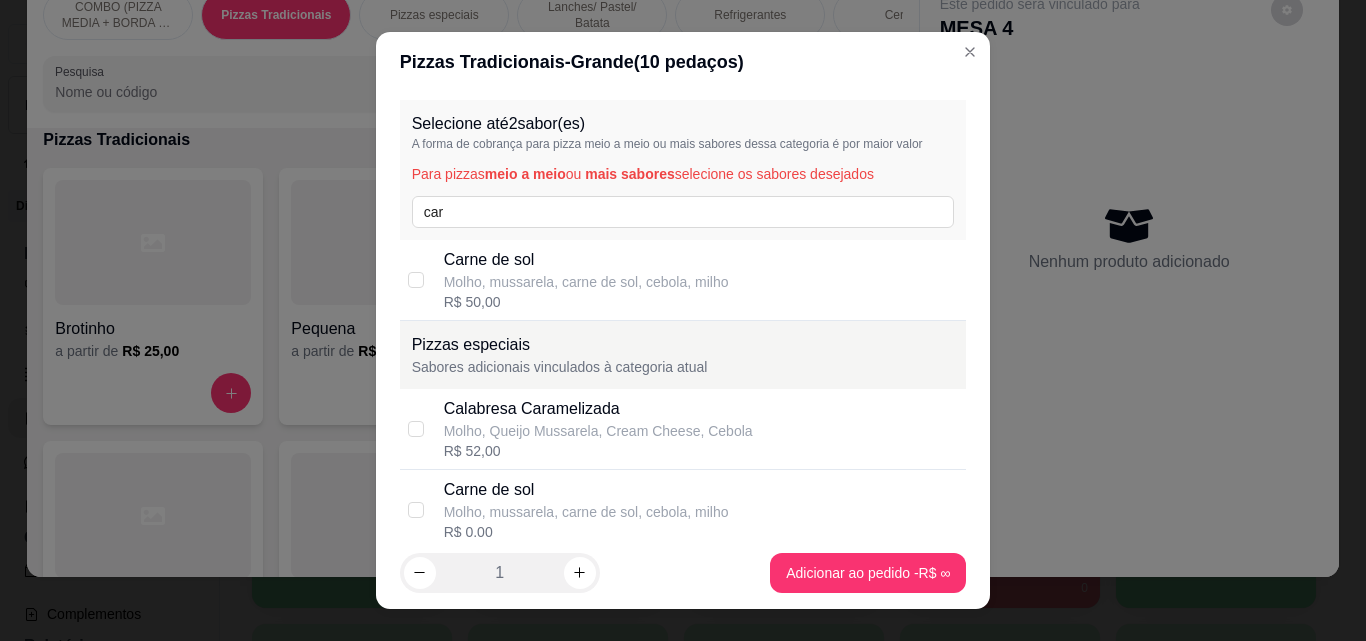 click on "R$ 50,00" at bounding box center (586, 302) 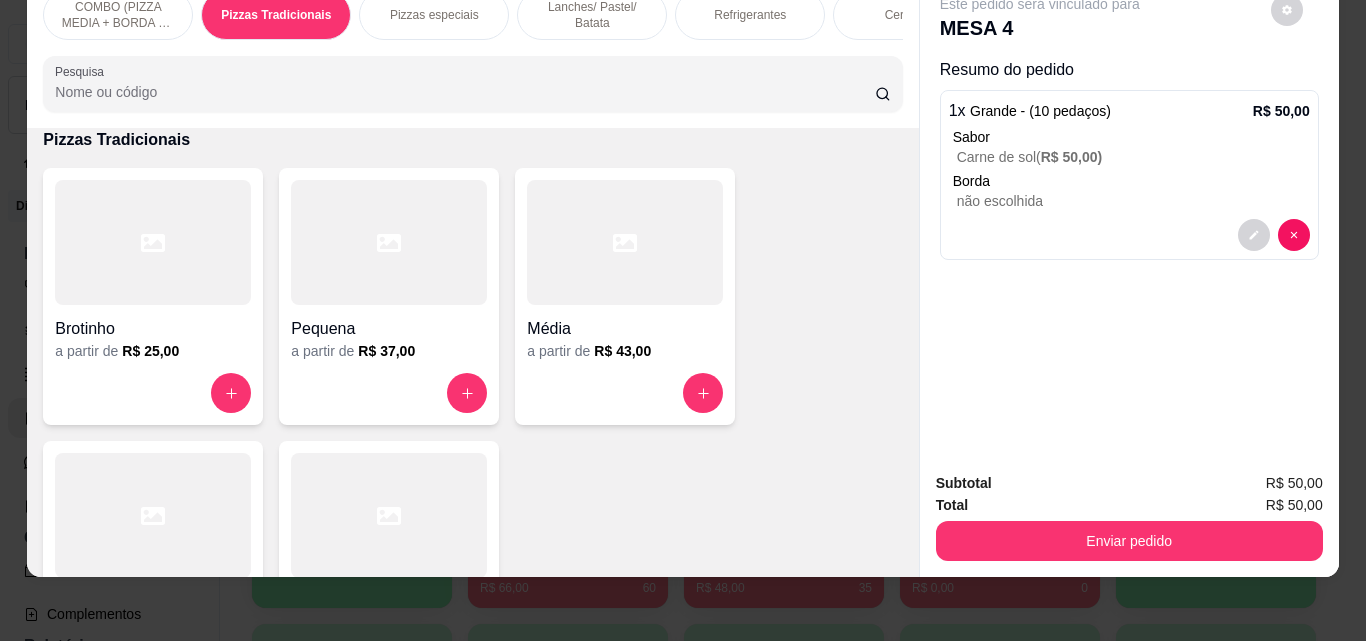 click on "Refrigerantes" at bounding box center (750, 15) 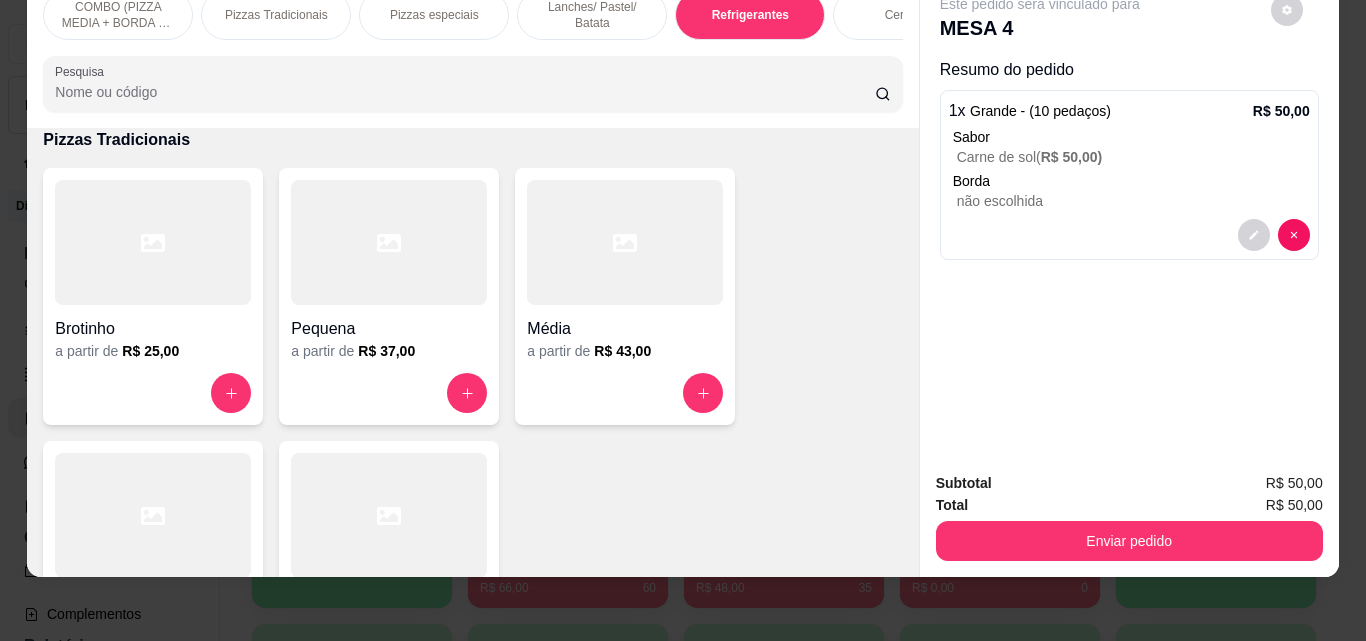scroll, scrollTop: 3088, scrollLeft: 0, axis: vertical 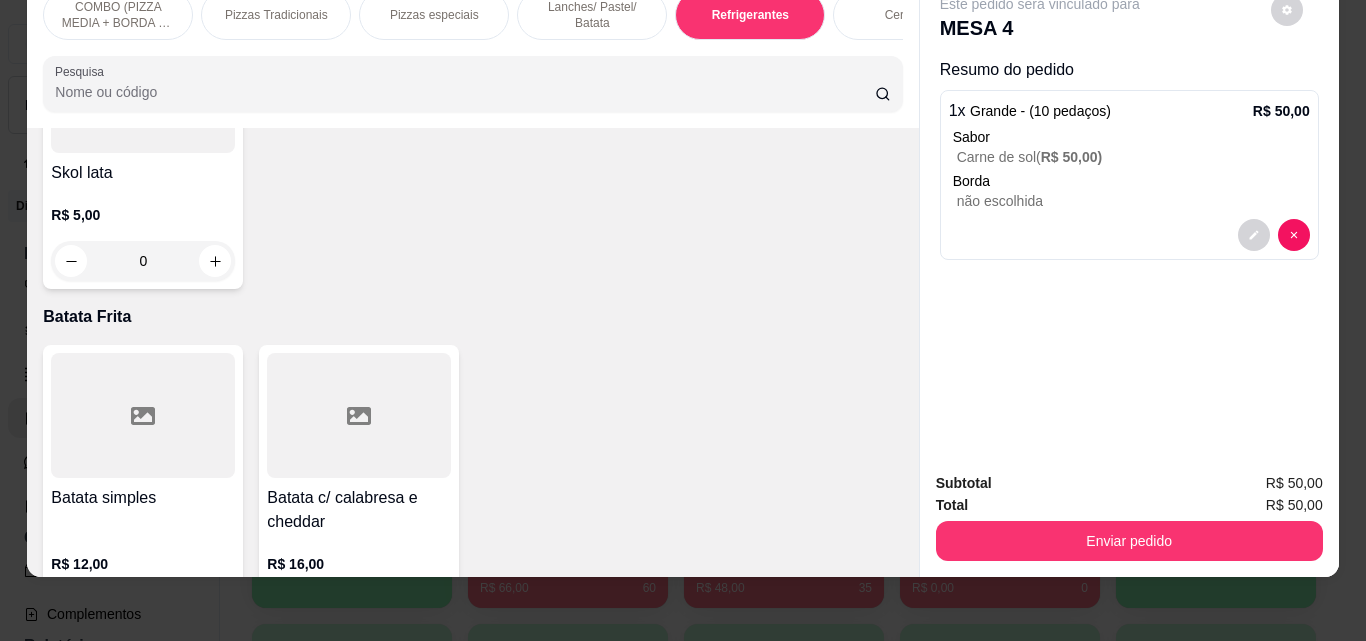 click 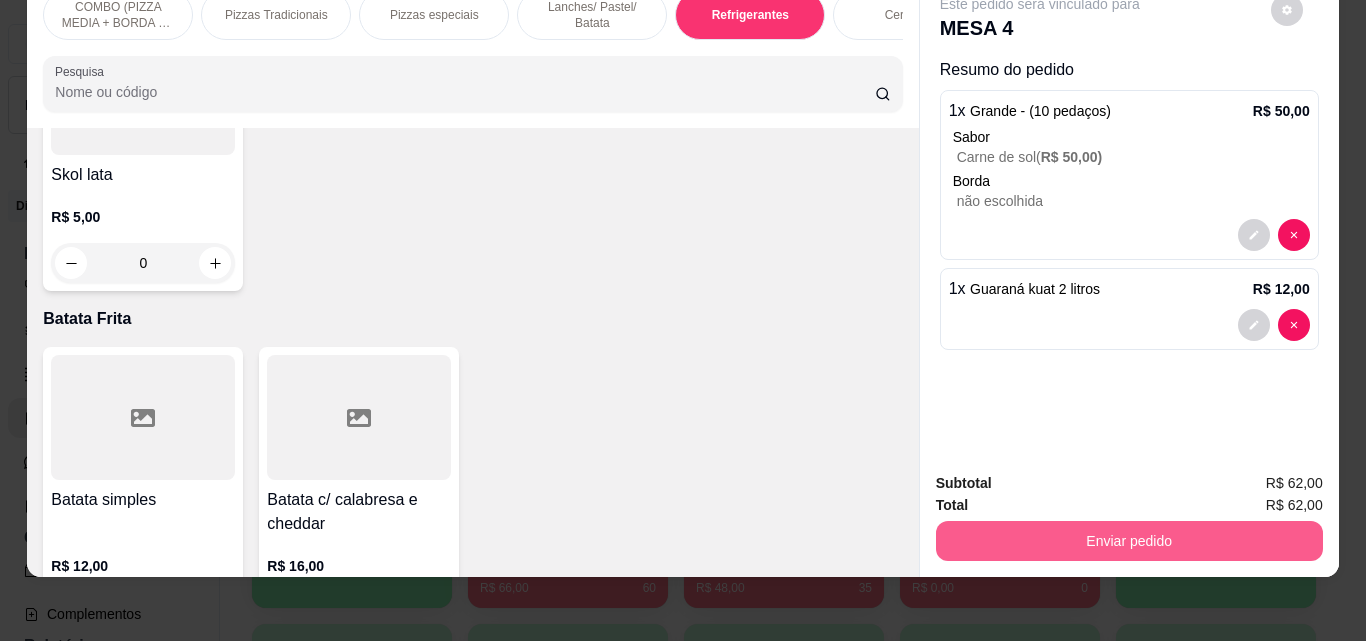 click on "Enviar pedido" at bounding box center (1129, 541) 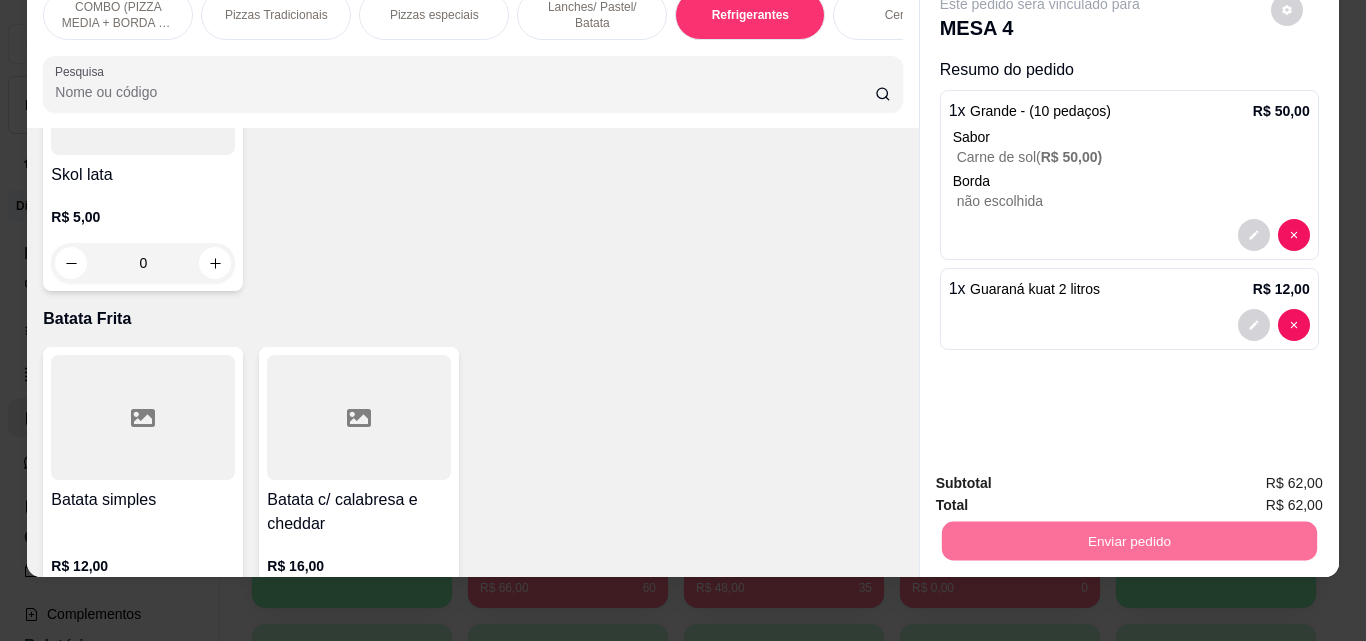 click on "Não registrar e enviar pedido" at bounding box center [1063, 476] 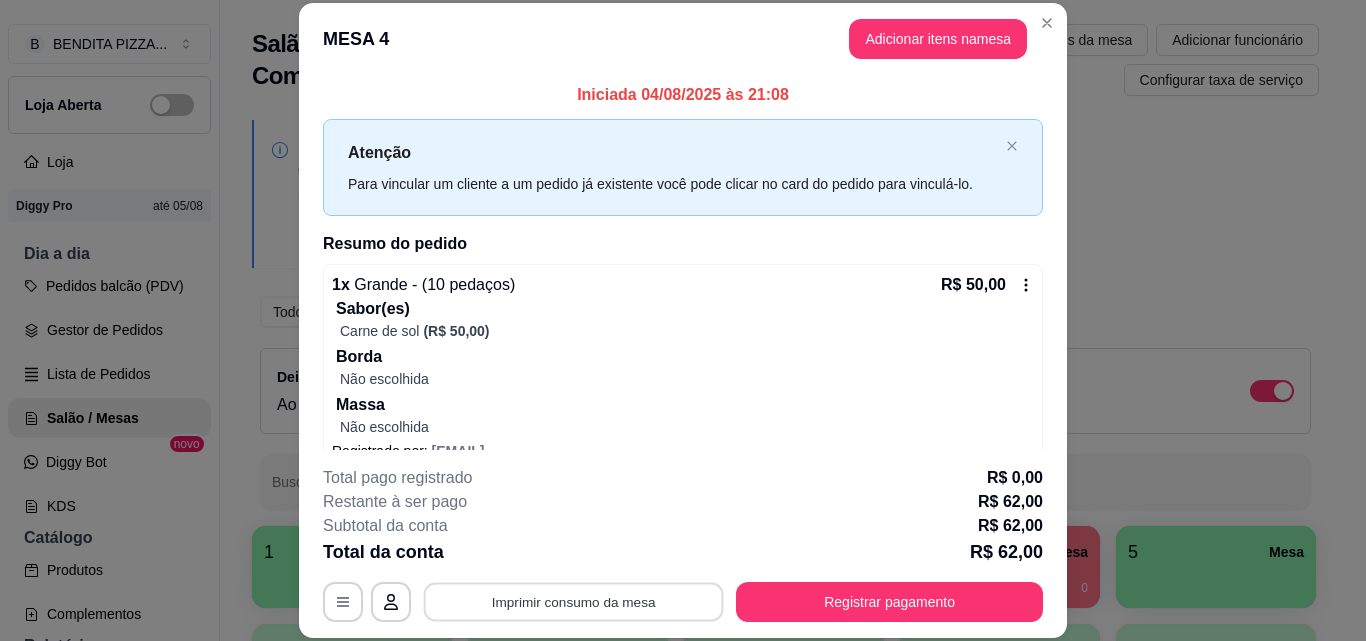 click on "Imprimir consumo da mesa" at bounding box center (574, 601) 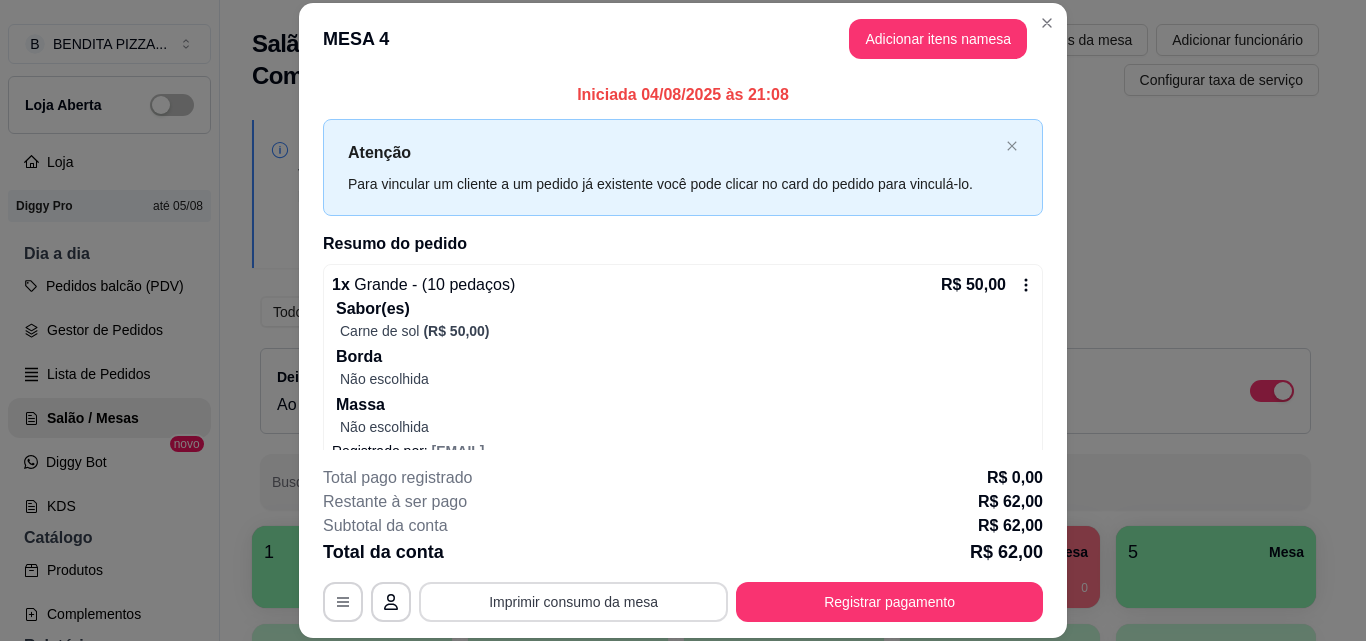 scroll, scrollTop: 0, scrollLeft: 0, axis: both 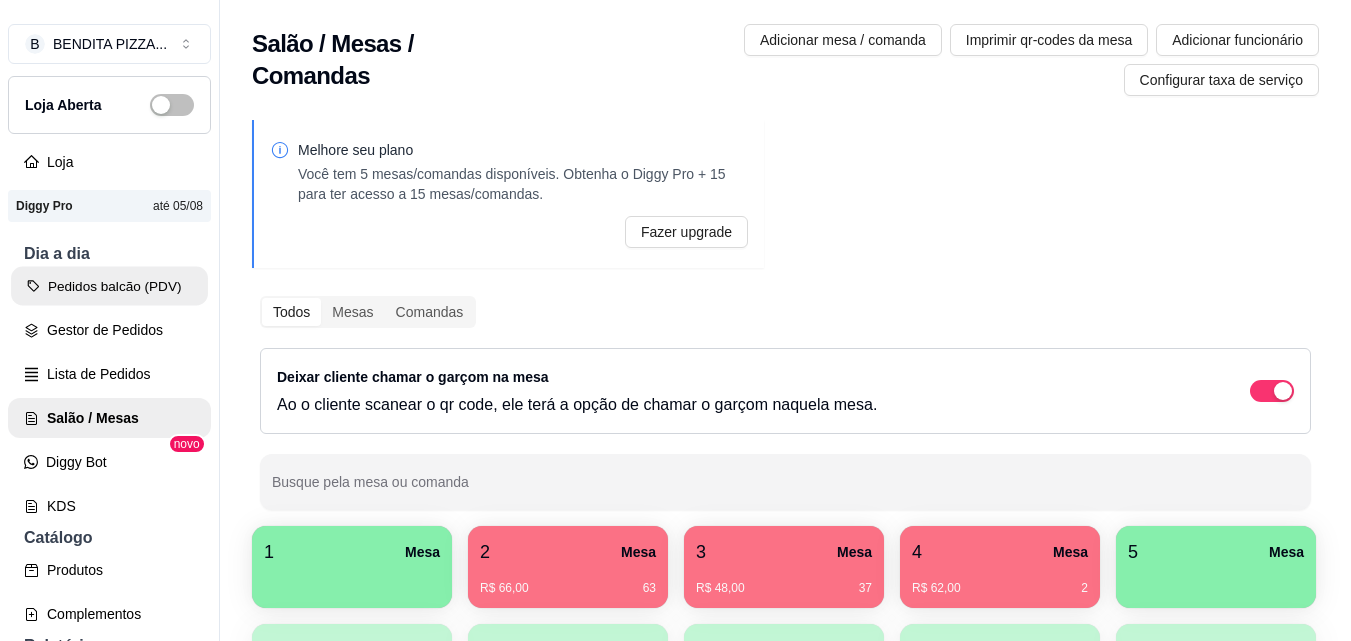 click on "Pedidos balcão (PDV)" at bounding box center [109, 286] 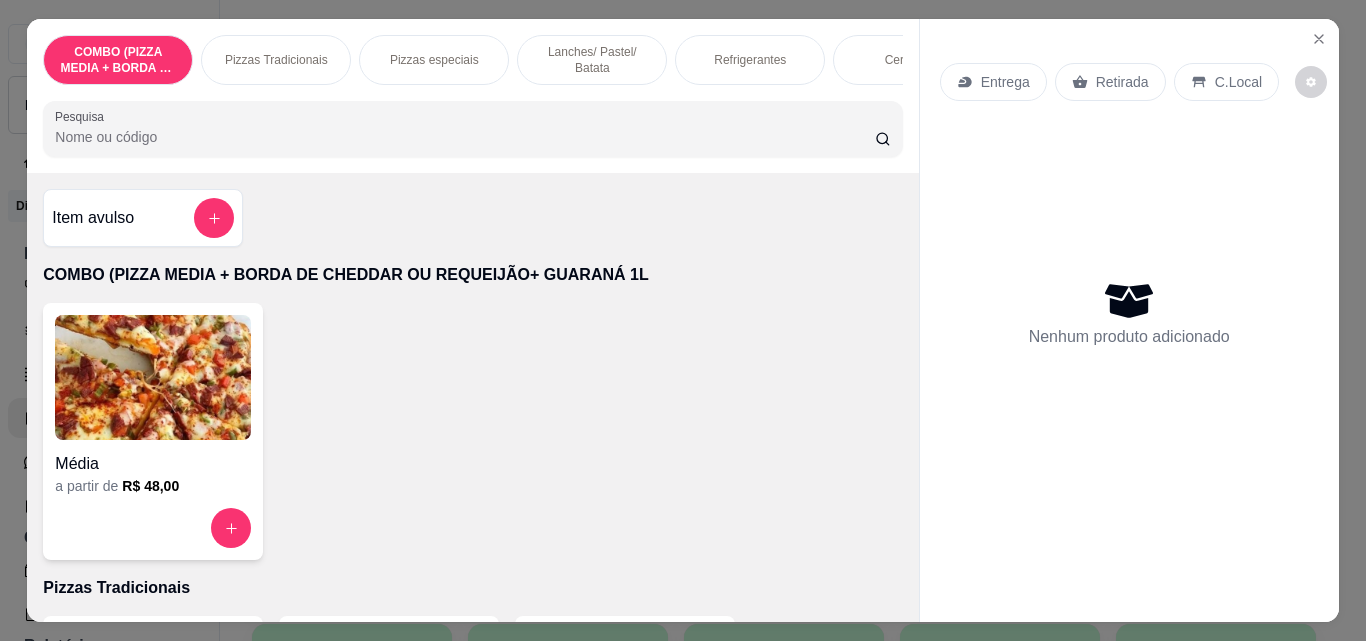 click on "Pizzas Tradicionais" at bounding box center [276, 60] 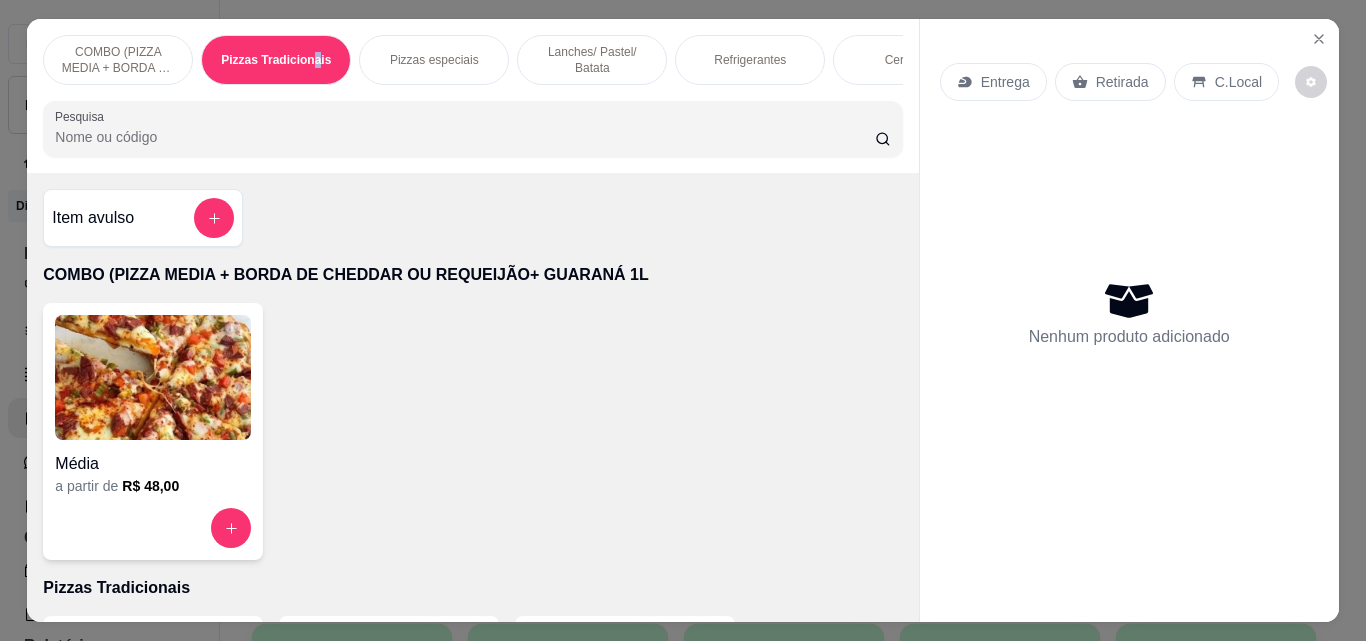 scroll, scrollTop: 403, scrollLeft: 0, axis: vertical 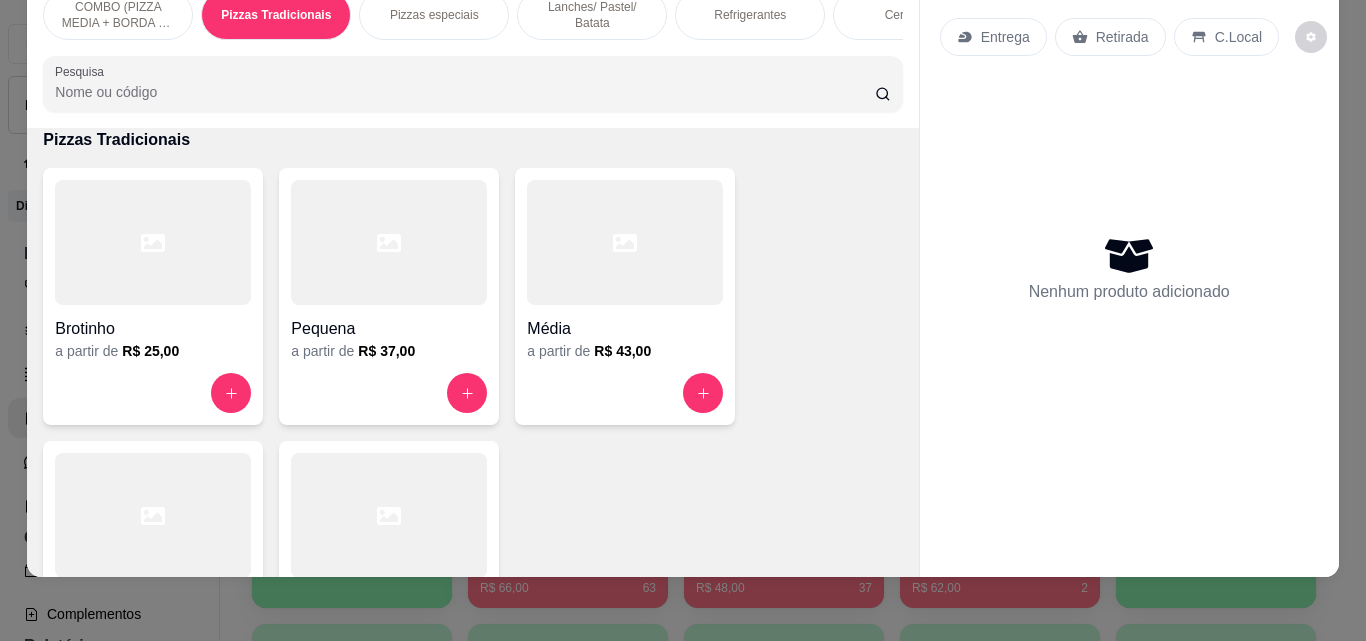 click 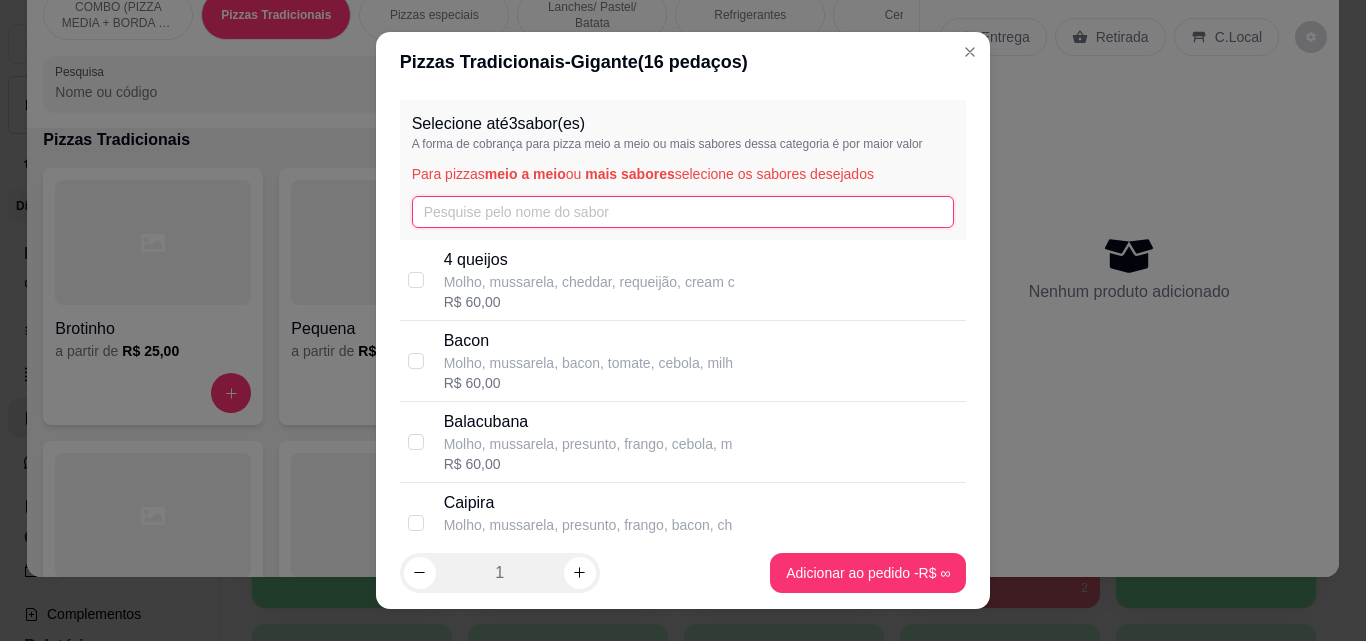 click at bounding box center [683, 212] 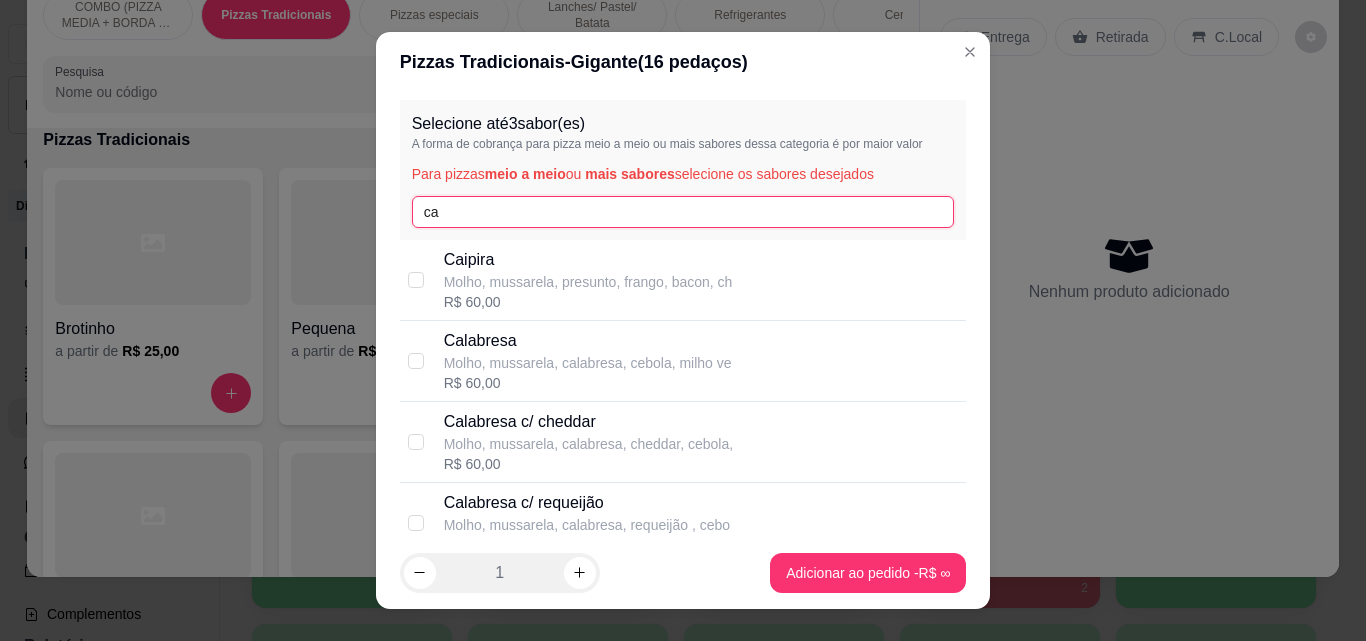 type on "ca" 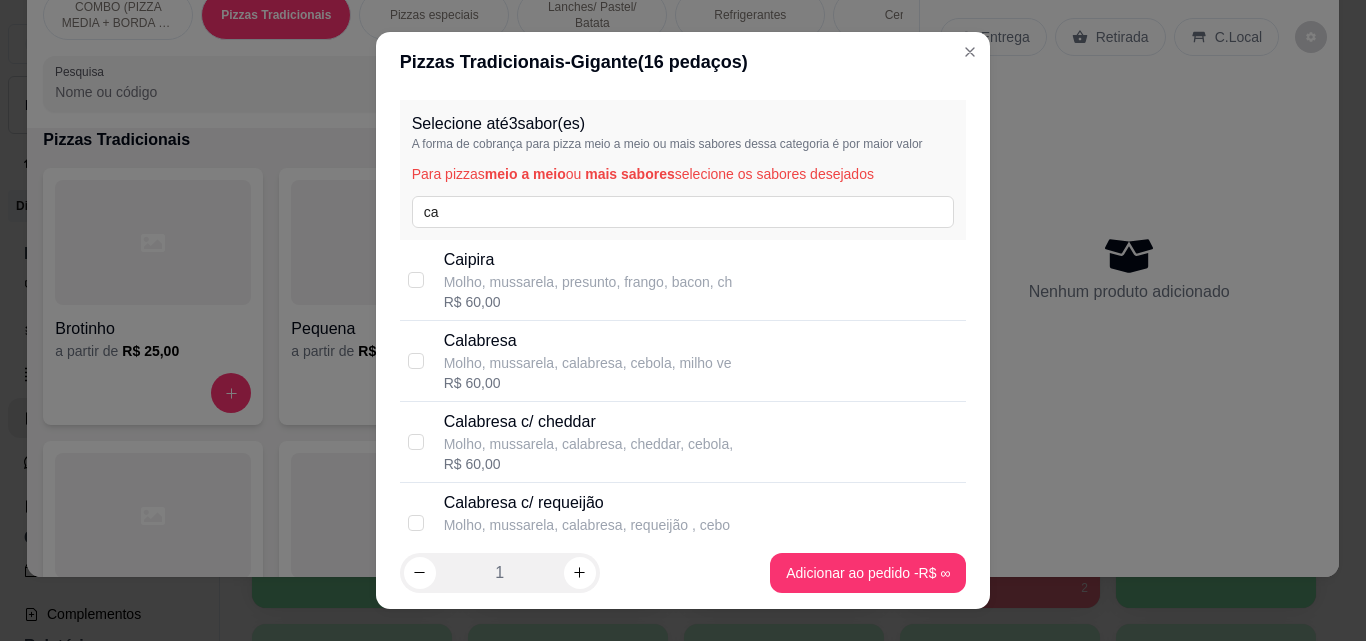 click on "Calabresa" at bounding box center [588, 341] 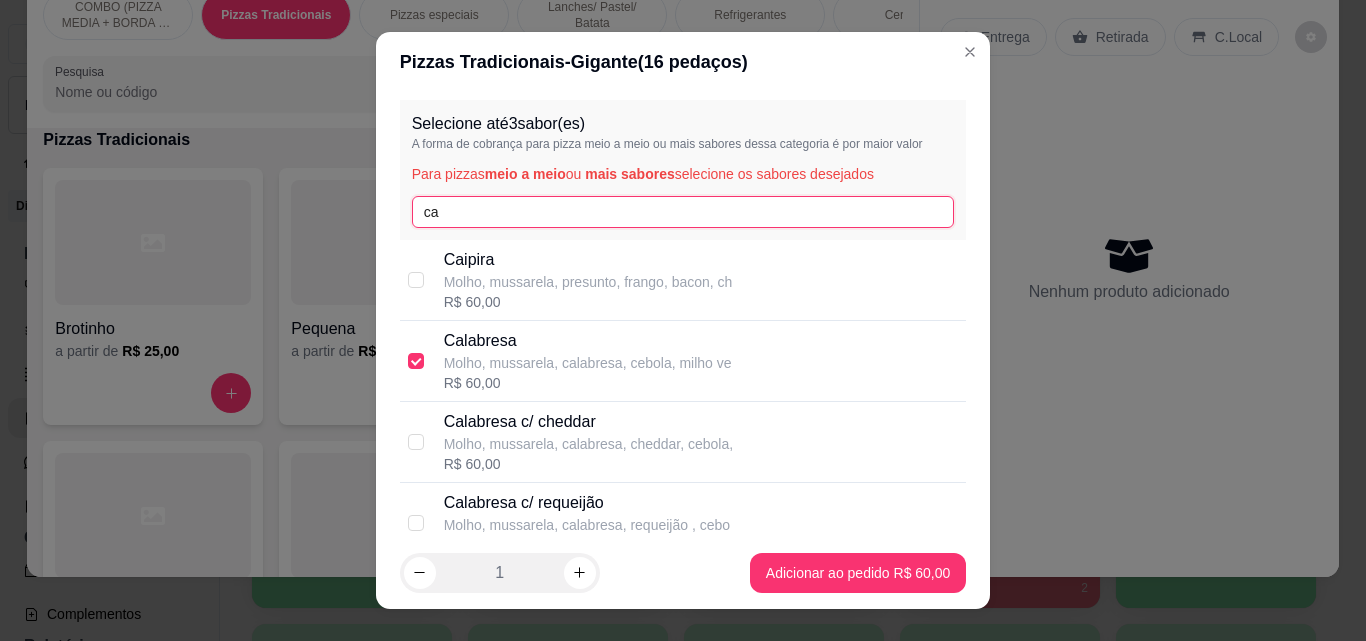 click on "ca" at bounding box center (683, 212) 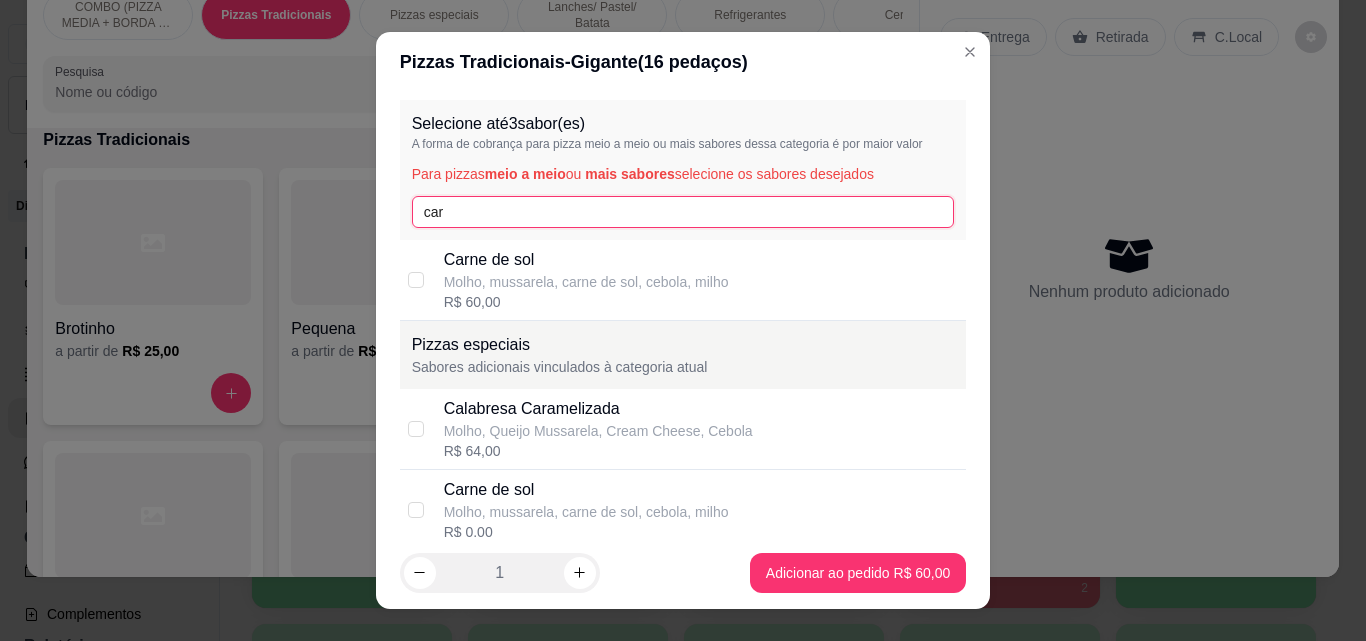 type on "car" 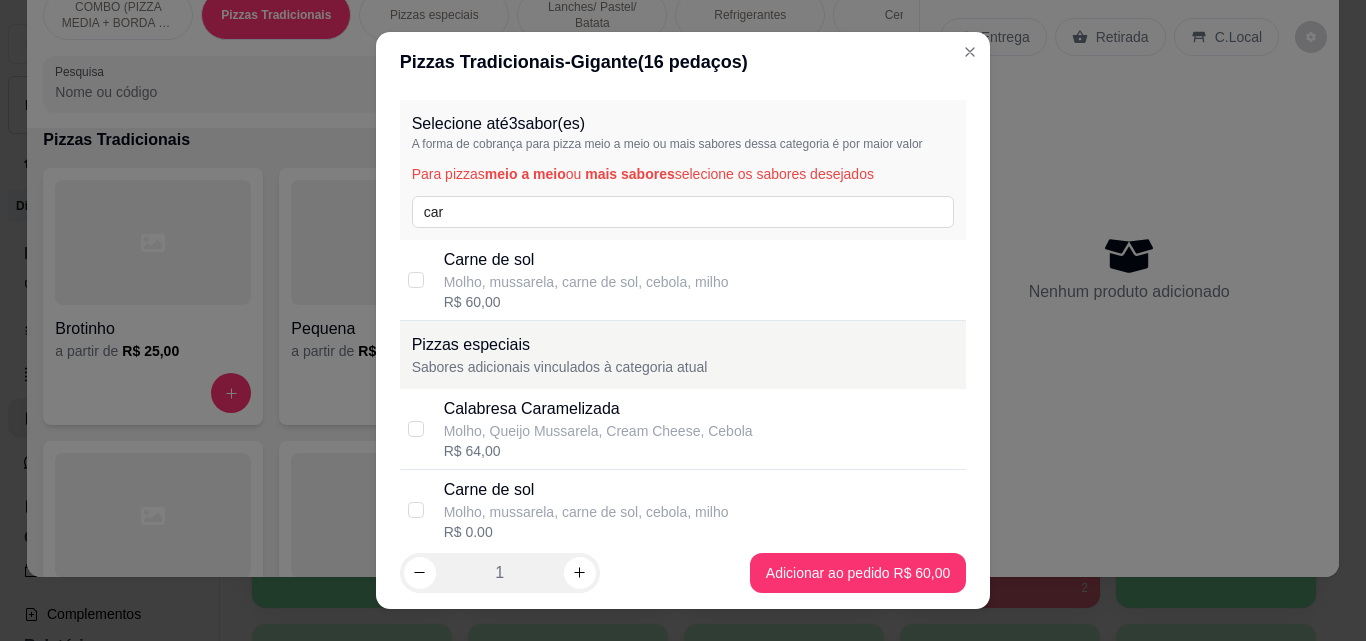 click on "Molho, mussarela, carne de sol, cebola, milho" at bounding box center (586, 282) 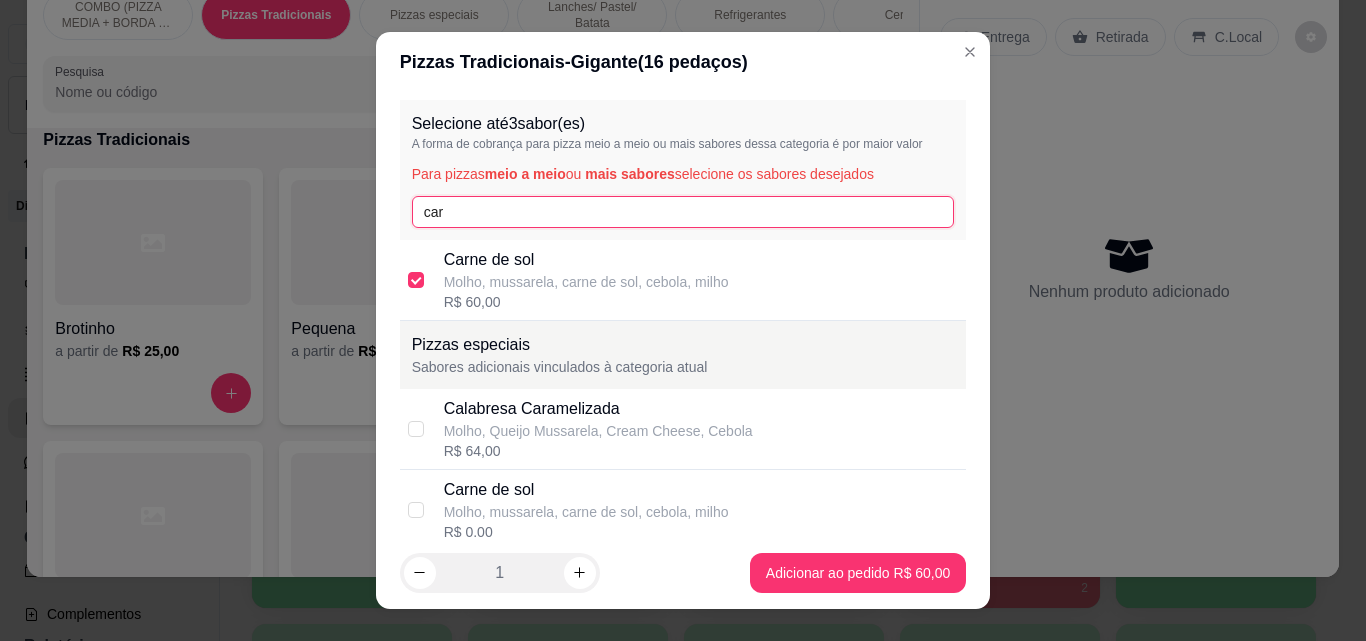 click on "car" at bounding box center [683, 212] 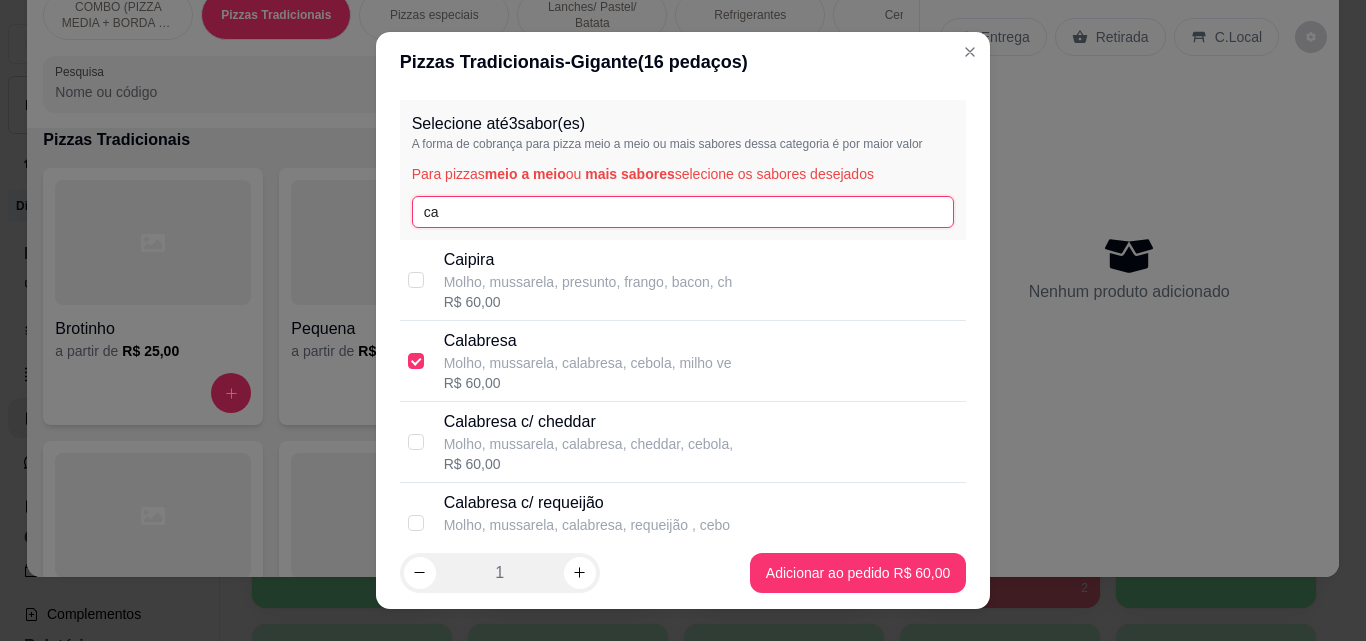type on "c" 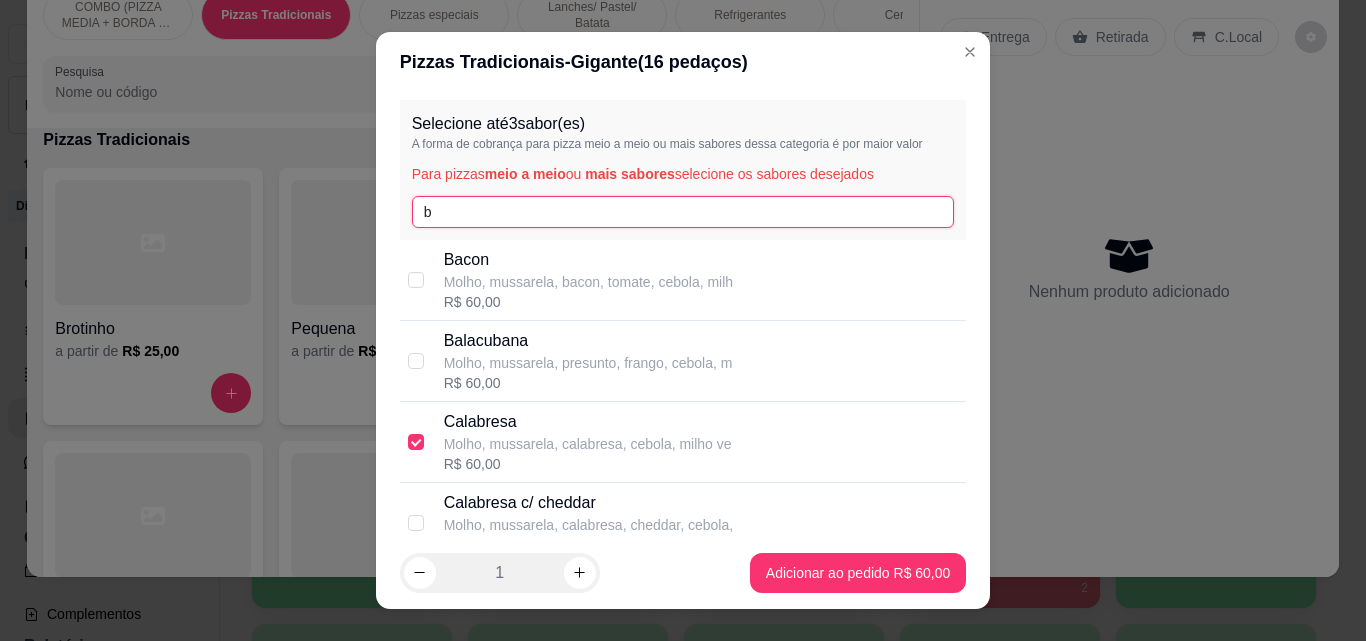 type on "b" 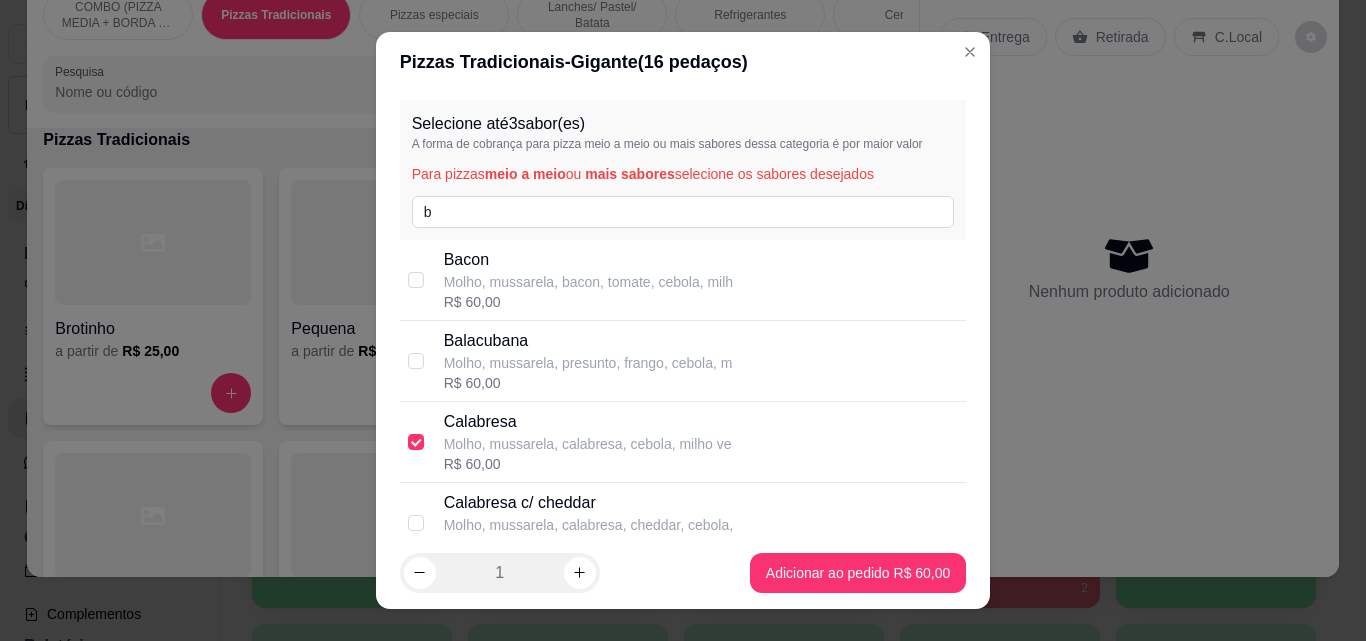 click on "Molho, mussarela, bacon, tomate, cebola, milh" at bounding box center [588, 282] 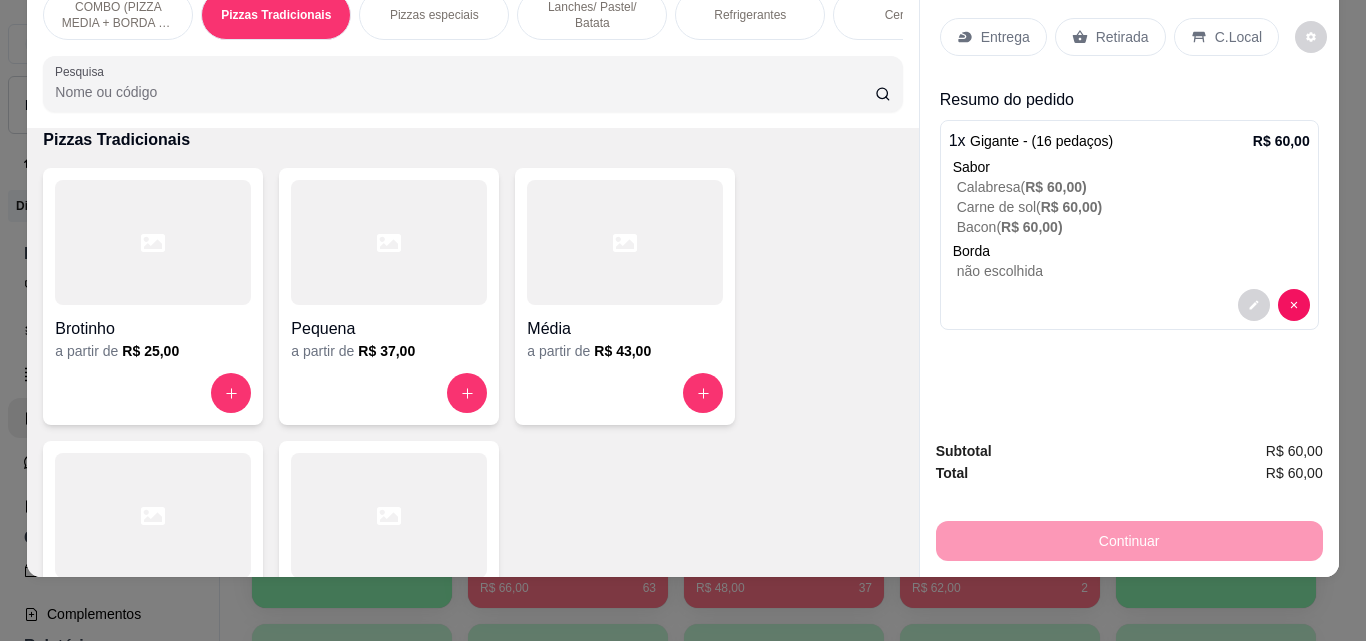 click on "Entrega" at bounding box center (993, 37) 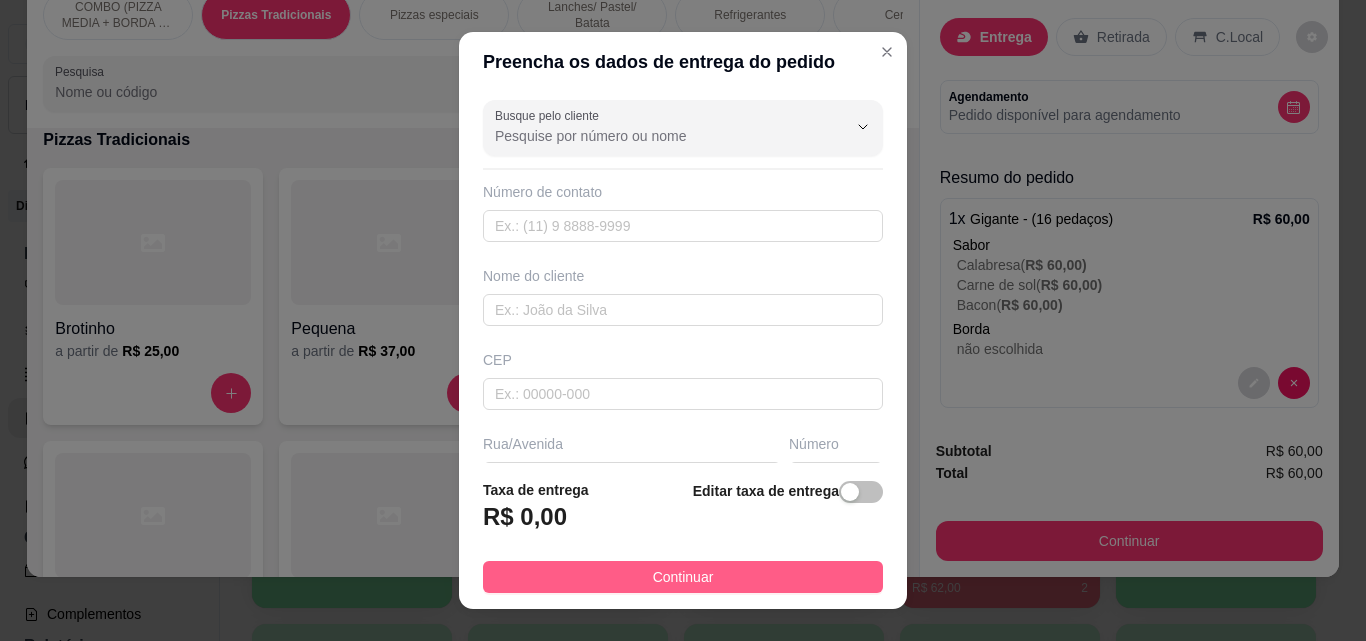 click on "Continuar" at bounding box center (683, 577) 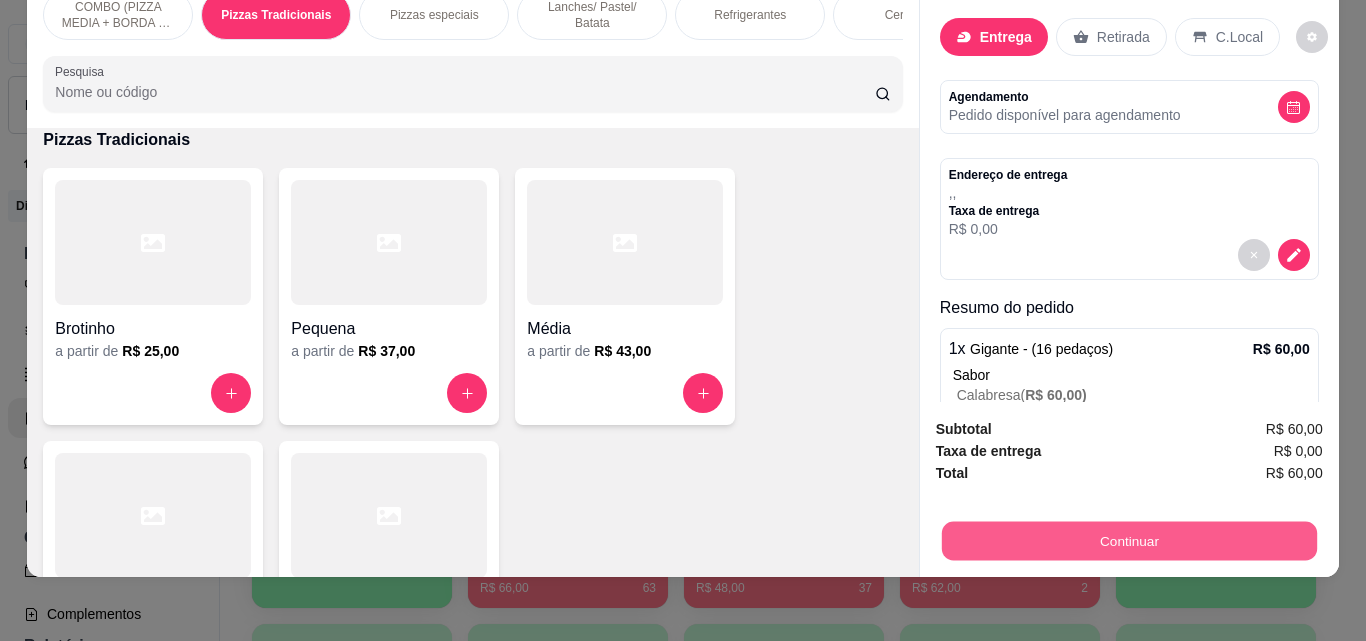 click on "Continuar" at bounding box center (1128, 540) 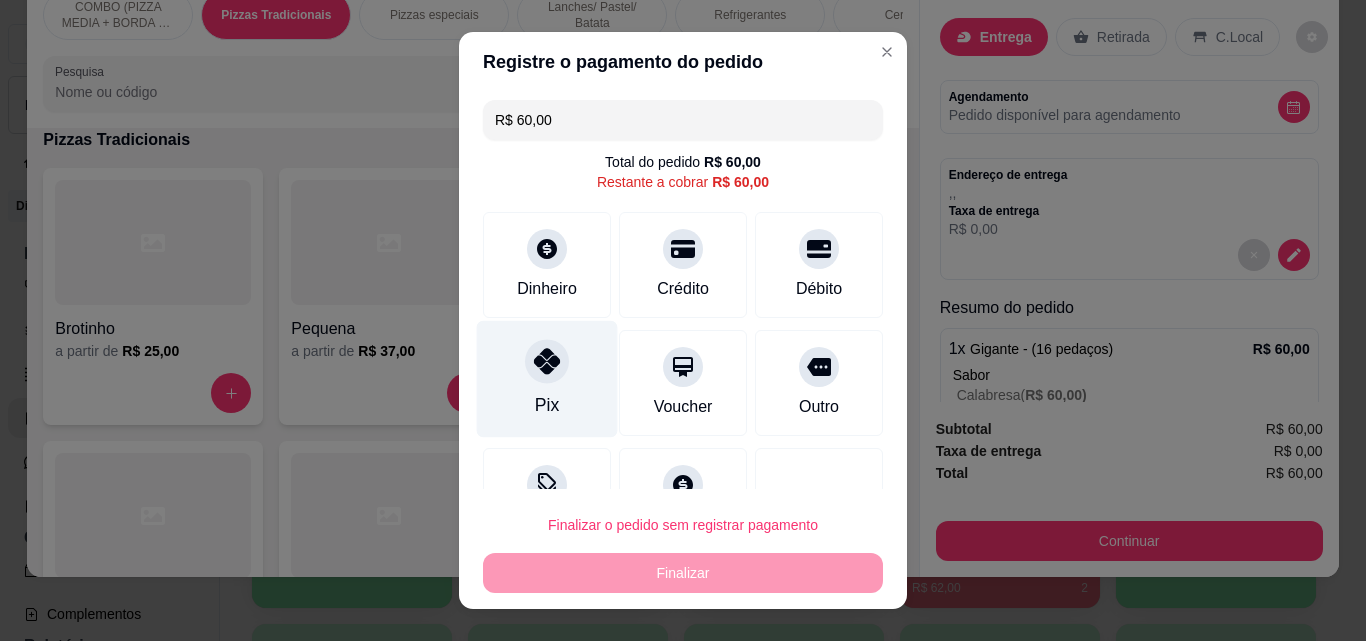 click on "Pix" at bounding box center (547, 379) 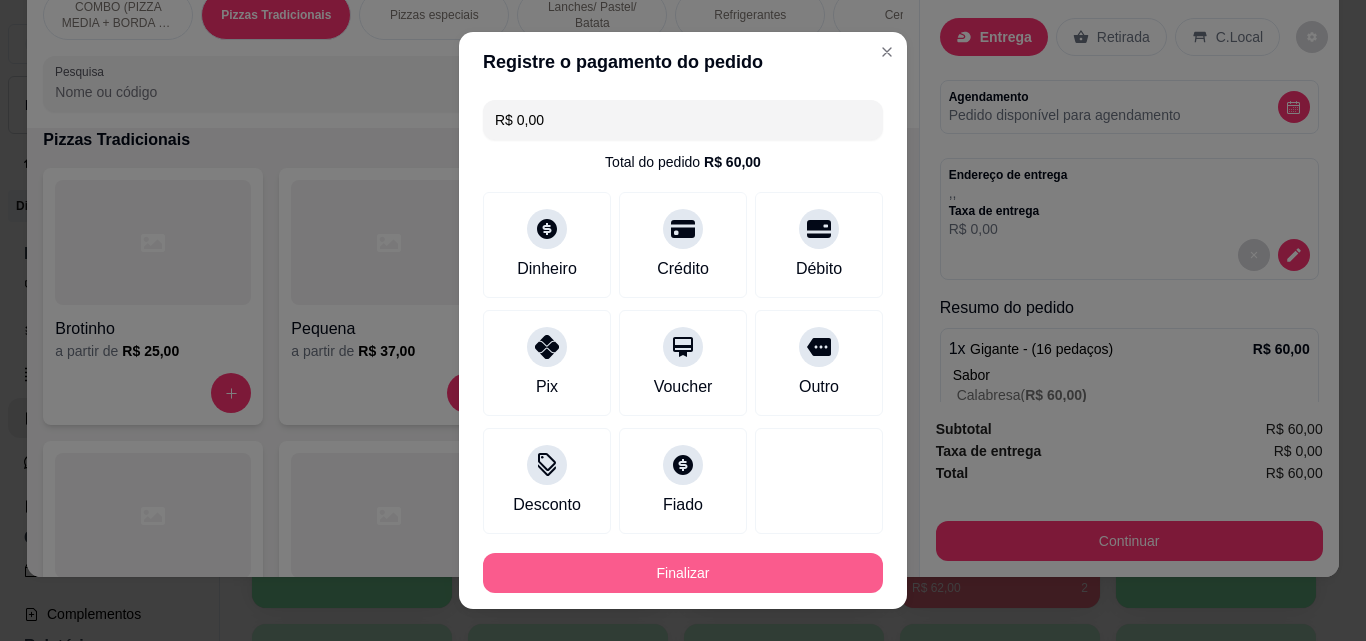click on "Finalizar" at bounding box center [683, 573] 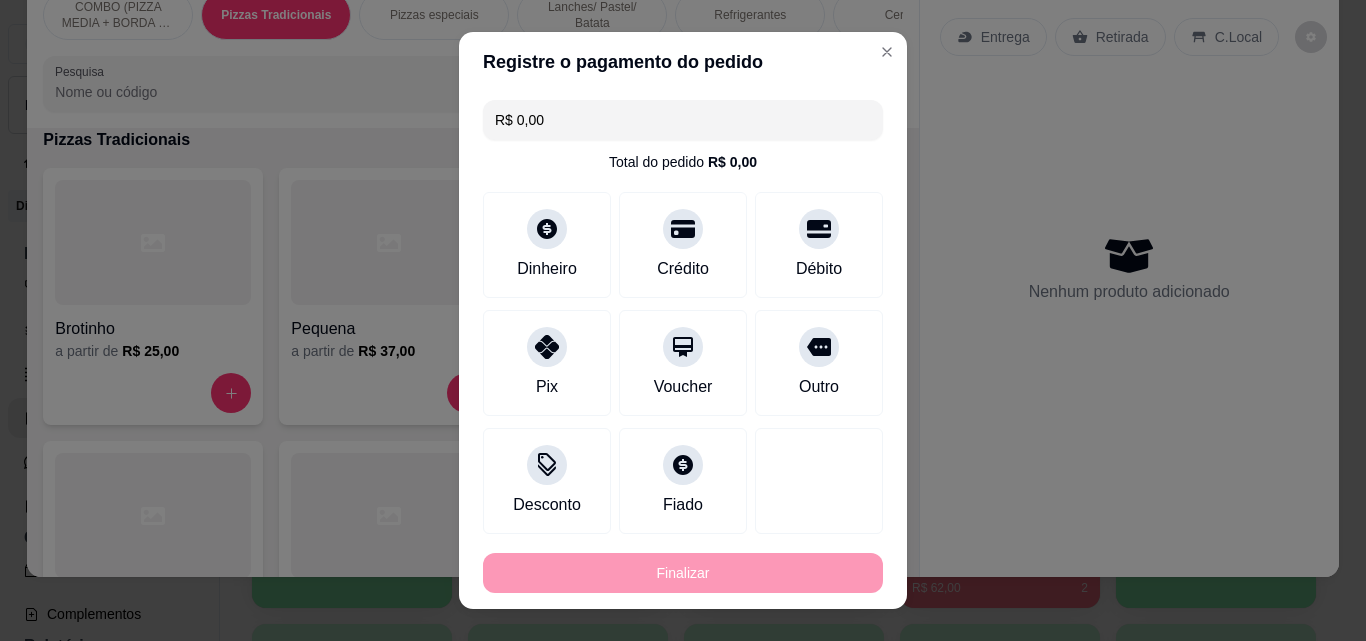 type on "-R$ 60,00" 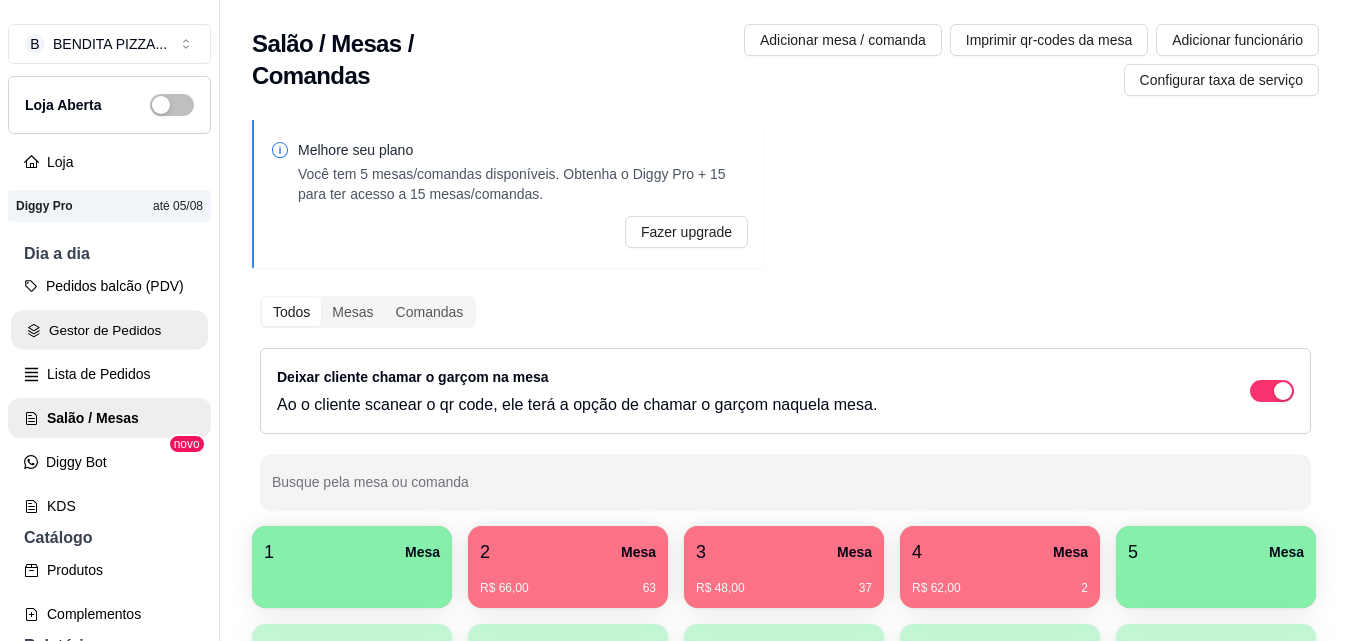 click on "Gestor de Pedidos" at bounding box center (109, 330) 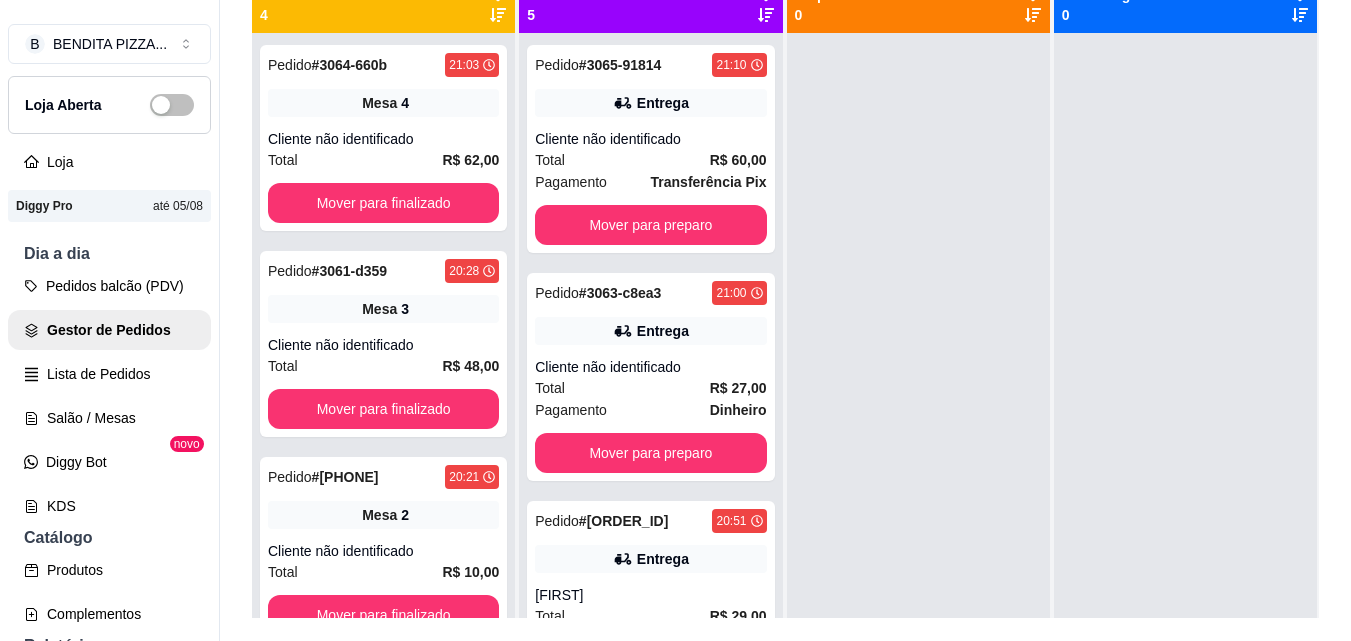 scroll, scrollTop: 319, scrollLeft: 0, axis: vertical 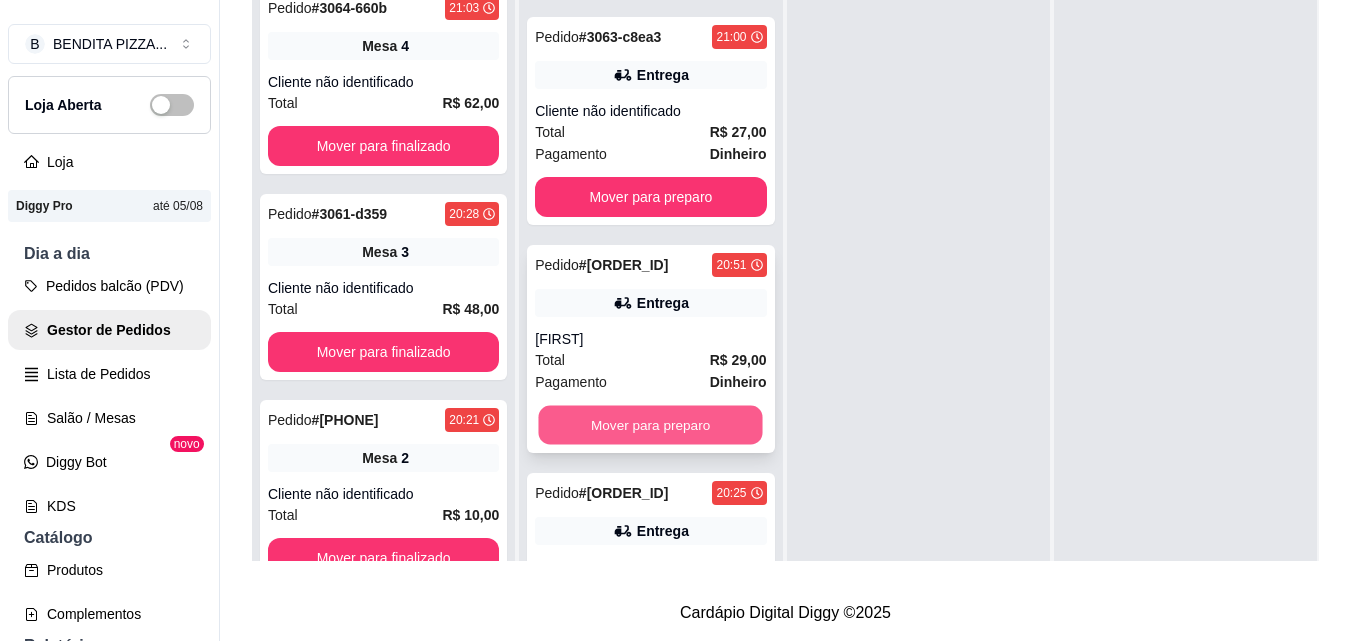 click on "Mover para preparo" at bounding box center [651, 425] 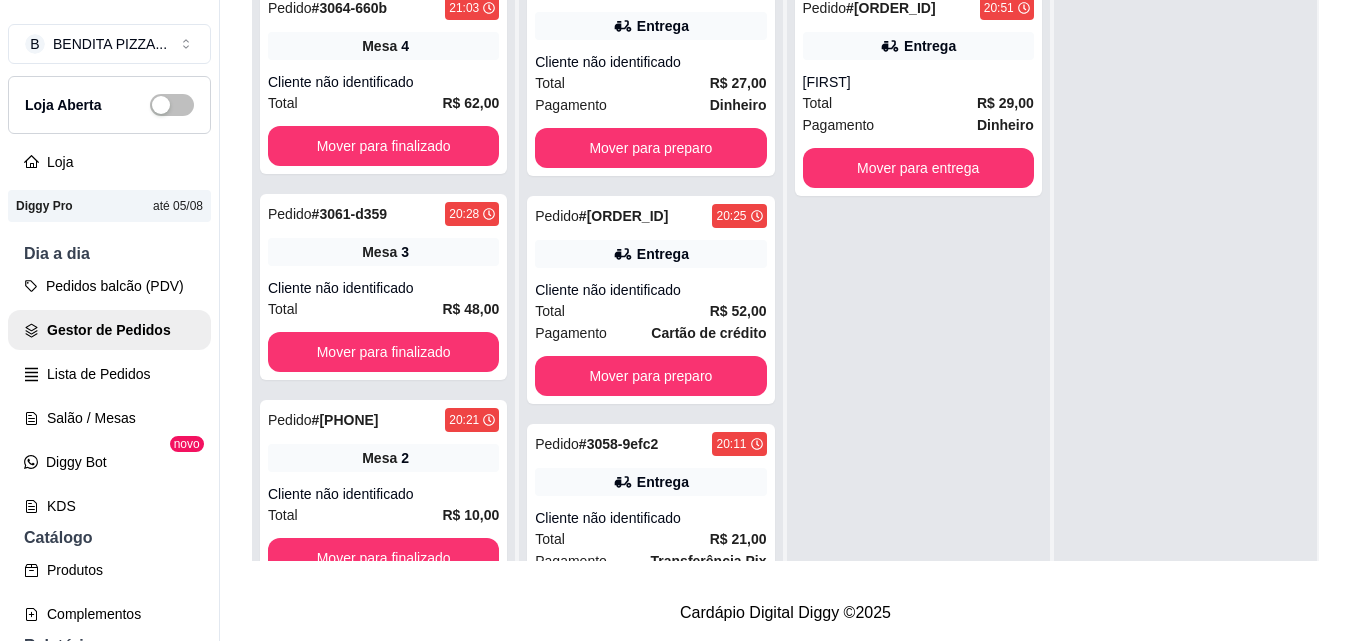 scroll, scrollTop: 261, scrollLeft: 0, axis: vertical 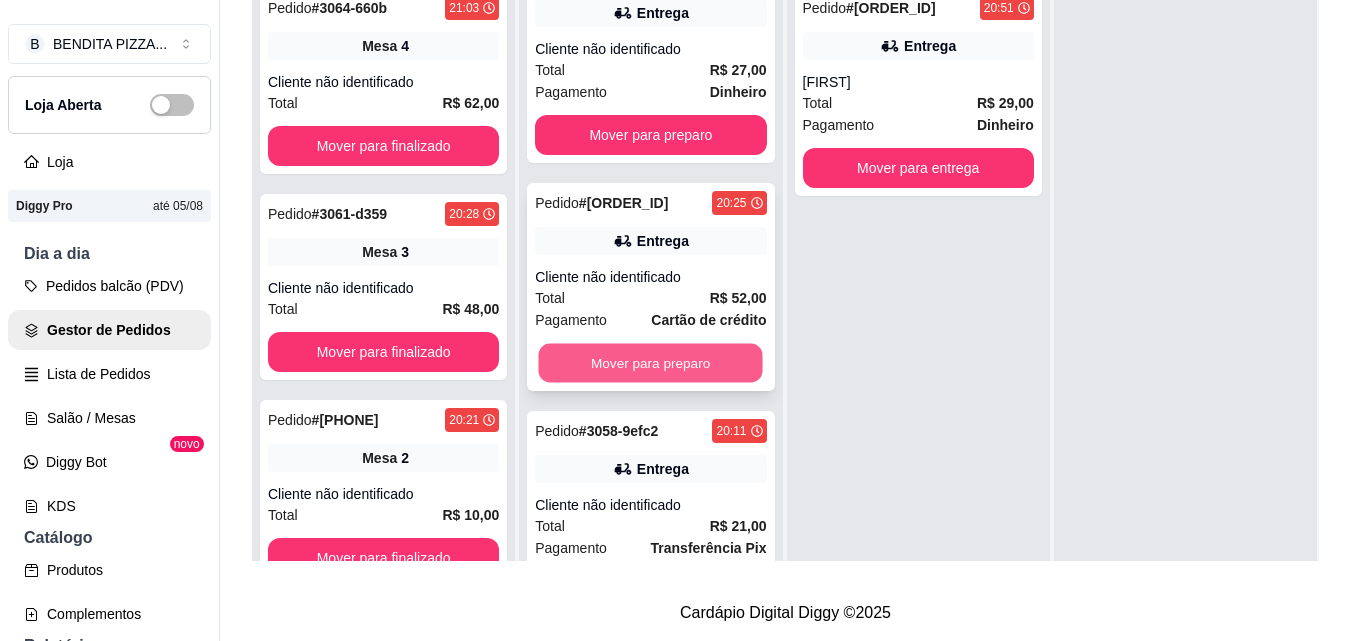 click on "Mover para preparo" at bounding box center [651, 363] 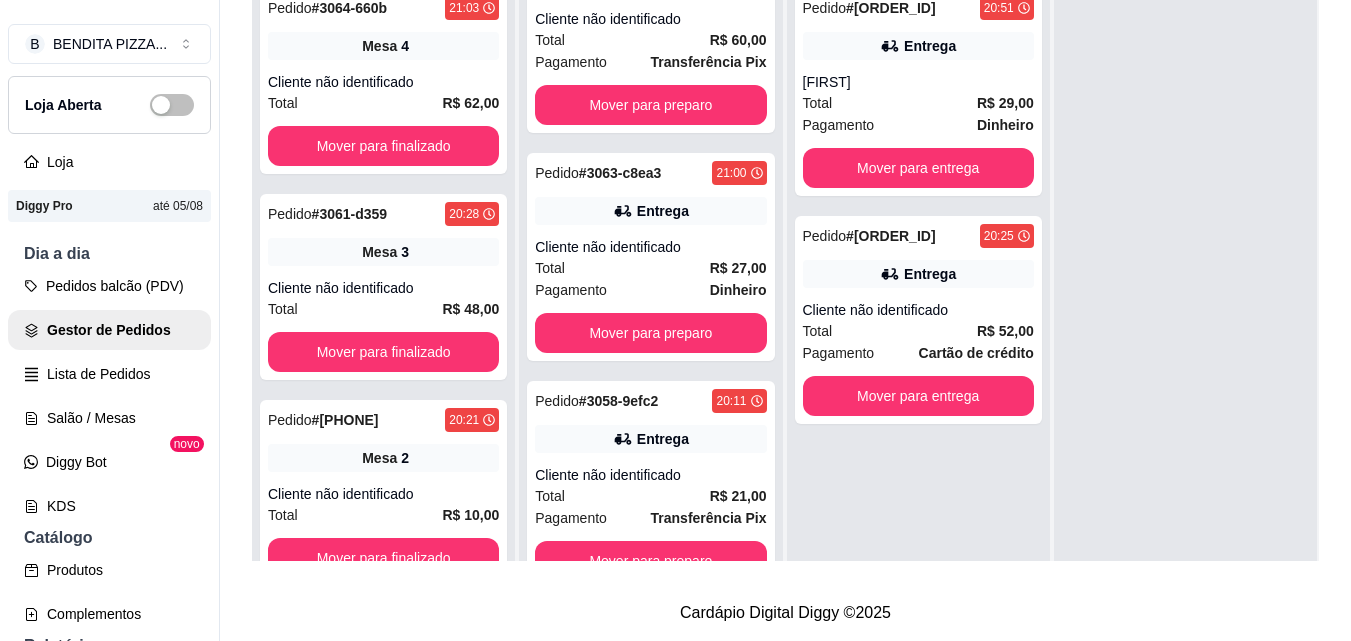 scroll, scrollTop: 63, scrollLeft: 0, axis: vertical 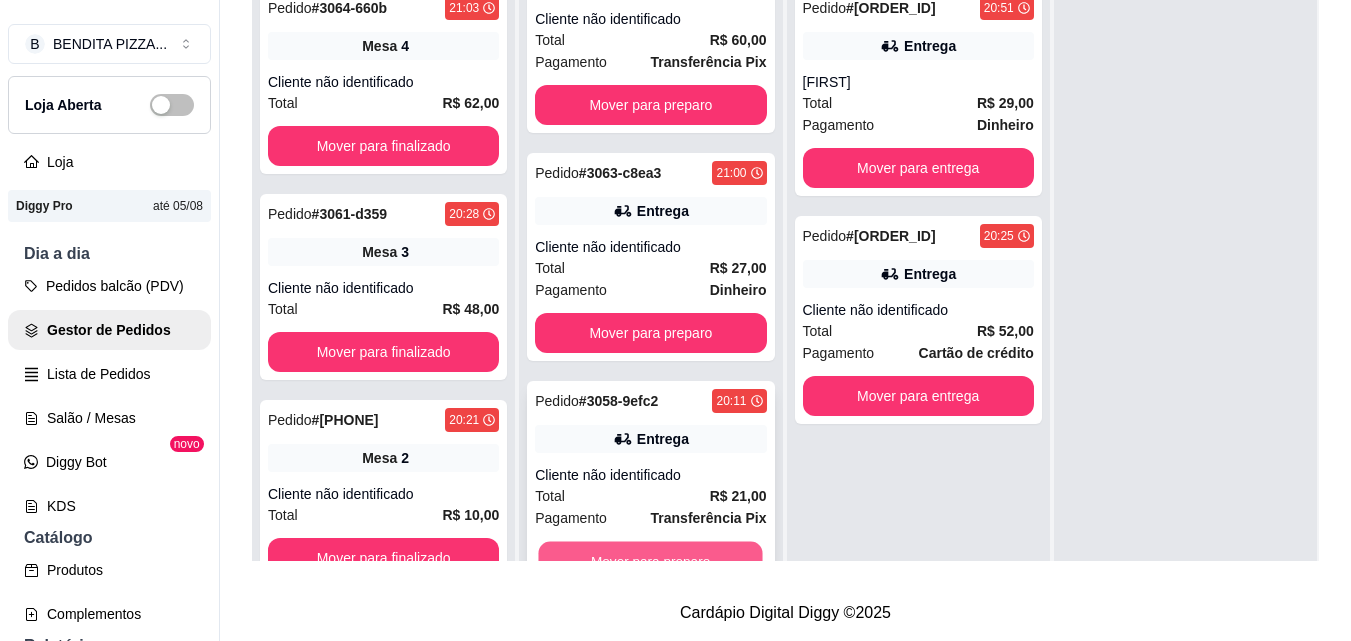click on "Mover para preparo" at bounding box center (651, 561) 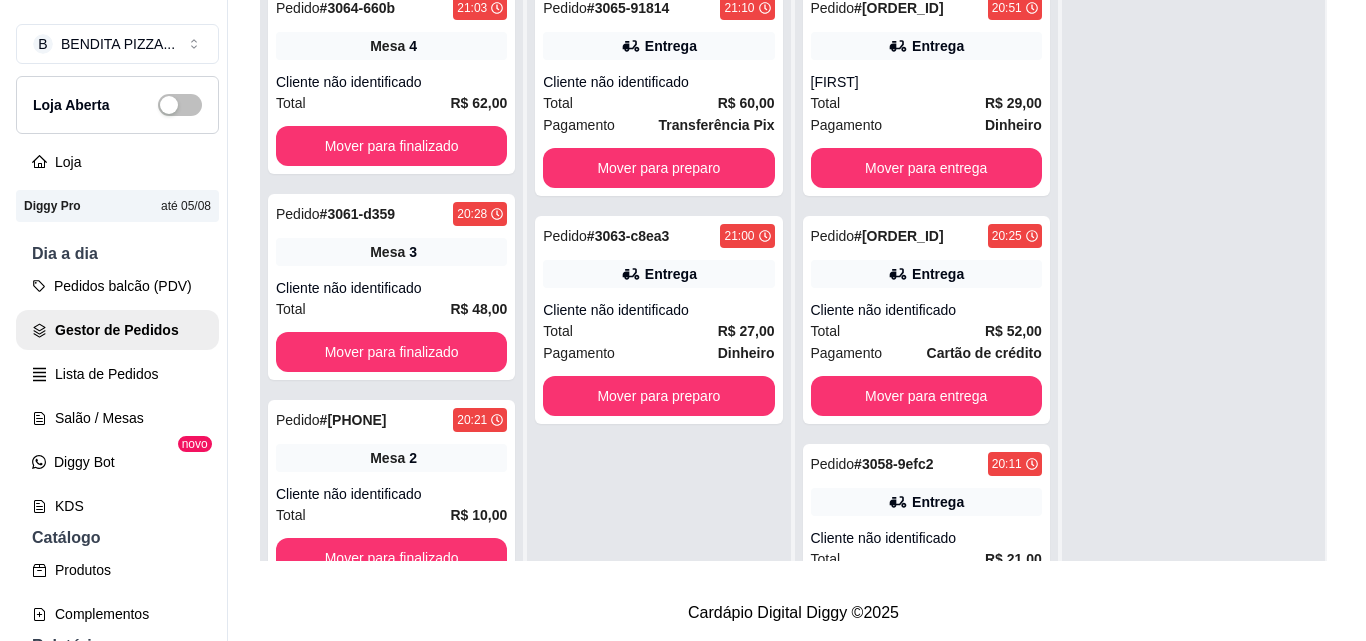 scroll, scrollTop: 0, scrollLeft: 0, axis: both 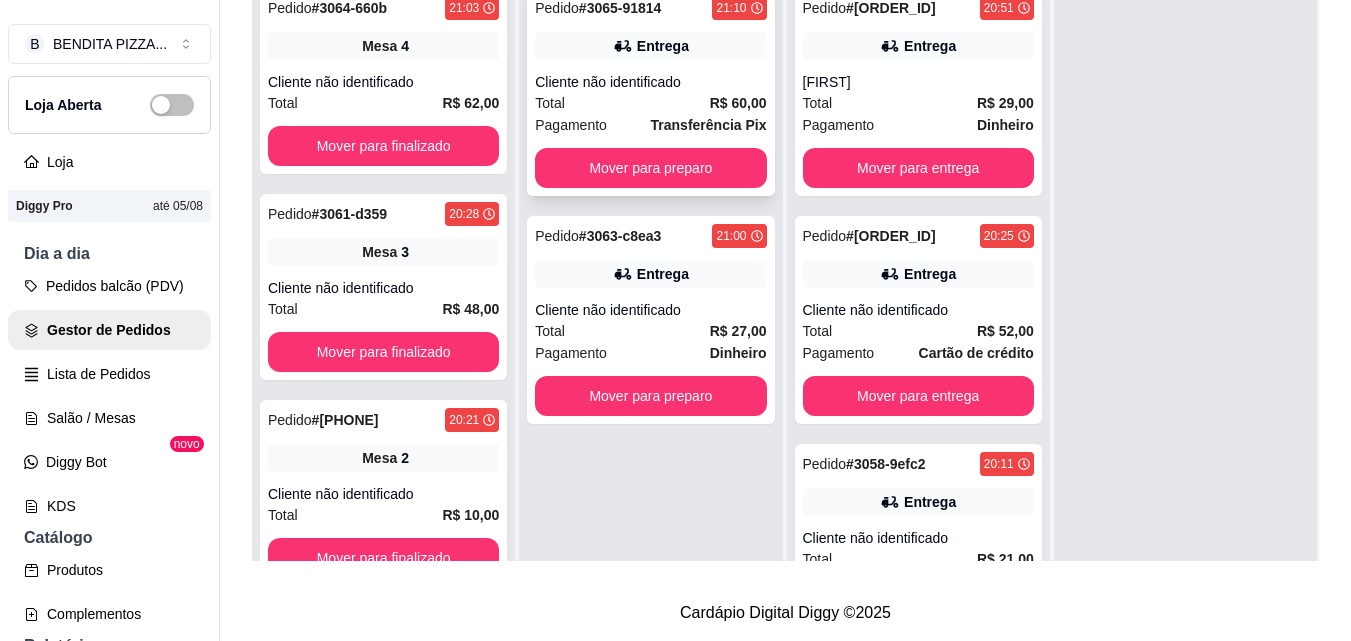 click on "Transferência Pix" at bounding box center [709, 125] 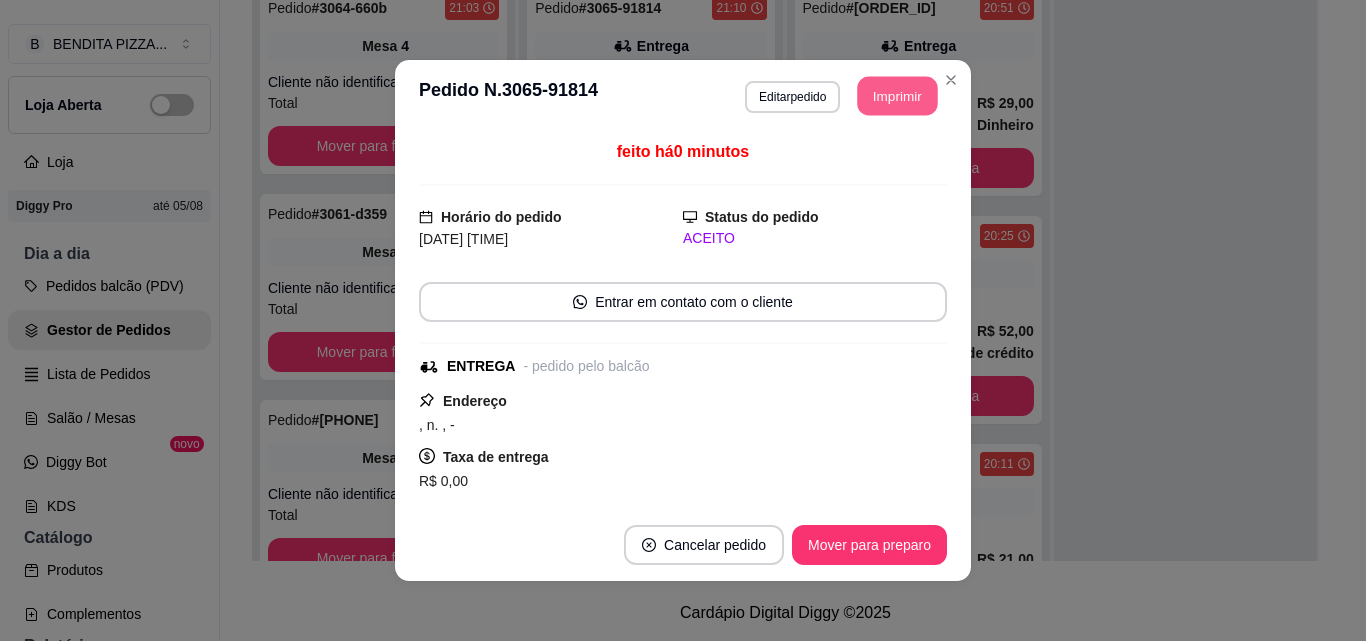 click on "Imprimir" at bounding box center [898, 96] 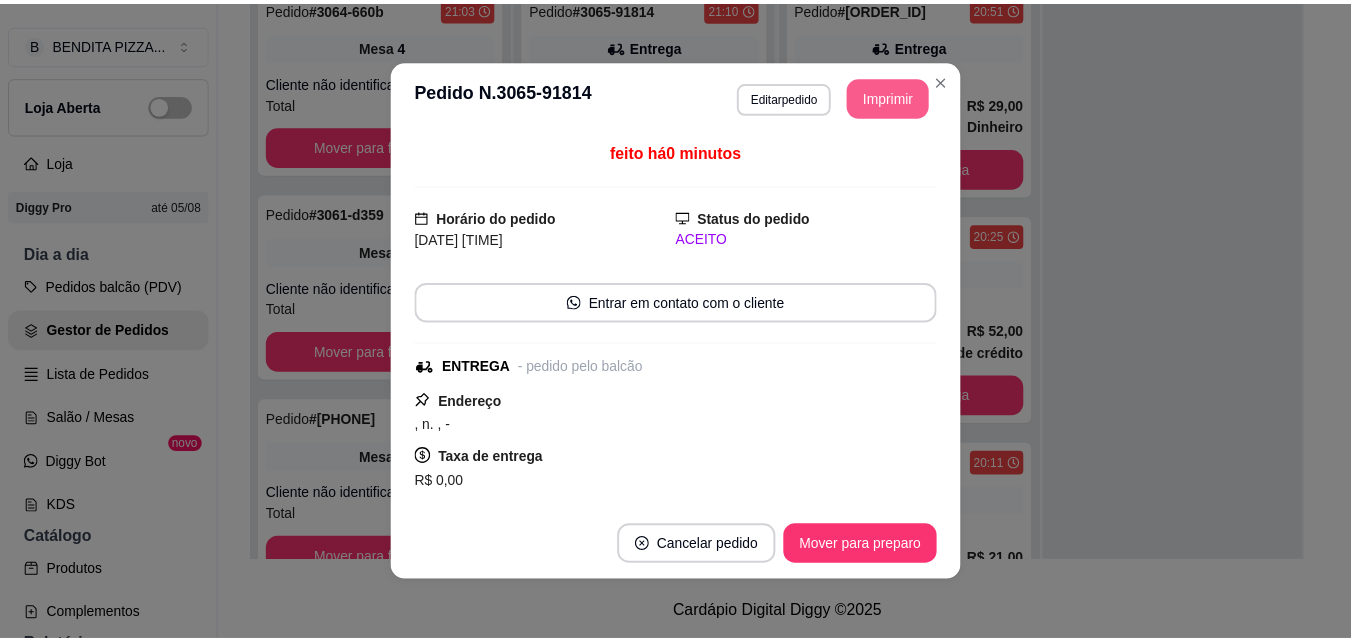 scroll, scrollTop: 0, scrollLeft: 0, axis: both 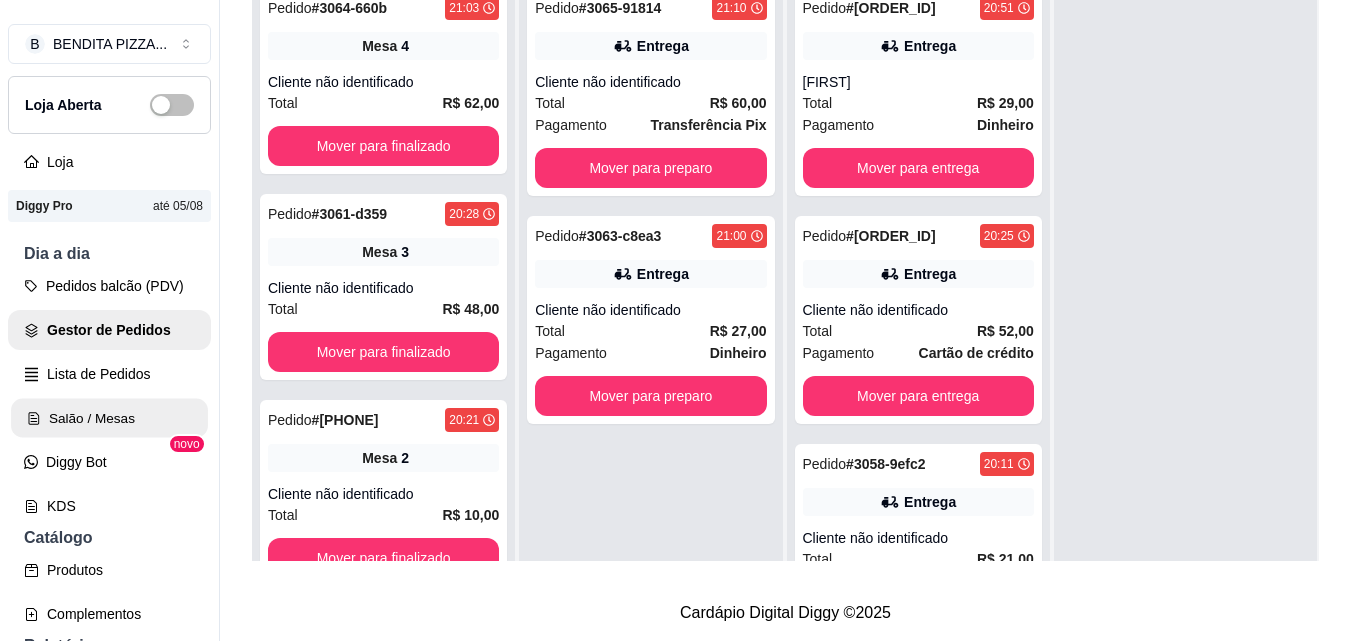 click on "Salão / Mesas" at bounding box center (109, 418) 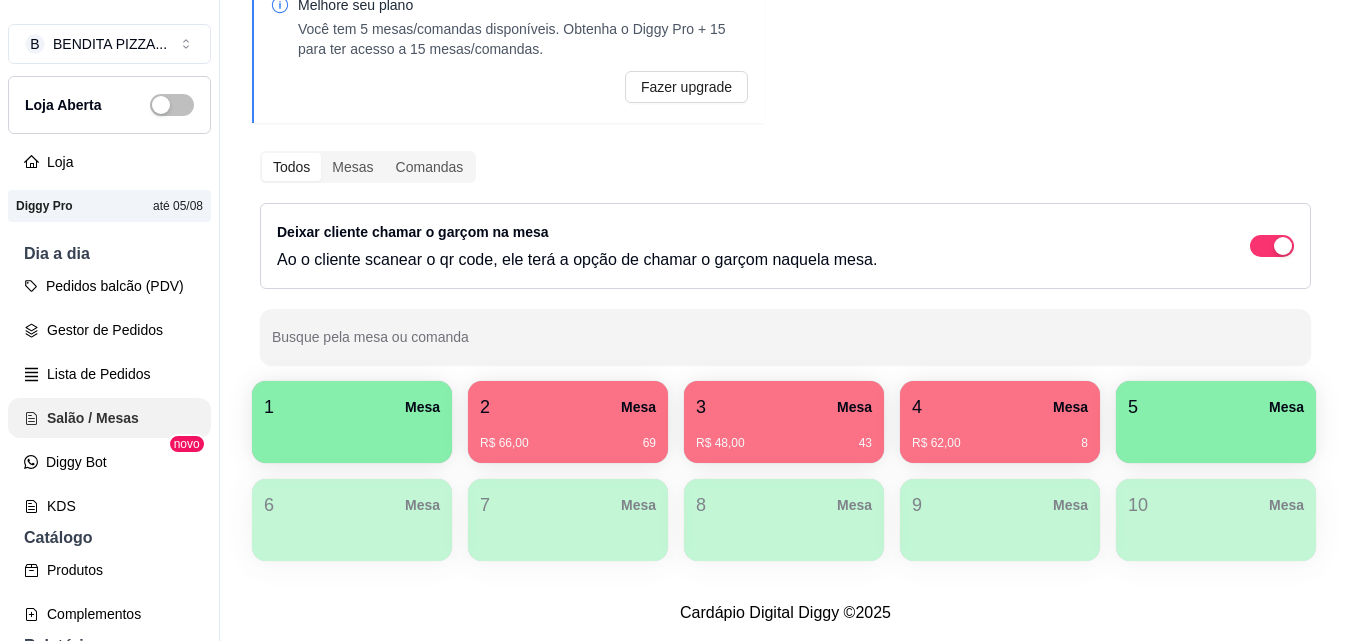 scroll, scrollTop: 0, scrollLeft: 0, axis: both 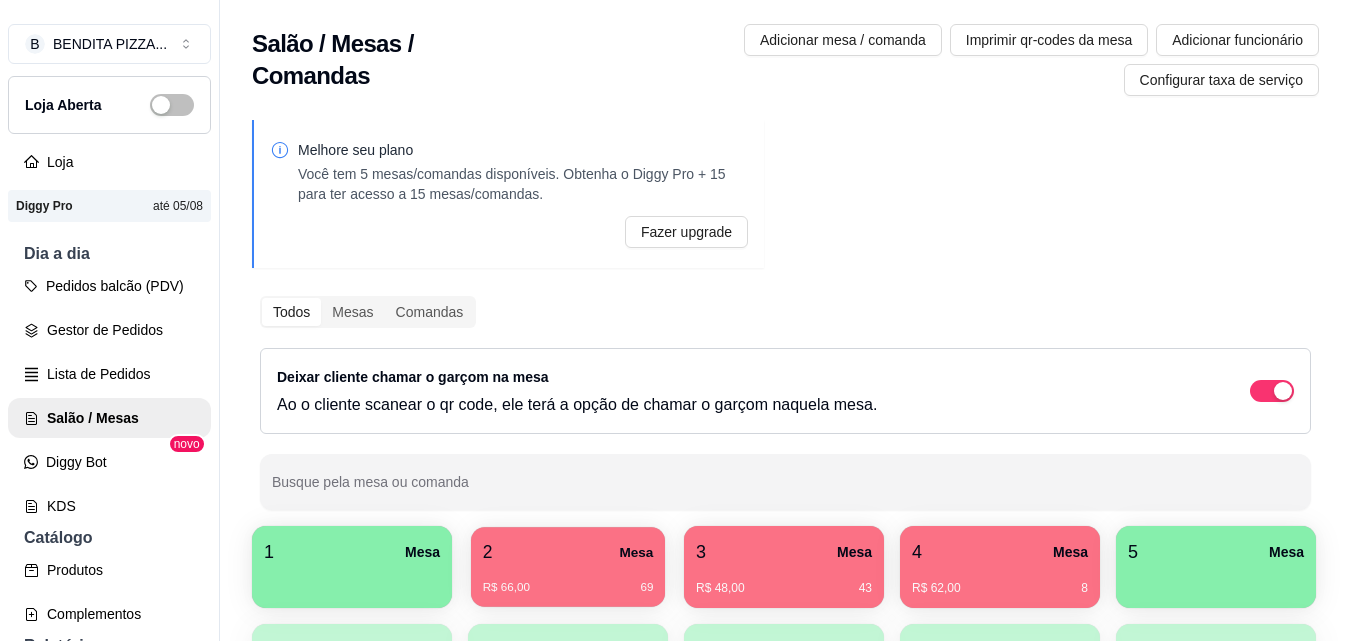 click on "R$ 66,00 69" at bounding box center [568, 588] 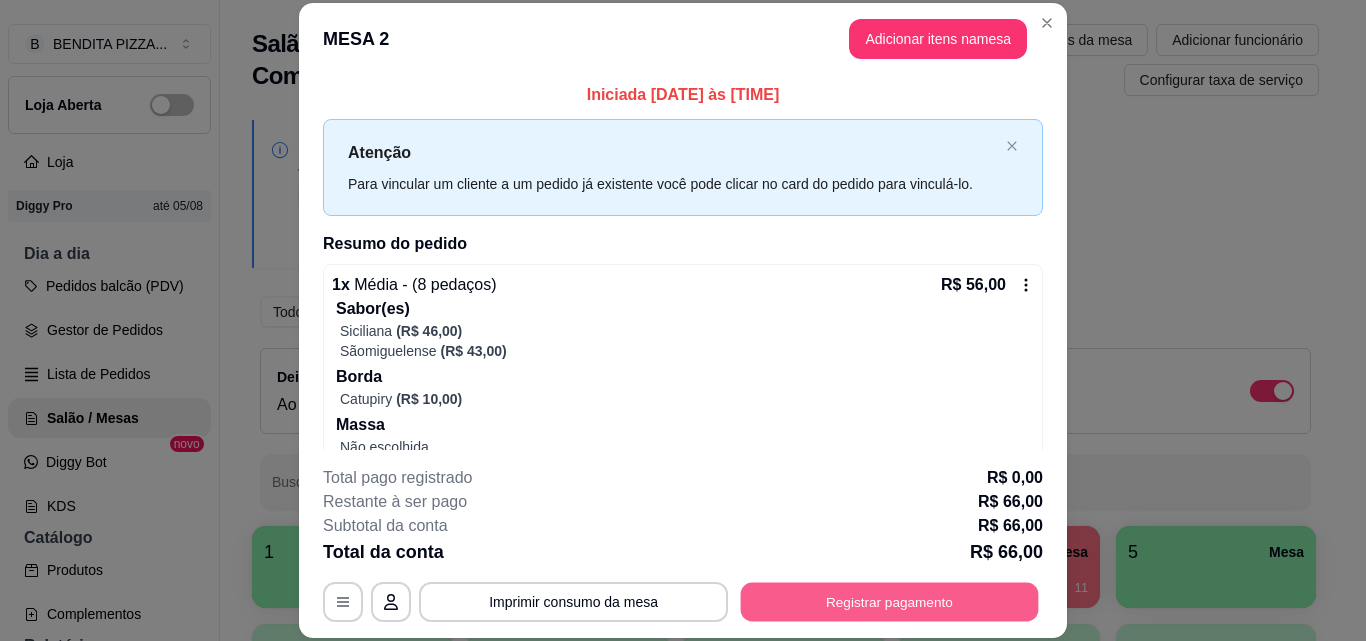 click on "Registrar pagamento" at bounding box center (890, 601) 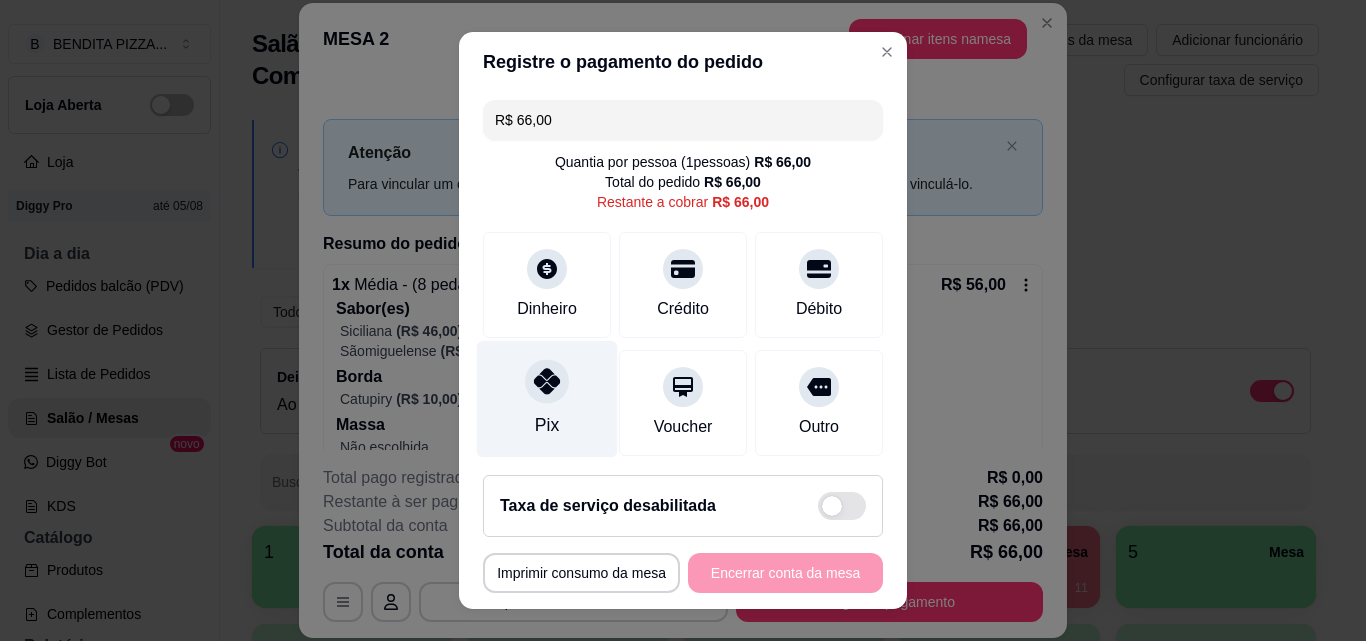 click 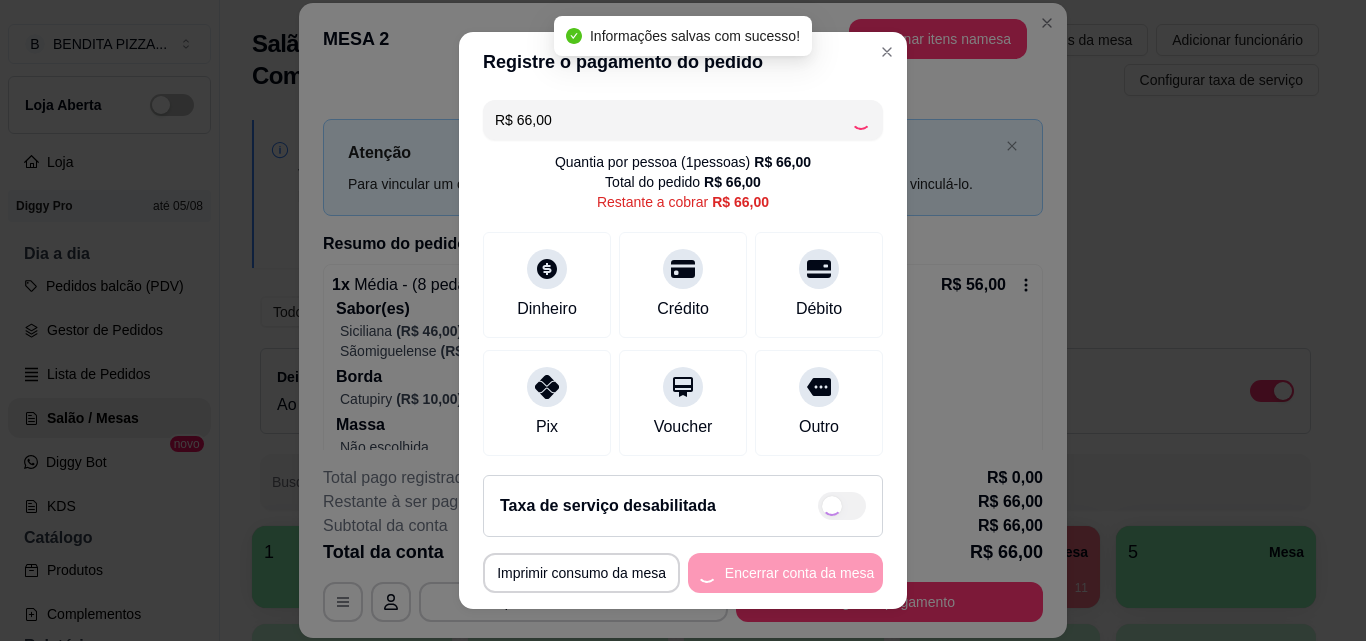 type on "R$ 0,00" 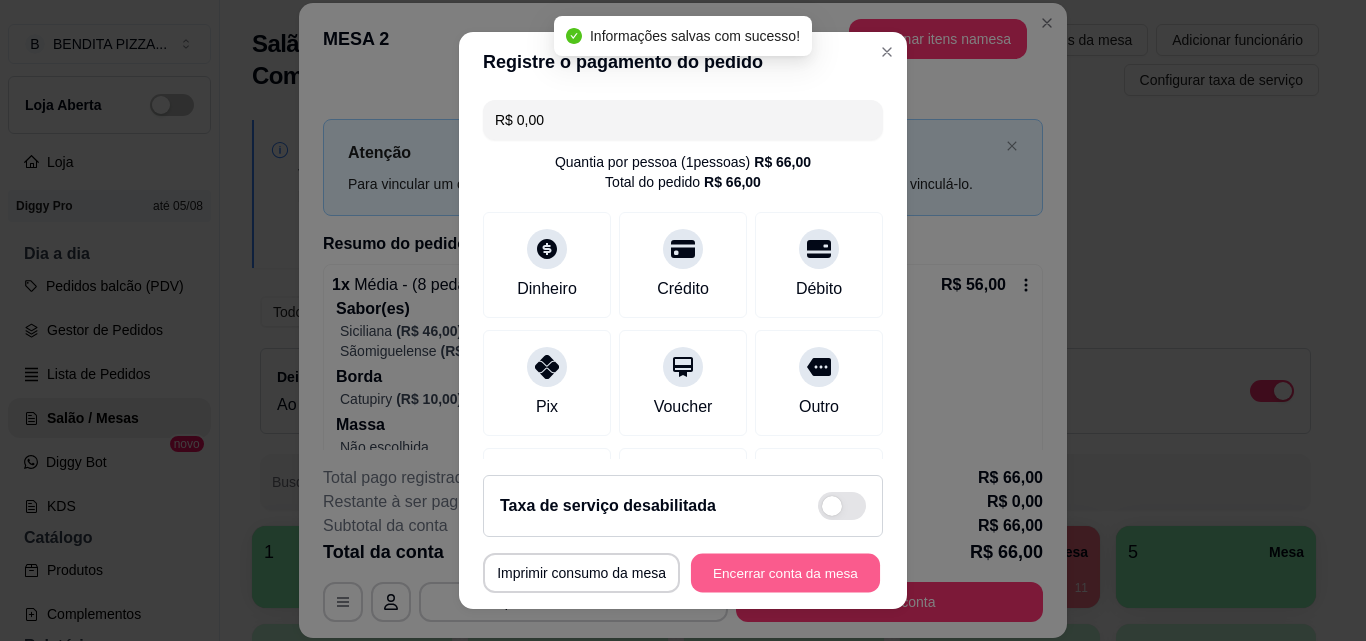 click on "Encerrar conta da mesa" at bounding box center (785, 573) 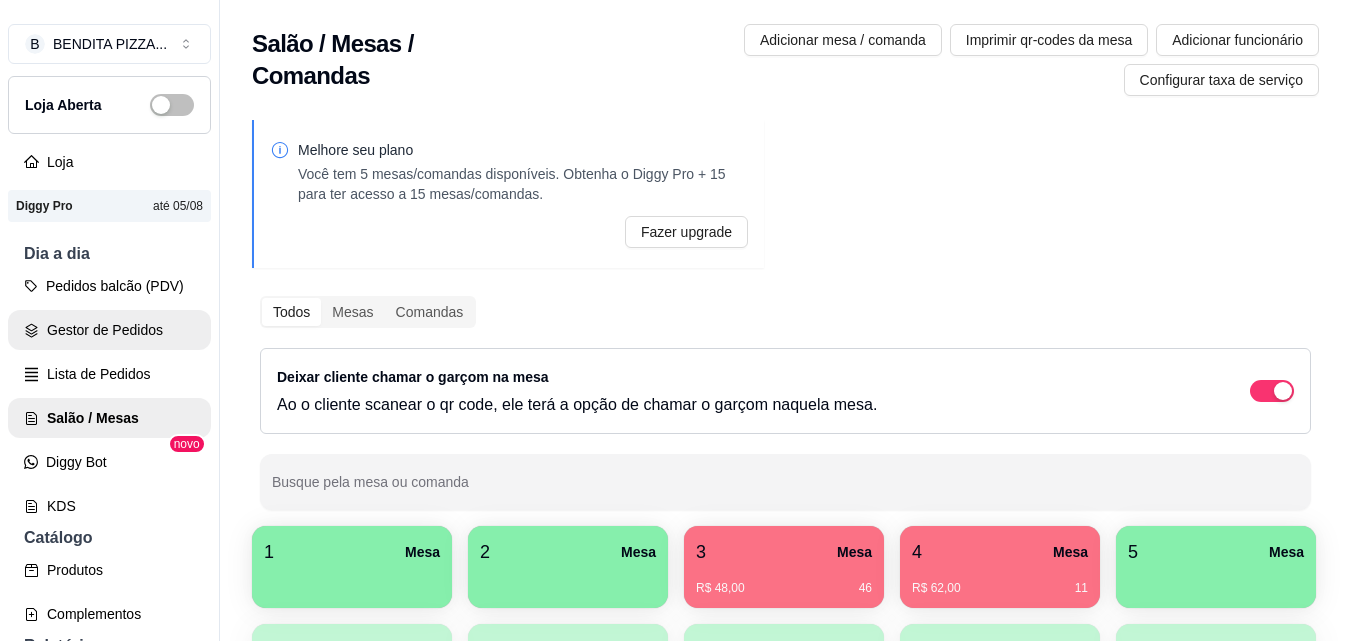 click on "Gestor de Pedidos" at bounding box center [109, 330] 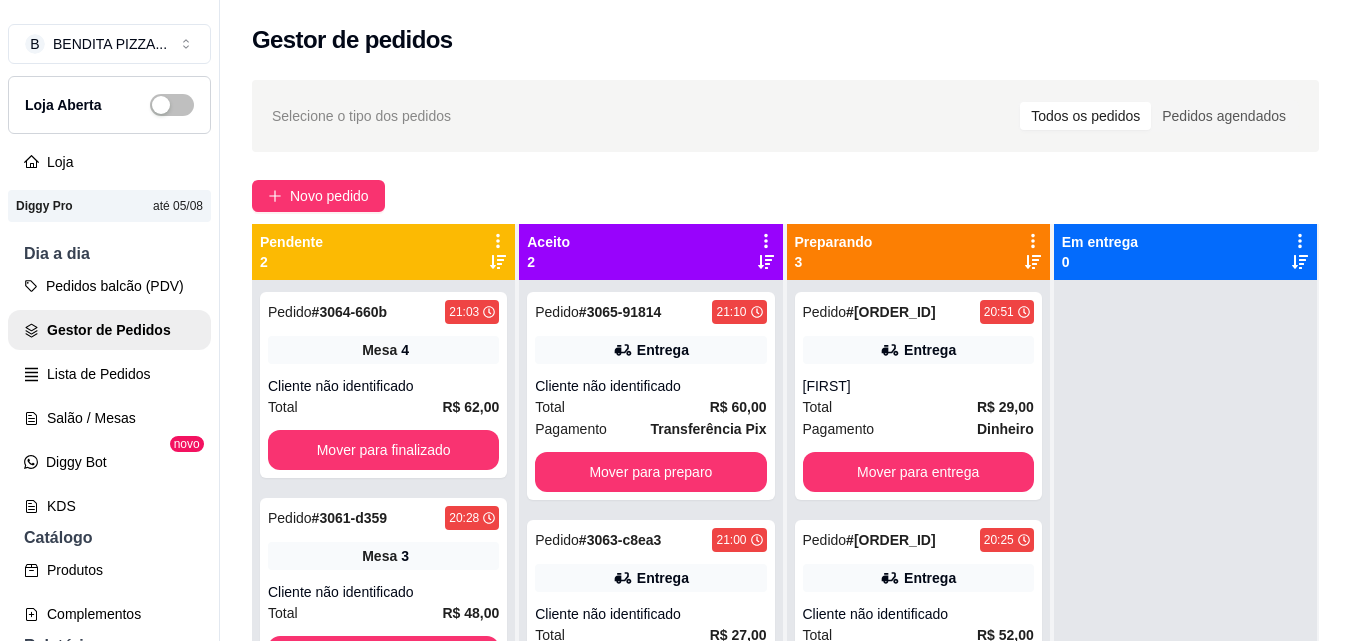 scroll, scrollTop: 319, scrollLeft: 0, axis: vertical 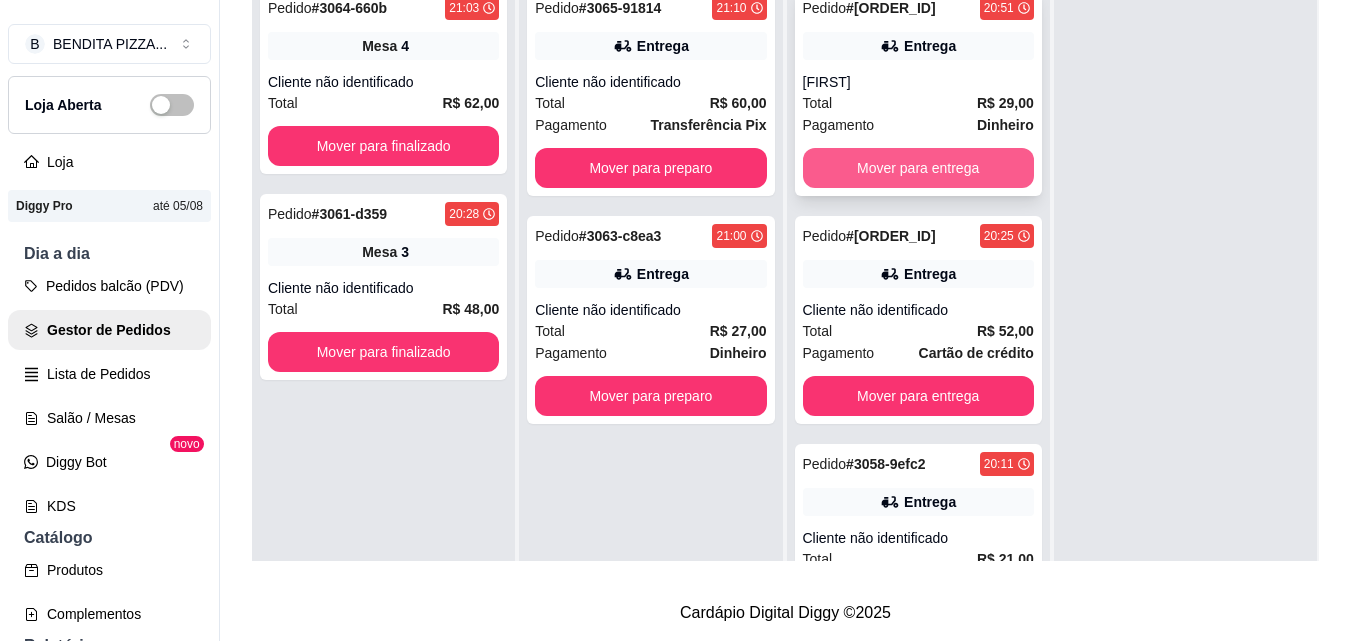 click on "Mover para entrega" at bounding box center [918, 168] 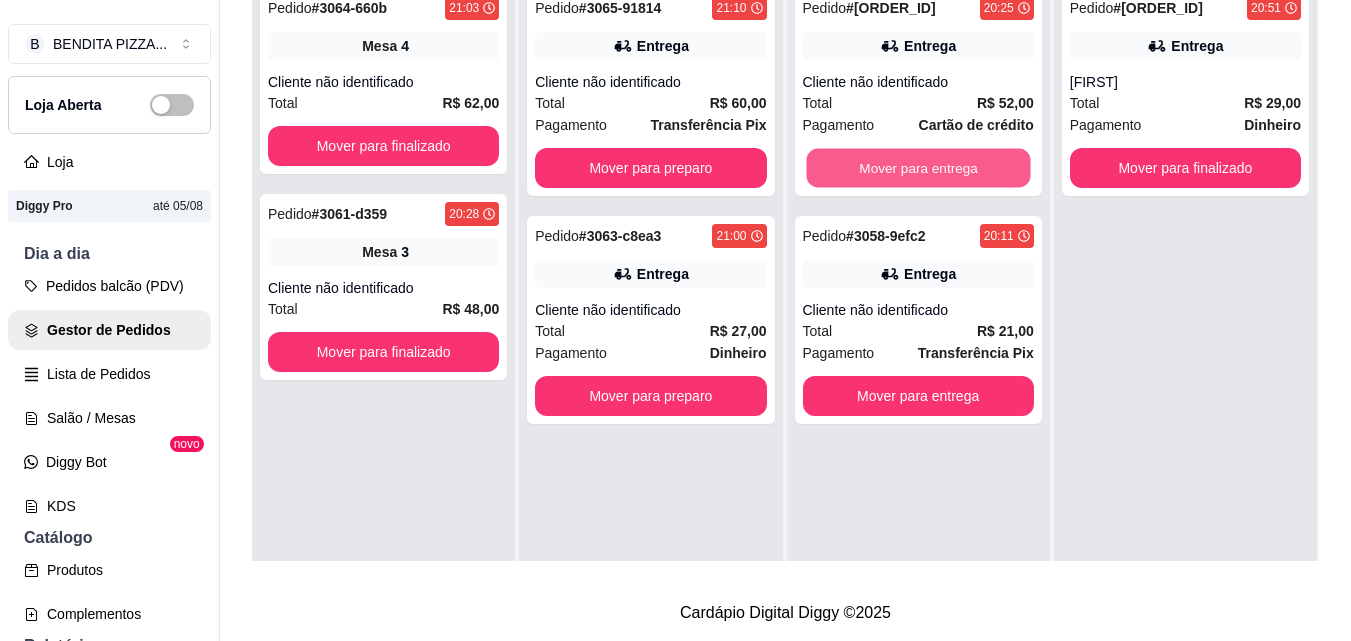 click on "Mover para entrega" at bounding box center (918, 168) 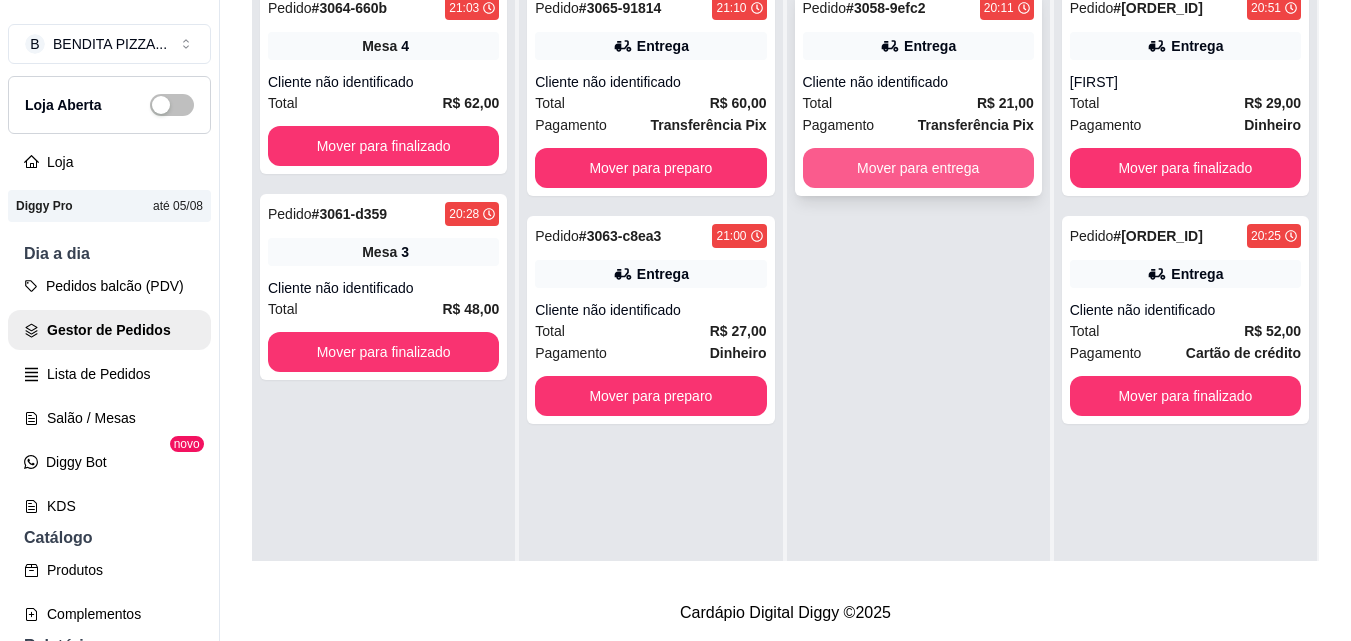 click on "Mover para entrega" at bounding box center [918, 168] 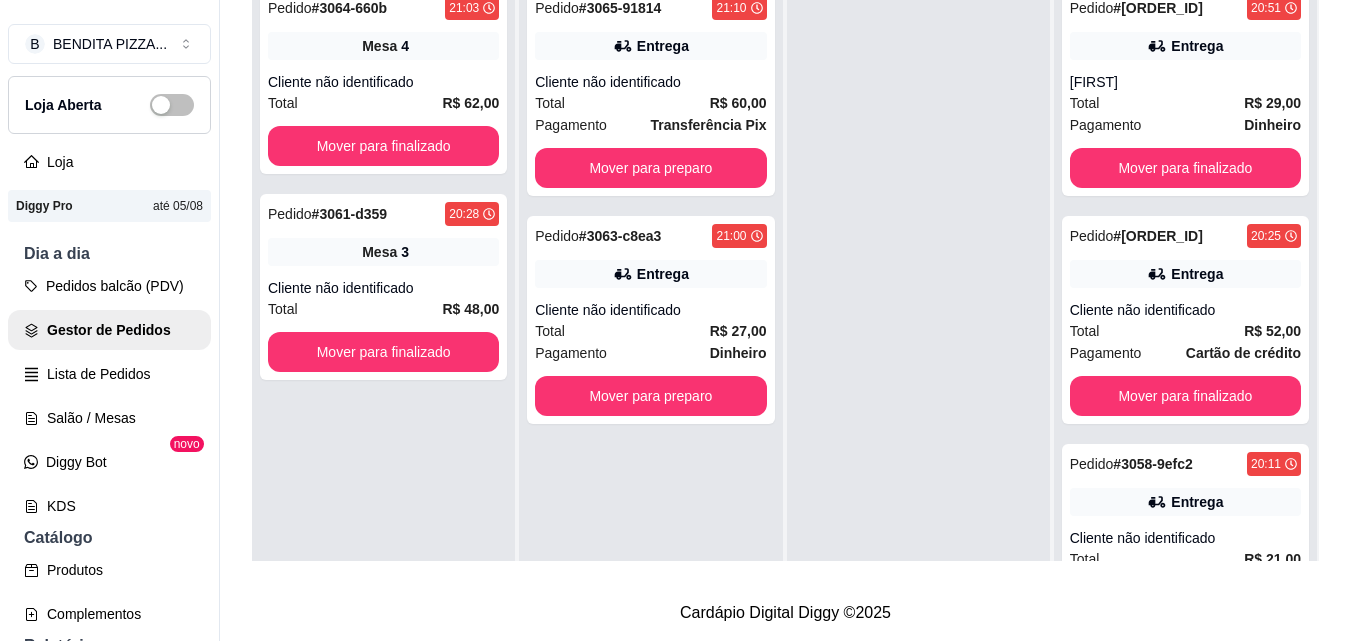 scroll, scrollTop: 56, scrollLeft: 0, axis: vertical 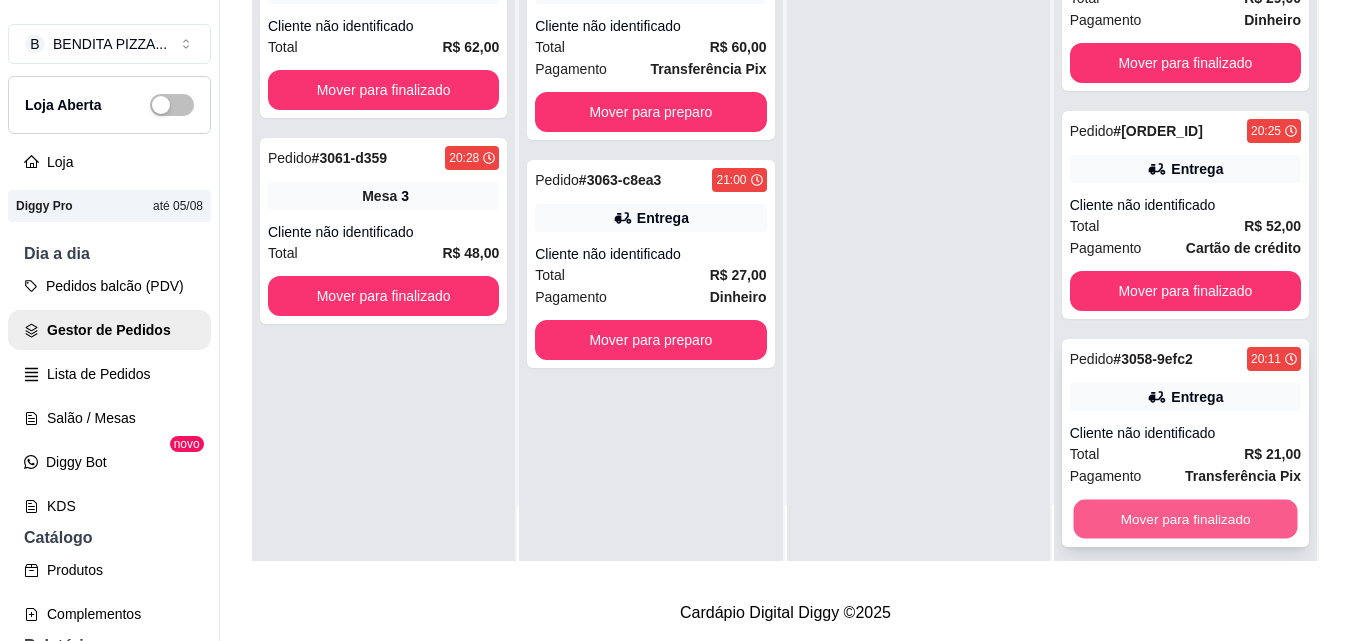 click on "Mover para finalizado" at bounding box center [1185, 519] 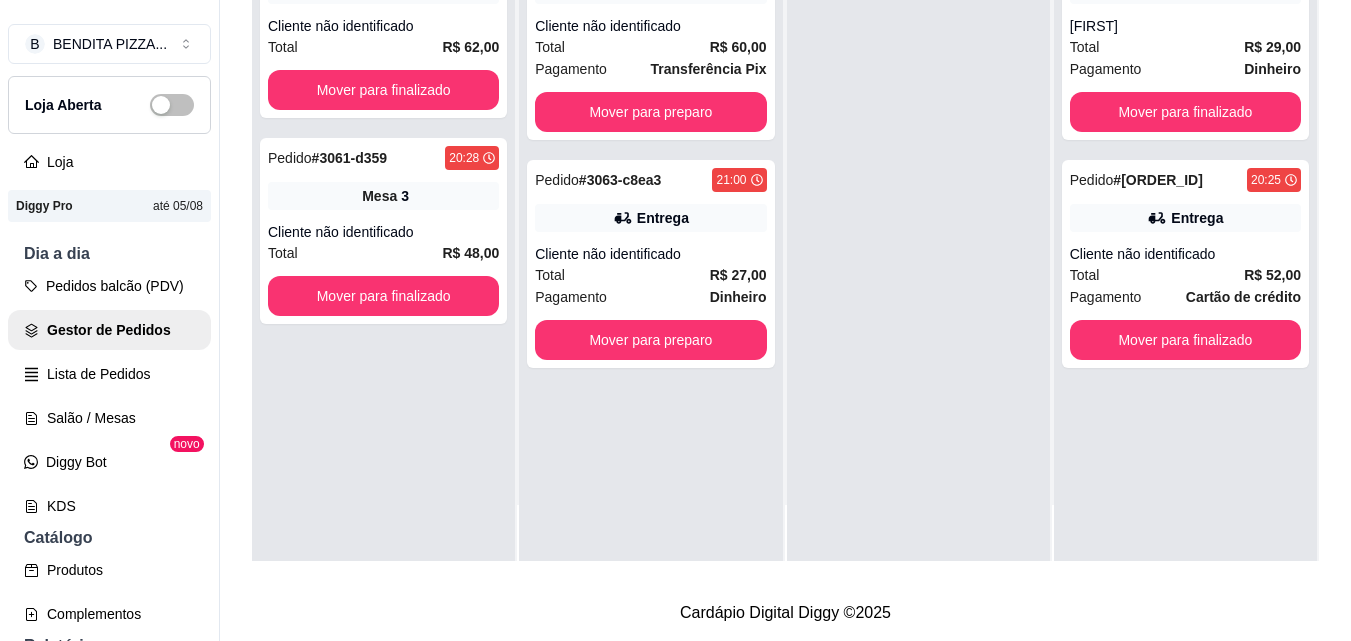 scroll, scrollTop: 0, scrollLeft: 0, axis: both 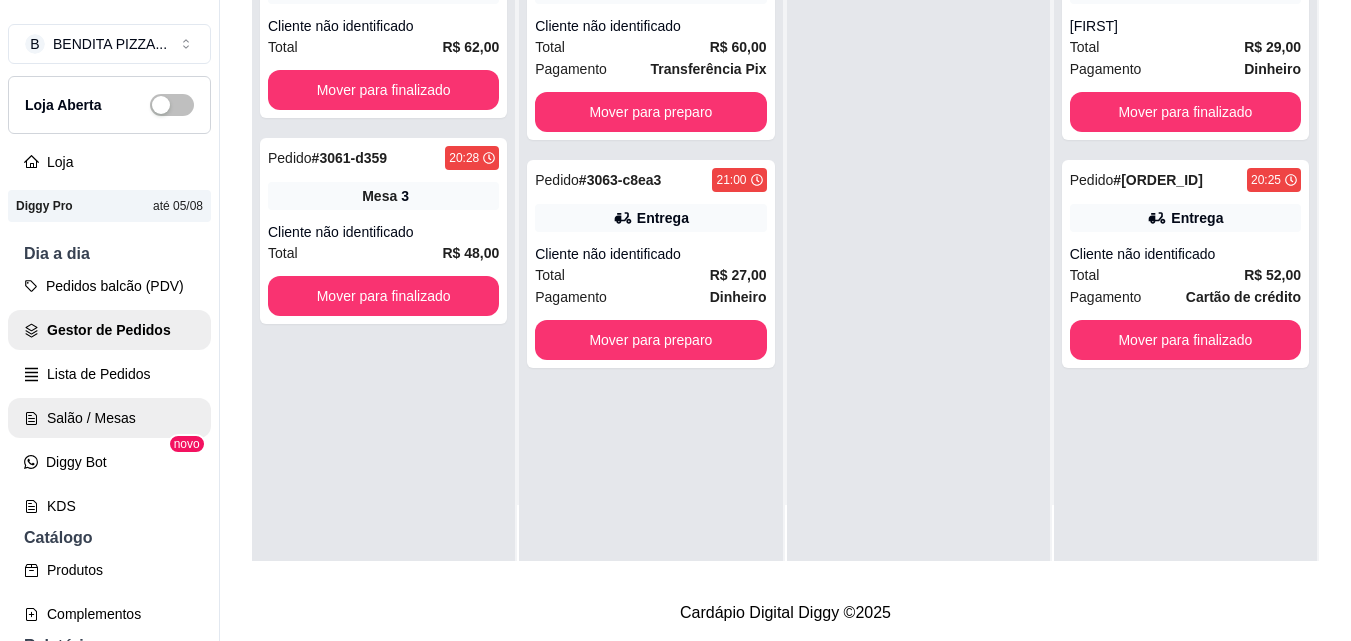 click on "Salão / Mesas" at bounding box center (109, 418) 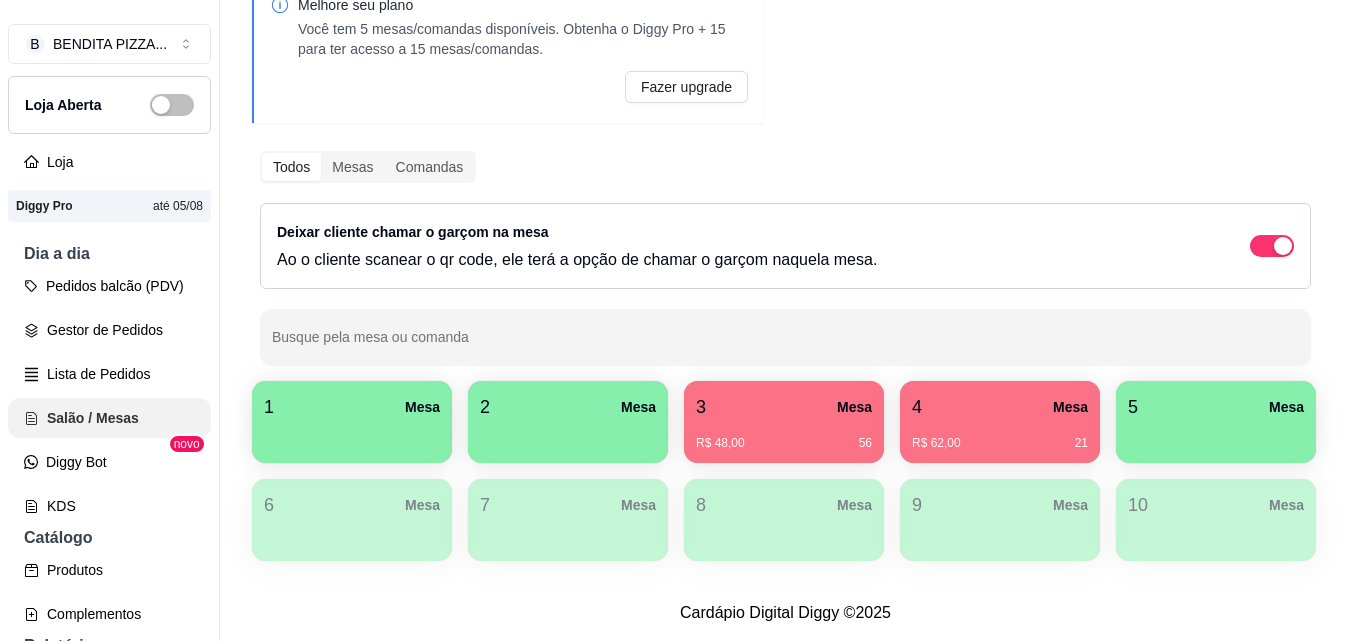 scroll, scrollTop: 0, scrollLeft: 0, axis: both 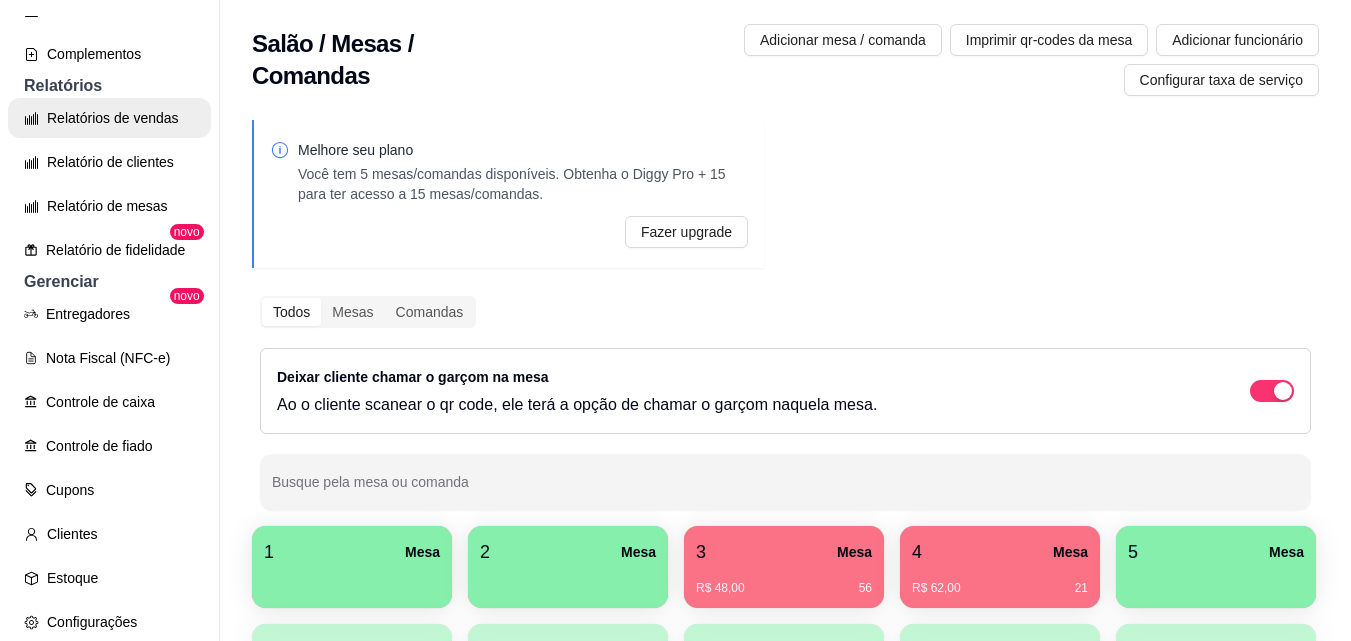 click on "Relatórios de vendas" at bounding box center (109, 118) 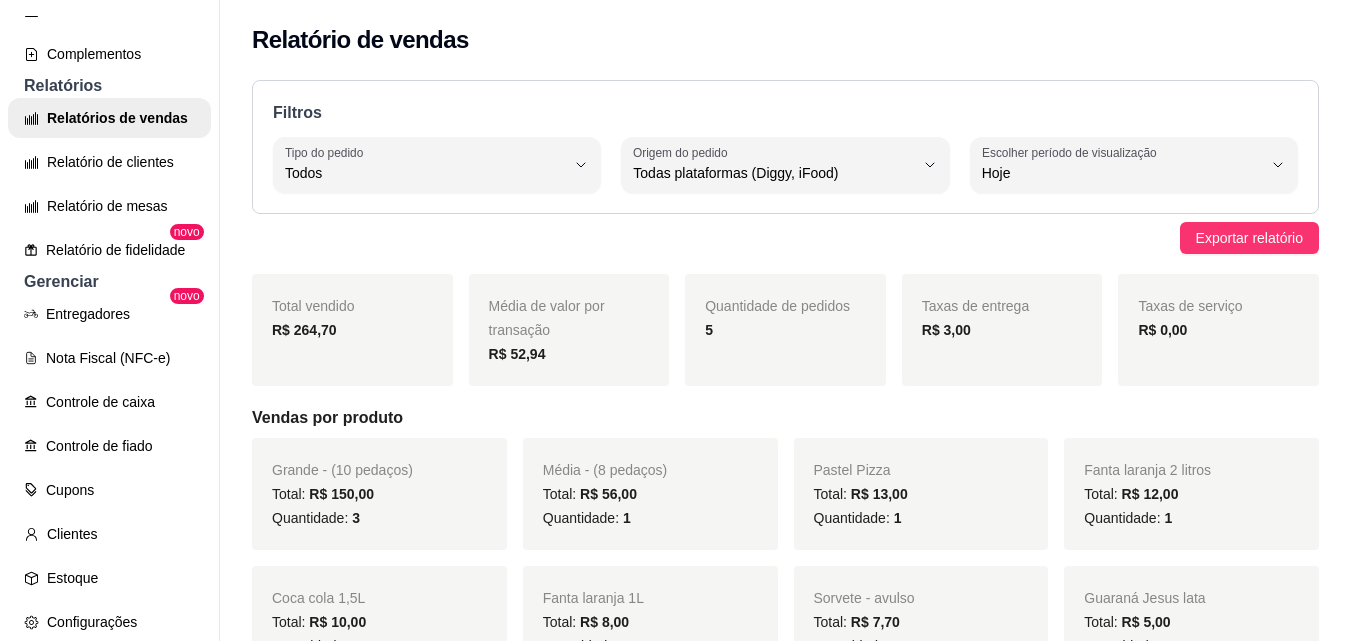 scroll, scrollTop: 0, scrollLeft: 0, axis: both 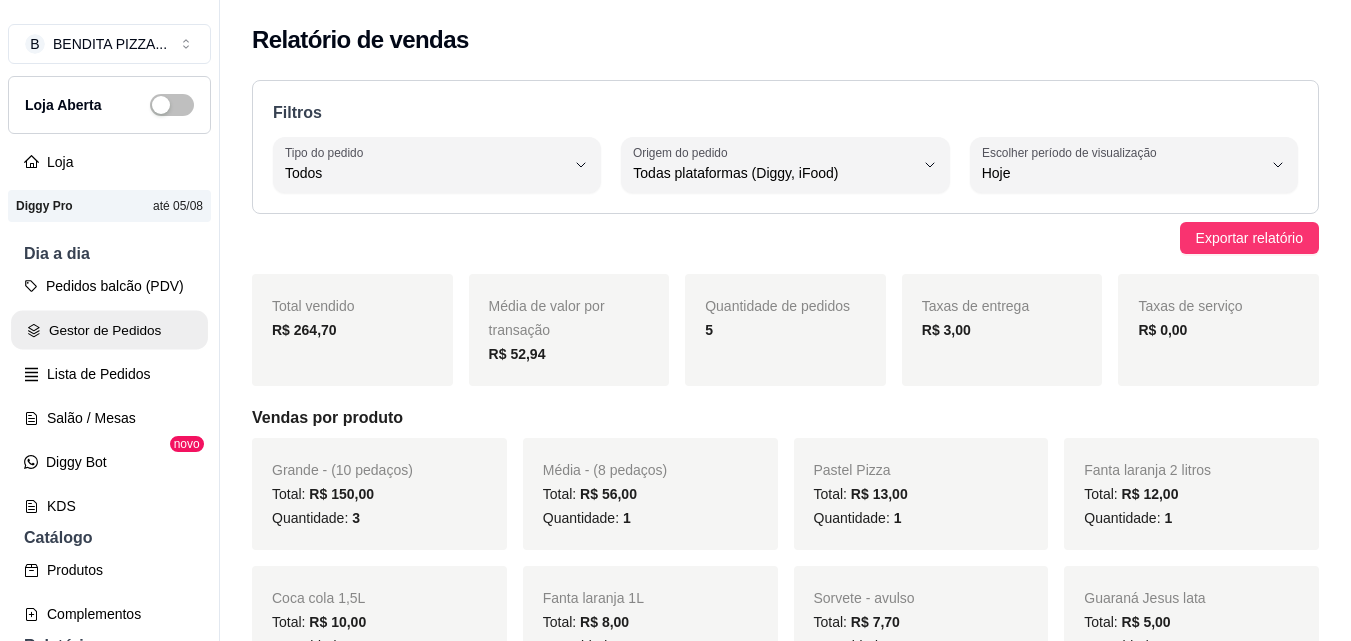 click on "Gestor de Pedidos" at bounding box center (109, 330) 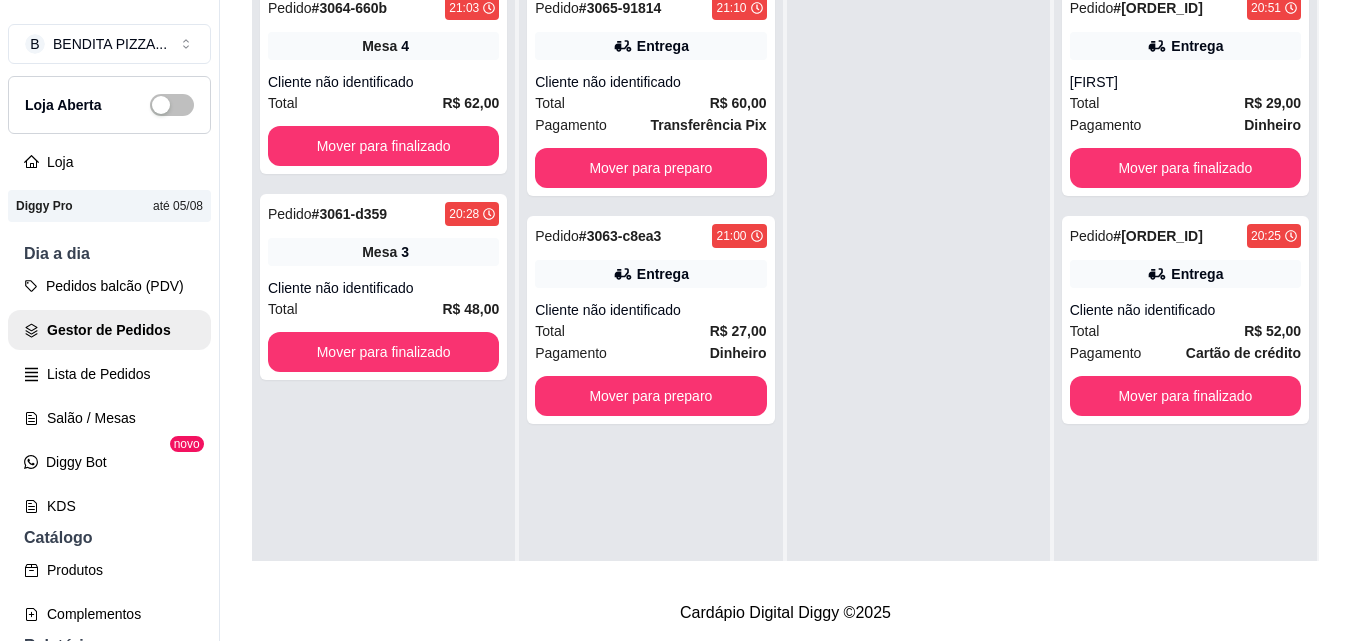 scroll, scrollTop: 319, scrollLeft: 0, axis: vertical 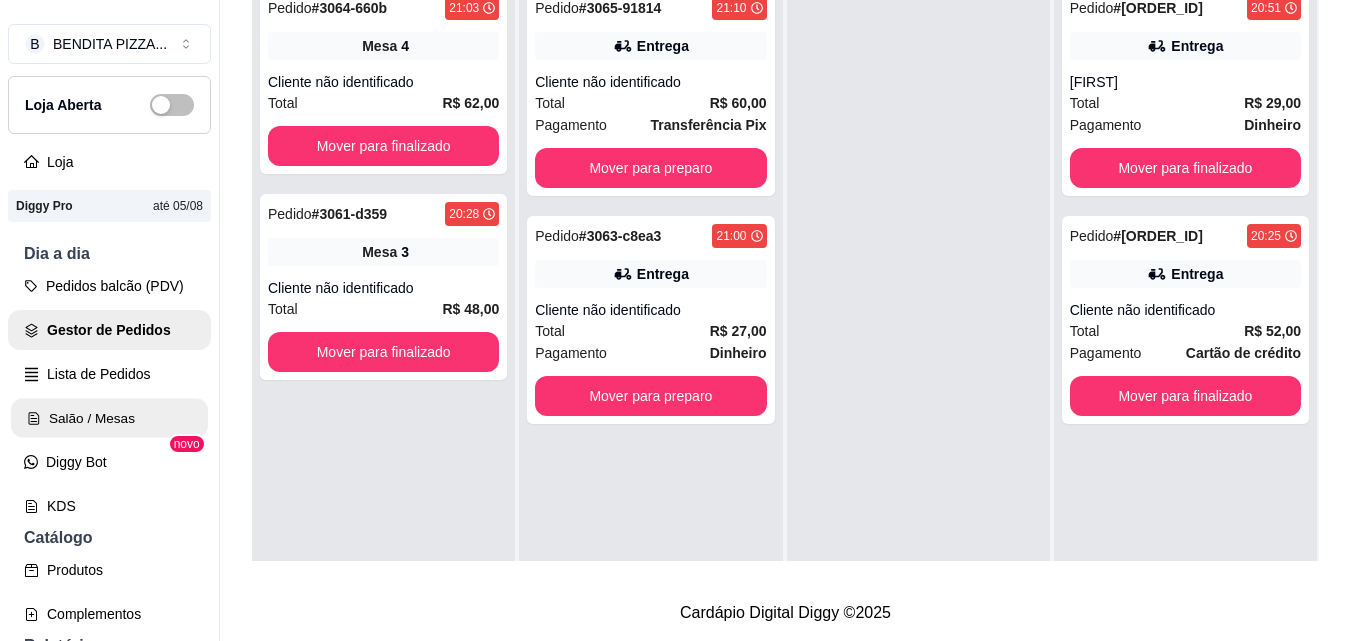 click on "Salão / Mesas" at bounding box center [109, 418] 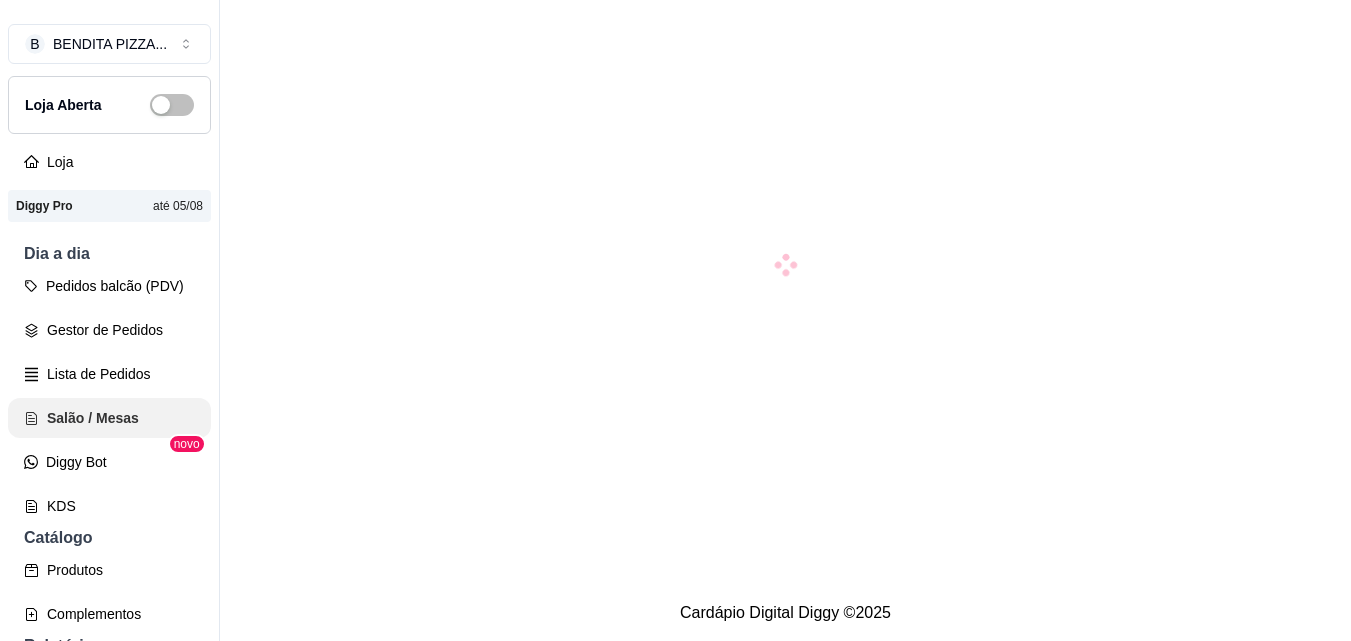 scroll, scrollTop: 0, scrollLeft: 0, axis: both 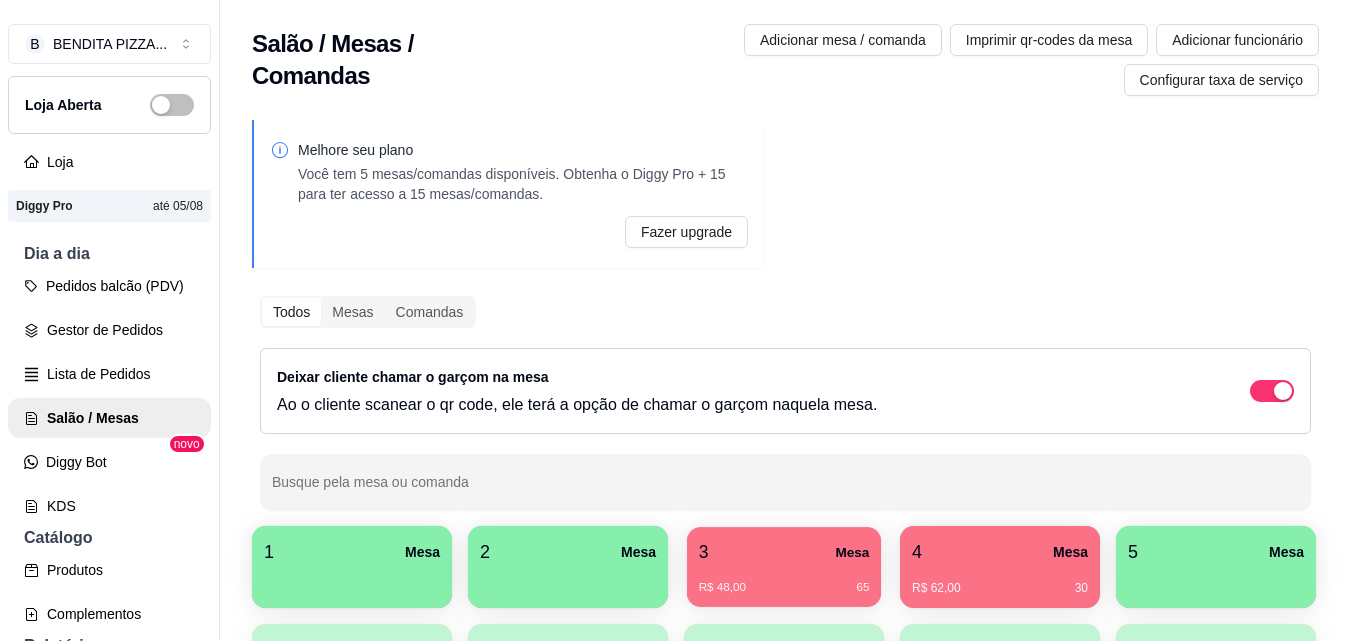 click on "R$ 48,00 65" at bounding box center (784, 580) 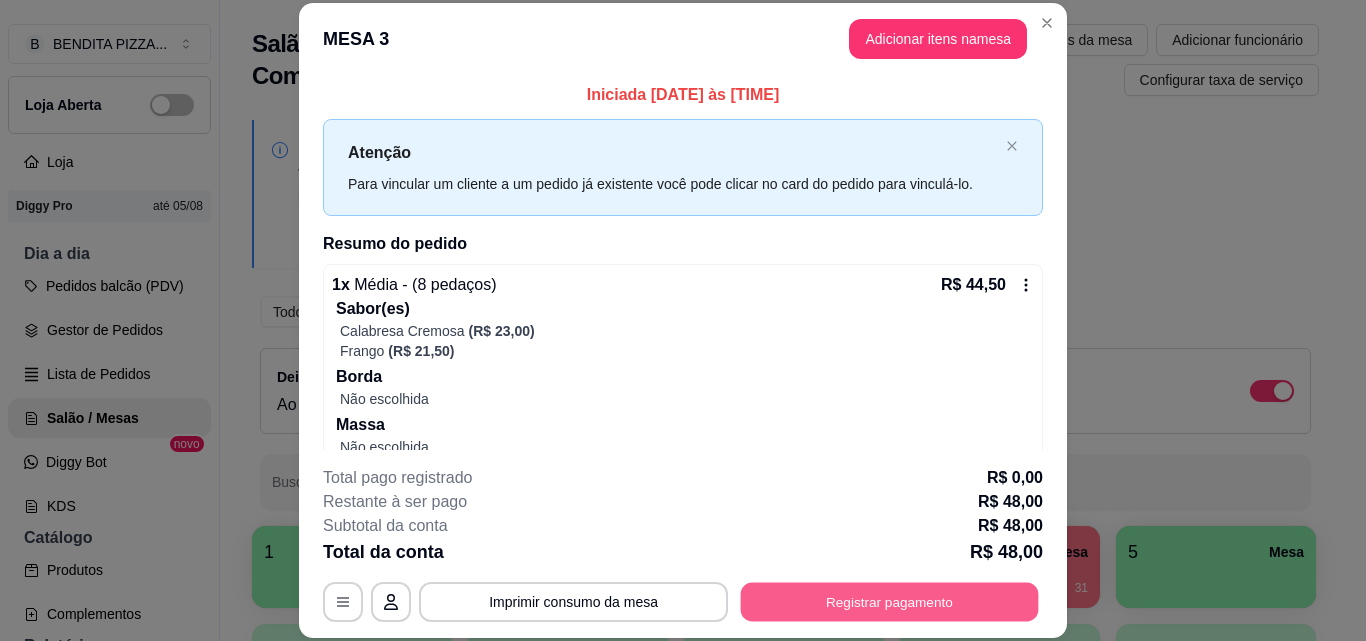 click on "Registrar pagamento" at bounding box center (890, 601) 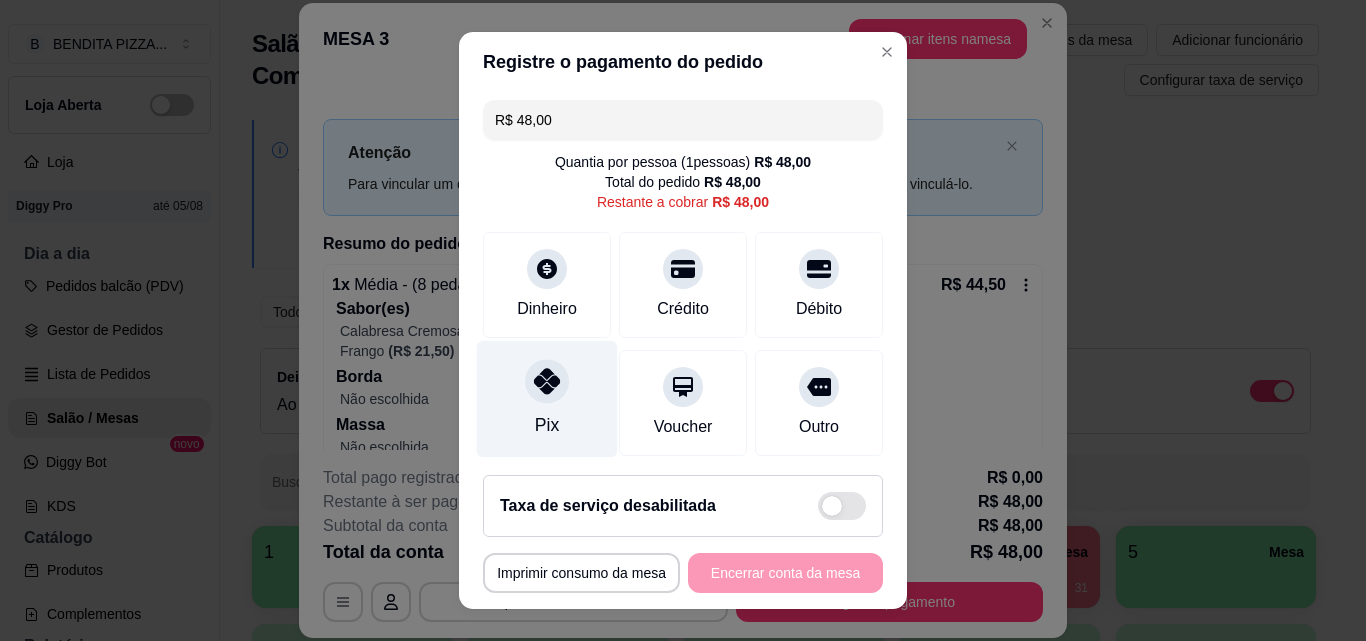 click on "Pix" at bounding box center [547, 399] 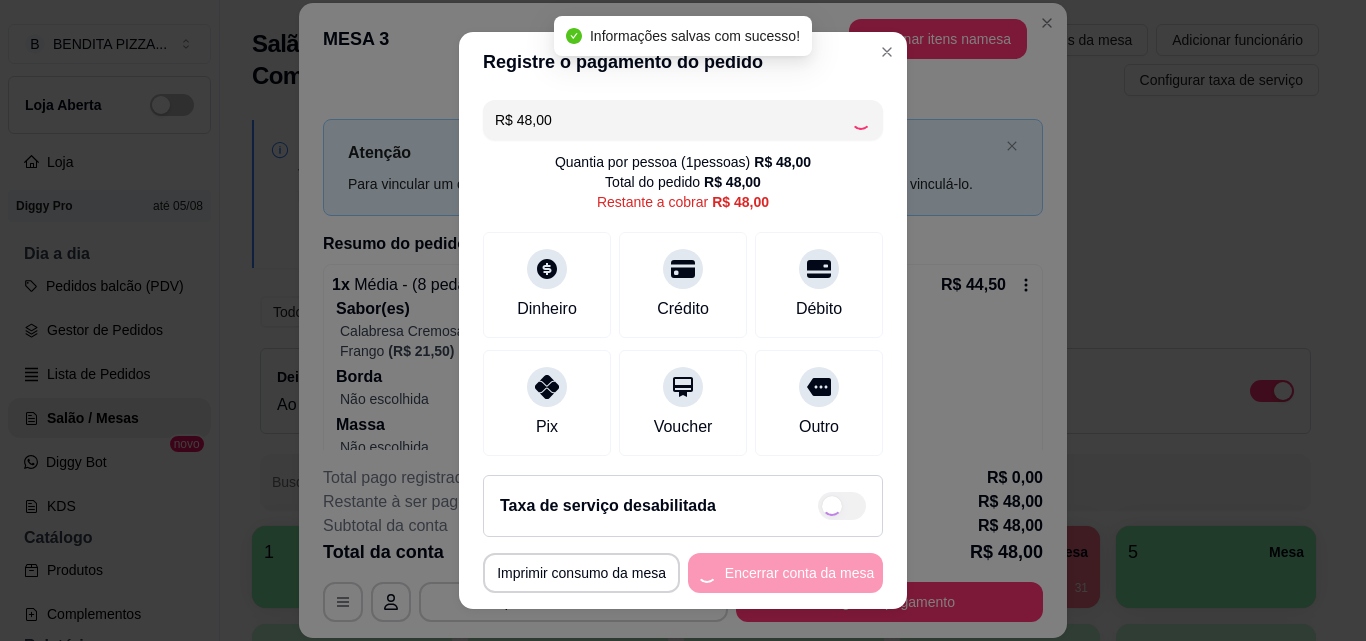 type on "R$ 0,00" 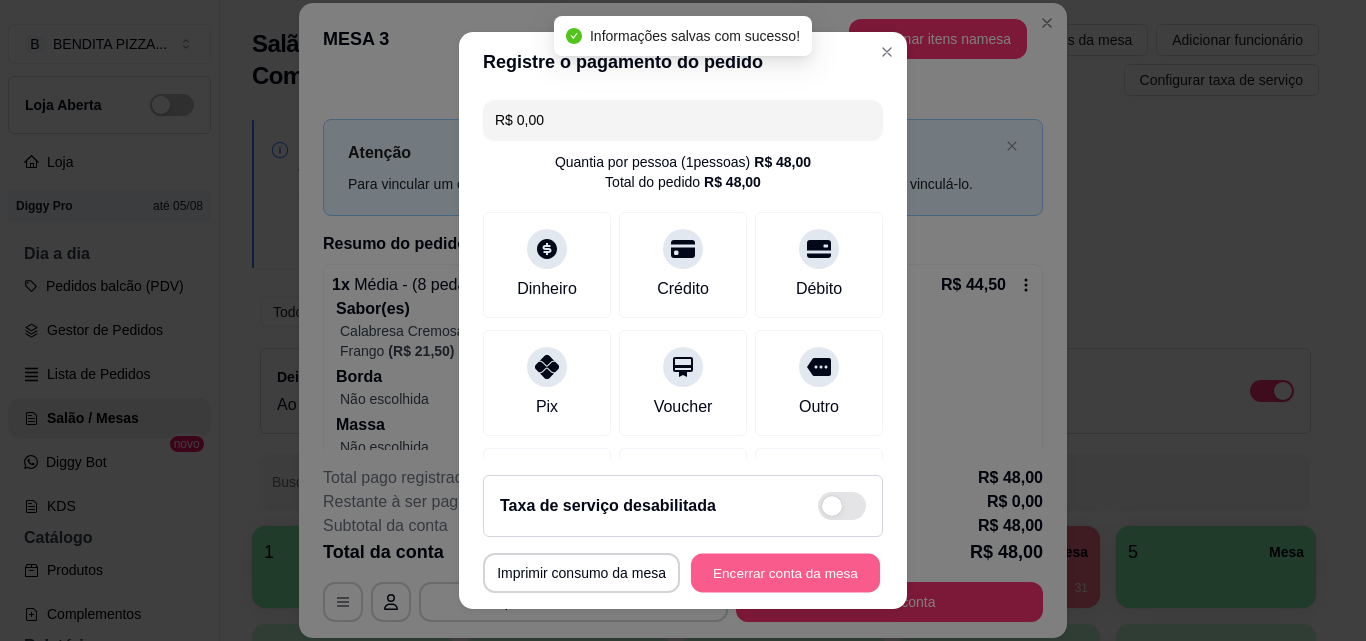 click on "Encerrar conta da mesa" at bounding box center (785, 573) 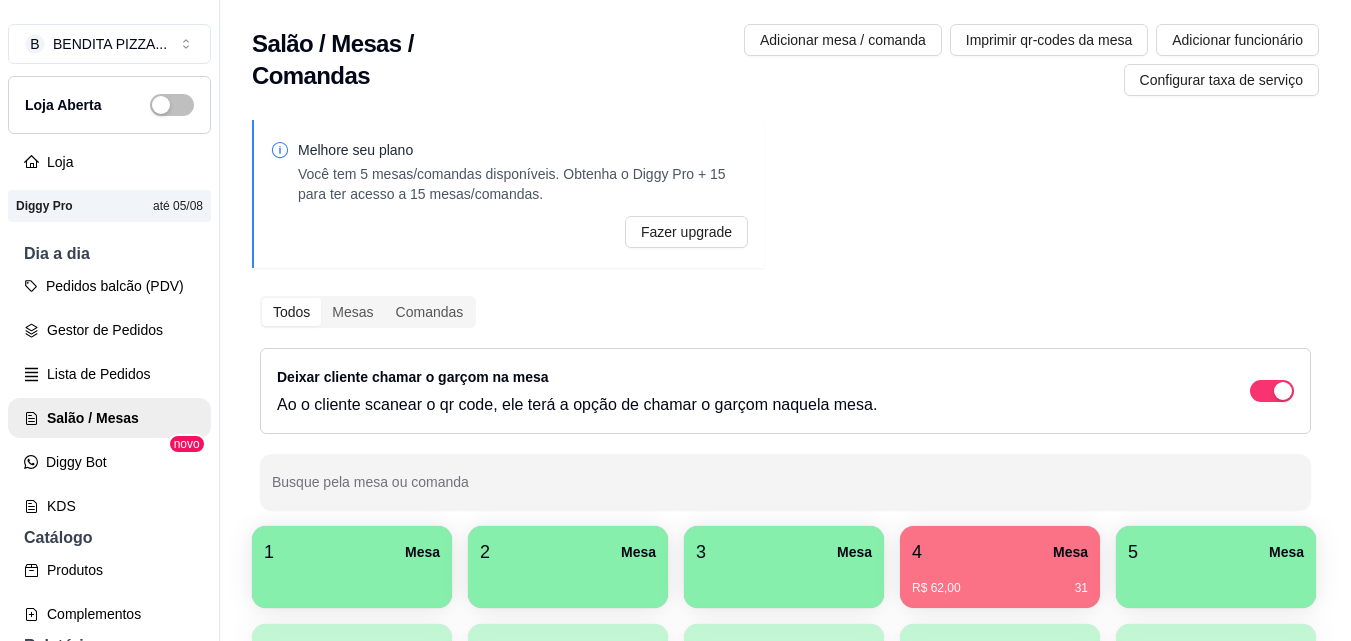 click on "Gestor de Pedidos" at bounding box center (109, 330) 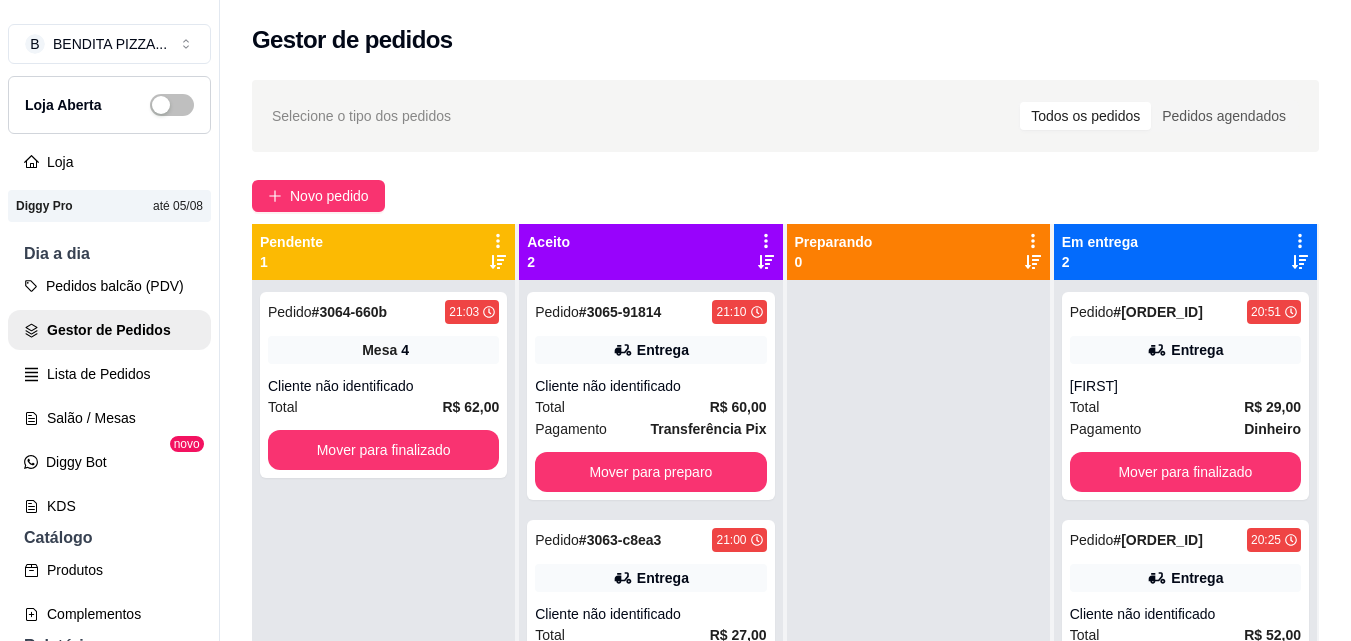 scroll, scrollTop: 319, scrollLeft: 0, axis: vertical 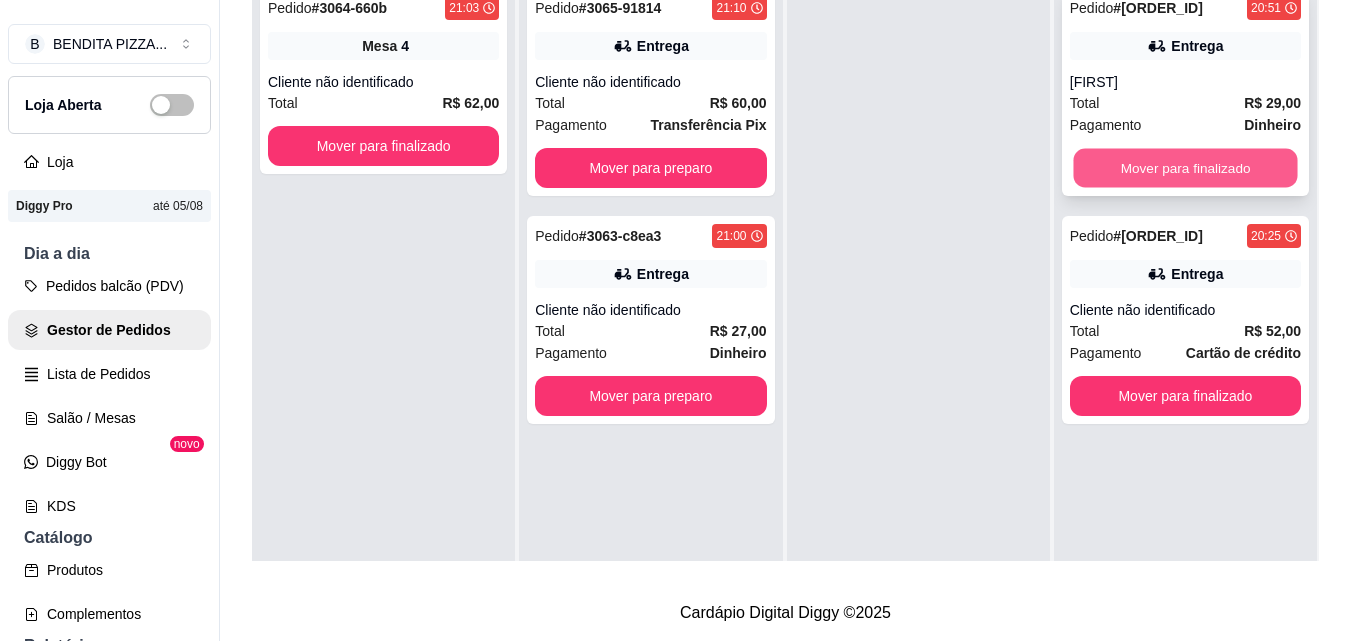 click on "Mover para finalizado" at bounding box center (1185, 168) 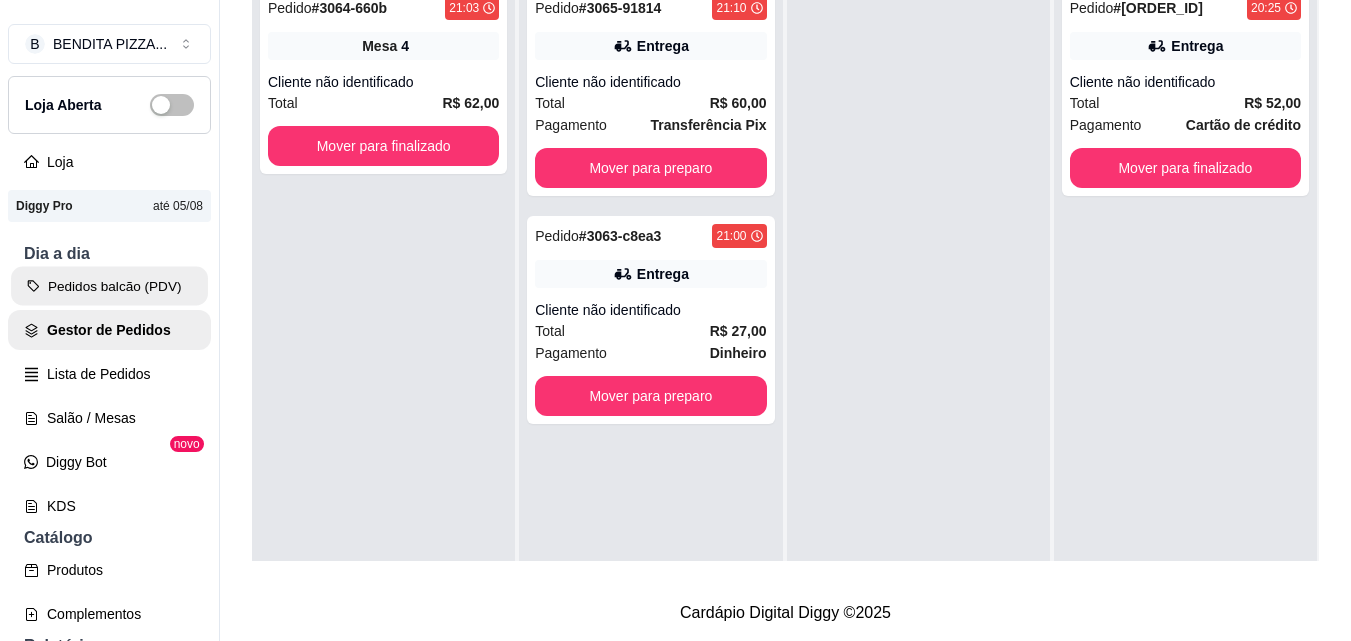 click on "Pedidos balcão (PDV)" at bounding box center [109, 286] 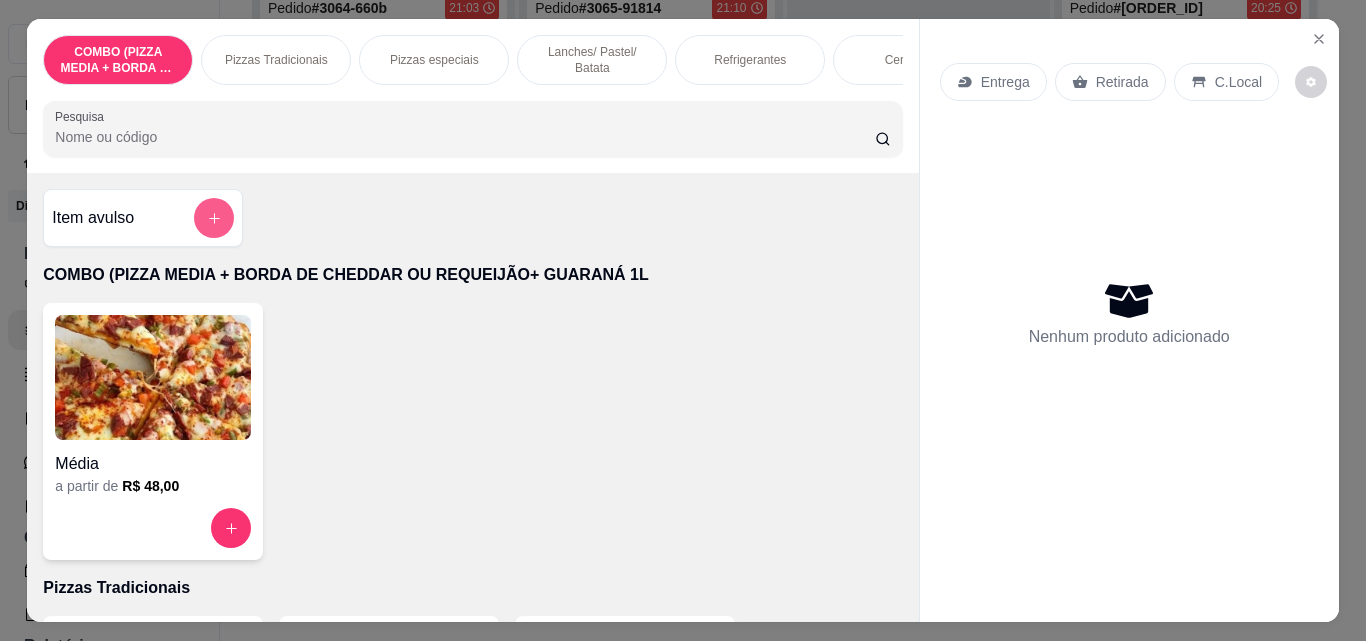 click at bounding box center [214, 218] 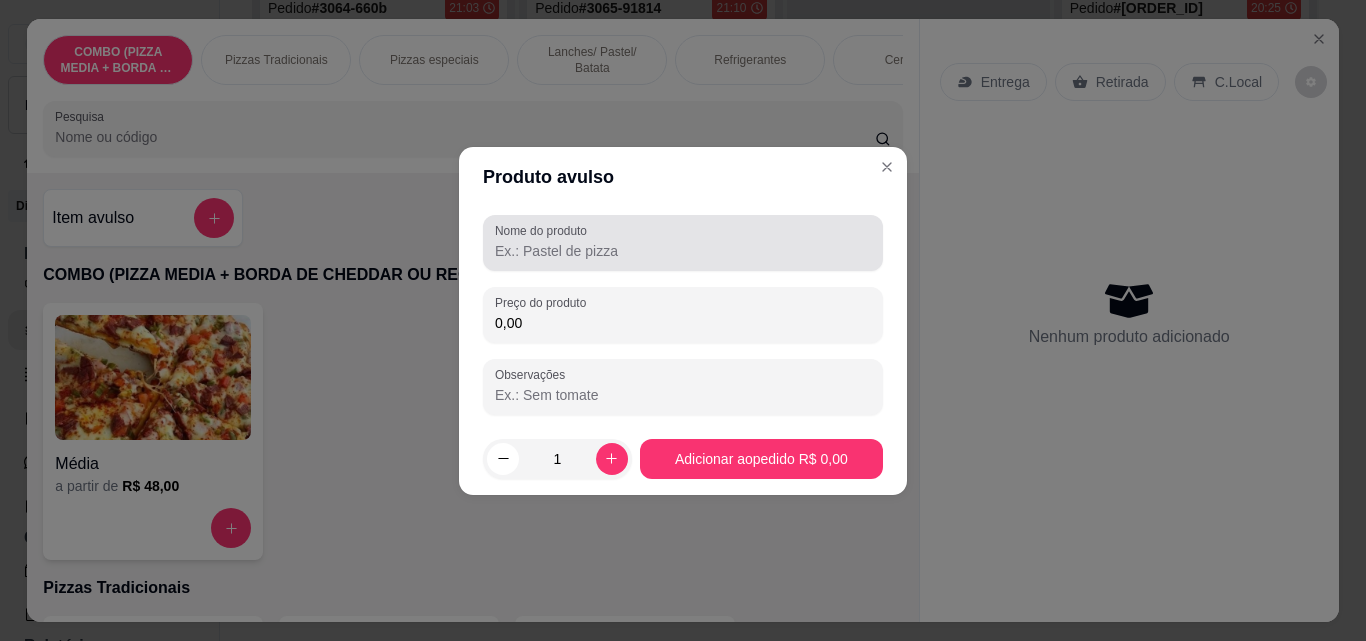 click on "Nome do produto" at bounding box center (683, 251) 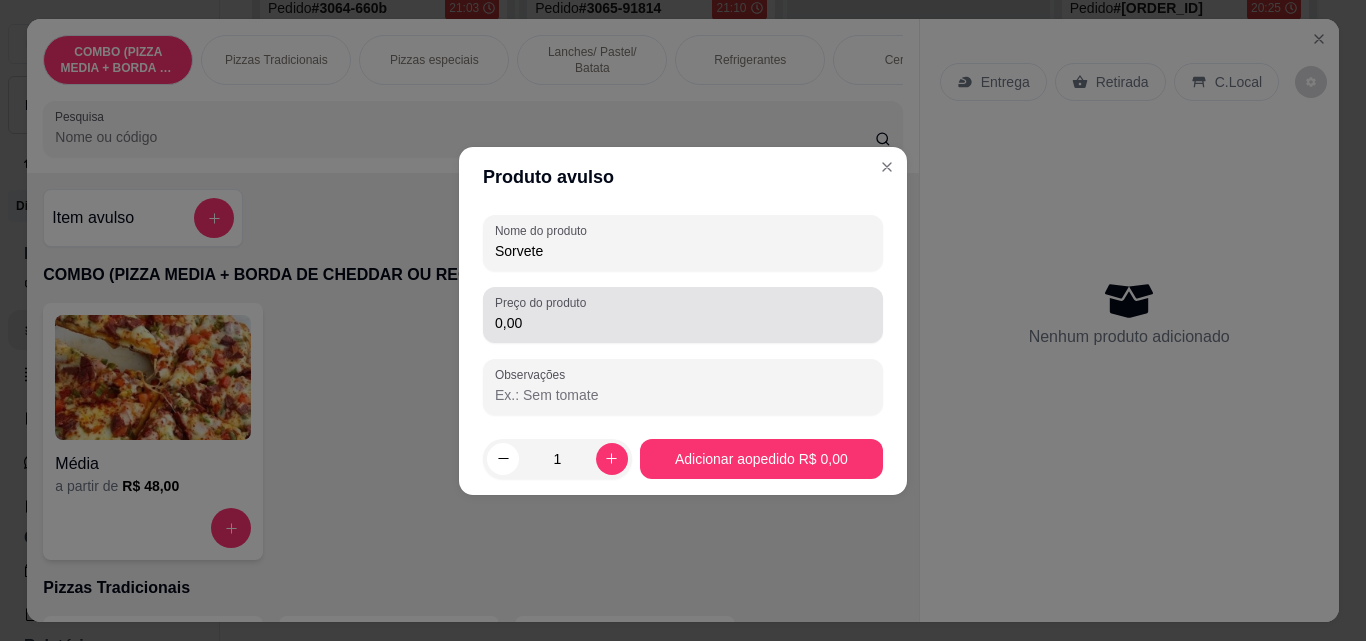 type on "Sorvete" 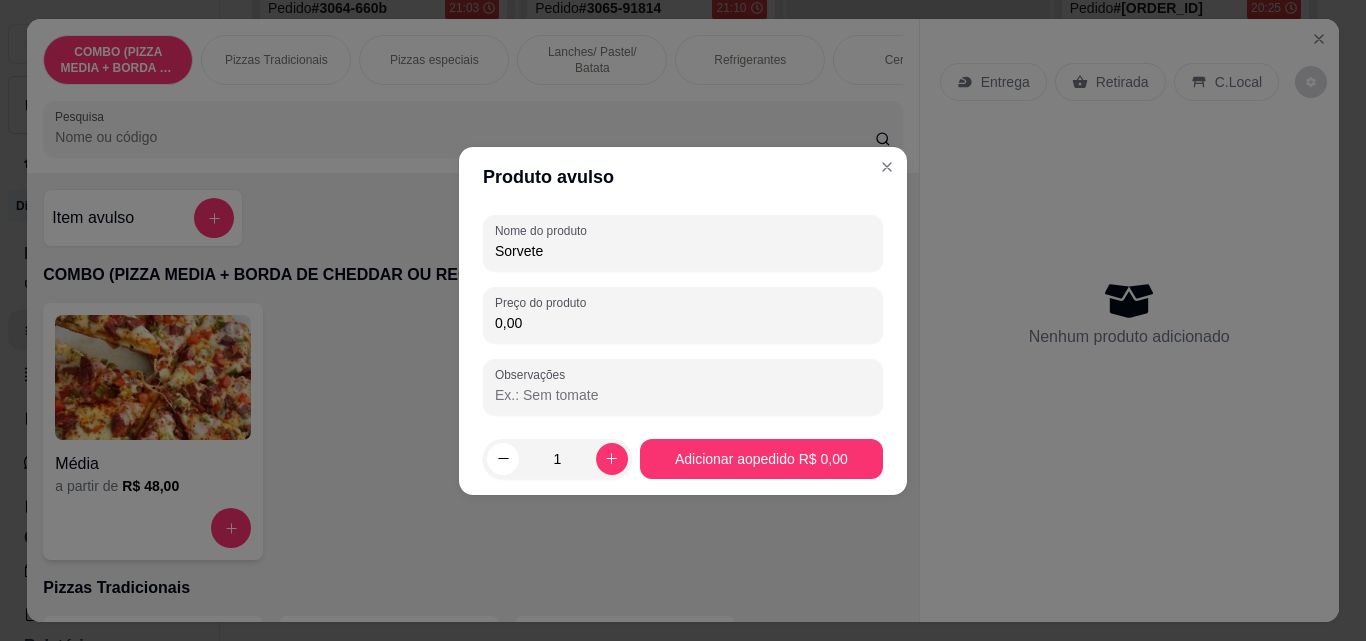 click on "0,00" at bounding box center (683, 323) 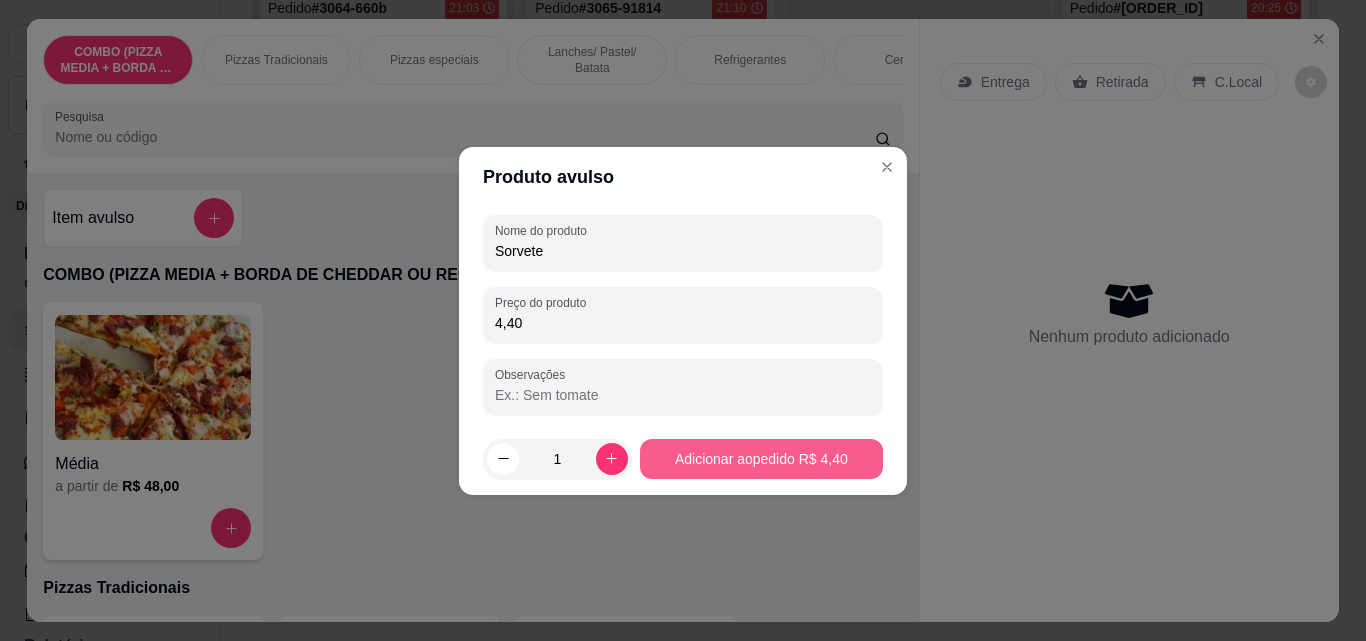 type on "4,40" 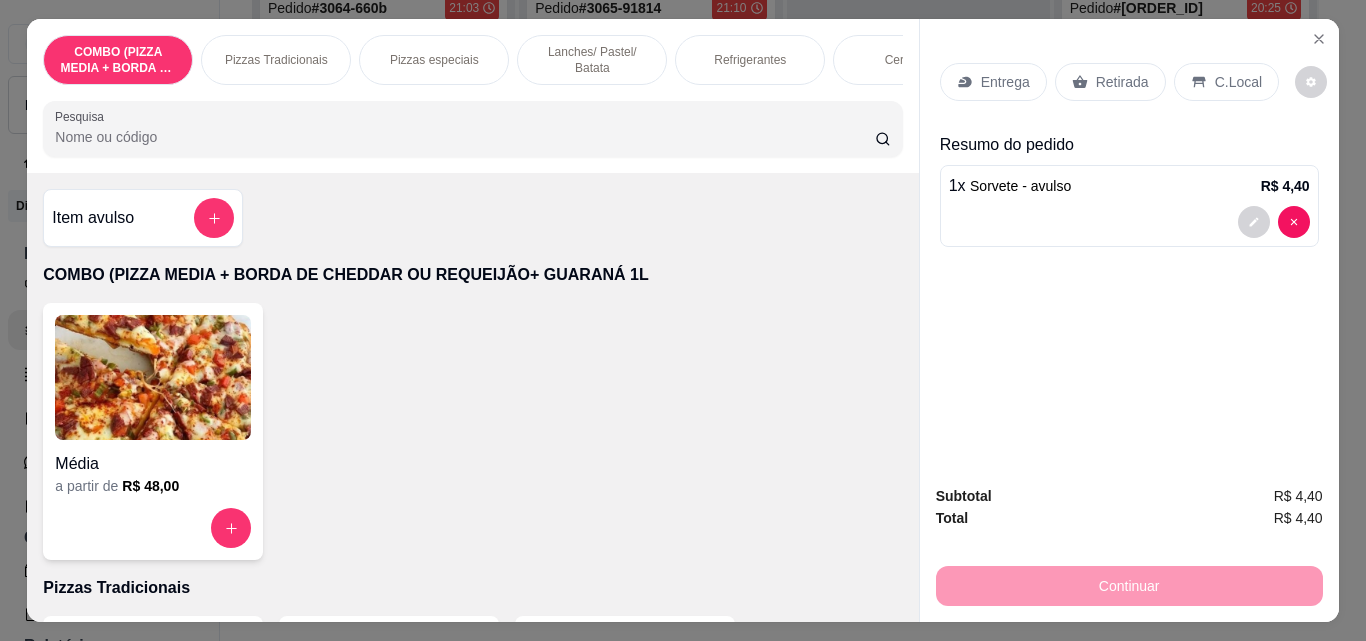click on "Retirada" at bounding box center [1122, 82] 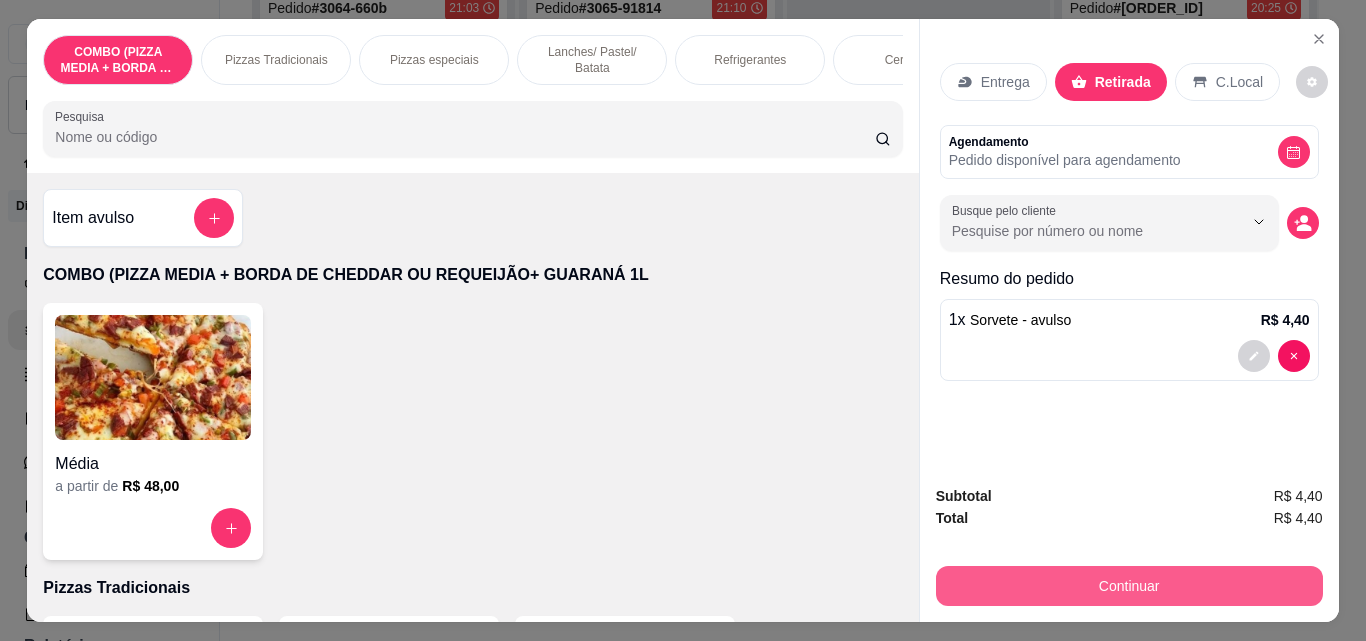 click on "Continuar" at bounding box center (1129, 586) 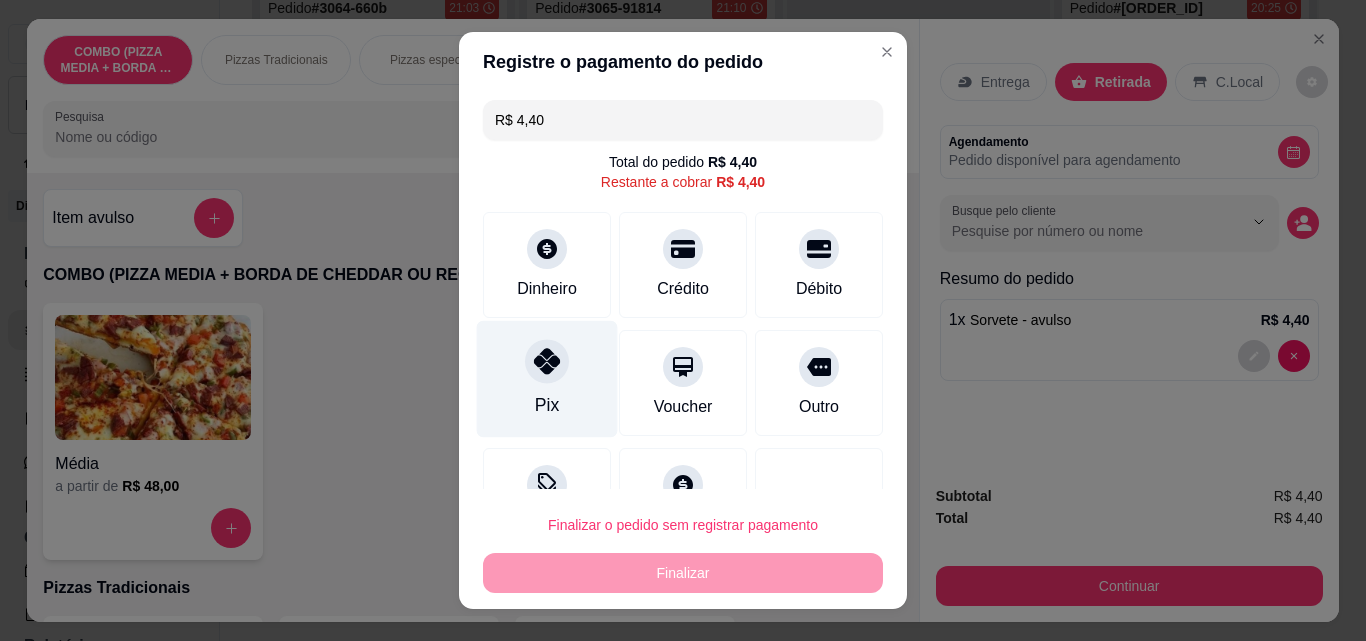 click on "Pix" at bounding box center [547, 405] 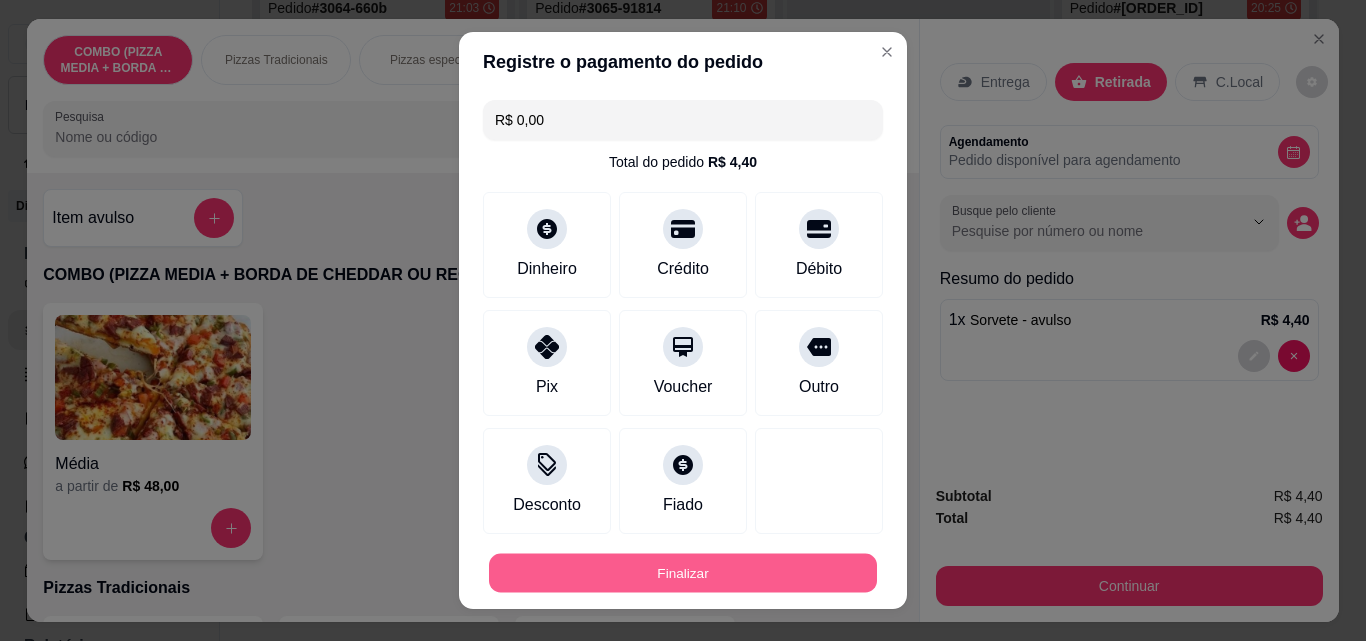 click on "Finalizar" at bounding box center [683, 573] 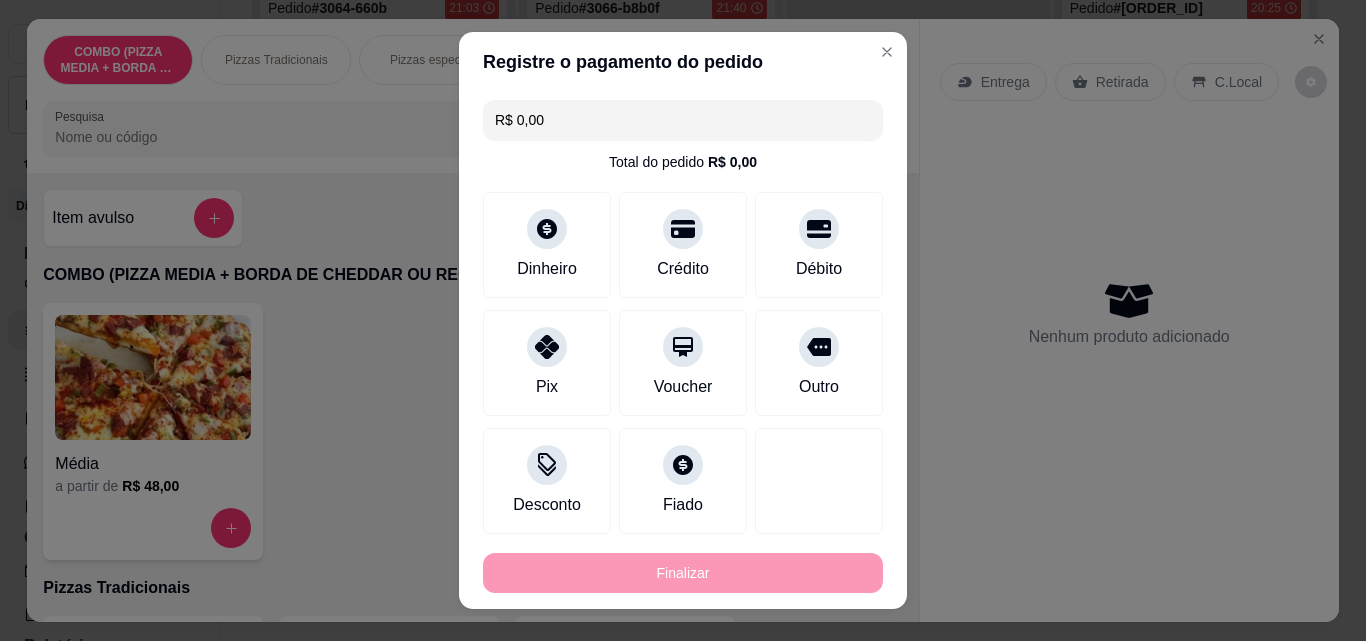 type on "-R$ 4,40" 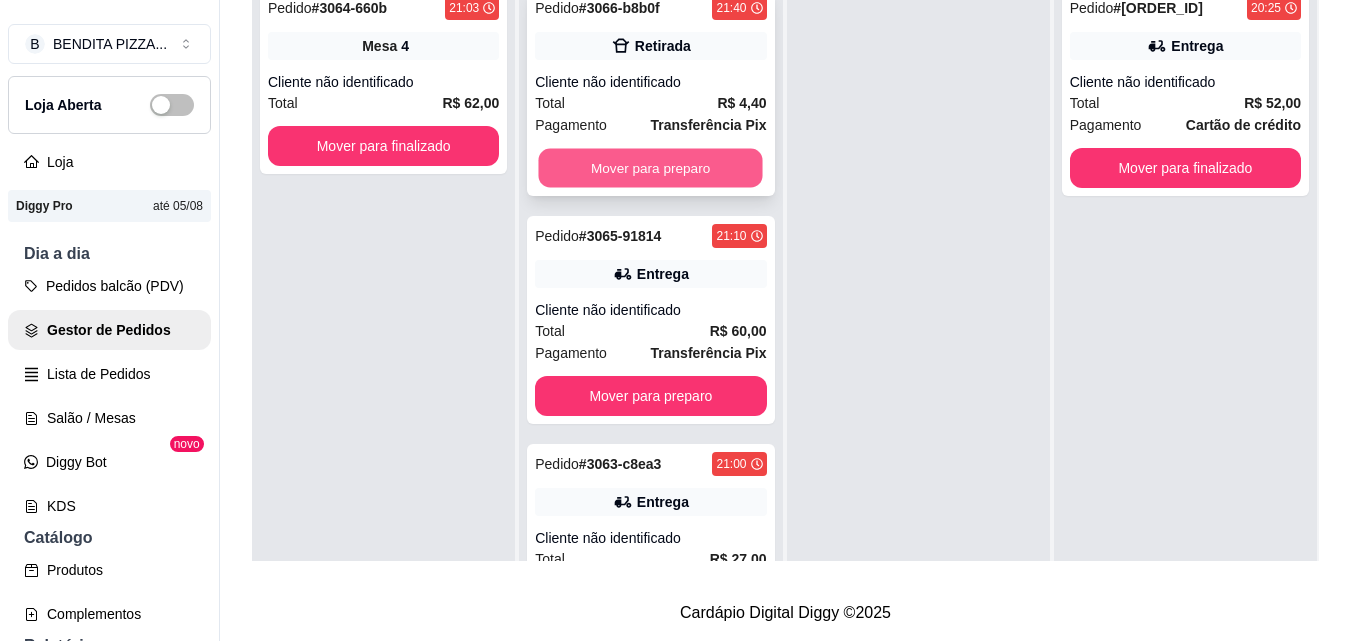 click on "Mover para preparo" at bounding box center (651, 168) 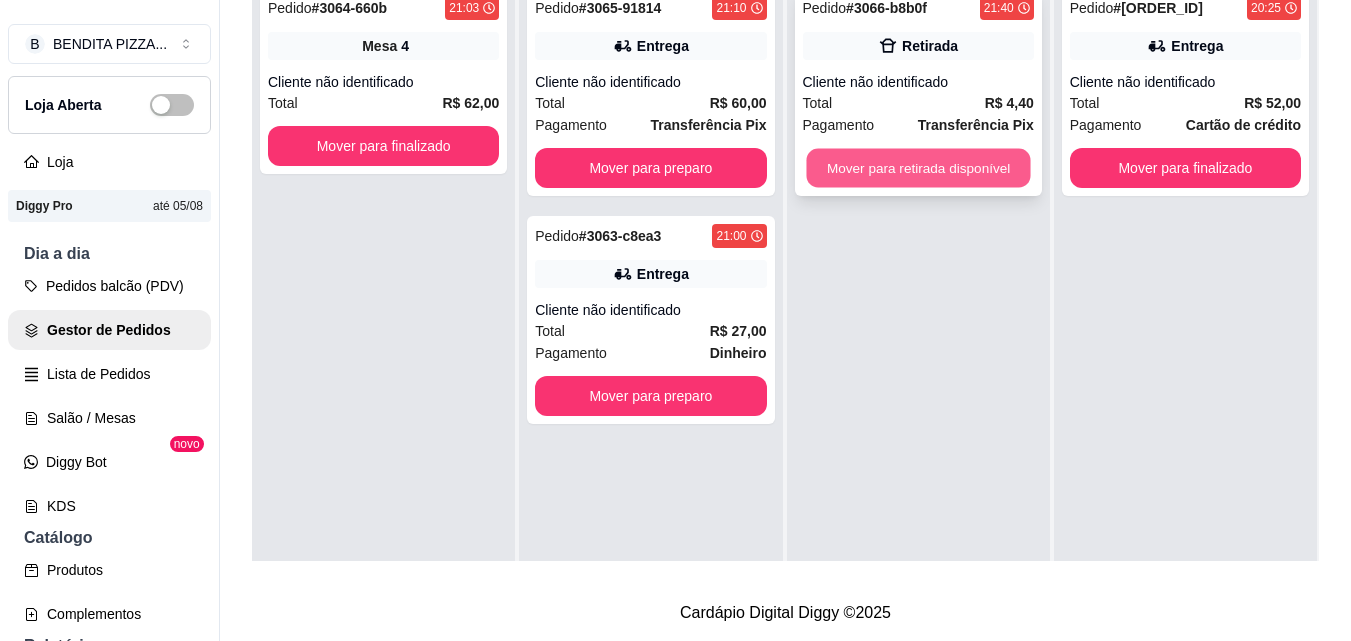 click on "Mover para retirada disponível" at bounding box center [918, 168] 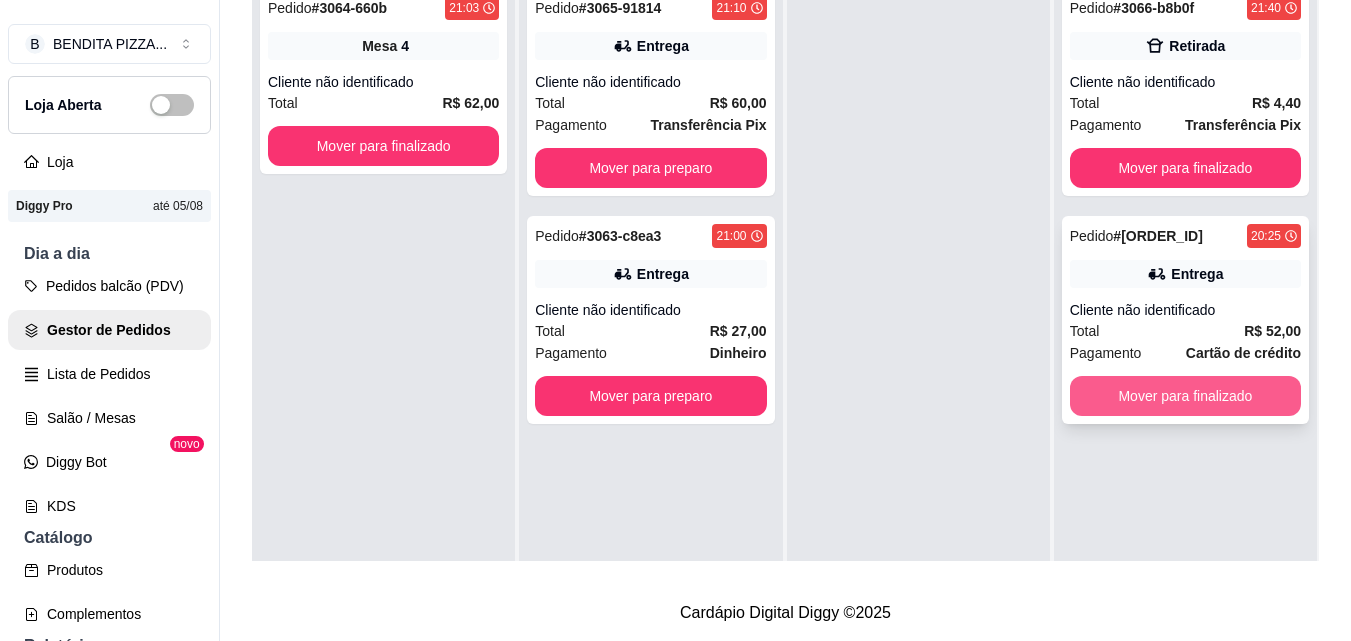 click on "Mover para finalizado" at bounding box center [1185, 396] 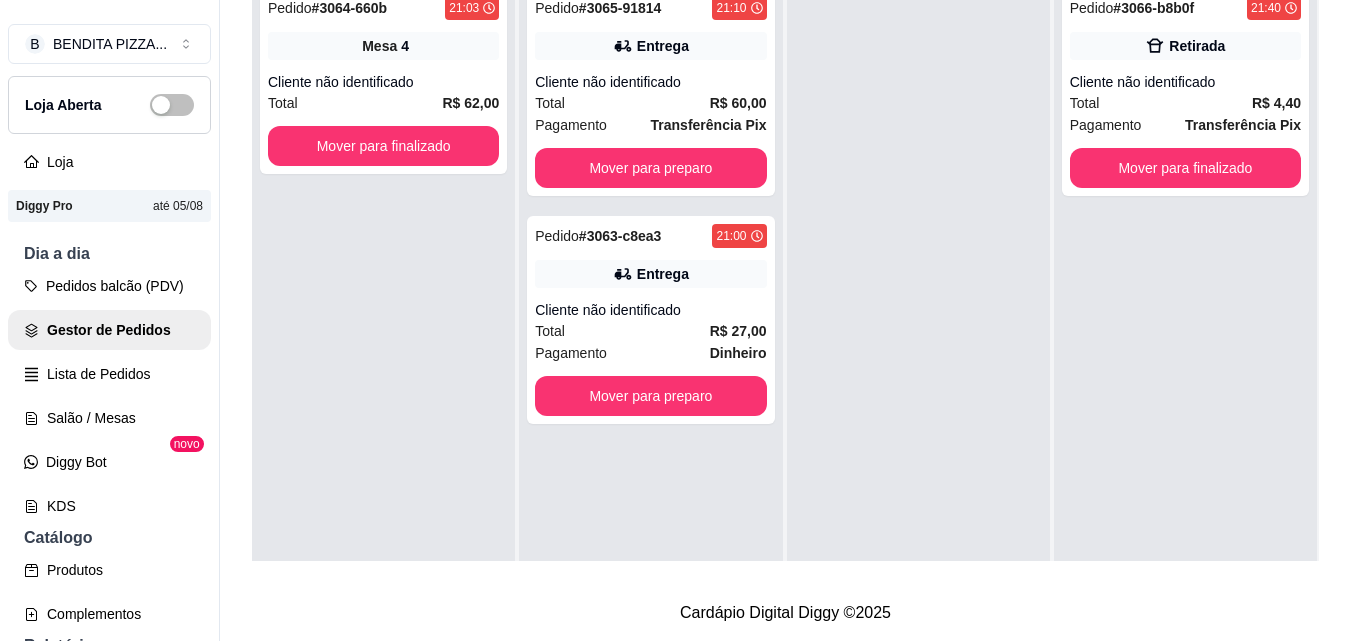 scroll, scrollTop: 0, scrollLeft: 0, axis: both 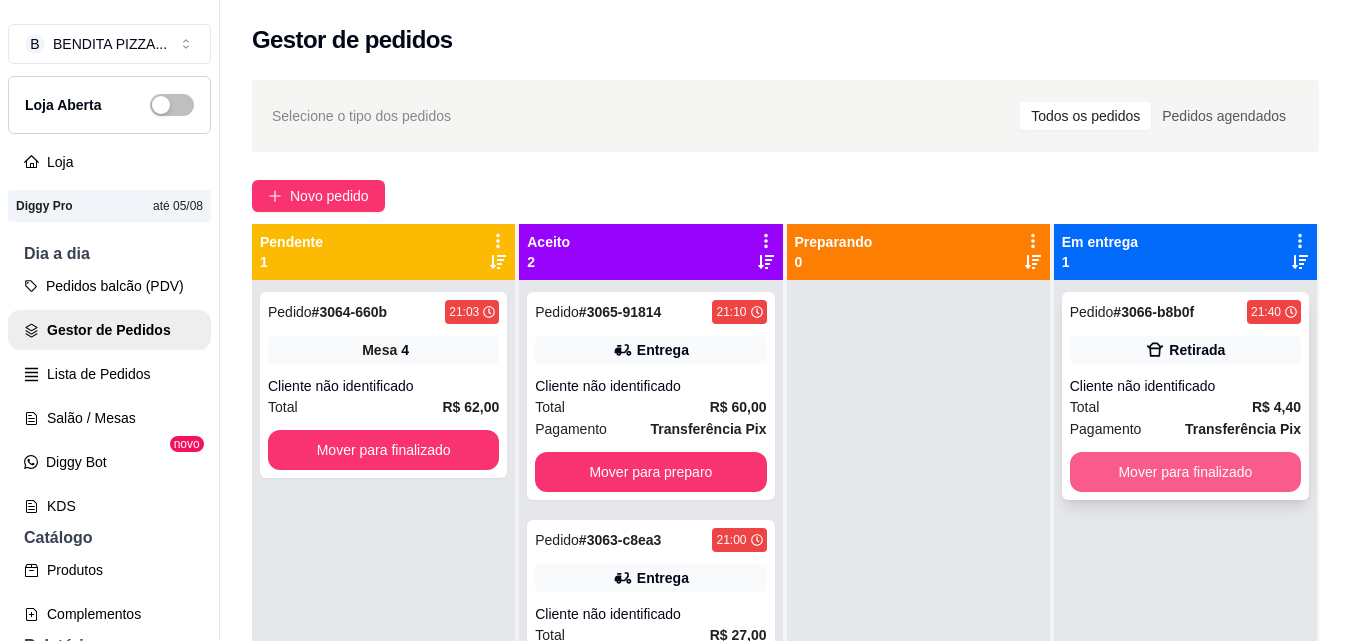click on "Mover para finalizado" at bounding box center [1185, 472] 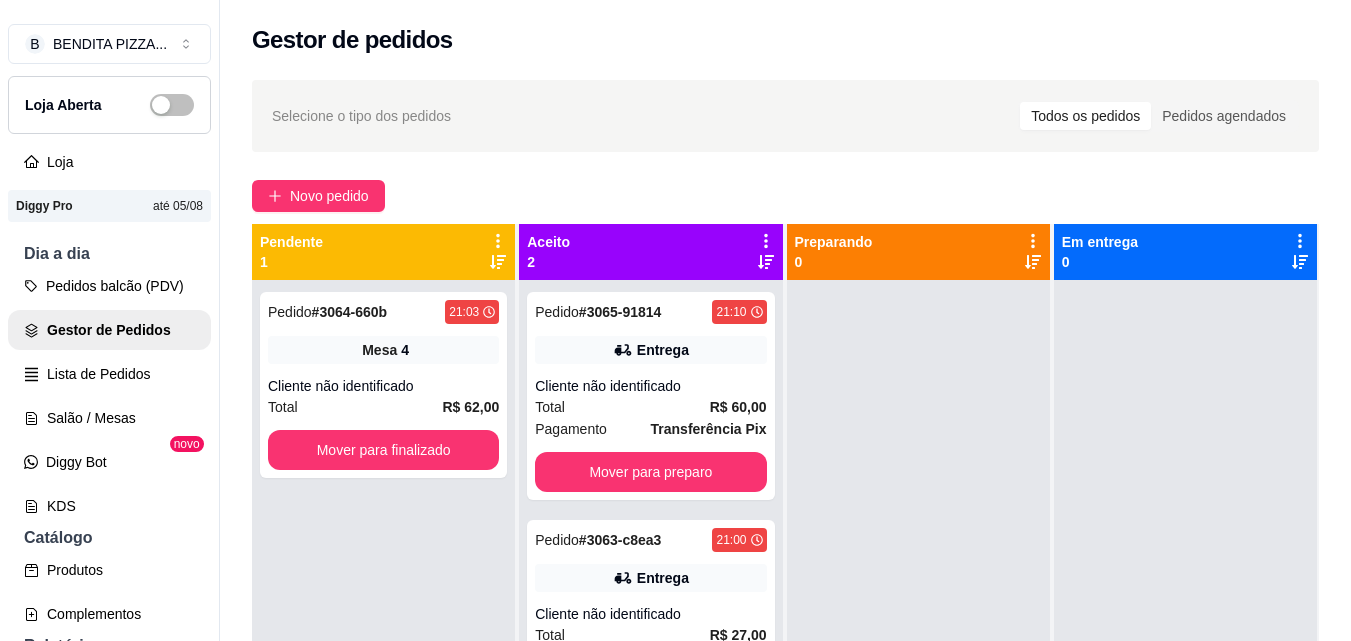click on "Selecione o tipo dos pedidos Todos os pedidos Pedidos agendados Novo pedido Pendente 1 Pedido # [ORDER_ID] [TIME] Mesa 4 Cliente não identificado Total R$ 62,00 Mover para finalizado Aceito 2 Pedido # [ORDER_ID] [TIME] Entrega Cliente não identificado Total R$ 60,00 Pagamento Transferência Pix Mover para preparo Pedido # [ORDER_ID] [TIME] Entrega Cliente não identificado Total R$ 27,00 Pagamento Dinheiro Mover para preparo Preparando 0 Em entrega 0" at bounding box center [785, 478] 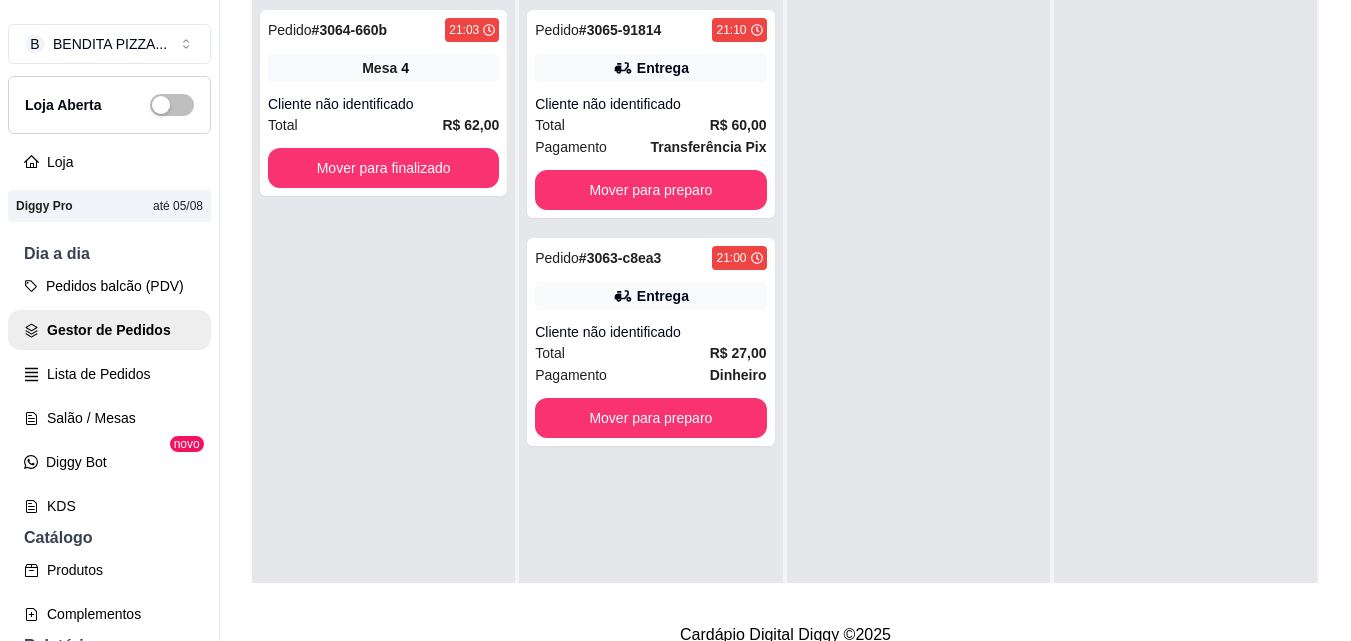 scroll, scrollTop: 319, scrollLeft: 0, axis: vertical 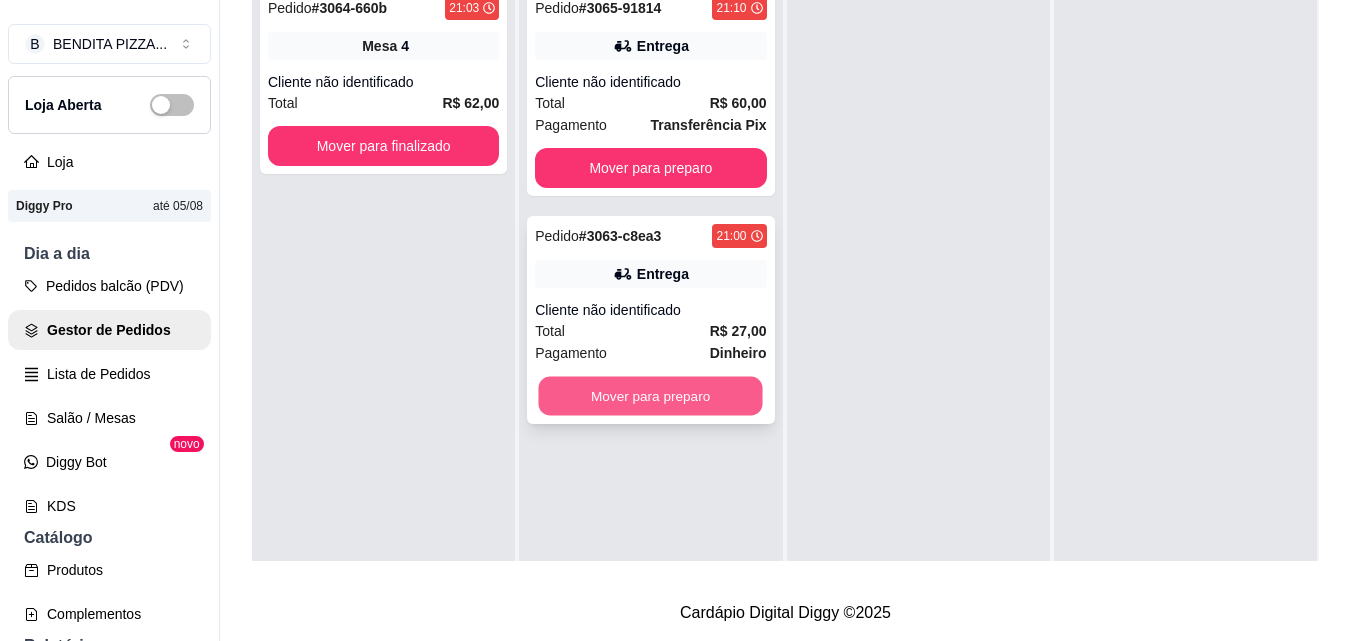 click on "Mover para preparo" at bounding box center (651, 396) 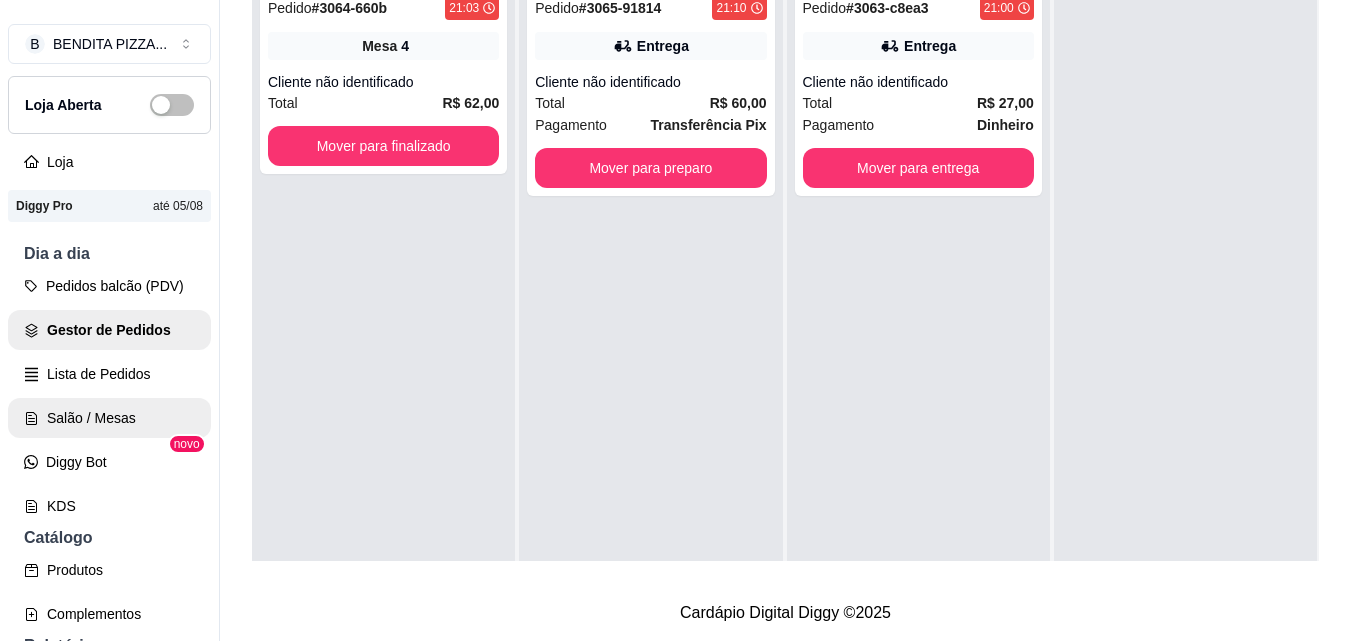 click on "Salão / Mesas" at bounding box center [109, 418] 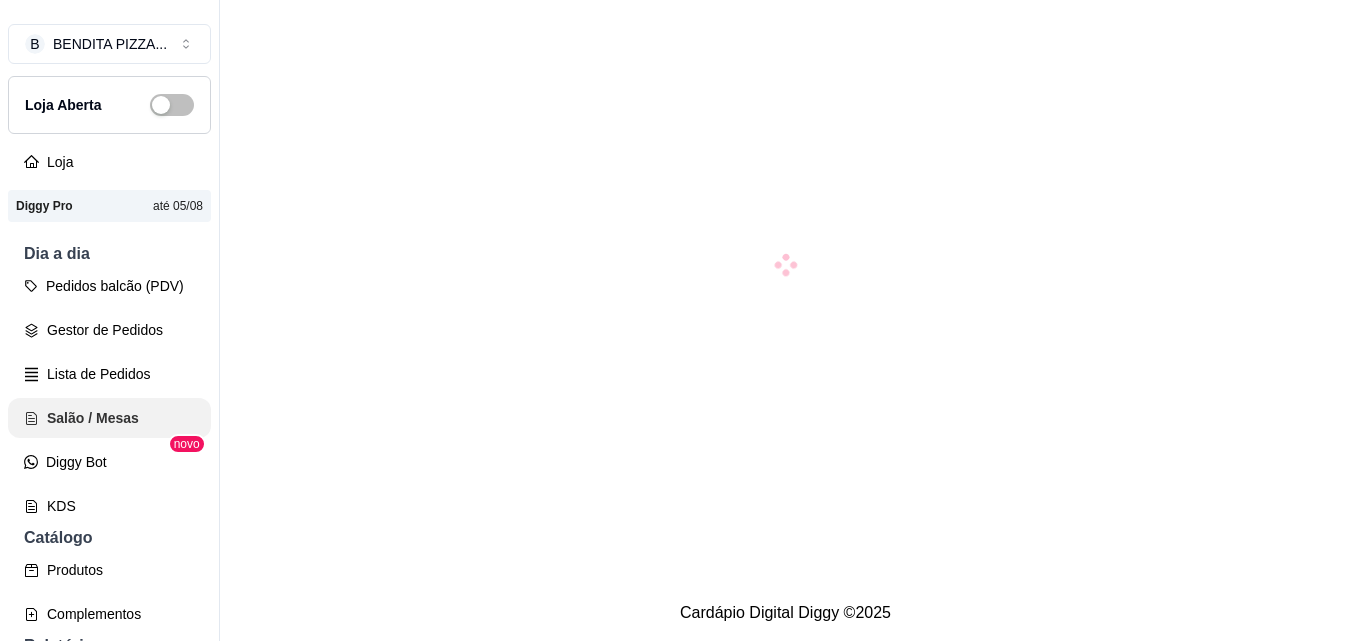 scroll, scrollTop: 0, scrollLeft: 0, axis: both 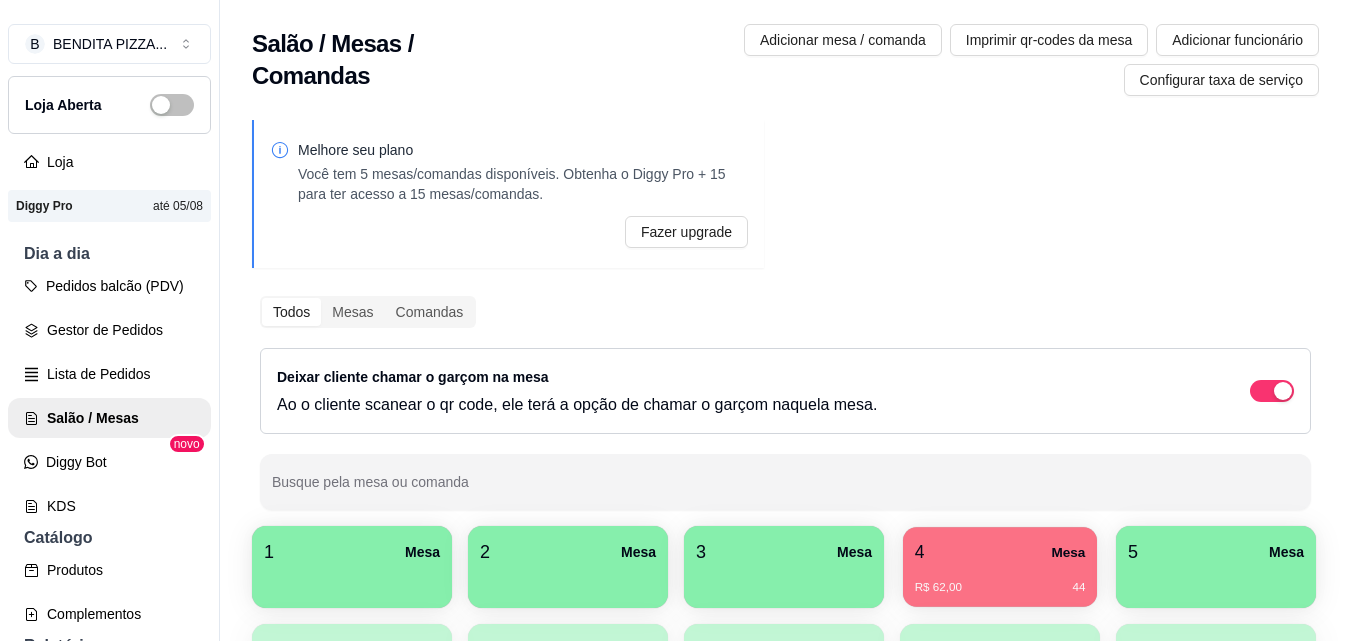 click on "4 Mesa" at bounding box center (1000, 552) 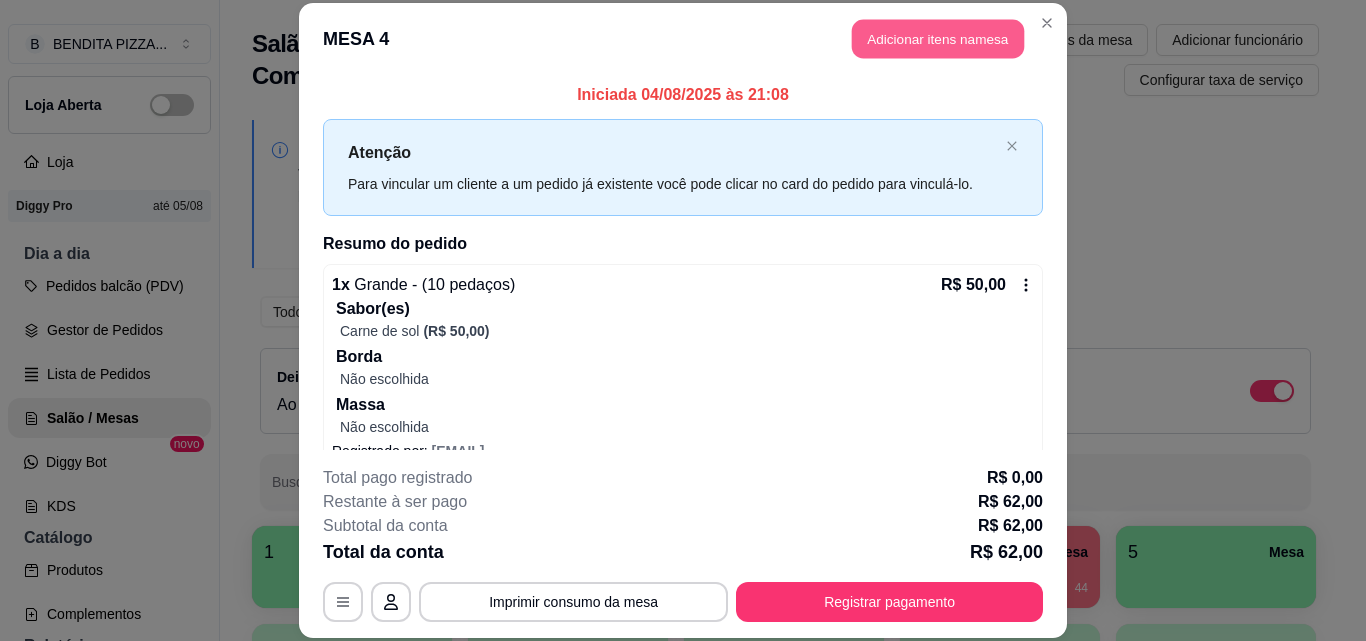 click on "Adicionar itens na  mesa" at bounding box center [938, 39] 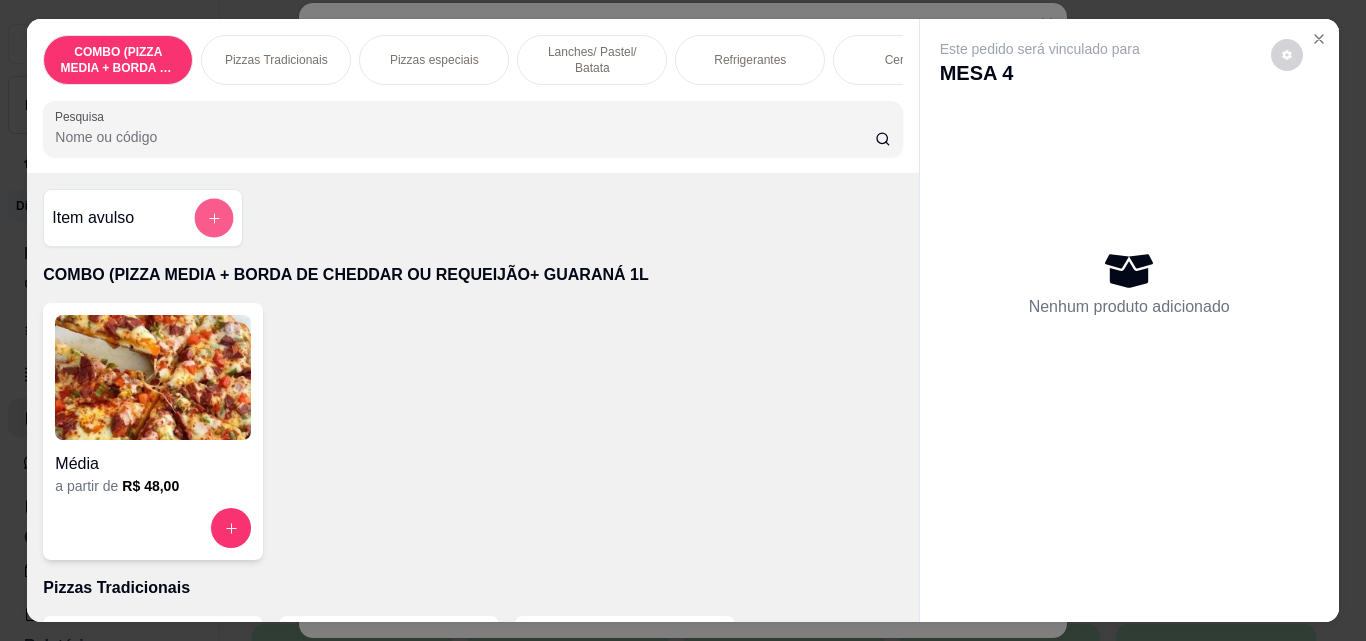 click at bounding box center [214, 218] 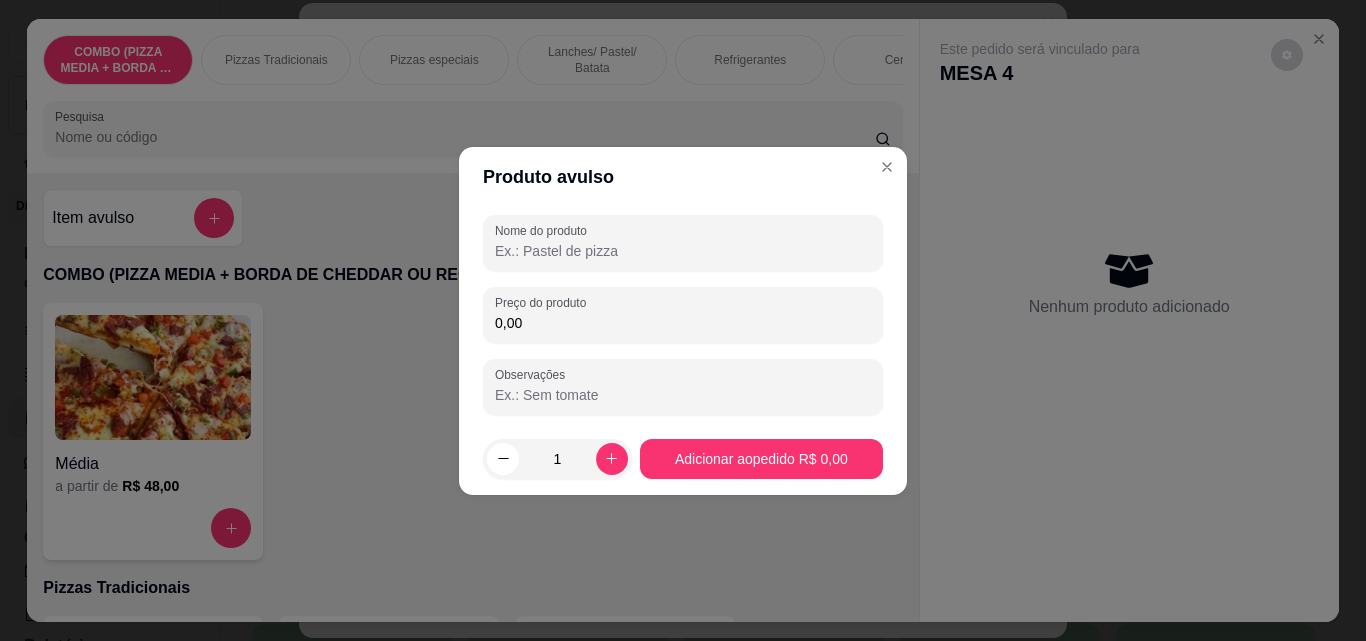 click on "Nome do produto" at bounding box center [683, 251] 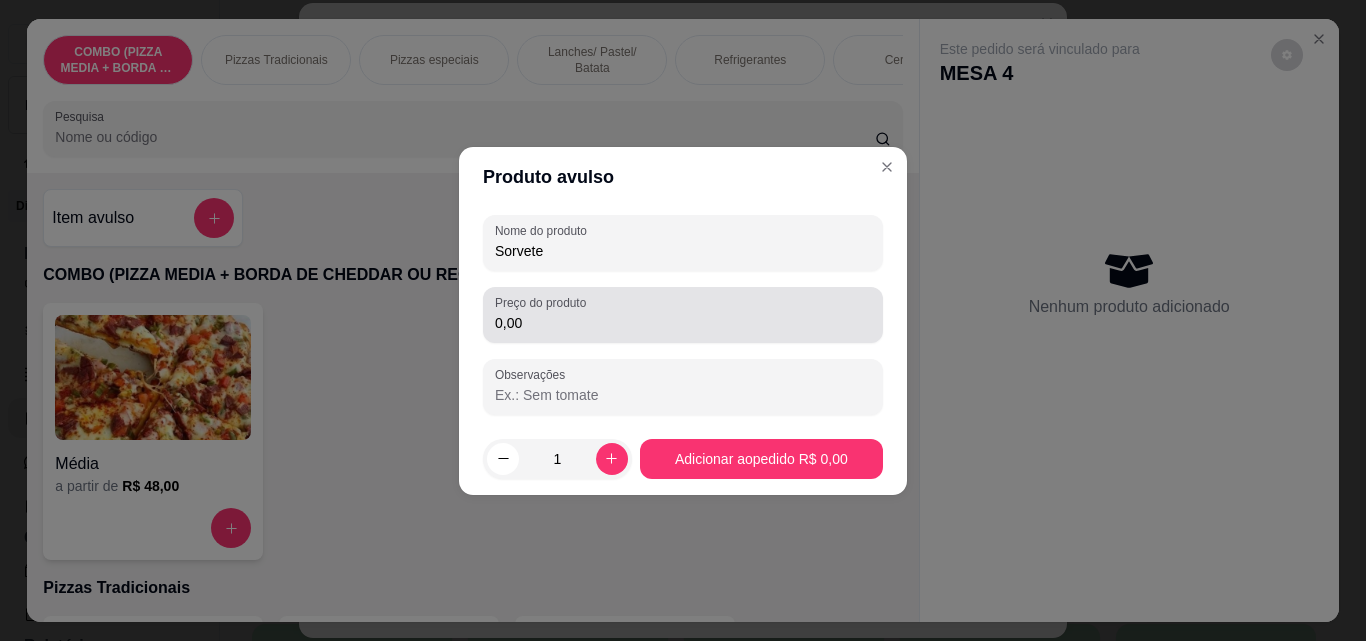type on "Sorvete" 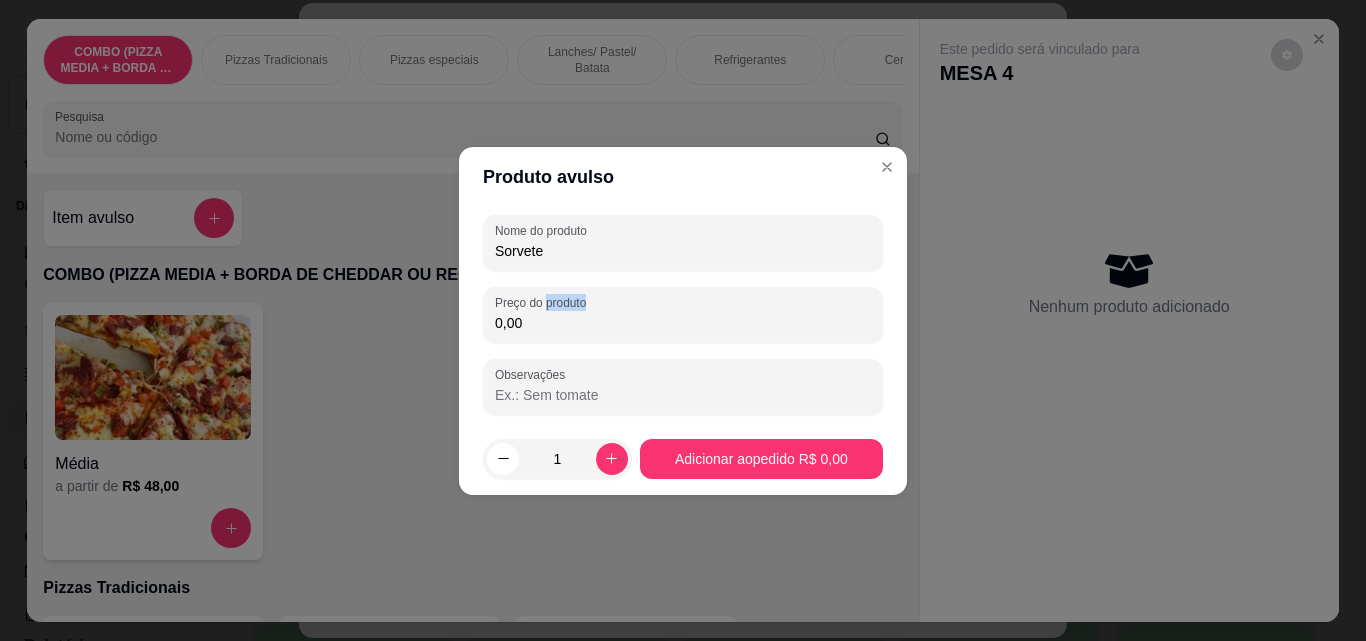 click on "0,00" at bounding box center [683, 315] 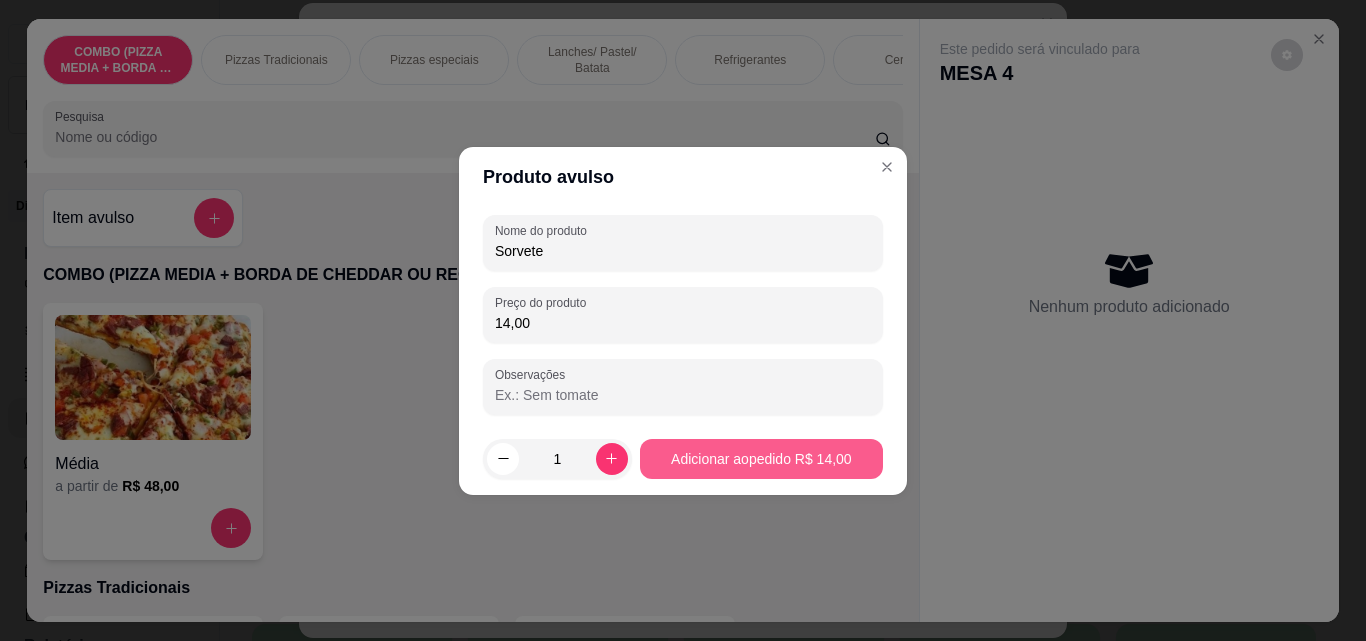 type on "14,00" 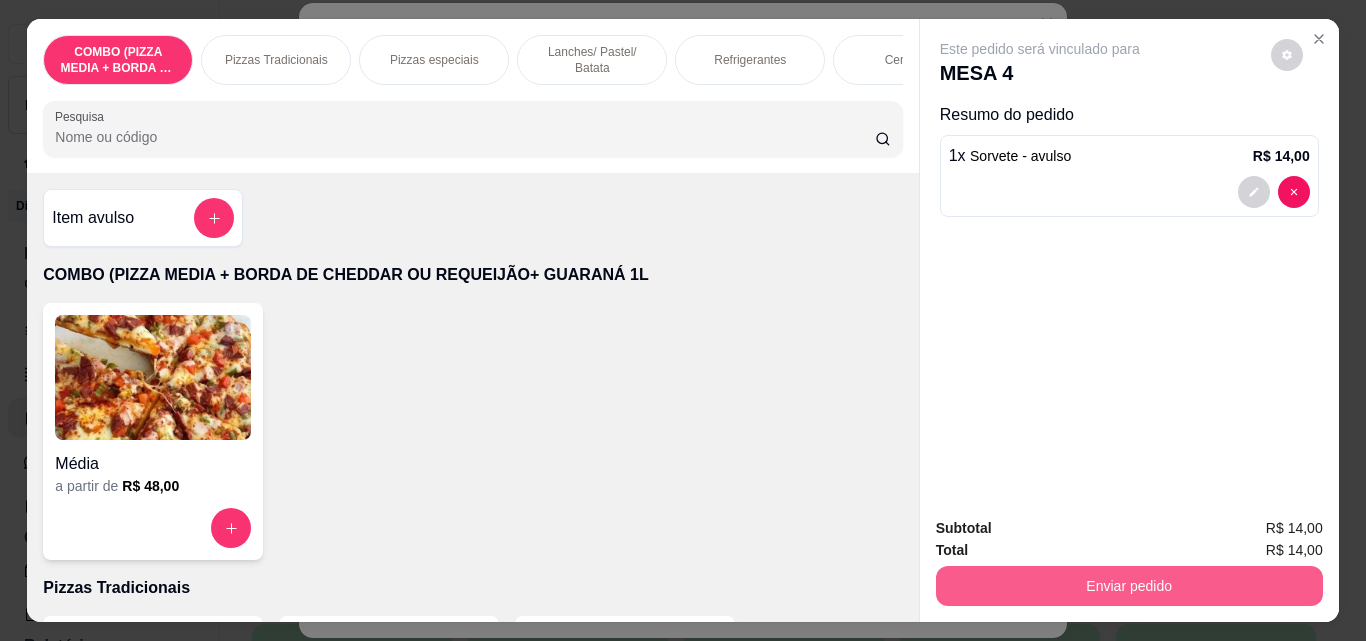 click on "Enviar pedido" at bounding box center (1129, 586) 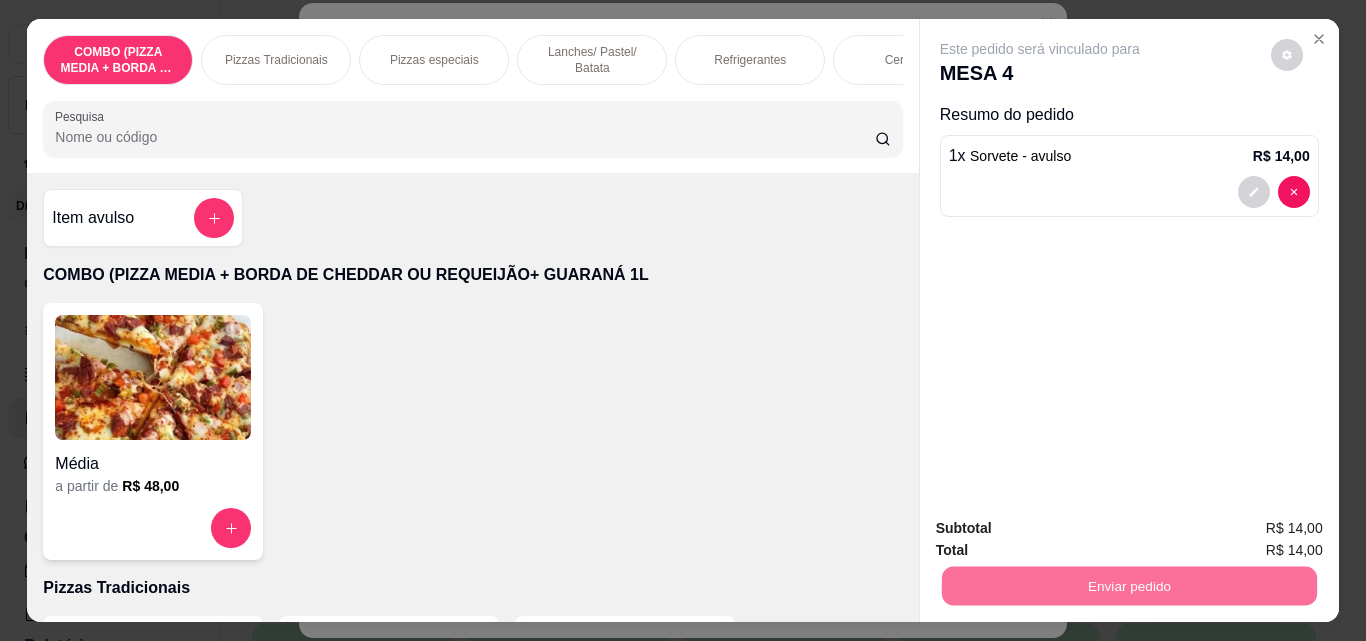 click on "Não registrar e enviar pedido" at bounding box center (1063, 528) 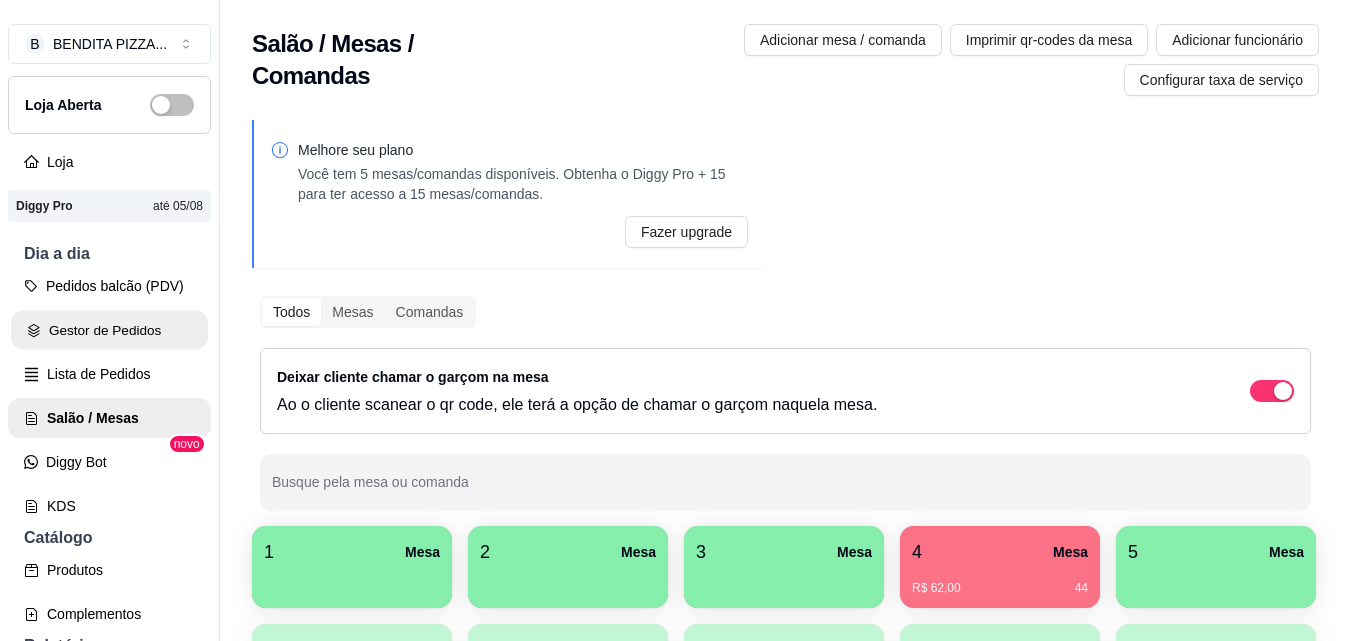 click on "Gestor de Pedidos" at bounding box center [109, 330] 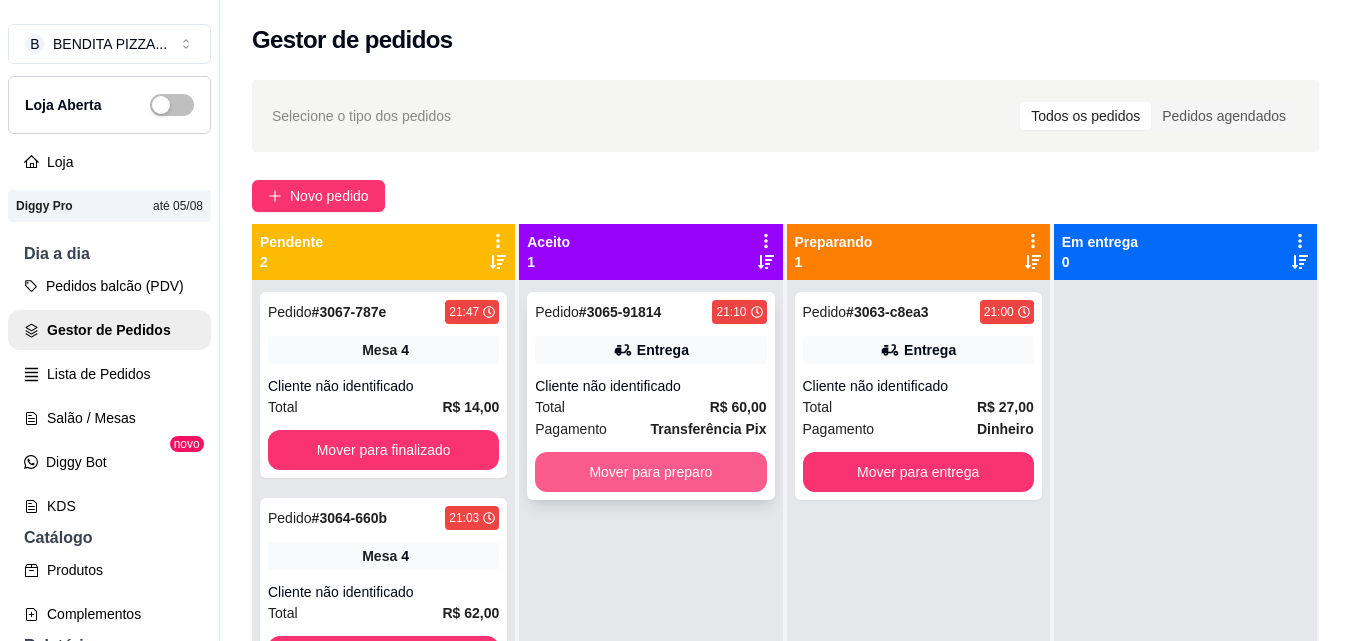 click on "Mover para preparo" at bounding box center [650, 472] 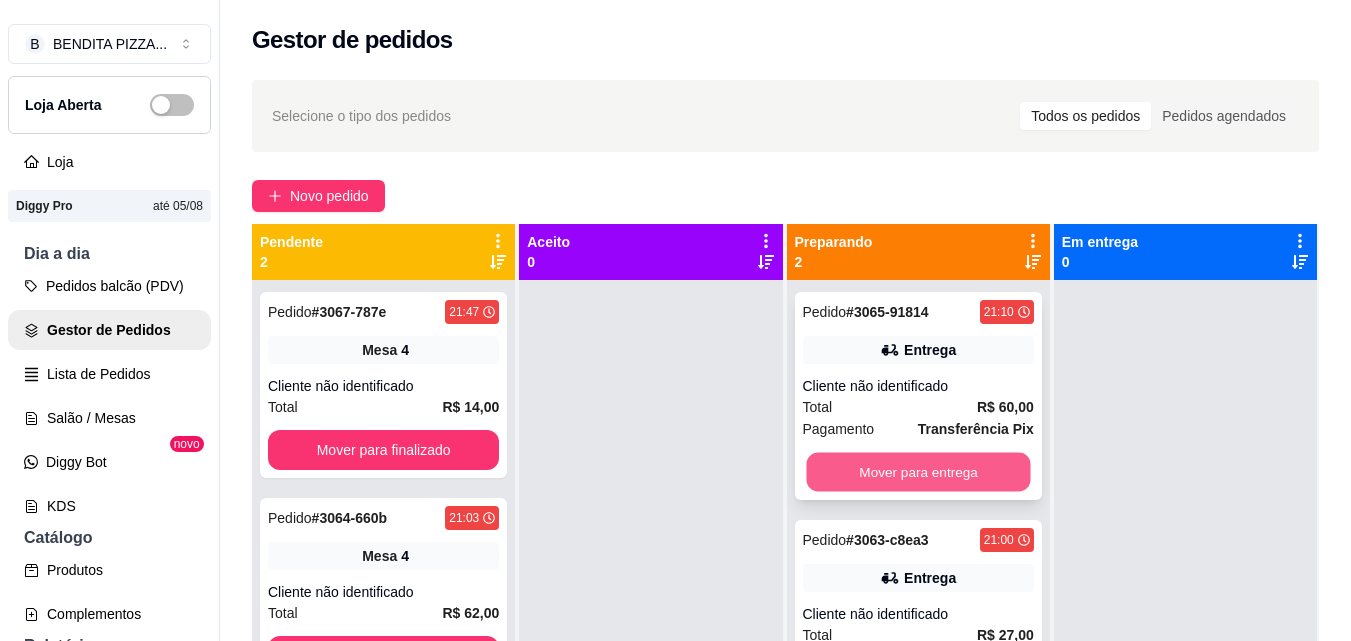 click on "Mover para entrega" at bounding box center (918, 472) 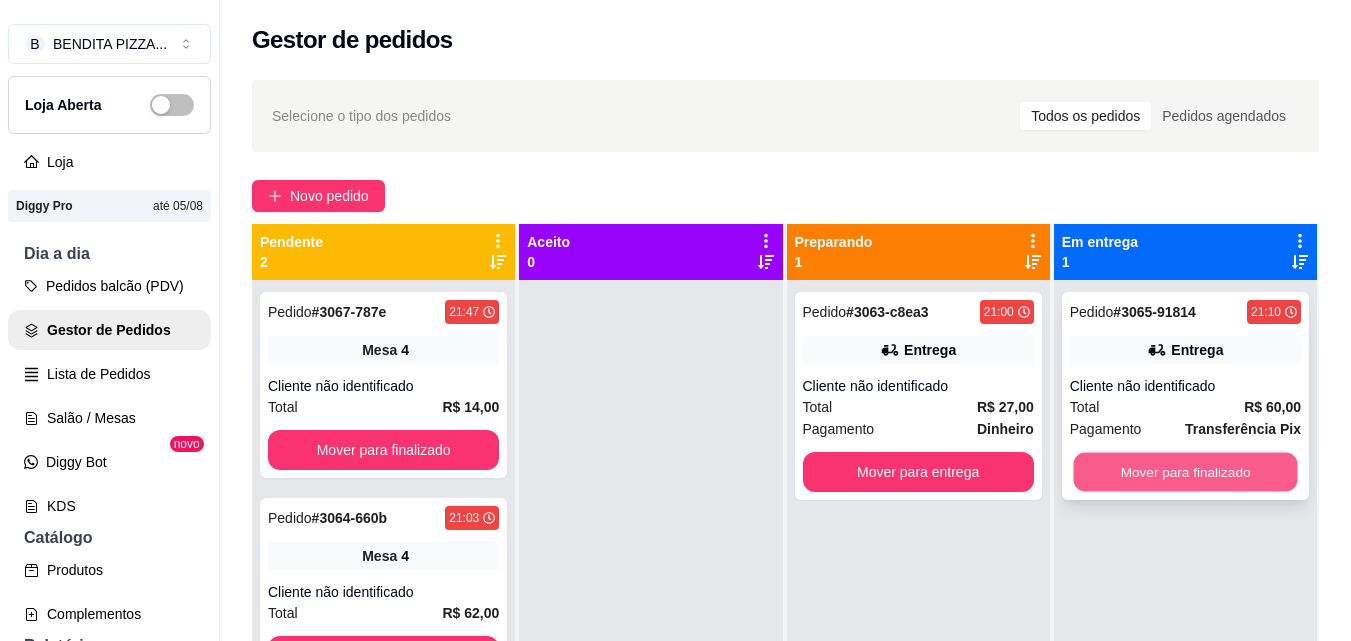 click on "Mover para finalizado" at bounding box center (1185, 472) 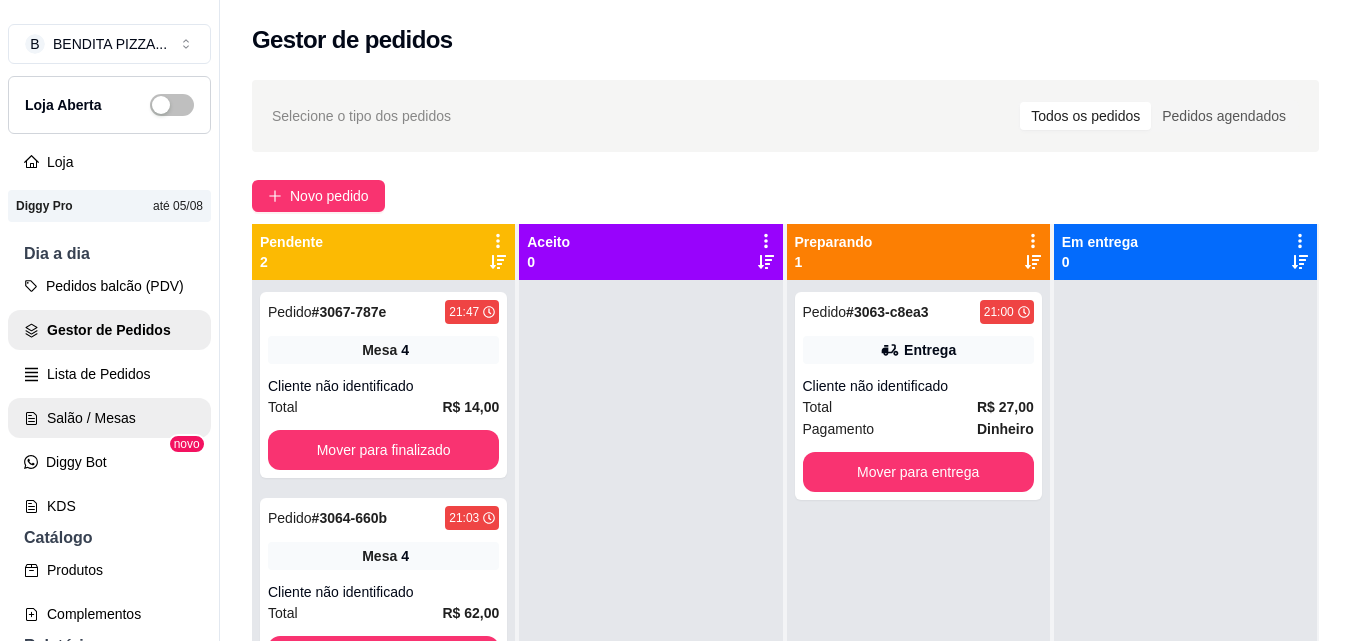 click on "Salão / Mesas" at bounding box center [109, 418] 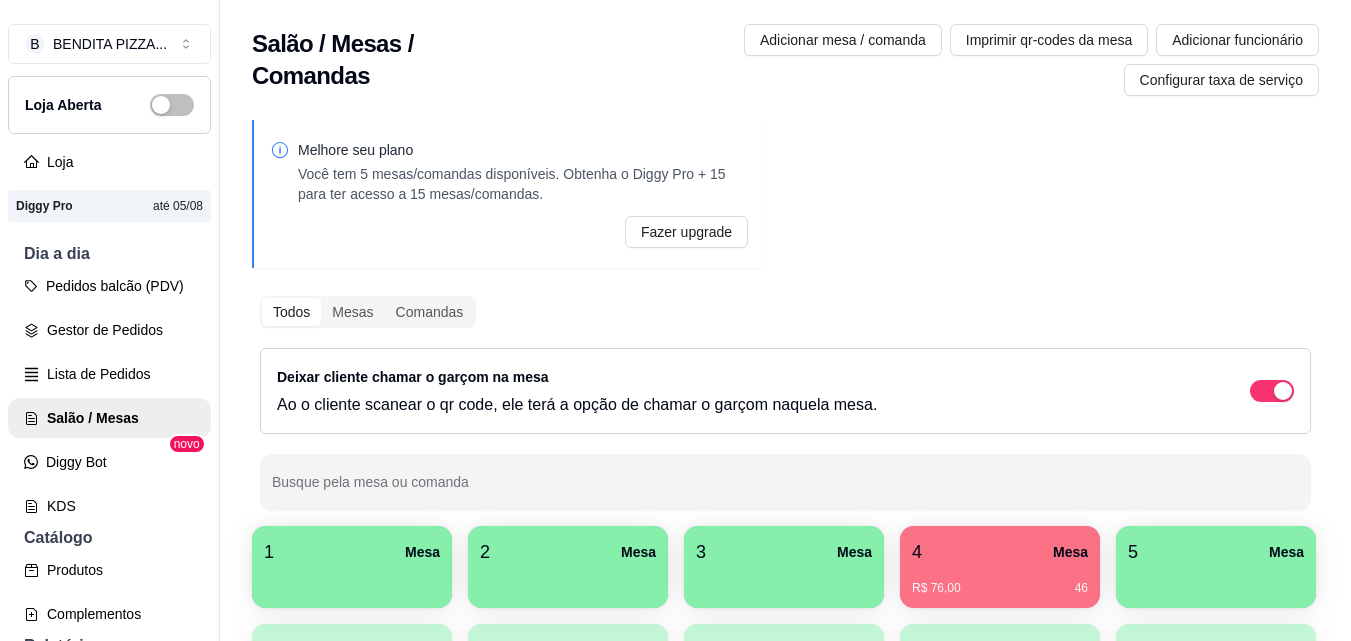 scroll, scrollTop: 560, scrollLeft: 0, axis: vertical 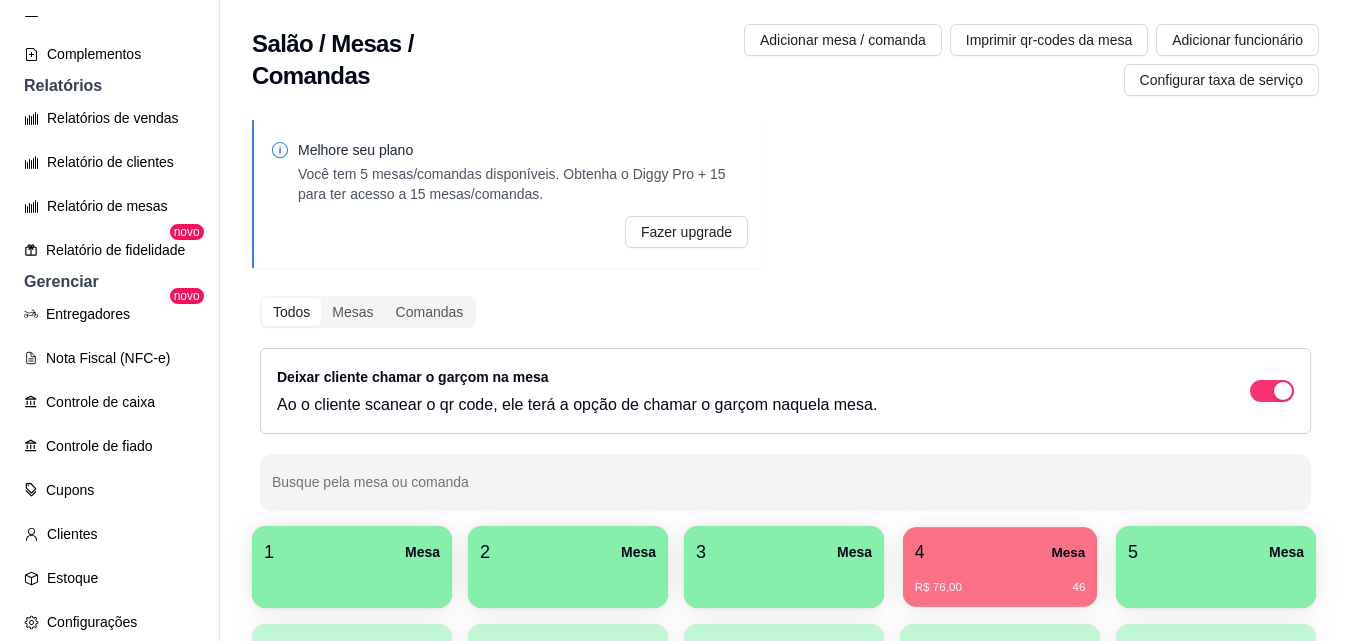 click on "R$ 76,00 46" at bounding box center [1000, 580] 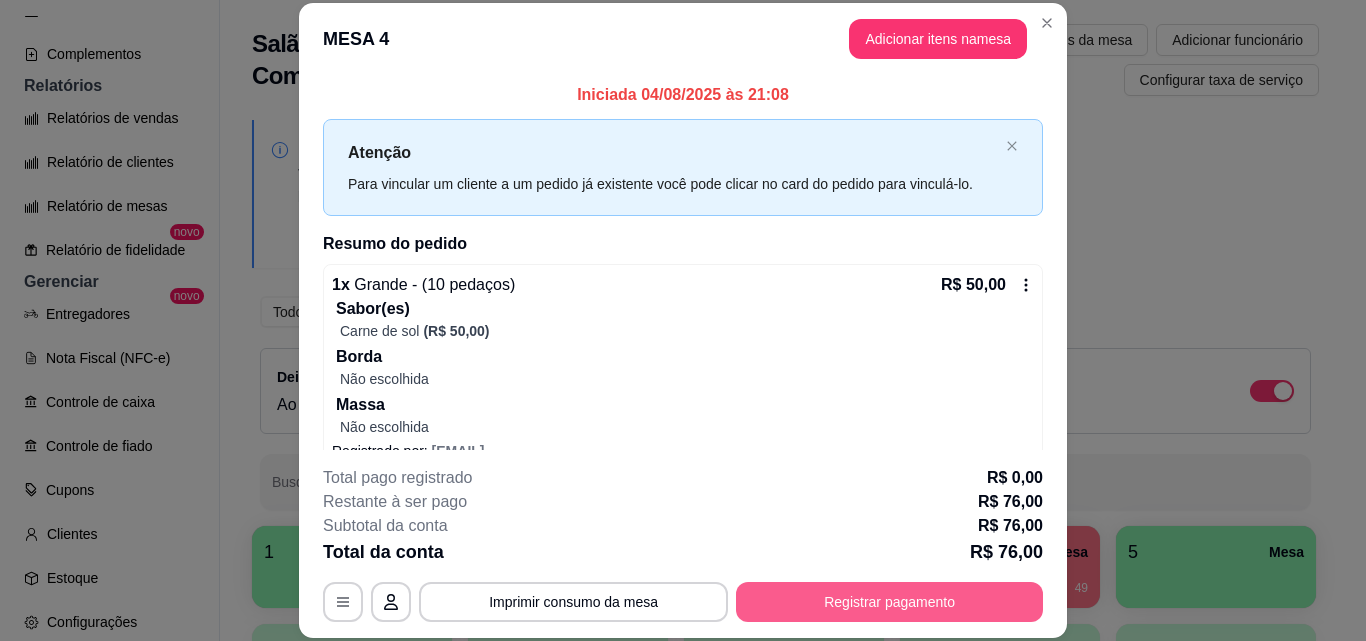 click on "Registrar pagamento" at bounding box center (889, 602) 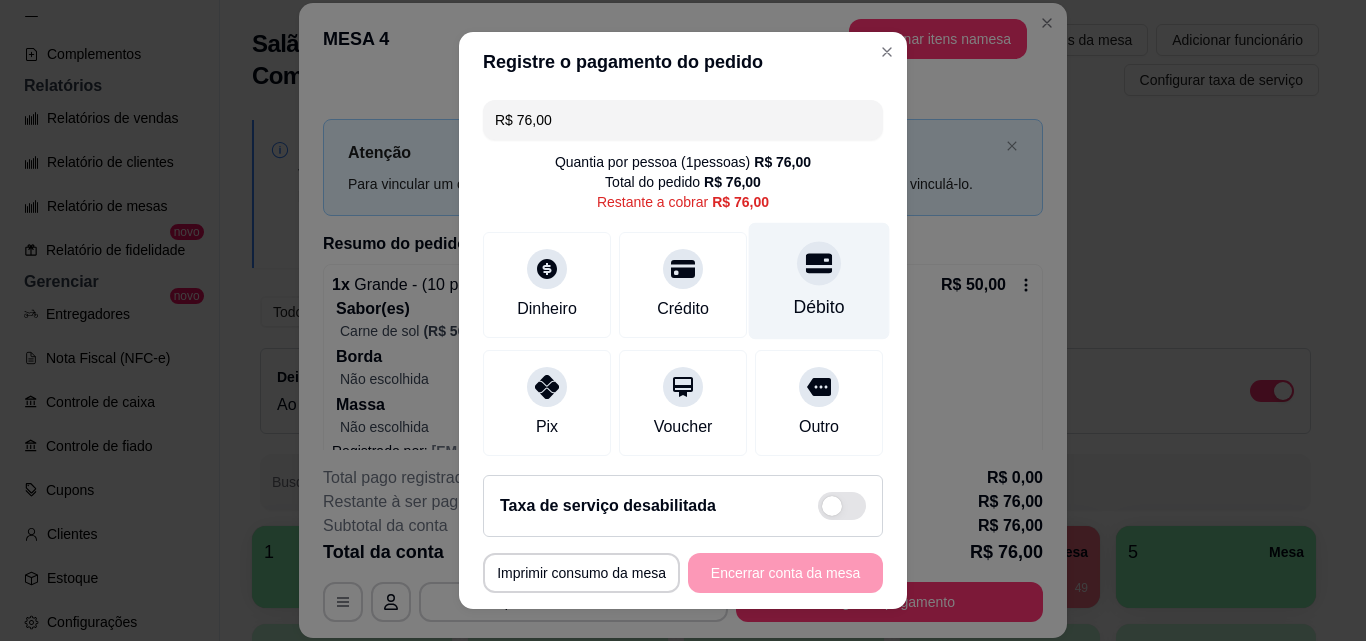click on "Débito" at bounding box center [819, 281] 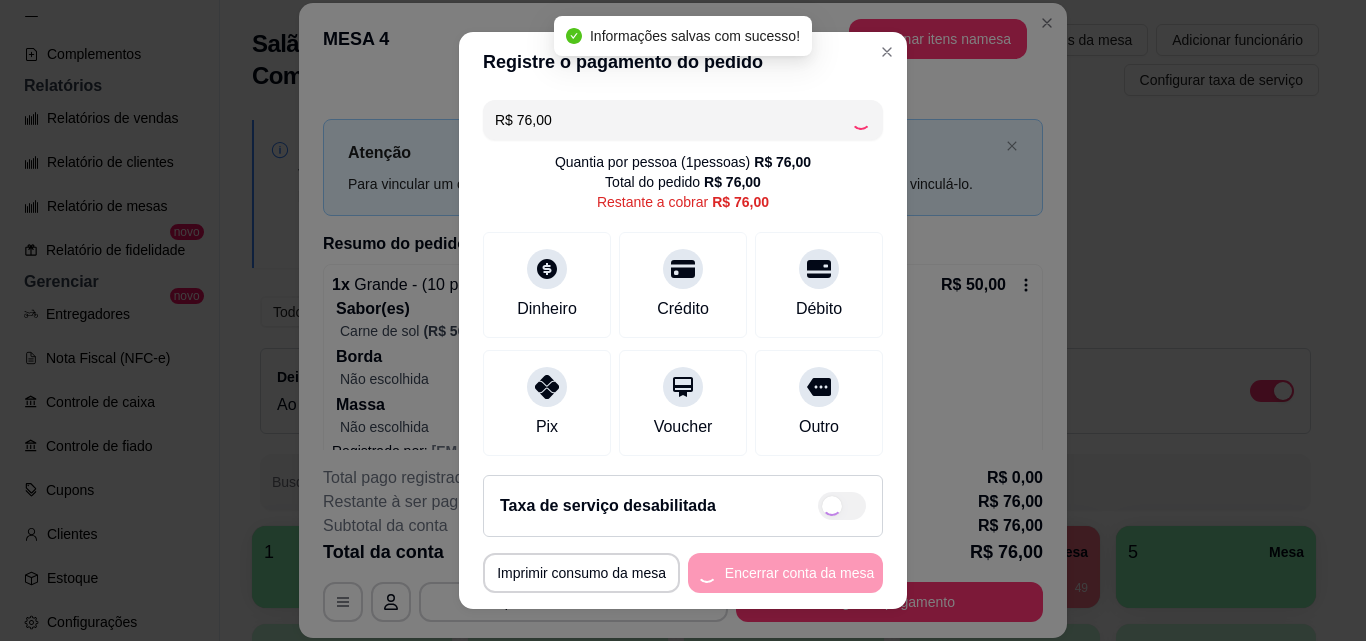 type on "R$ 0,00" 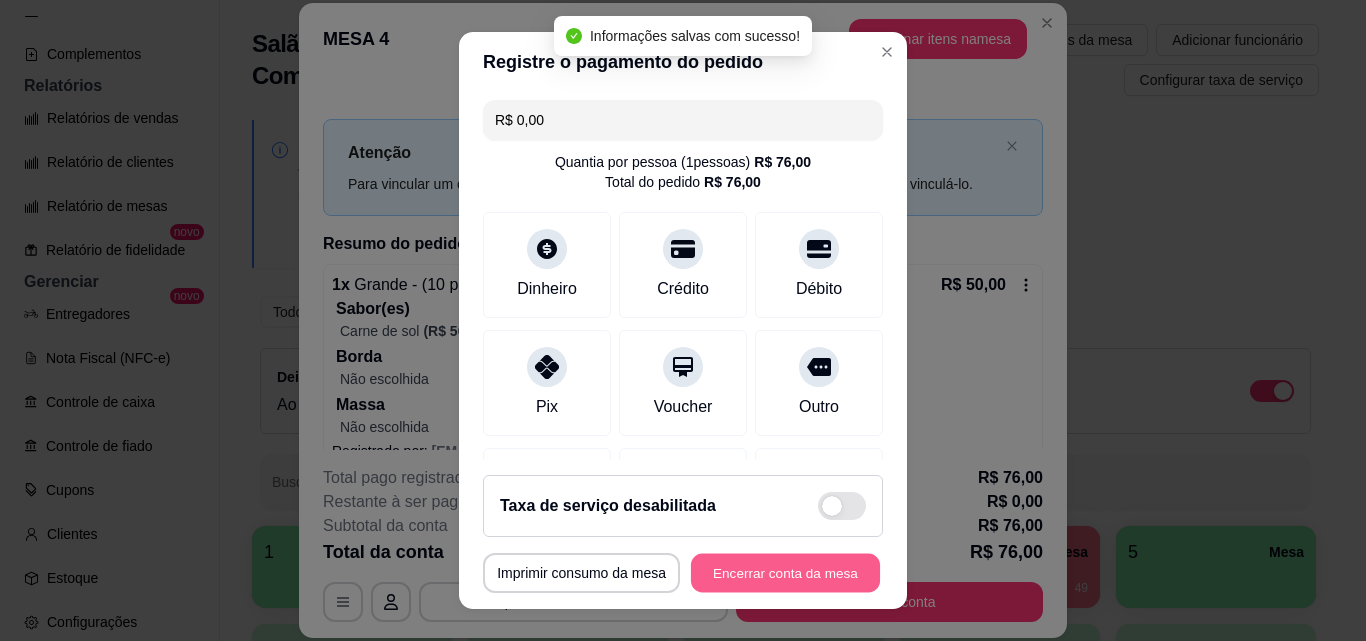 click on "Encerrar conta da mesa" at bounding box center [785, 573] 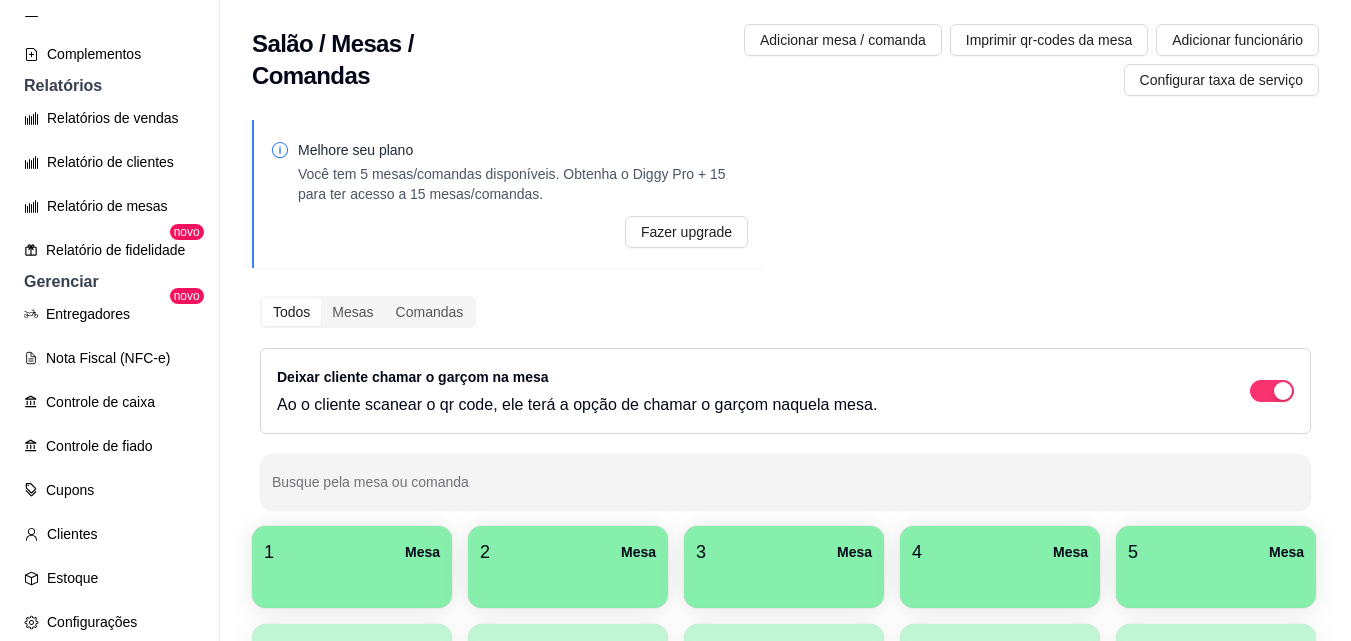 scroll, scrollTop: 0, scrollLeft: 0, axis: both 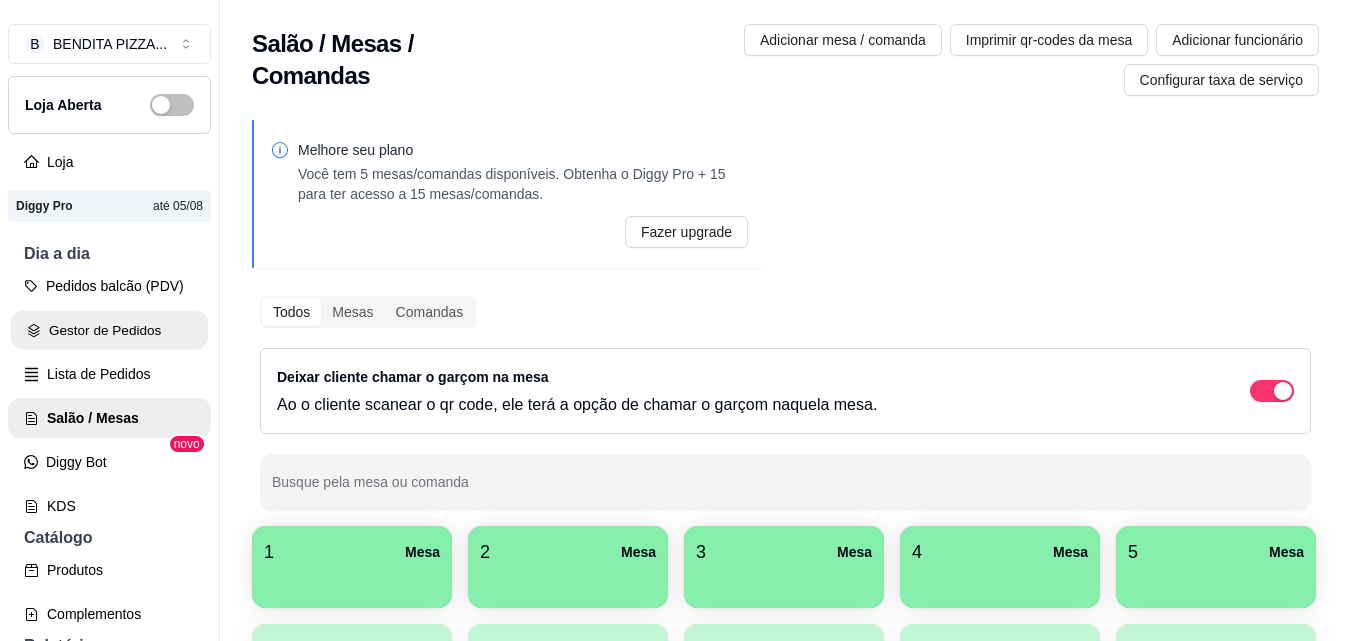 click on "Gestor de Pedidos" at bounding box center (109, 330) 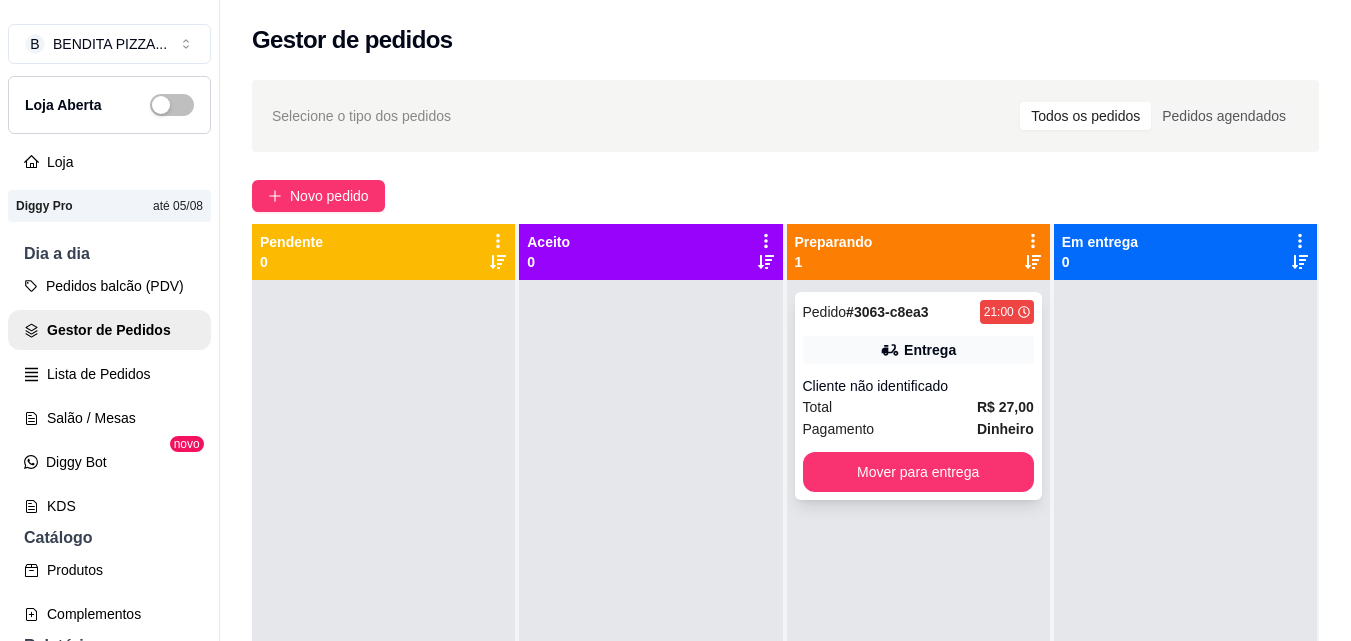 click on "Pedido  # 3063-c8ea3 21:00 Entrega Cliente não identificado Total R$ 27,00 Pagamento Dinheiro Mover para entrega" at bounding box center (918, 396) 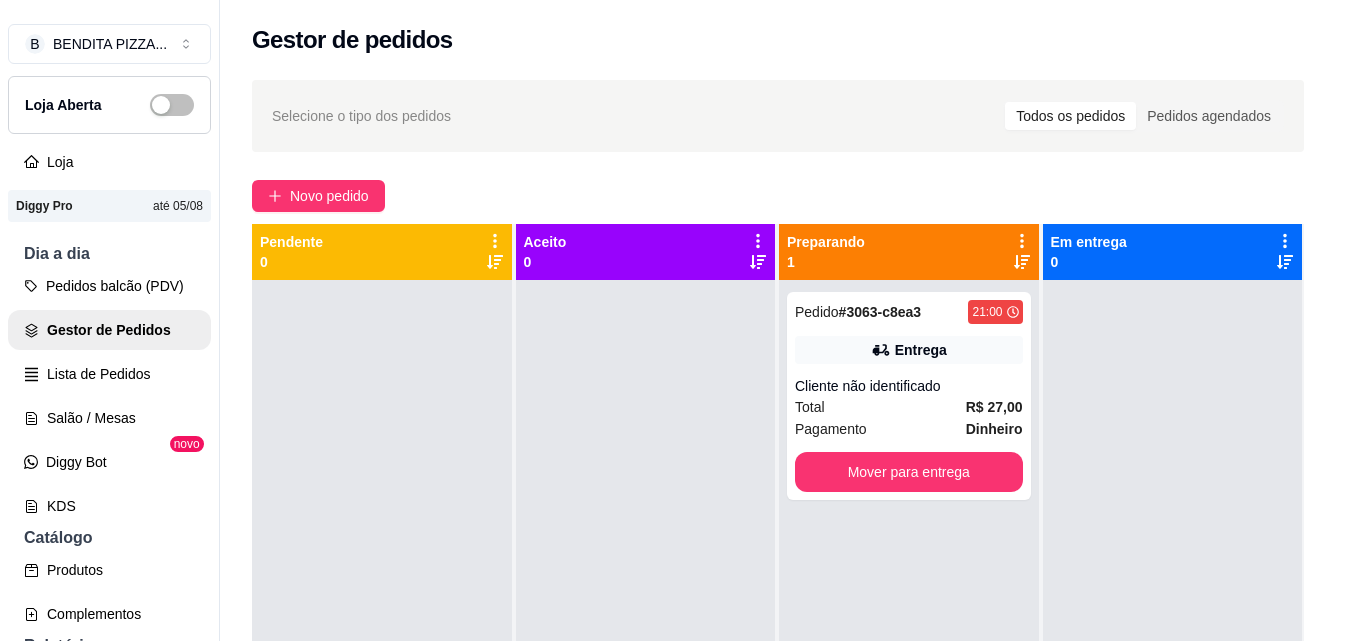 click on "R$ 2,00" at bounding box center (675, 482) 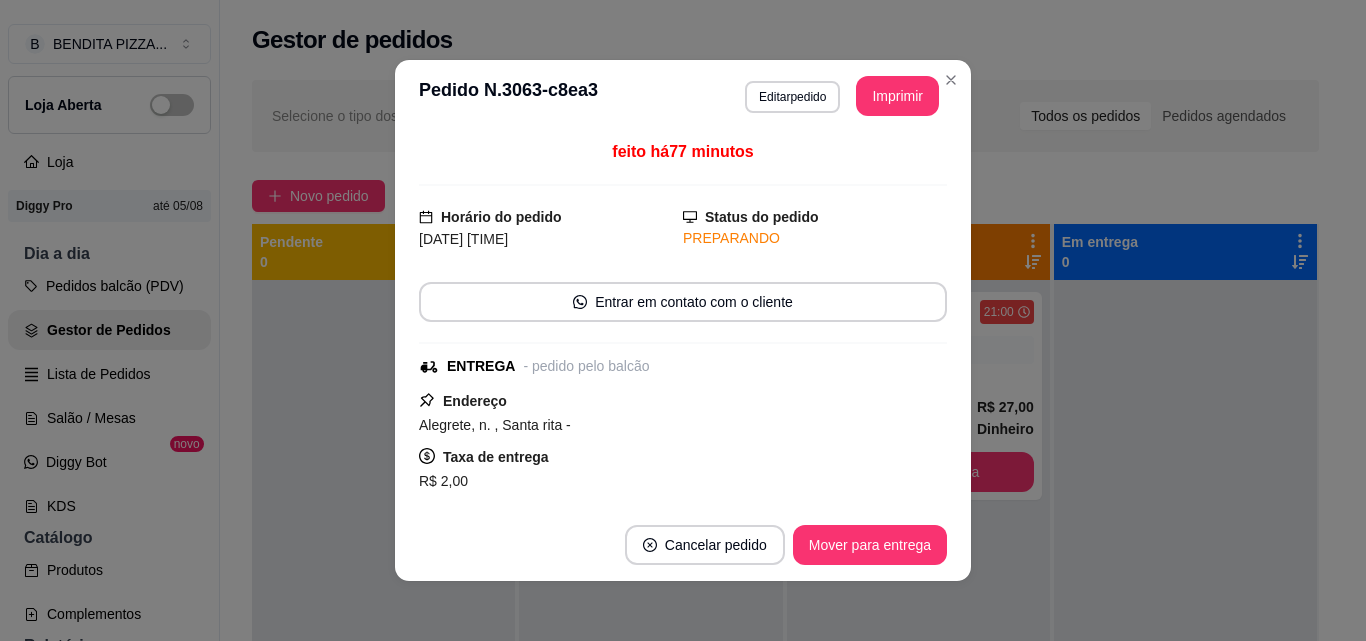 drag, startPoint x: 893, startPoint y: 508, endPoint x: 893, endPoint y: 535, distance: 27 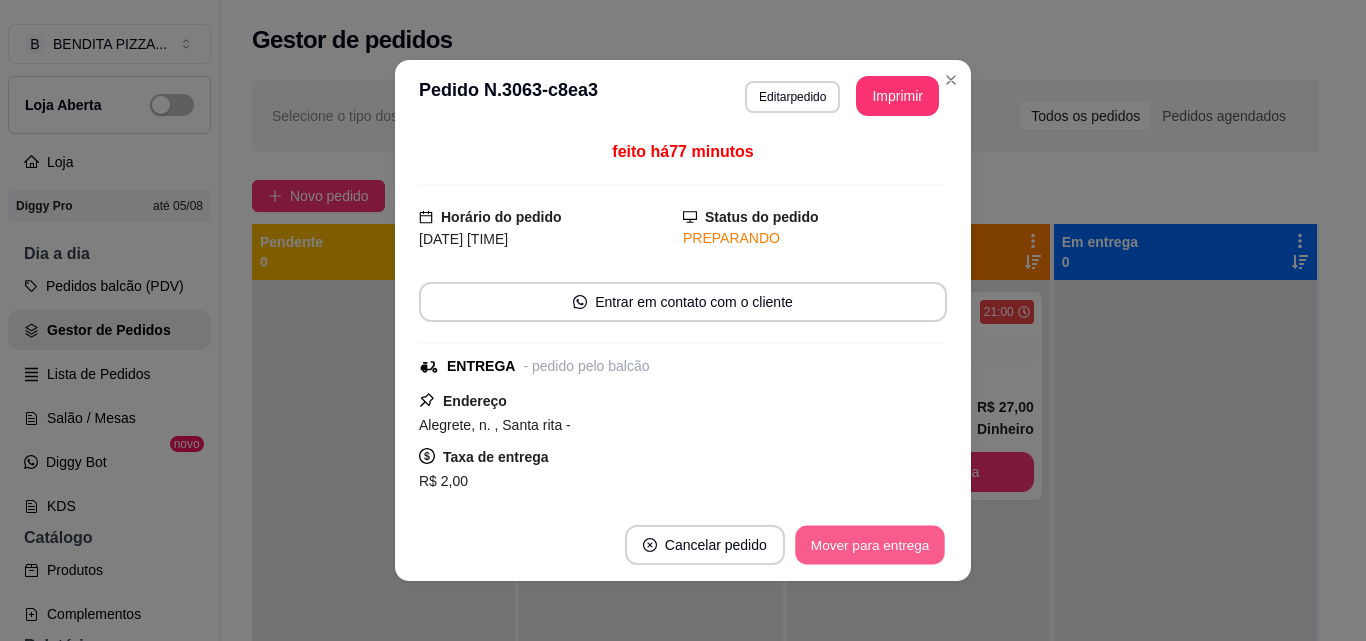 click on "Mover para entrega" at bounding box center [870, 545] 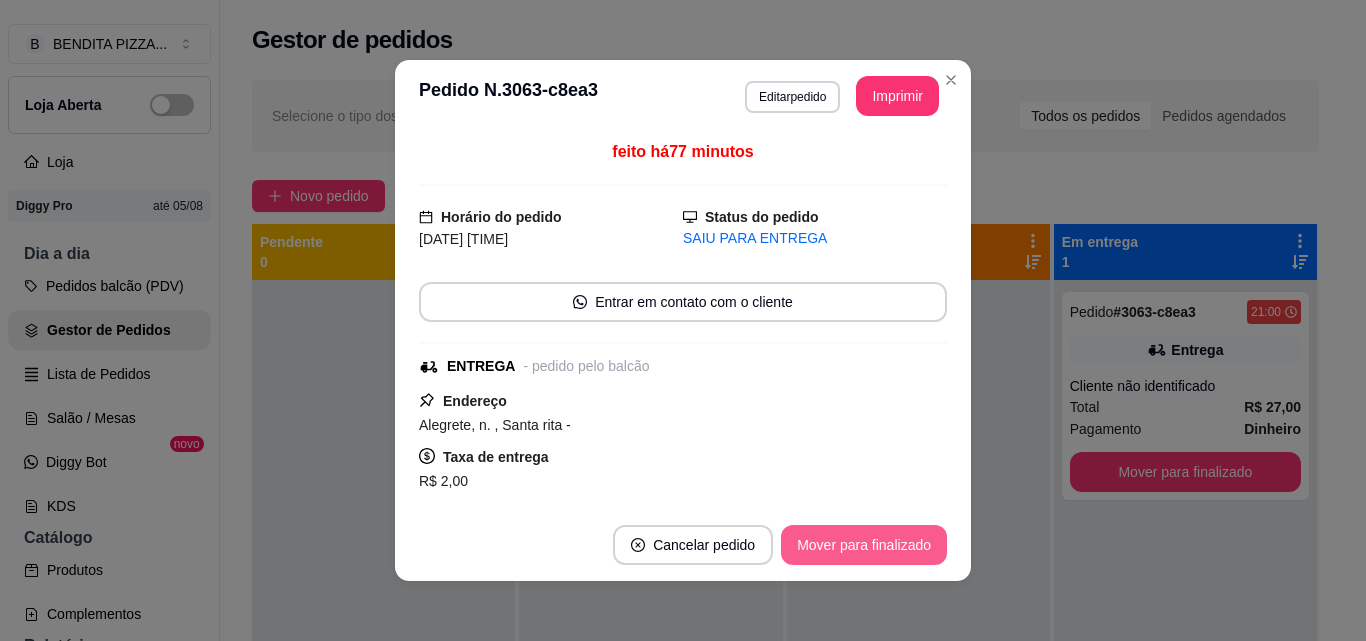 click on "Mover para finalizado" at bounding box center [864, 545] 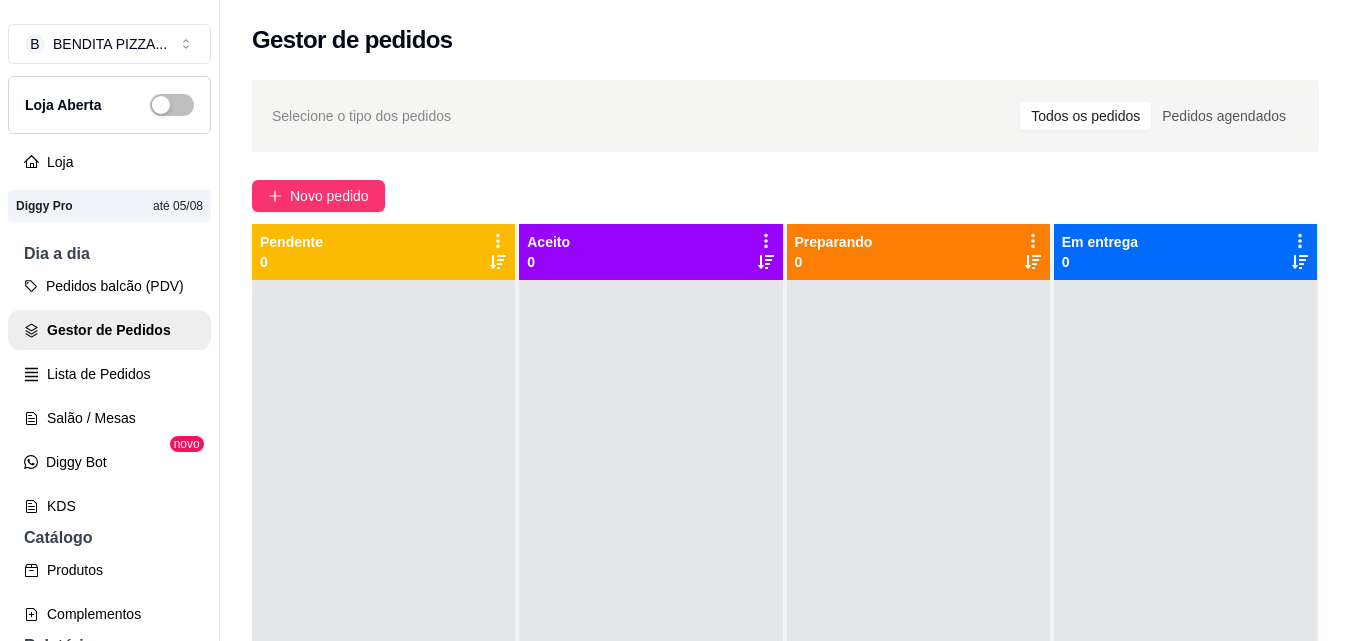 scroll, scrollTop: 560, scrollLeft: 0, axis: vertical 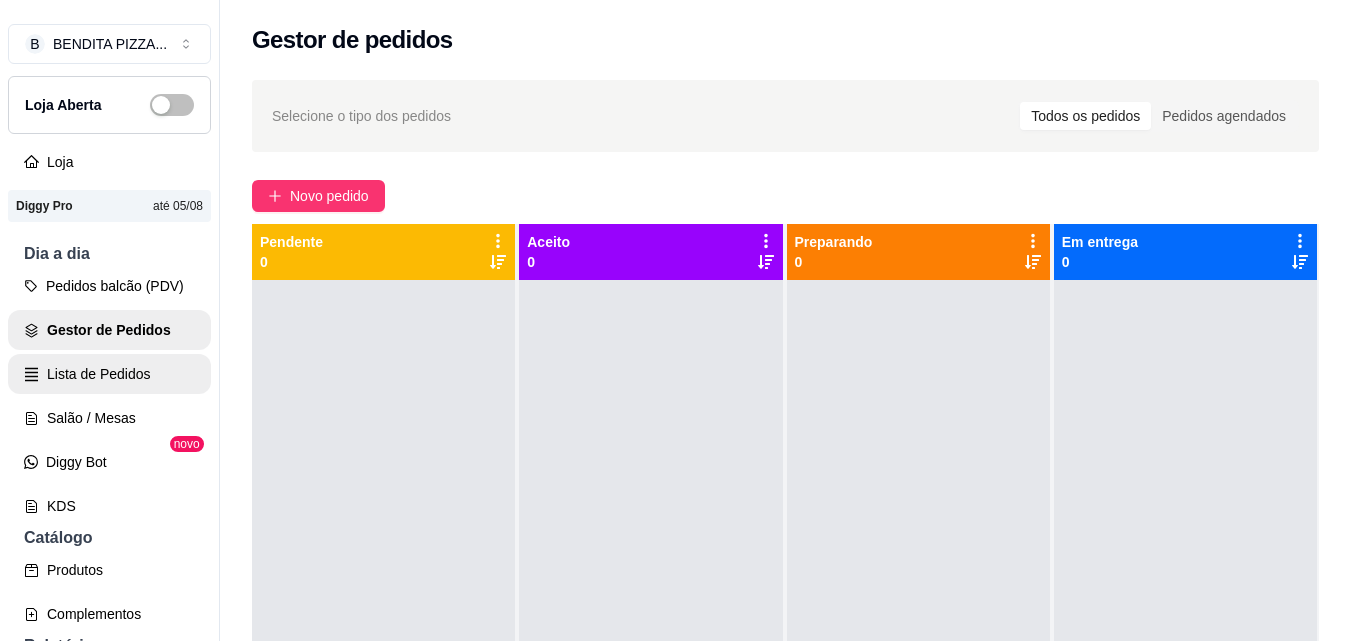 click on "Lista de Pedidos" at bounding box center (109, 374) 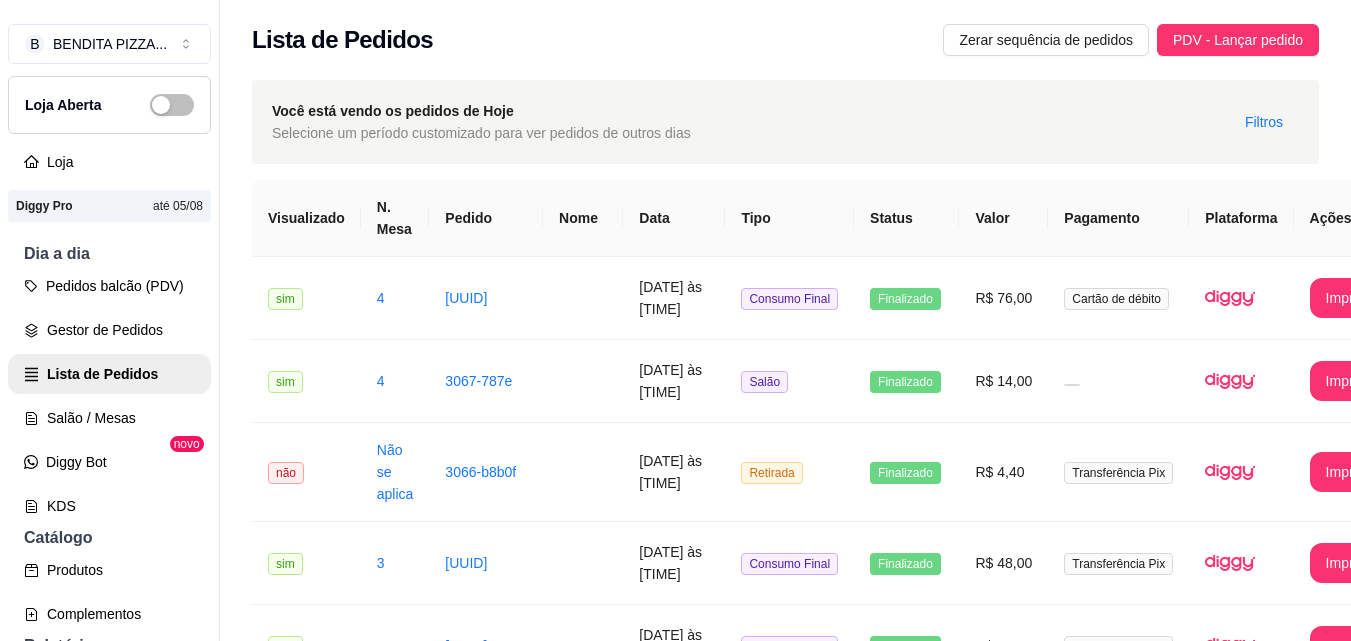 scroll, scrollTop: 547, scrollLeft: 0, axis: vertical 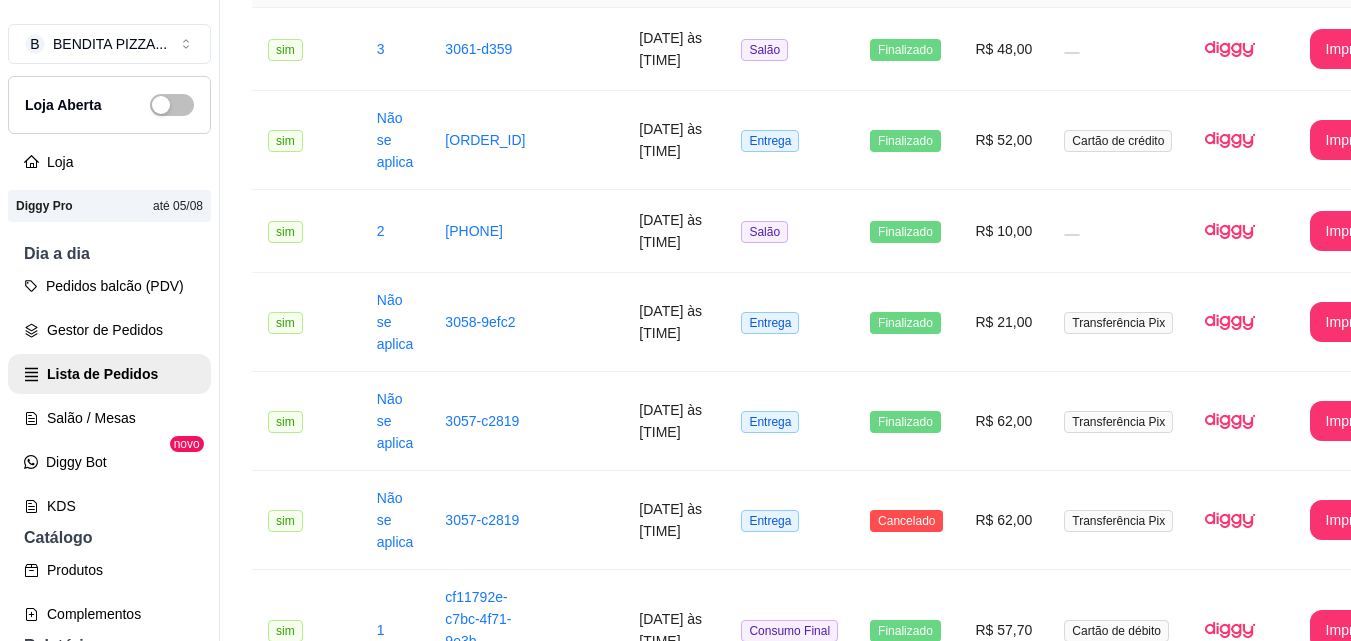 click on "R$ 29,00" at bounding box center [1003, -42] 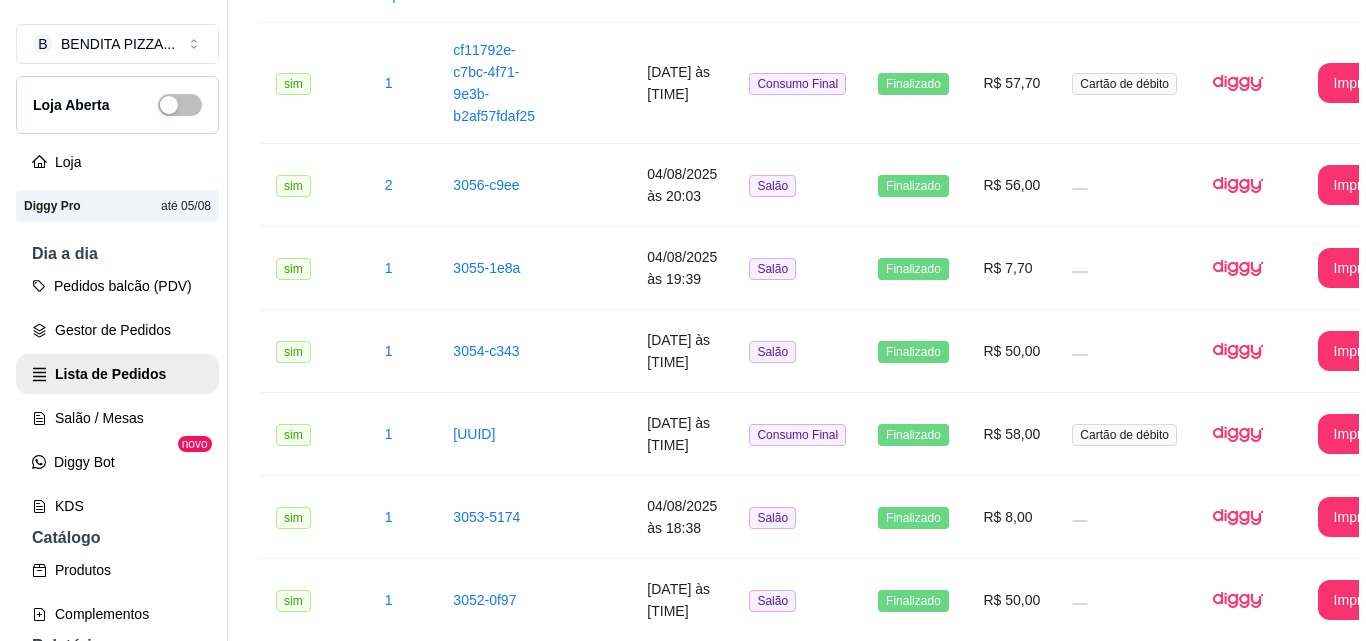 scroll, scrollTop: 1919, scrollLeft: 0, axis: vertical 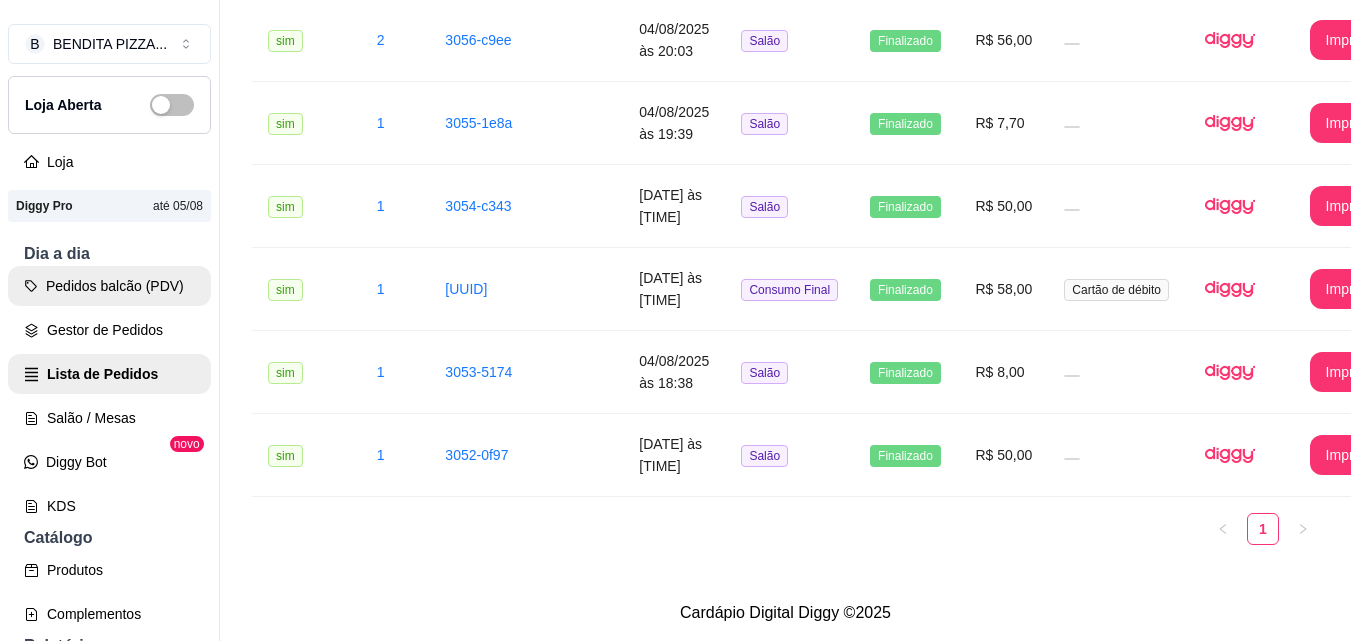 click on "Pedidos balcão (PDV)" at bounding box center [109, 286] 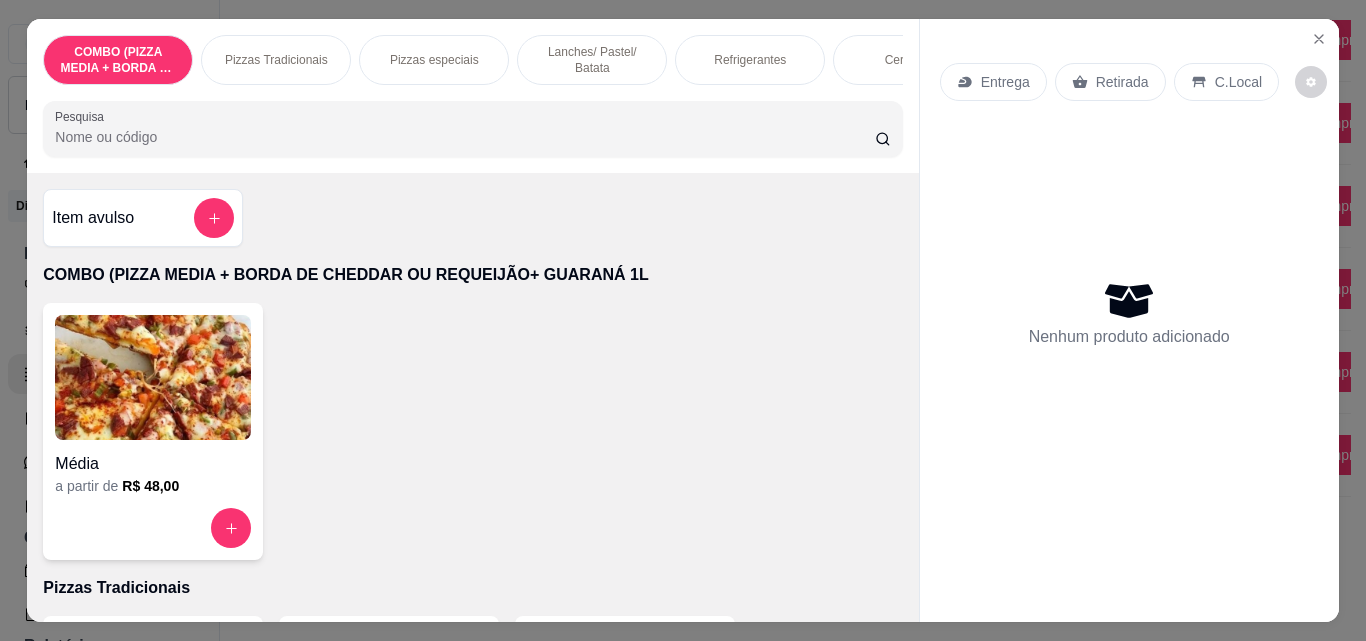 click on "Pizzas Tradicionais" at bounding box center (276, 60) 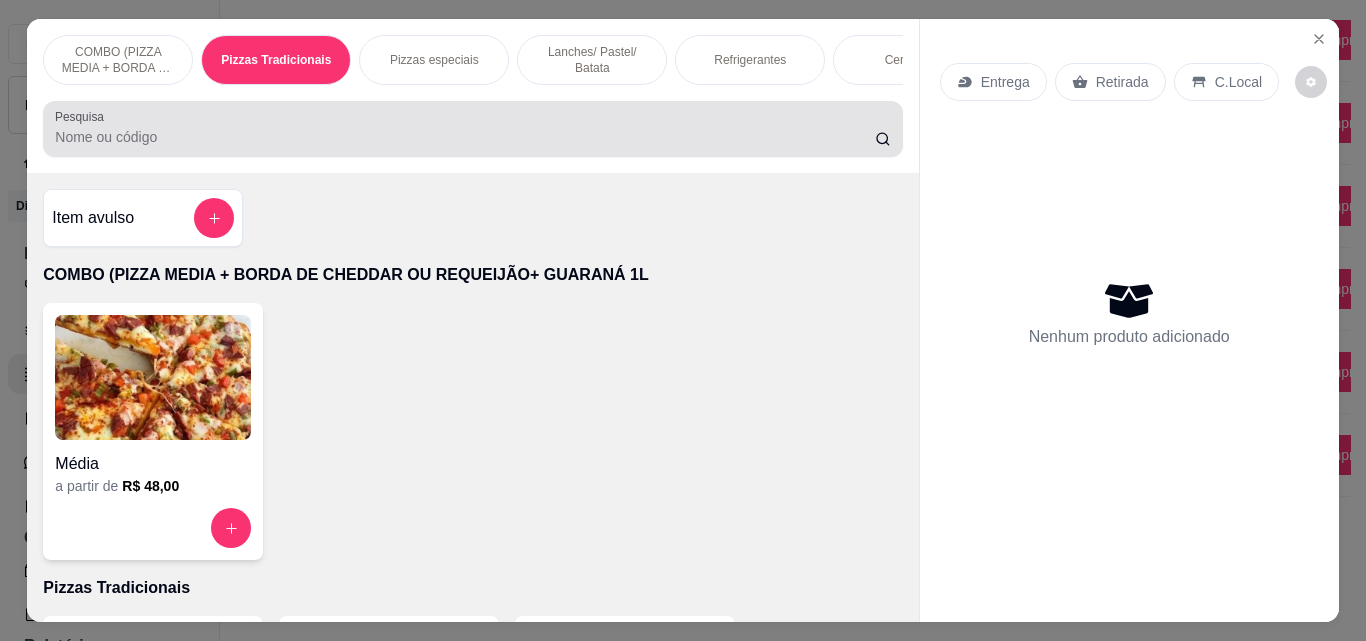 scroll, scrollTop: 403, scrollLeft: 0, axis: vertical 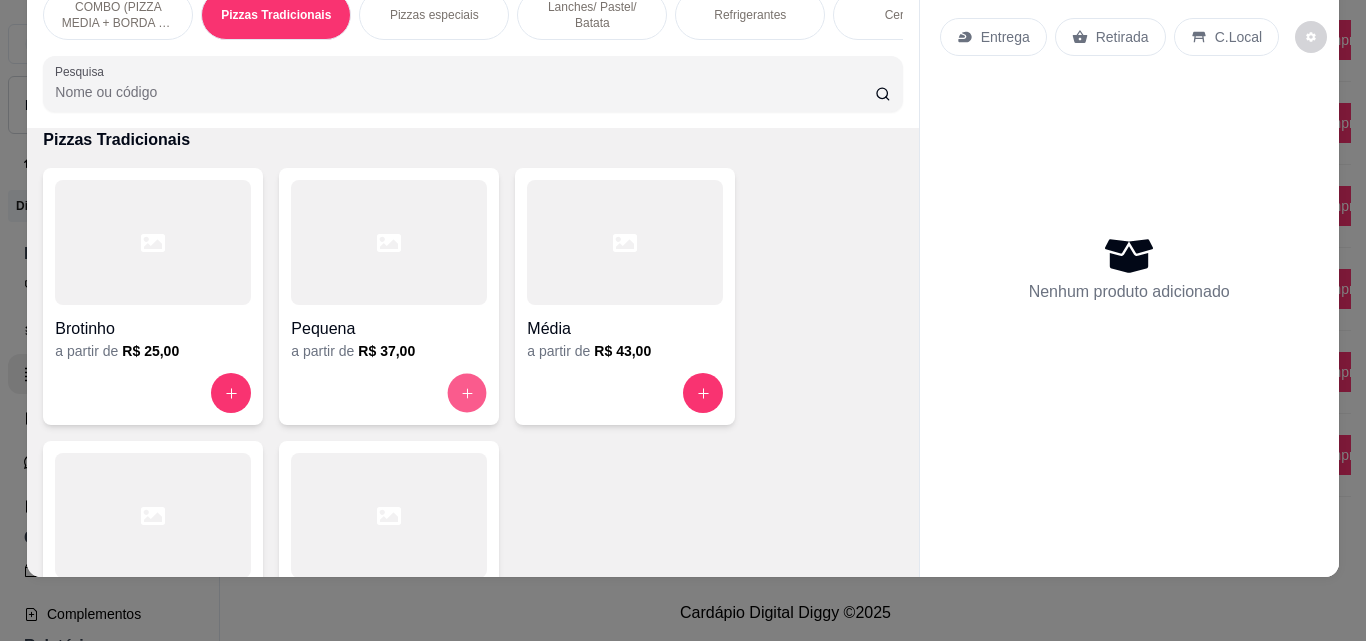 click at bounding box center [467, 393] 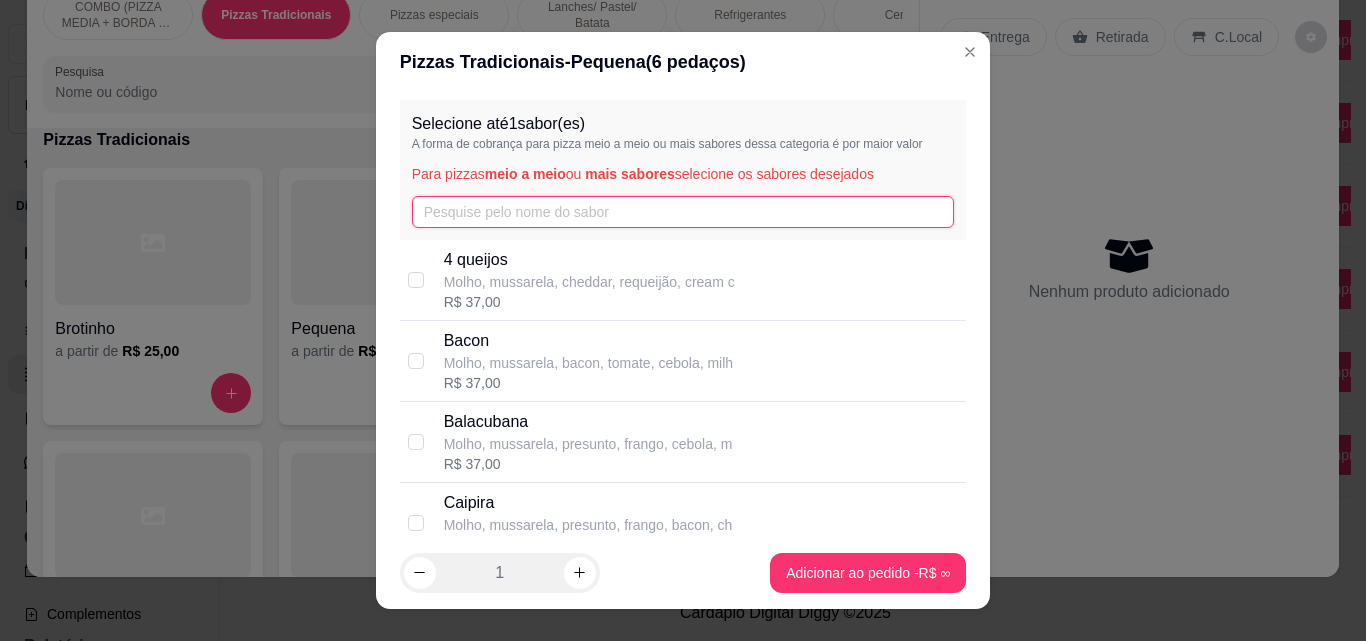 click at bounding box center [683, 212] 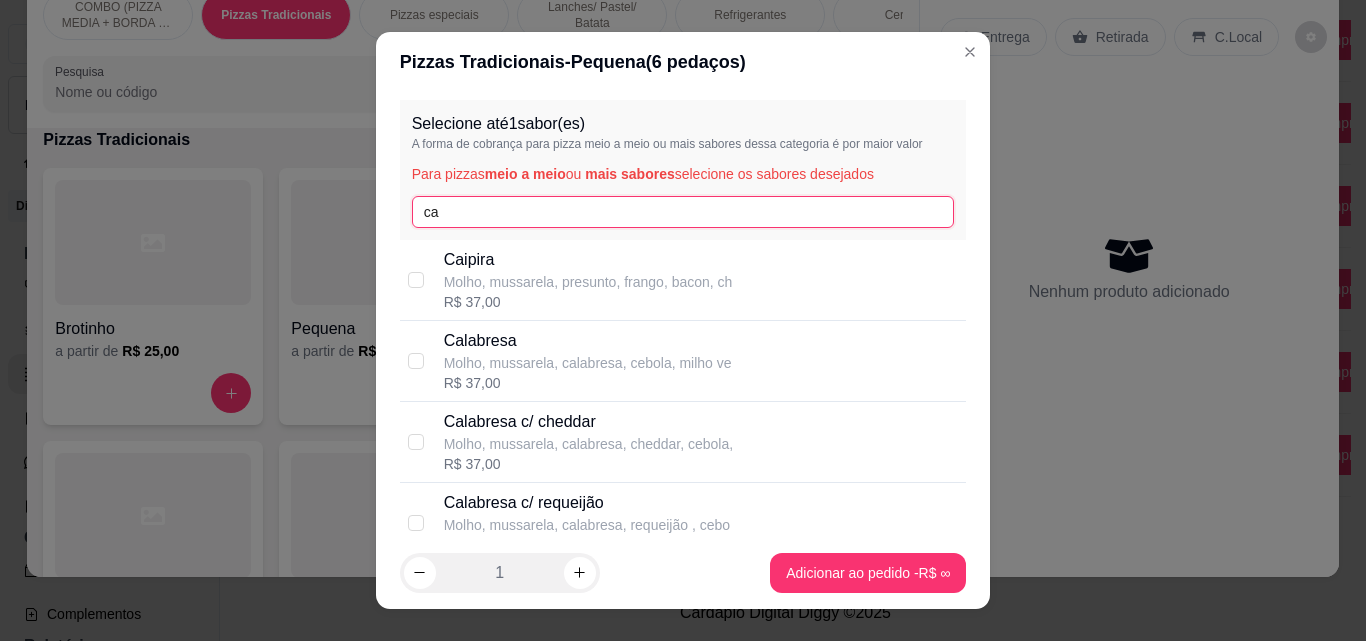 type on "ca" 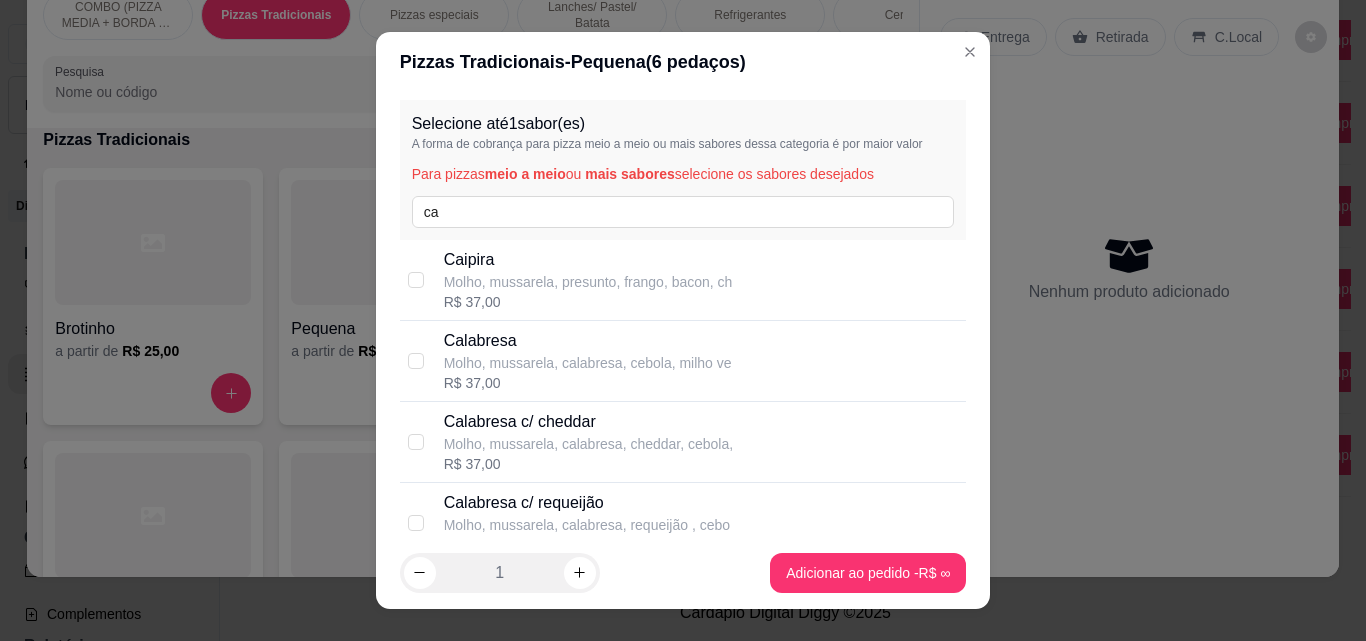 click on "R$ 37,00" at bounding box center [588, 383] 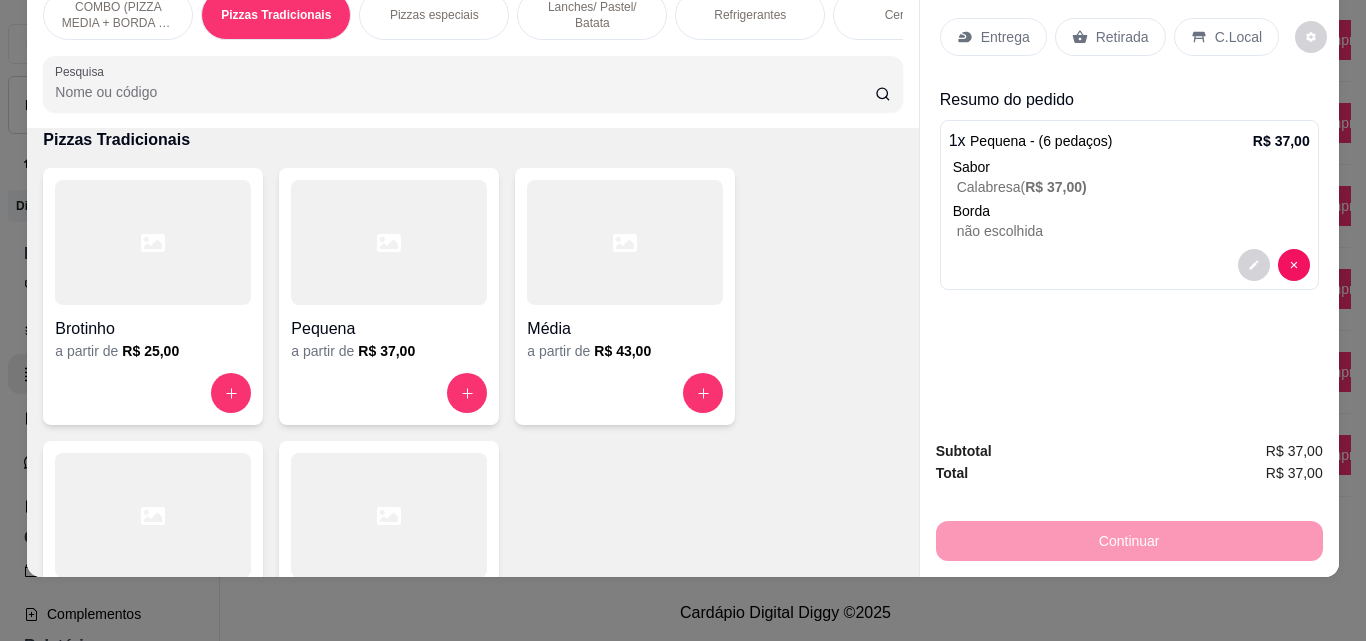 click on "Entrega" at bounding box center (1005, 37) 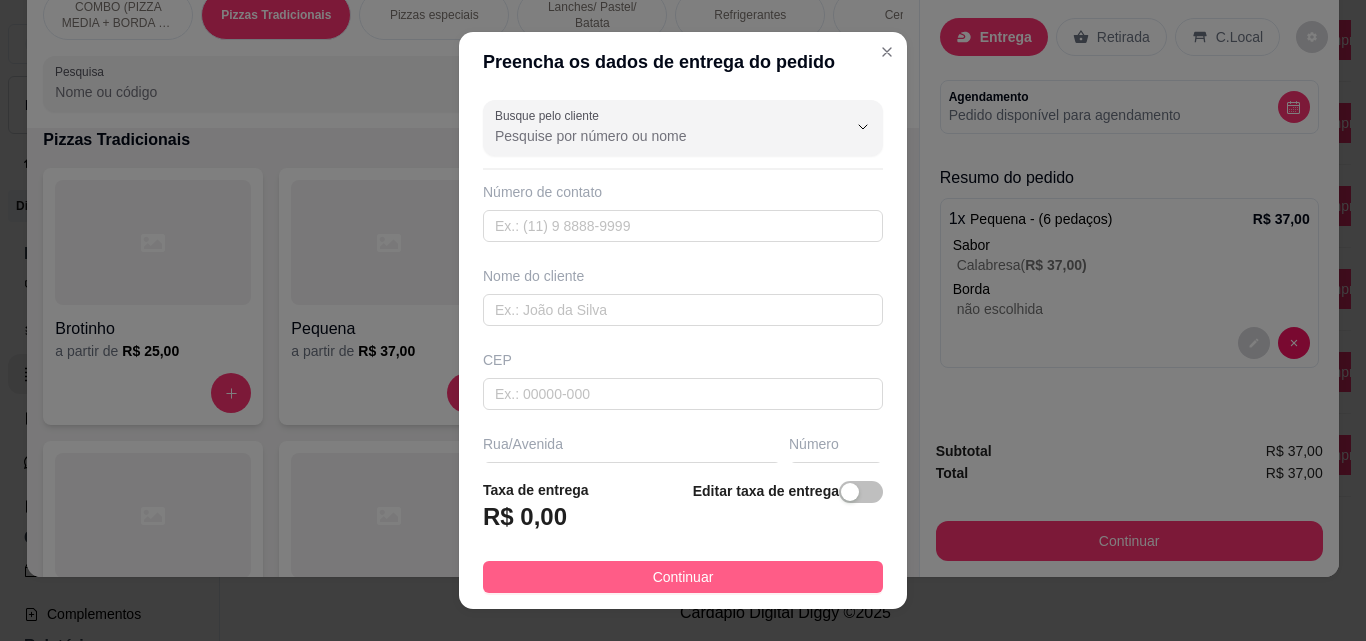 click on "Continuar" at bounding box center (683, 577) 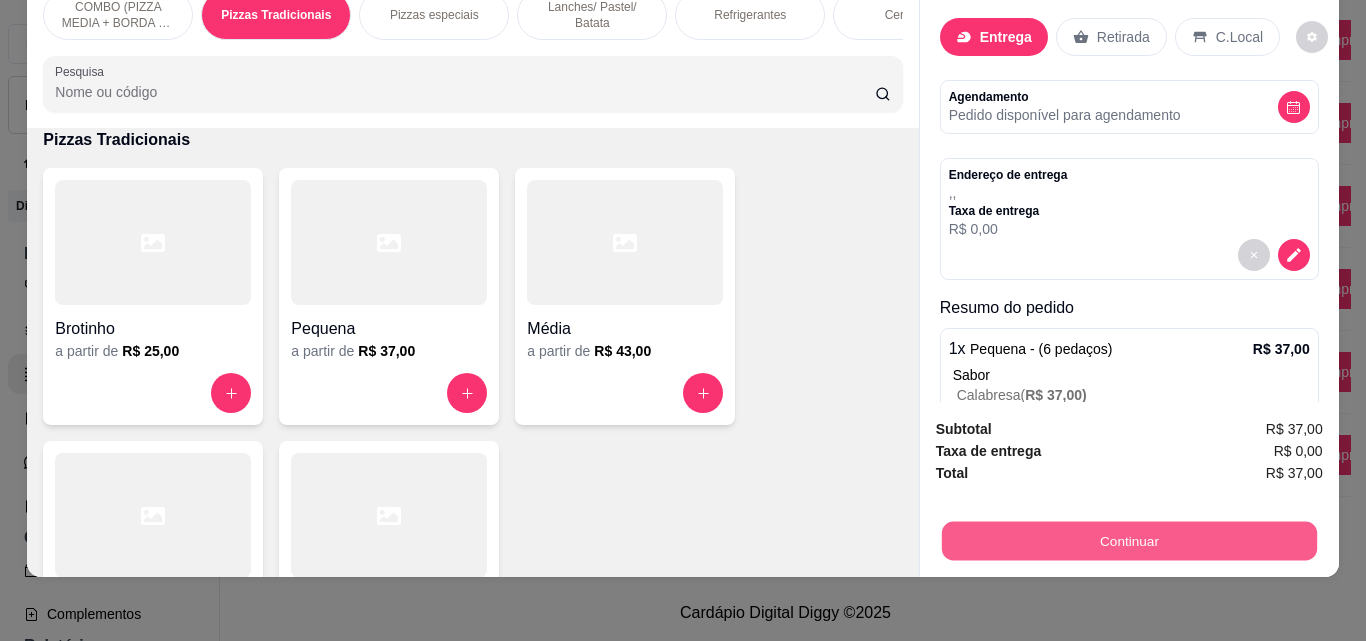 click on "Continuar" at bounding box center [1128, 540] 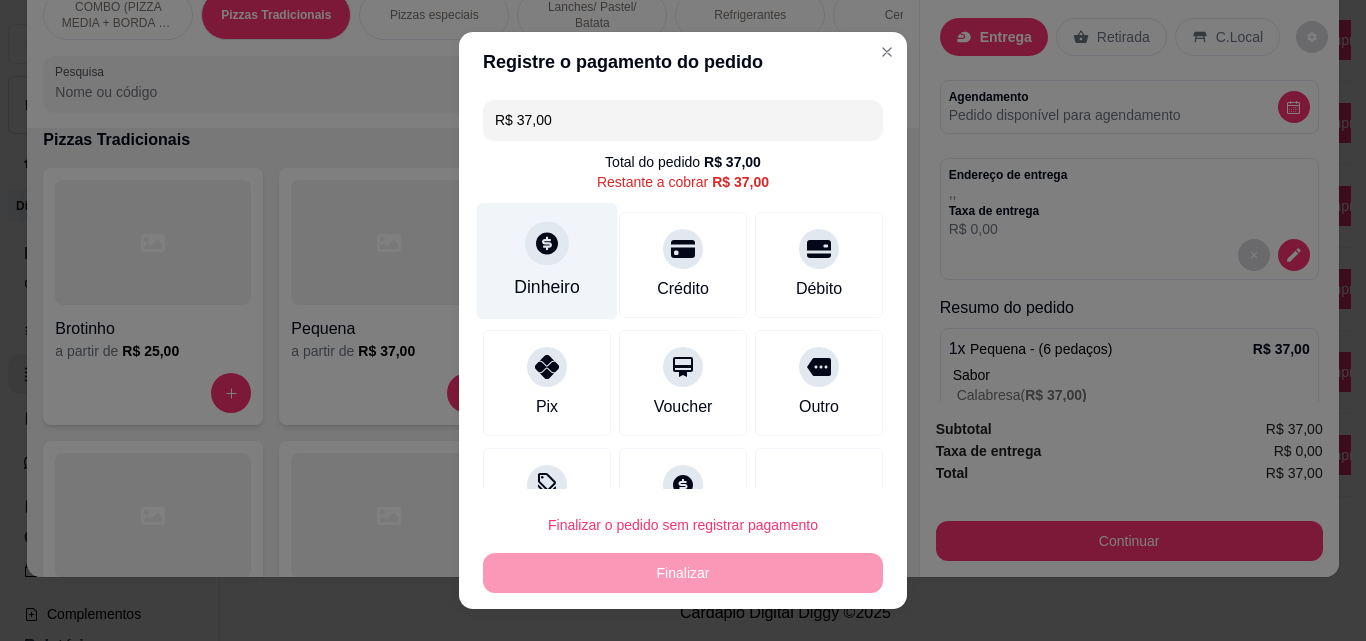click on "Dinheiro" at bounding box center [547, 261] 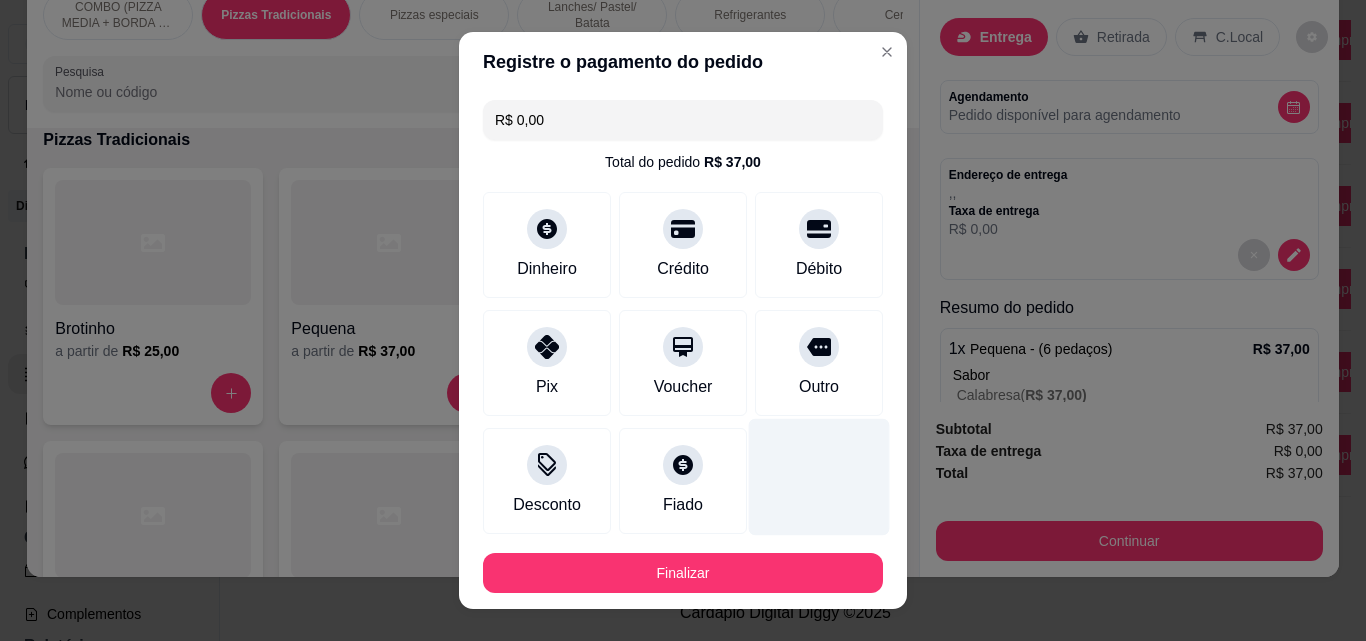 type on "R$ 0,00" 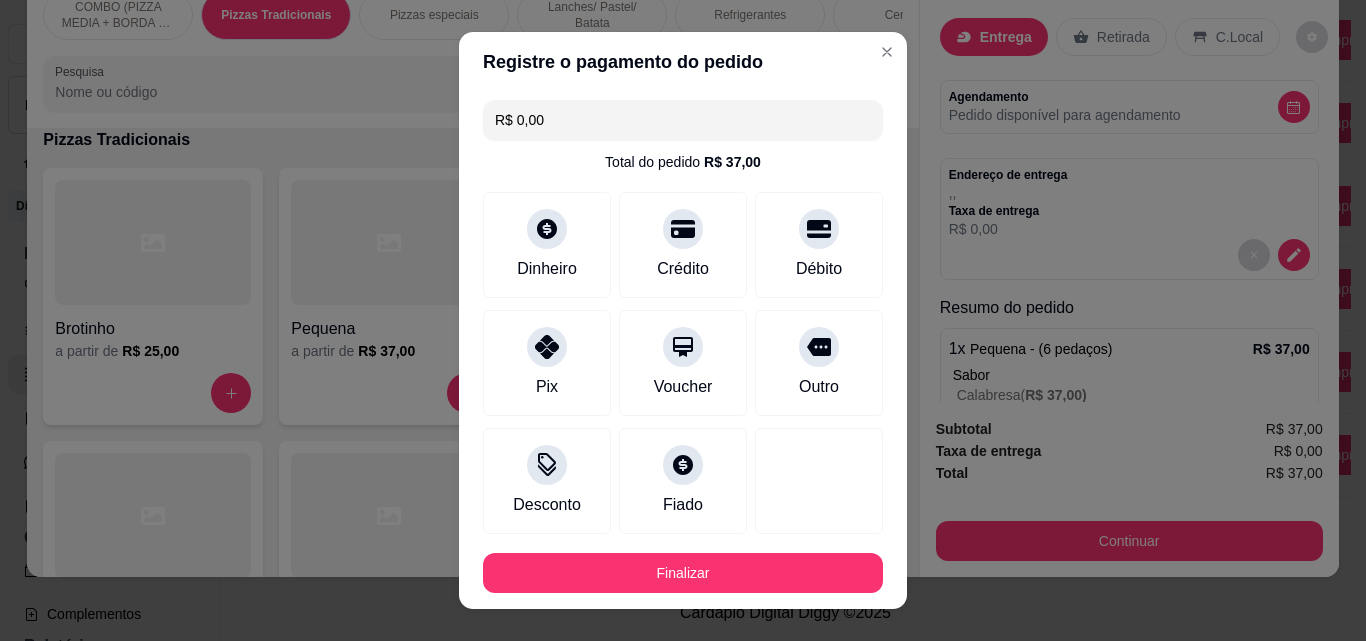 click on "Finalizar" at bounding box center [683, 573] 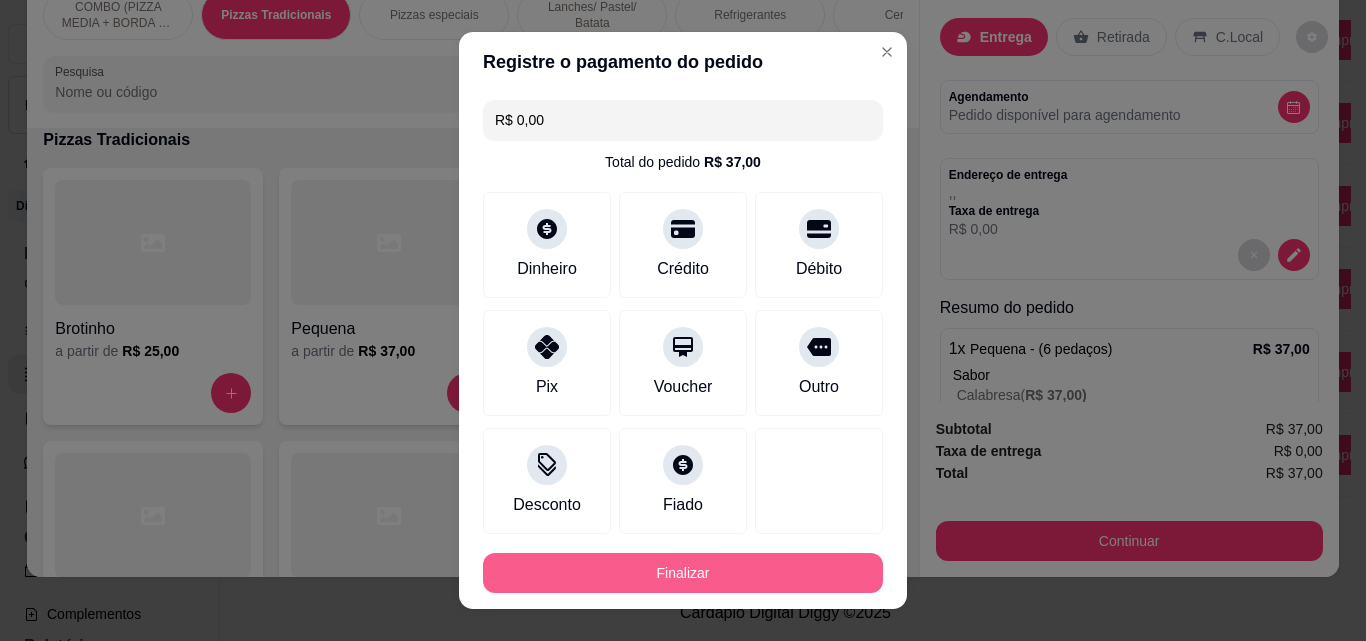 click on "Finalizar" at bounding box center (683, 573) 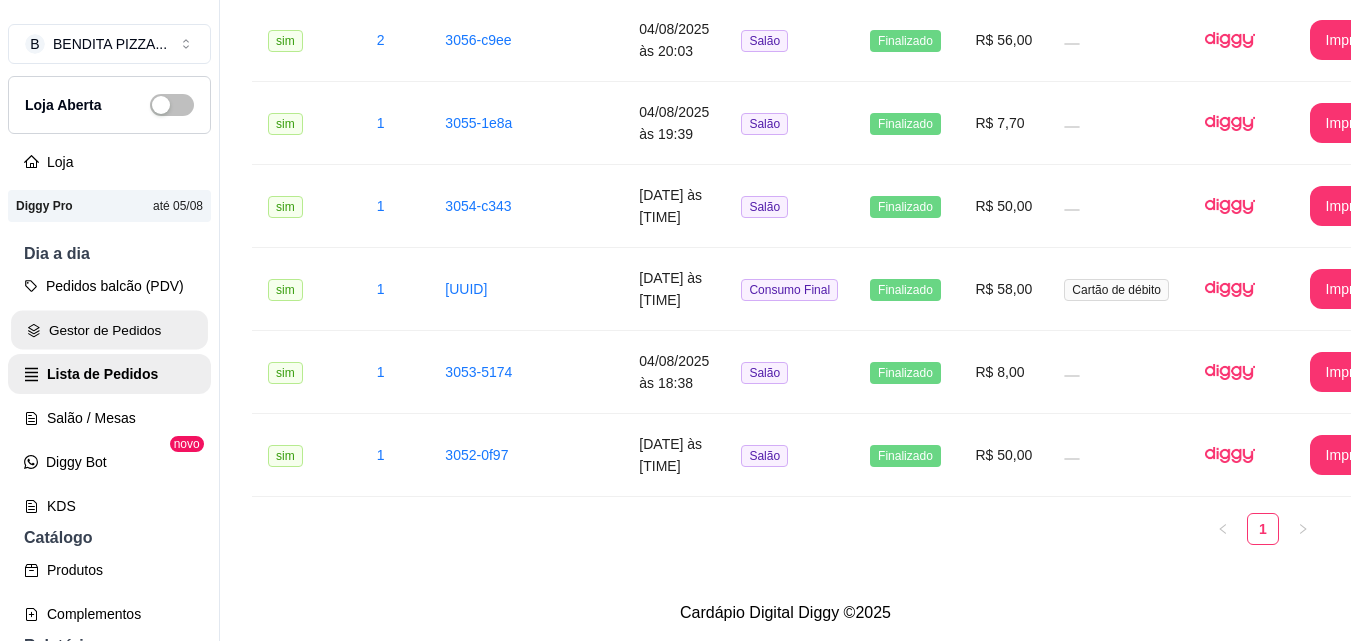 click on "Gestor de Pedidos" at bounding box center (109, 330) 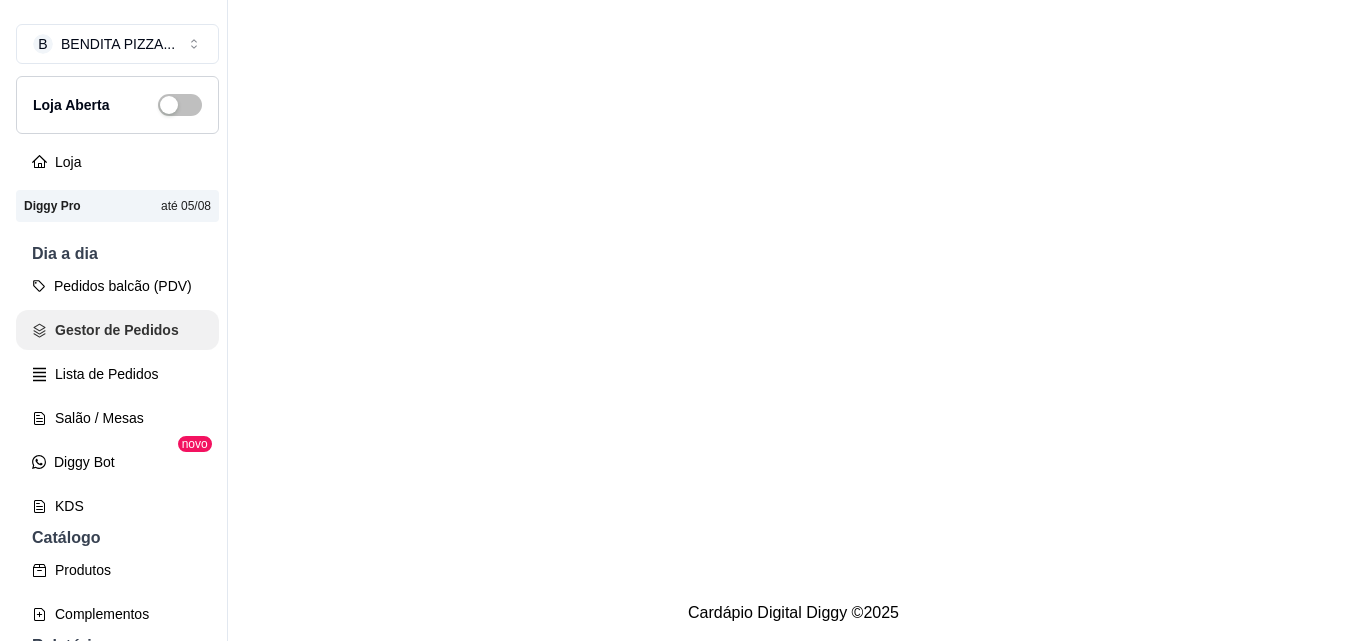 scroll, scrollTop: 0, scrollLeft: 0, axis: both 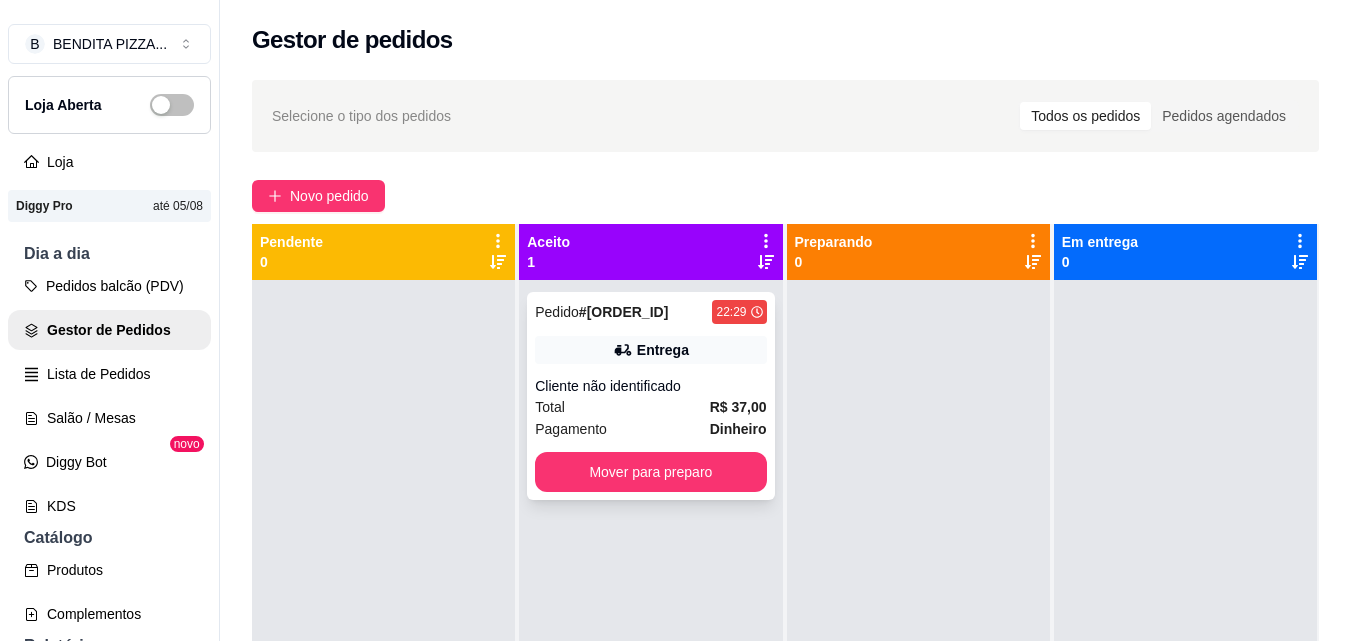 click on "Pagamento Dinheiro" at bounding box center [650, 429] 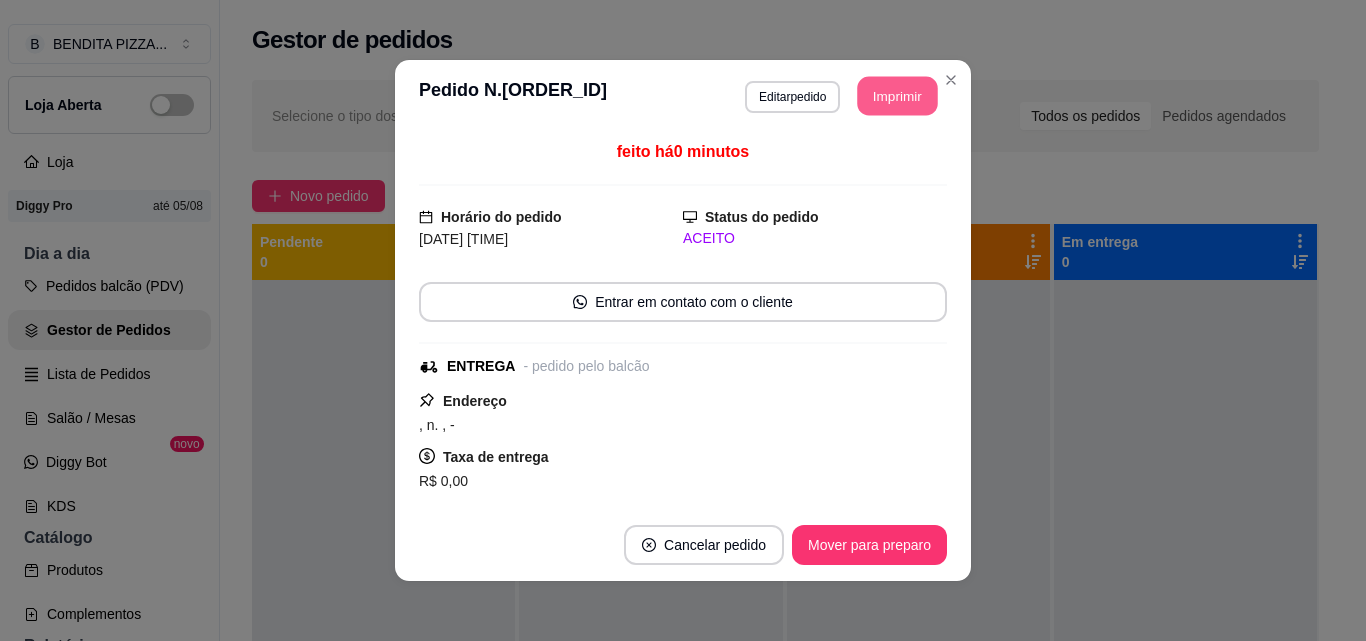 click on "Imprimir" at bounding box center (898, 96) 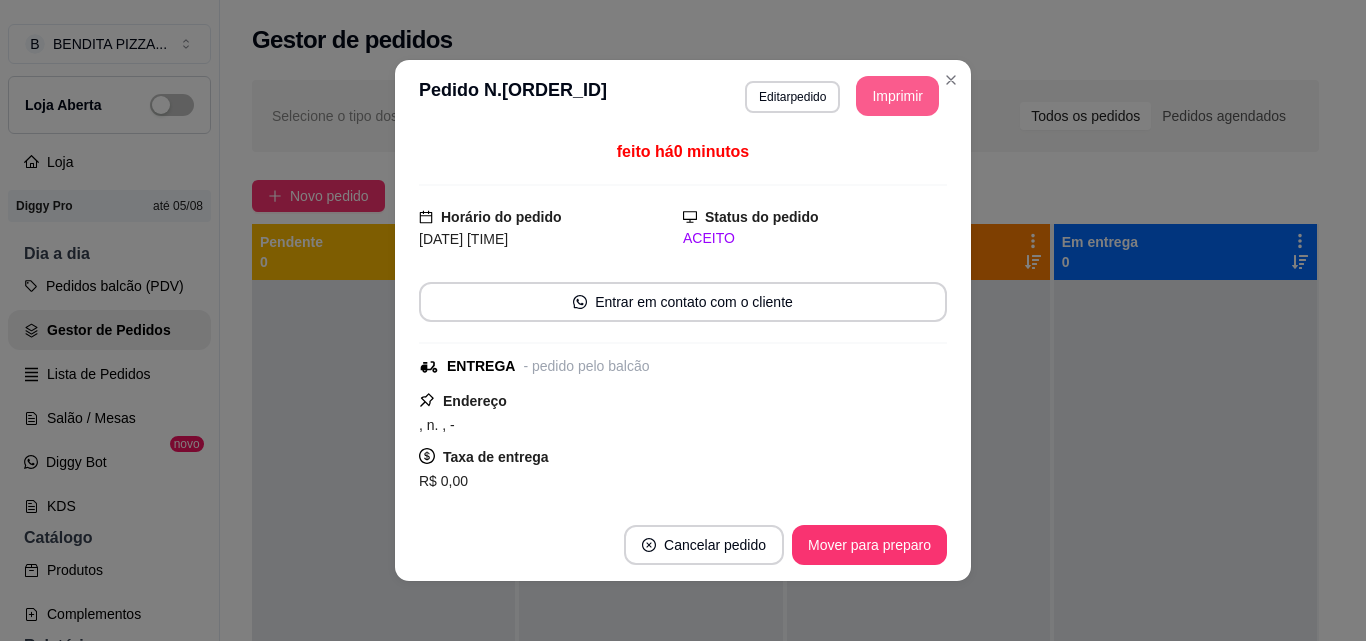 scroll, scrollTop: 0, scrollLeft: 0, axis: both 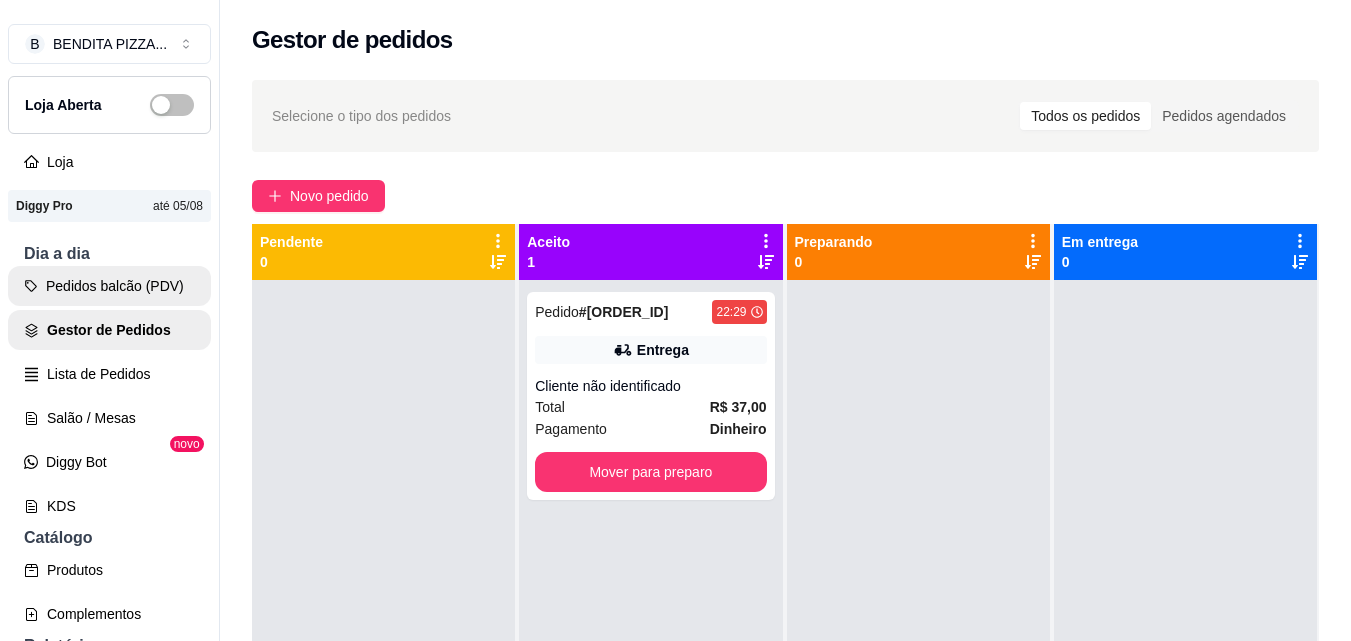 click on "Pedidos balcão (PDV)" at bounding box center [109, 286] 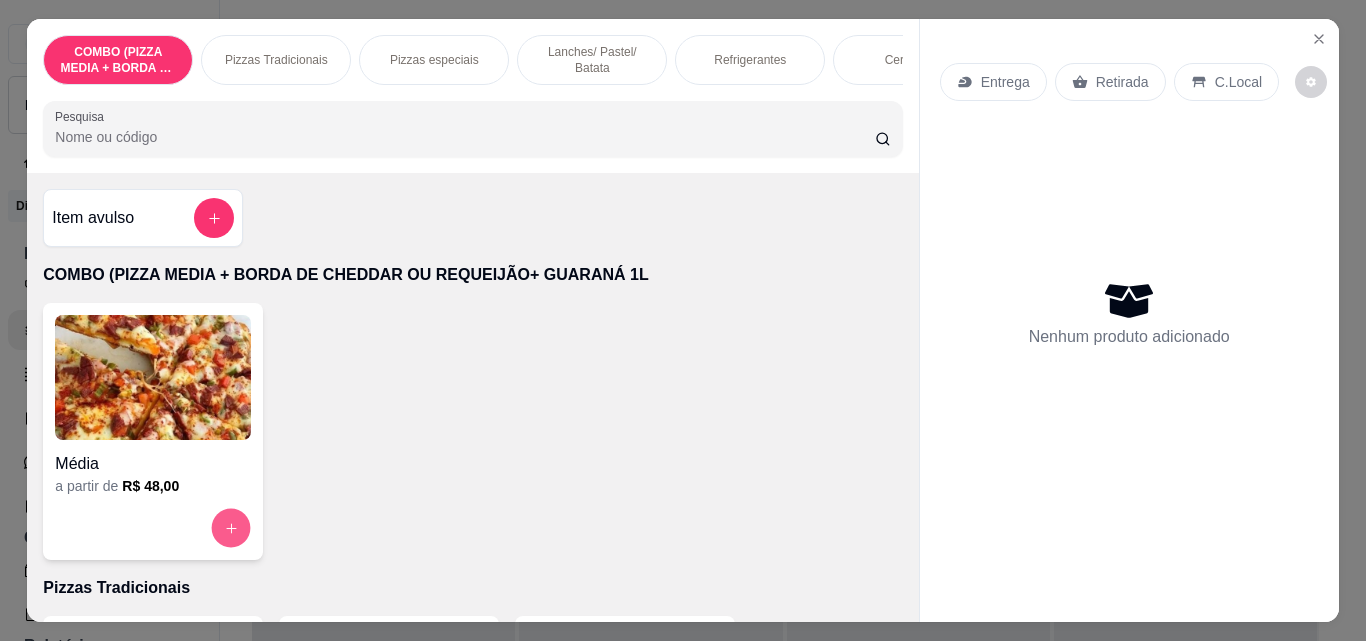 click at bounding box center (231, 528) 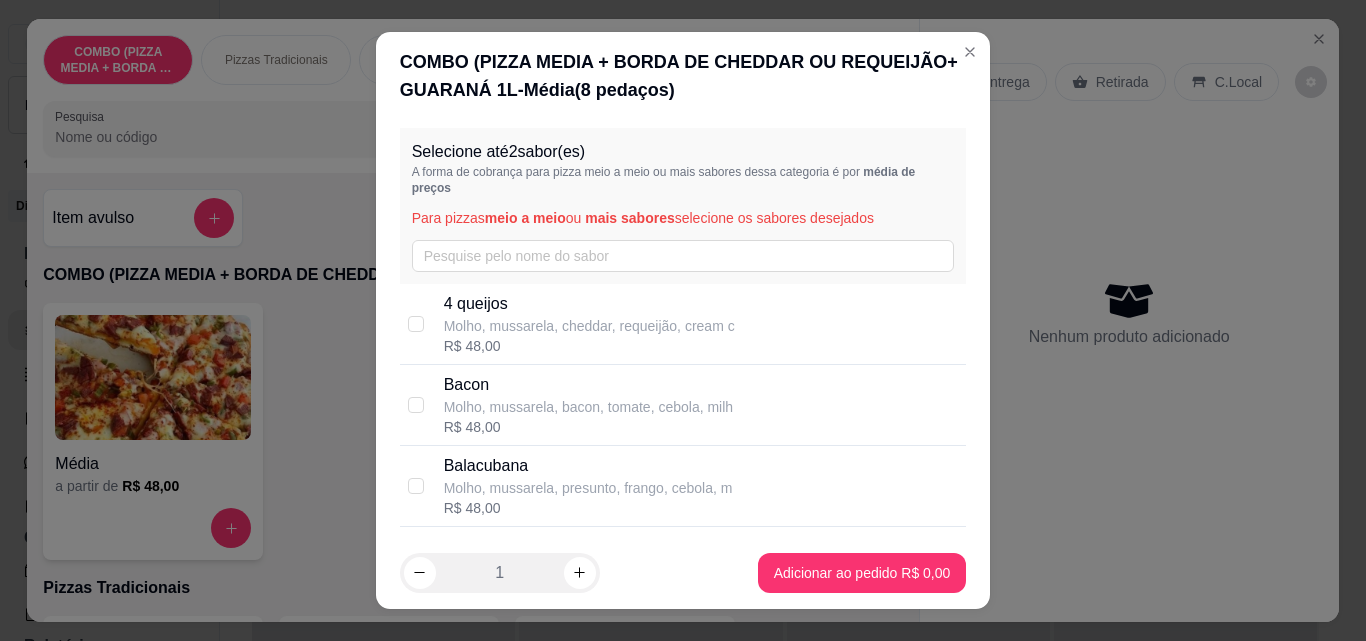 click on "Selecione até  2  sabor(es) A forma de cobrança para pizza meio a meio ou mais sabores dessa categoria é por   média de preços Para pizzas  meio a meio  ou   mais sabores  selecione os sabores desejados" at bounding box center (683, 206) 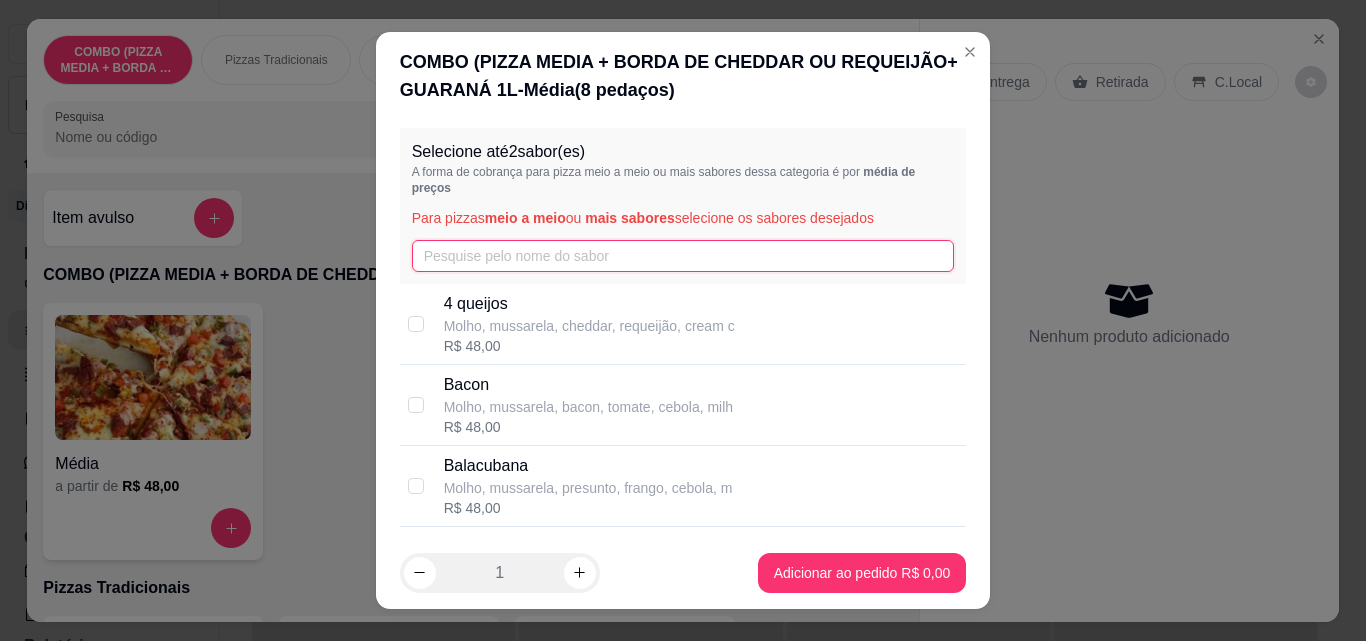 click at bounding box center (683, 256) 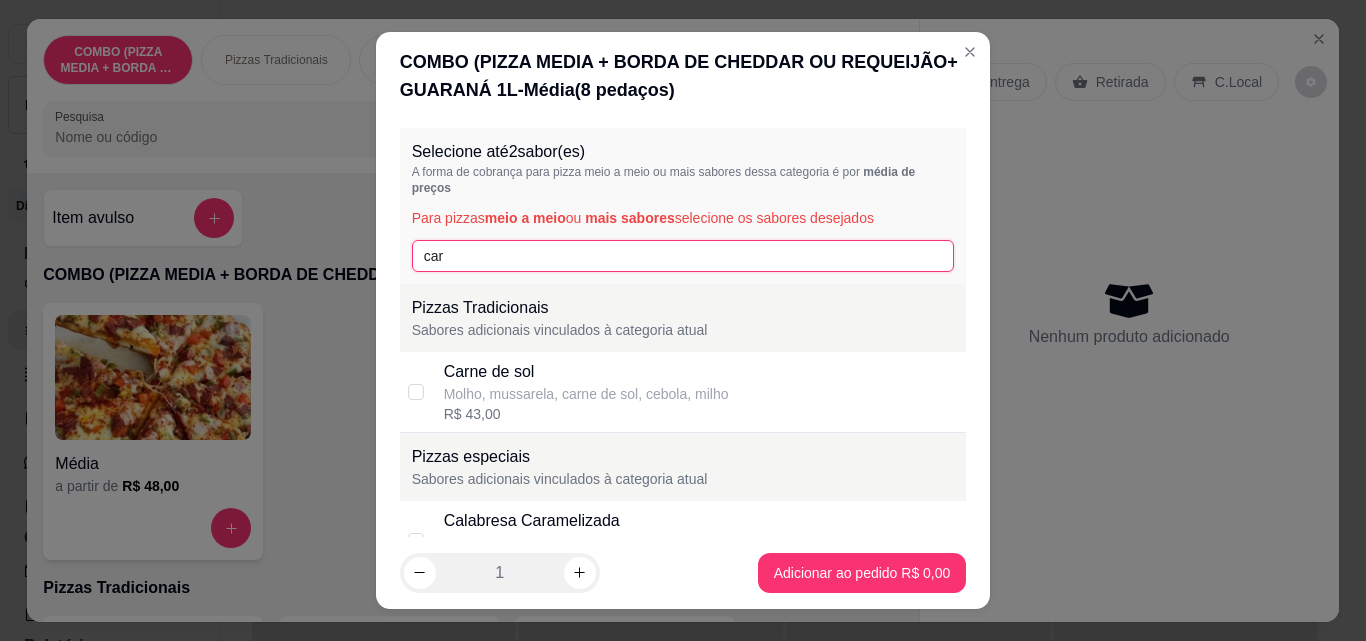 type on "car" 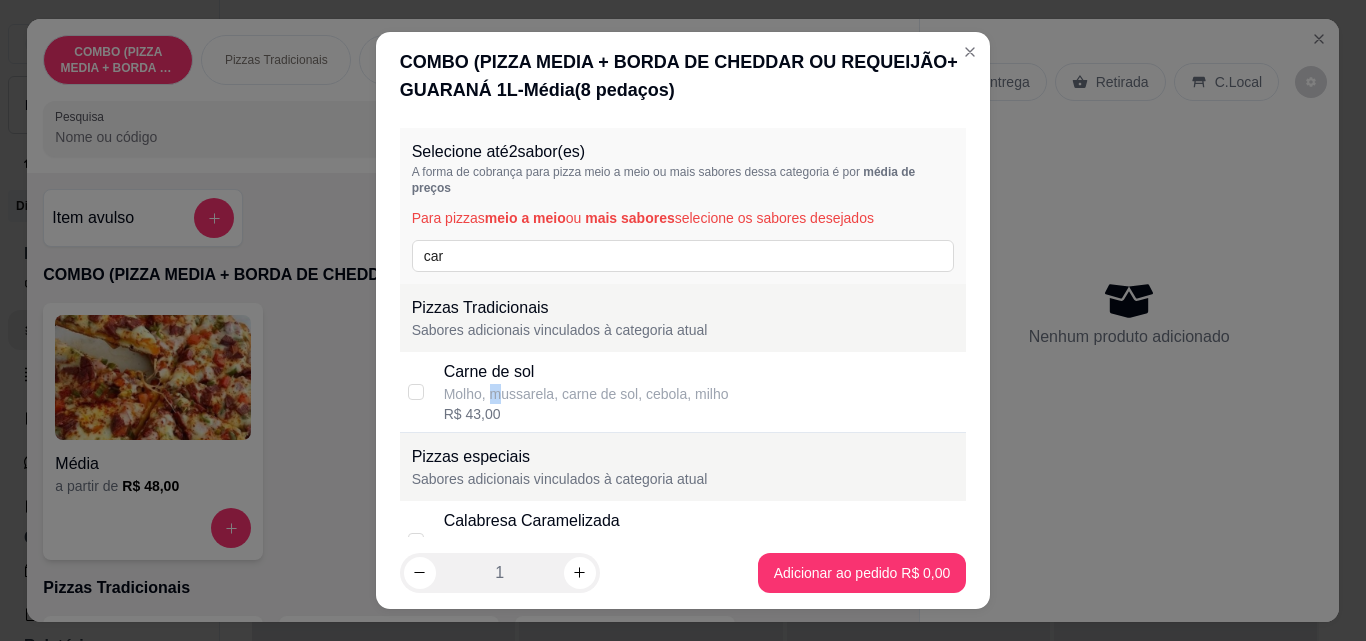 click on "Molho, mussarela, carne de sol, cebola, milho" at bounding box center [586, 394] 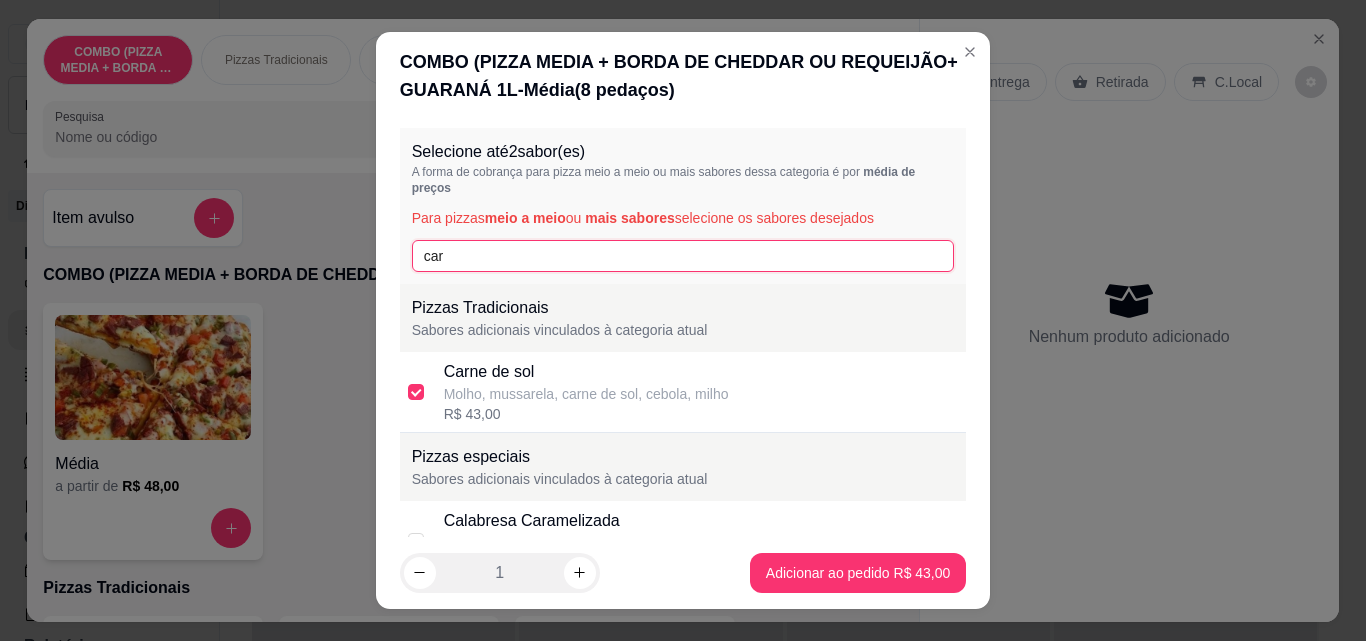 click on "car" at bounding box center (683, 256) 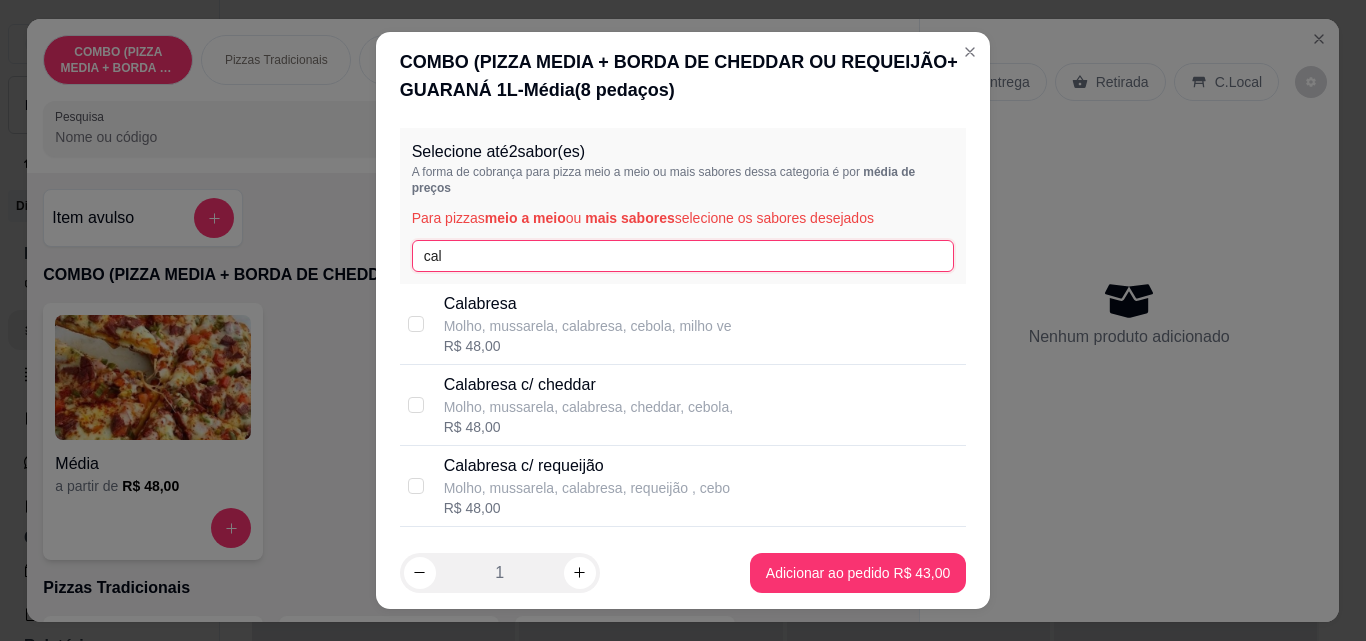 type on "cal" 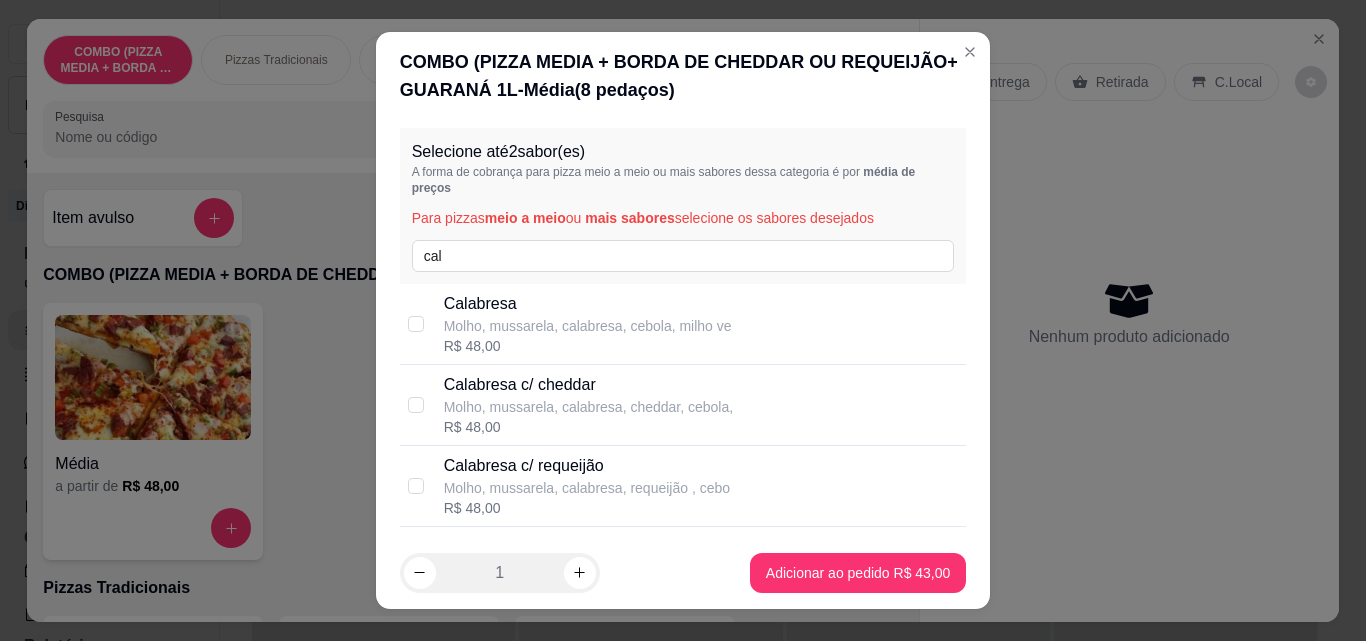 click on "Calabresa" at bounding box center (588, 304) 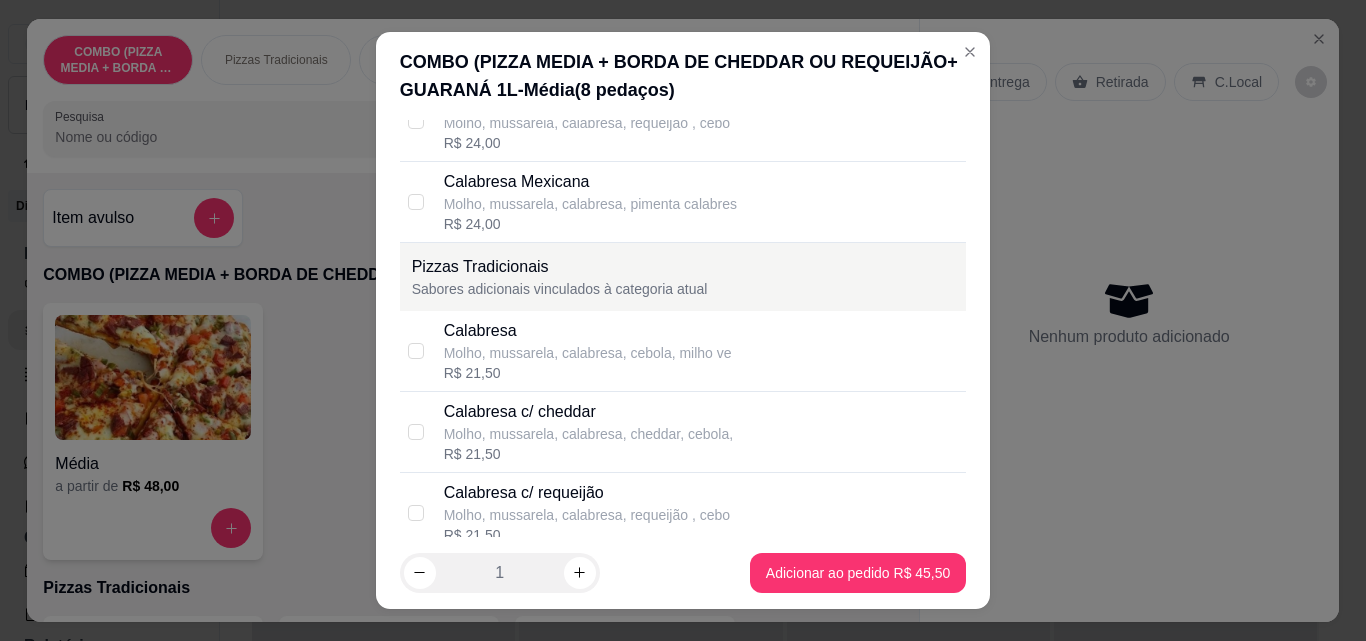 scroll, scrollTop: 1056, scrollLeft: 0, axis: vertical 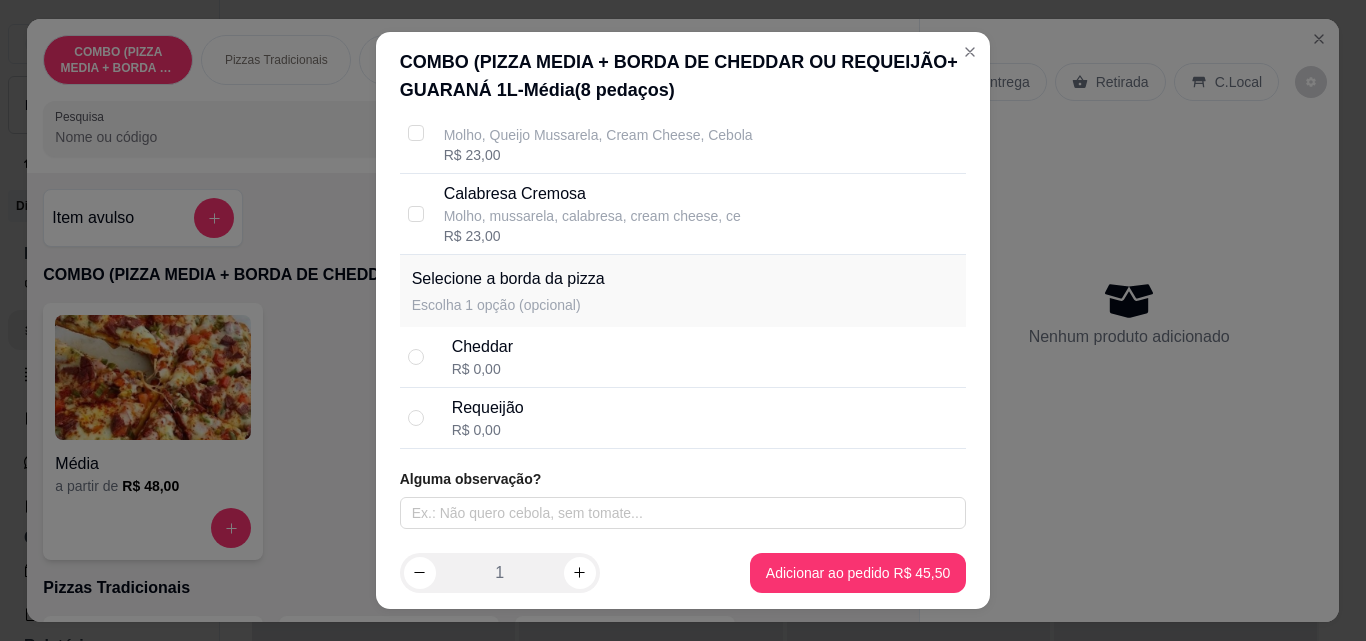 click on "Cheddar  R$ 0,00" at bounding box center (705, 357) 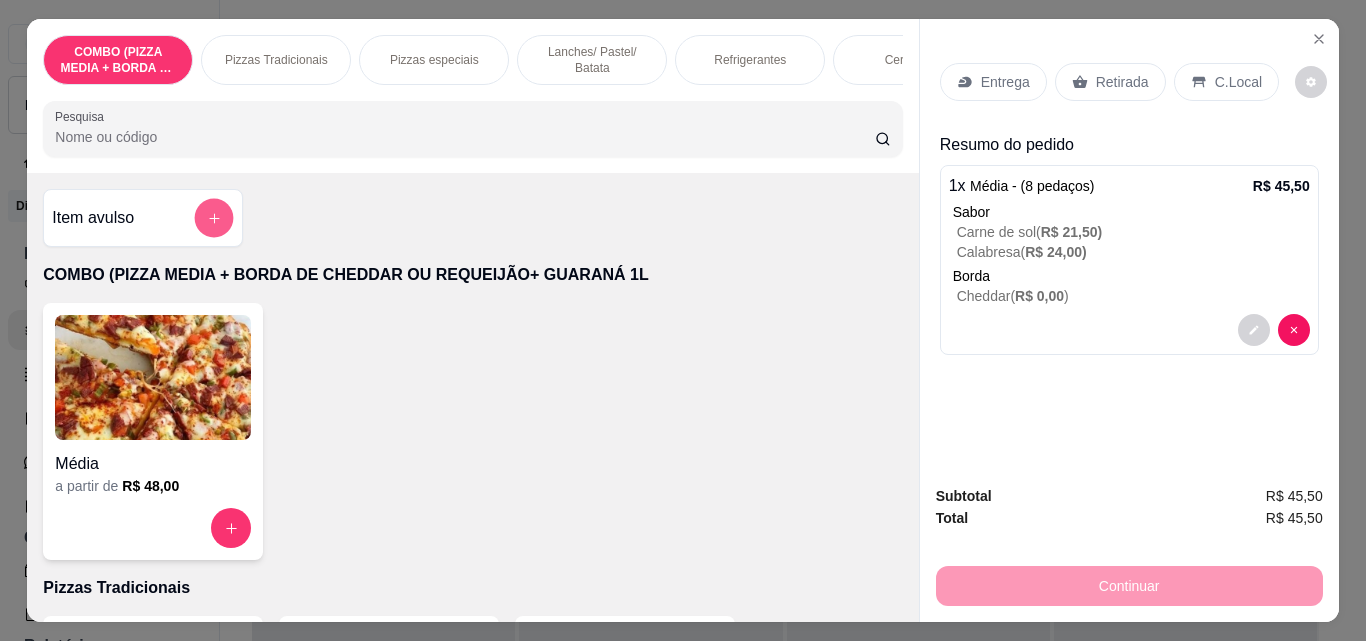 click at bounding box center (214, 218) 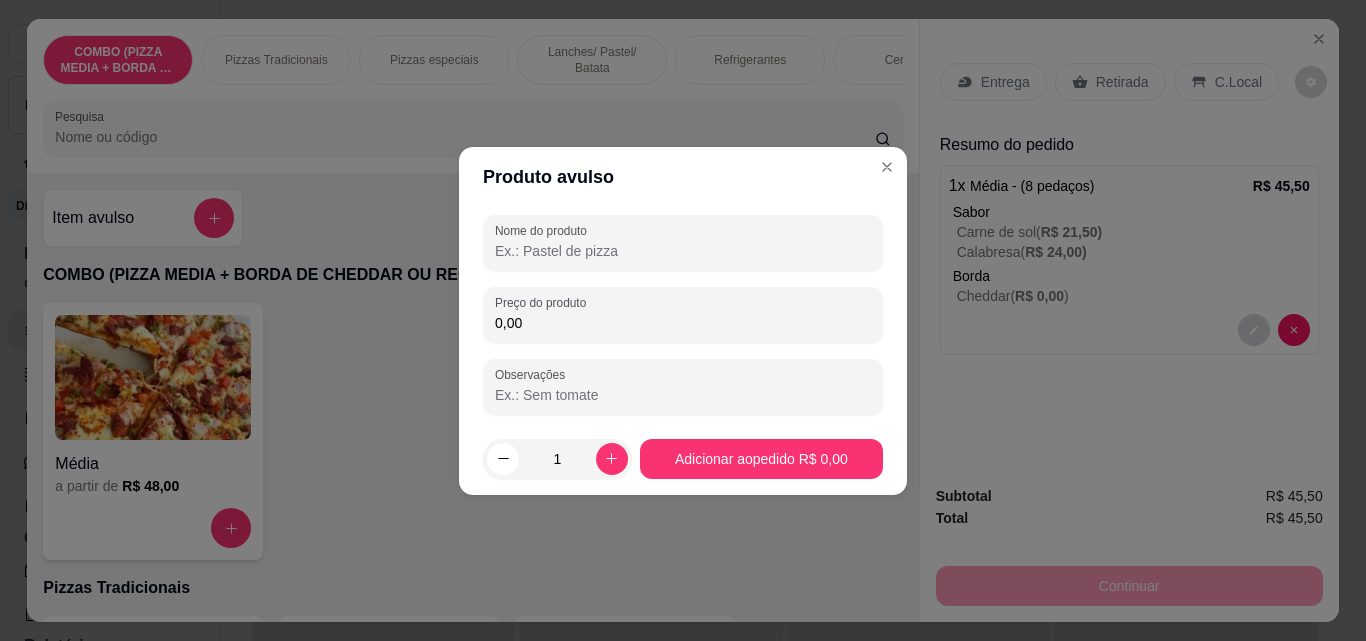 click on "0,00" at bounding box center (683, 323) 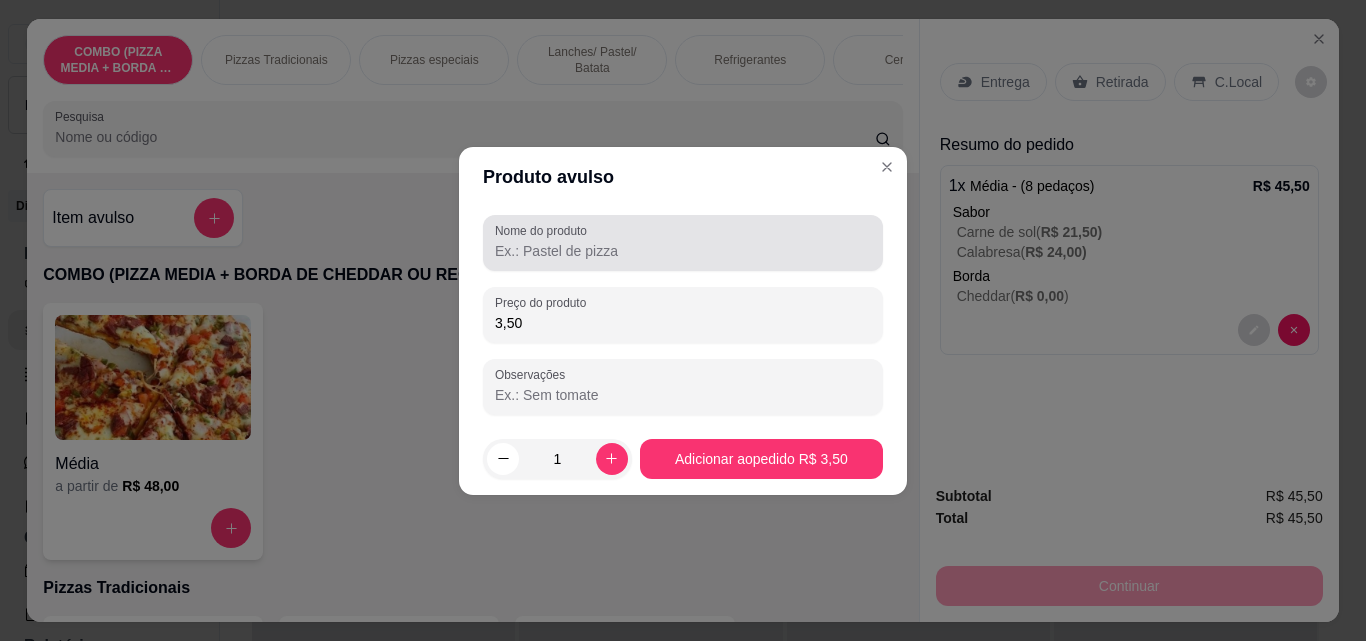 type on "3,50" 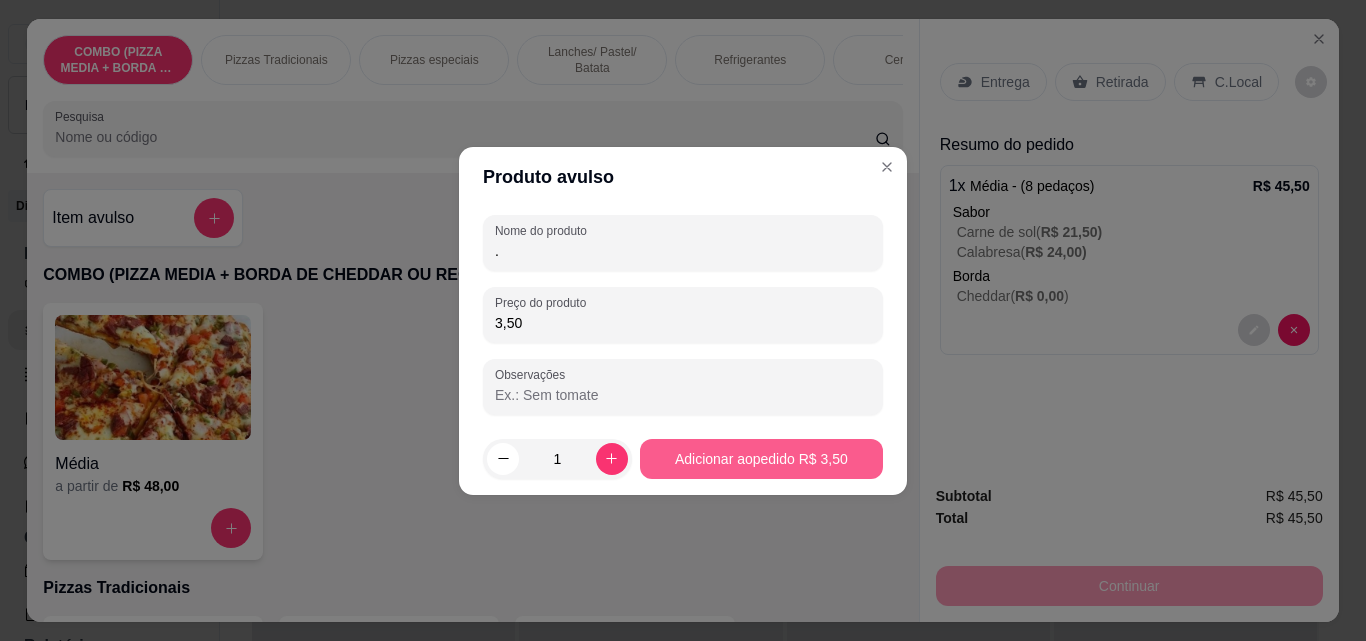 type on "." 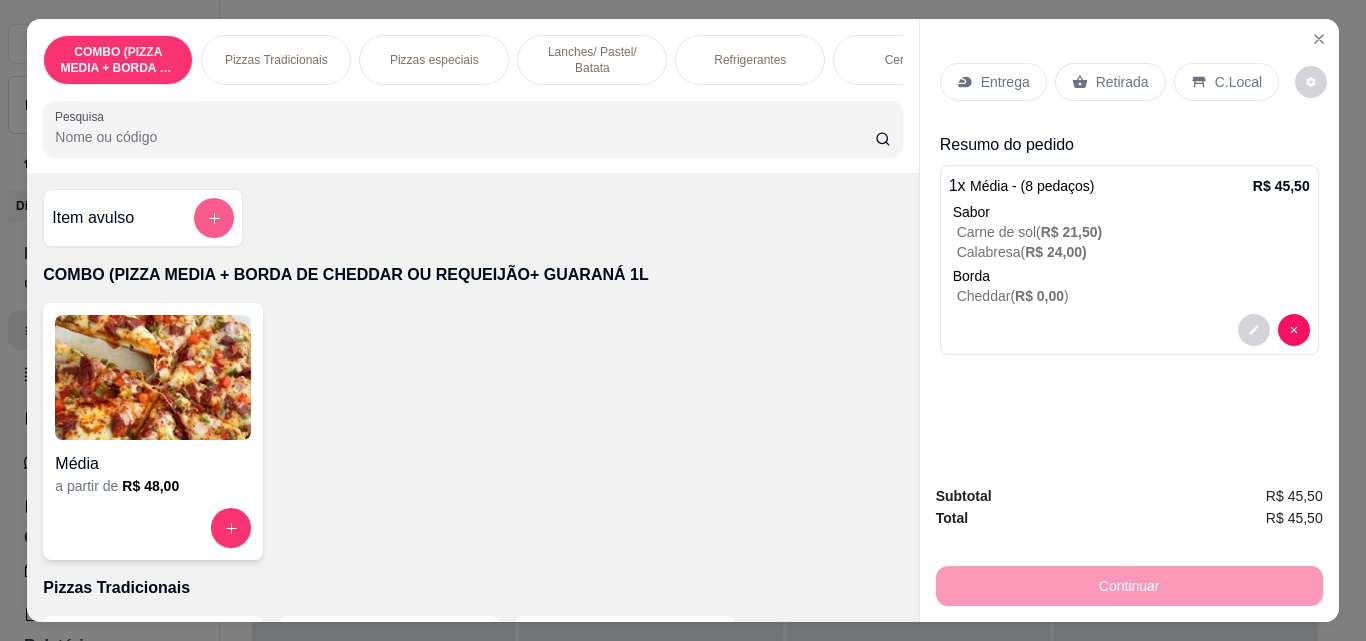 click 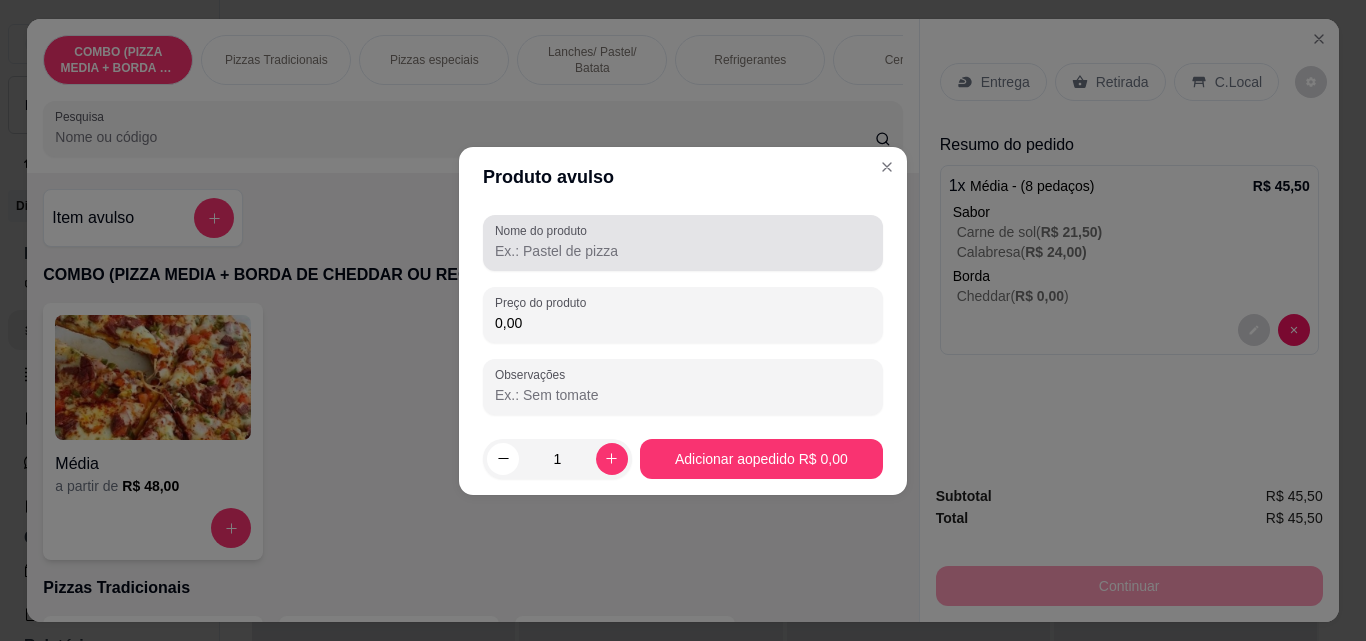 click on "Nome do produto" at bounding box center (683, 243) 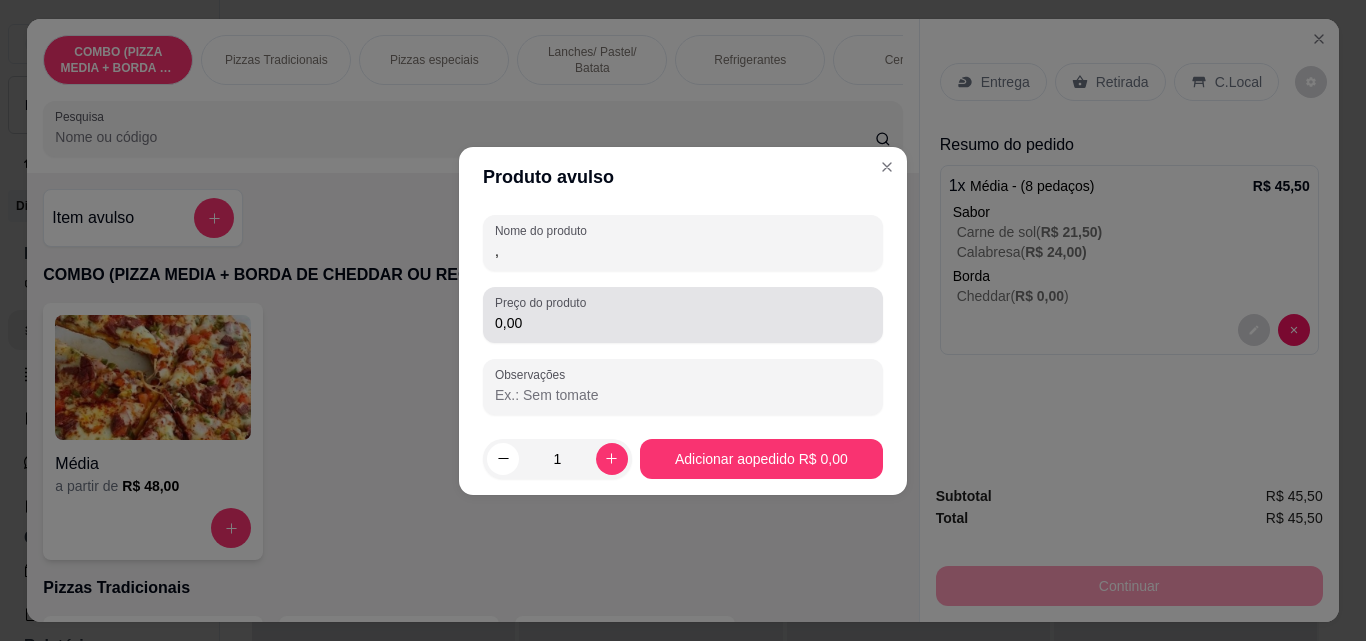 type on "," 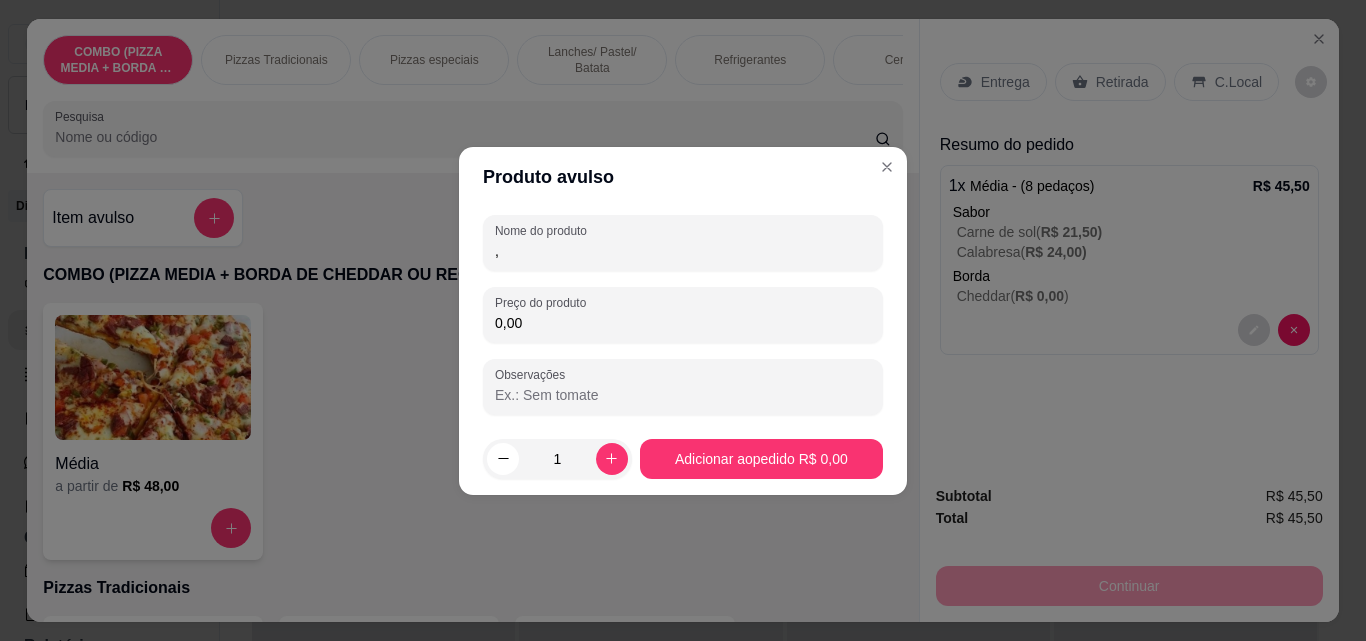 click on "0,00" at bounding box center [683, 323] 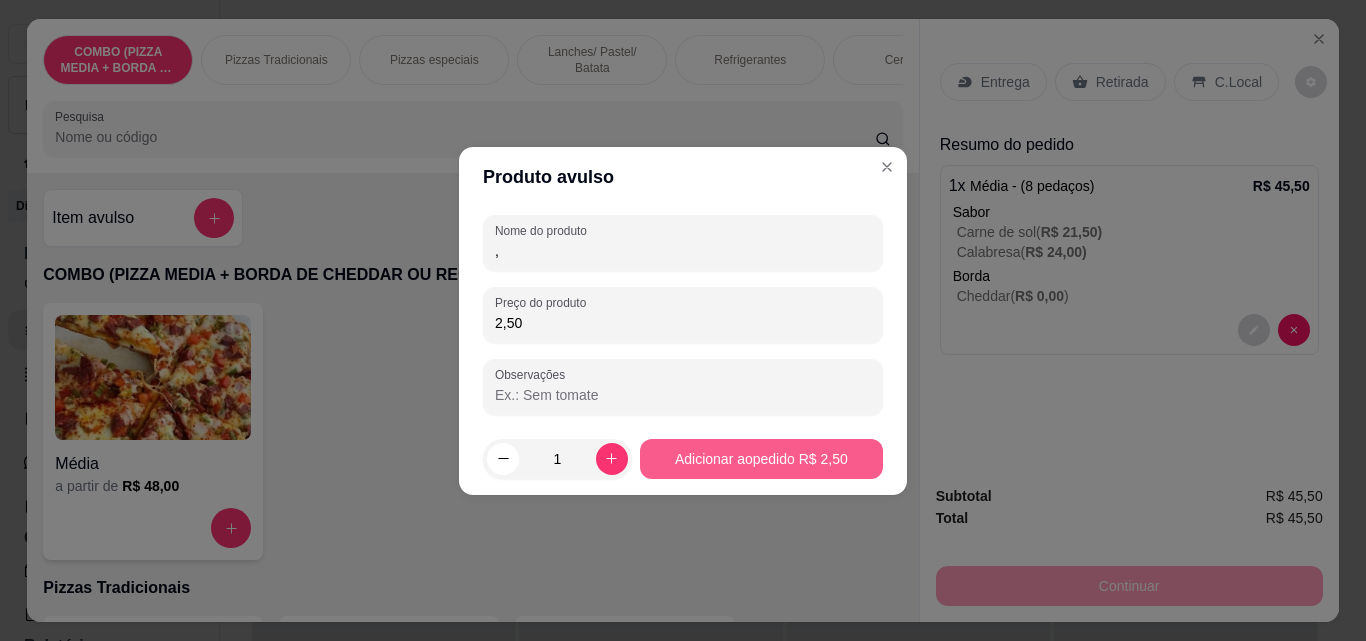 type on "2,50" 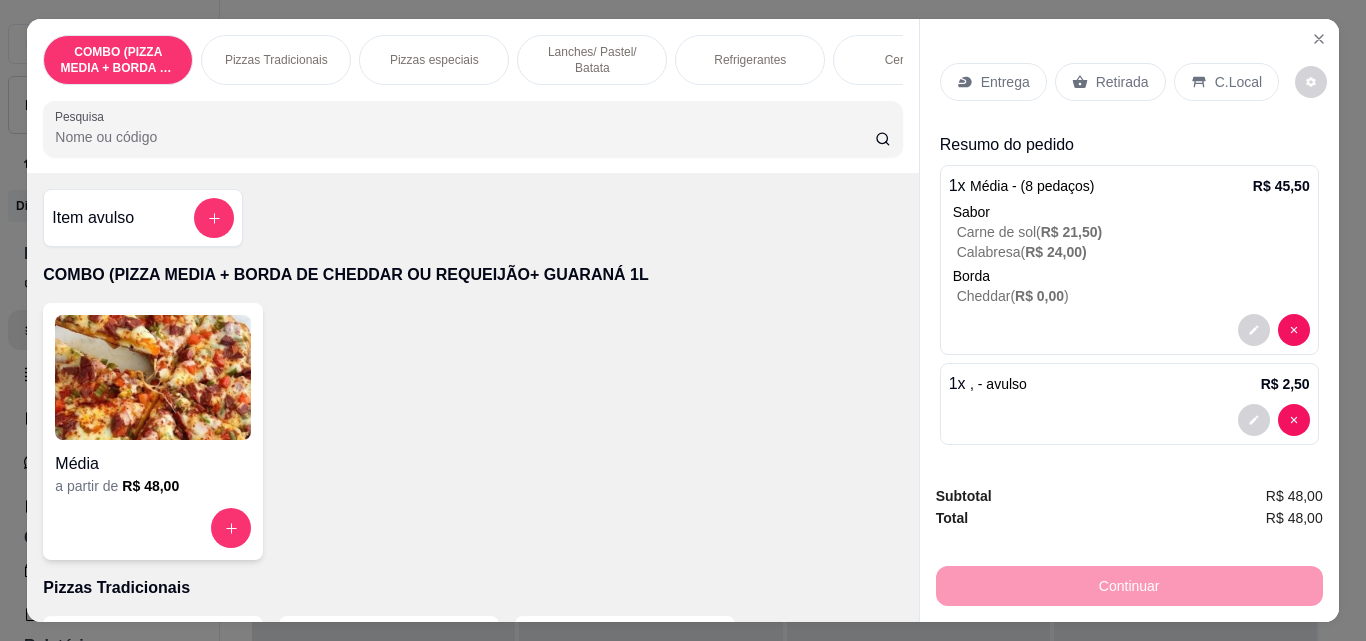click on "Entrega Retirada C.Local" at bounding box center (1129, 82) 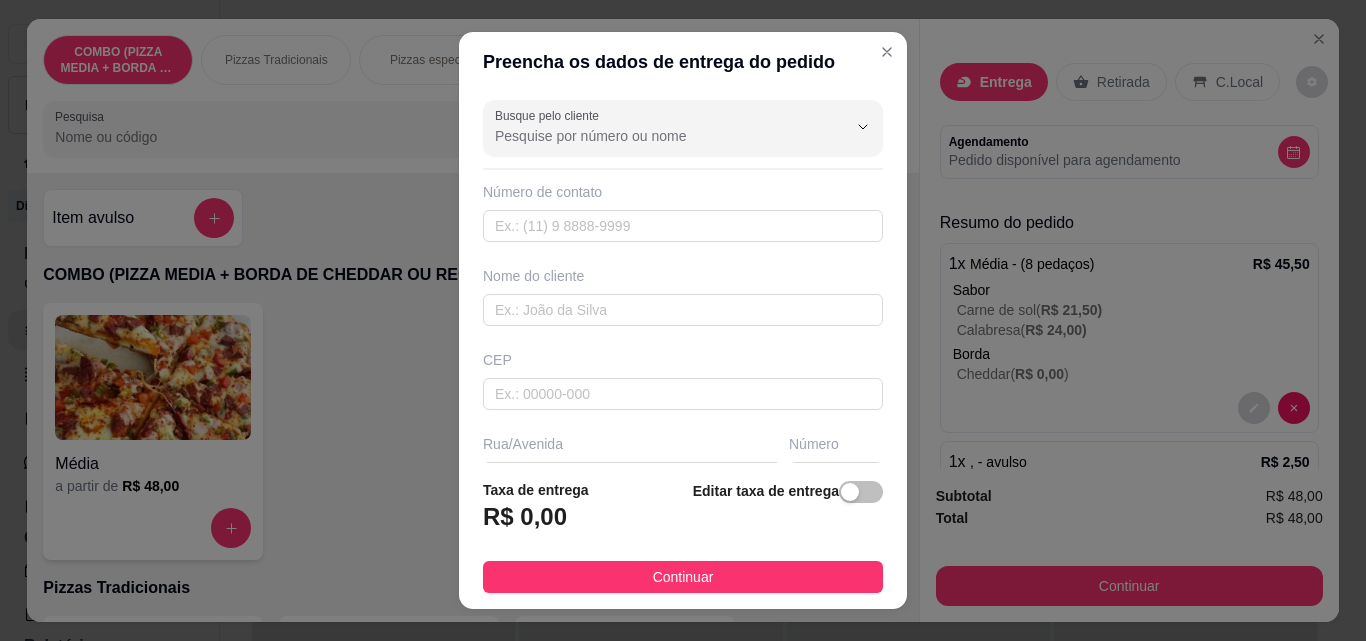 drag, startPoint x: 787, startPoint y: 574, endPoint x: 1035, endPoint y: 574, distance: 248 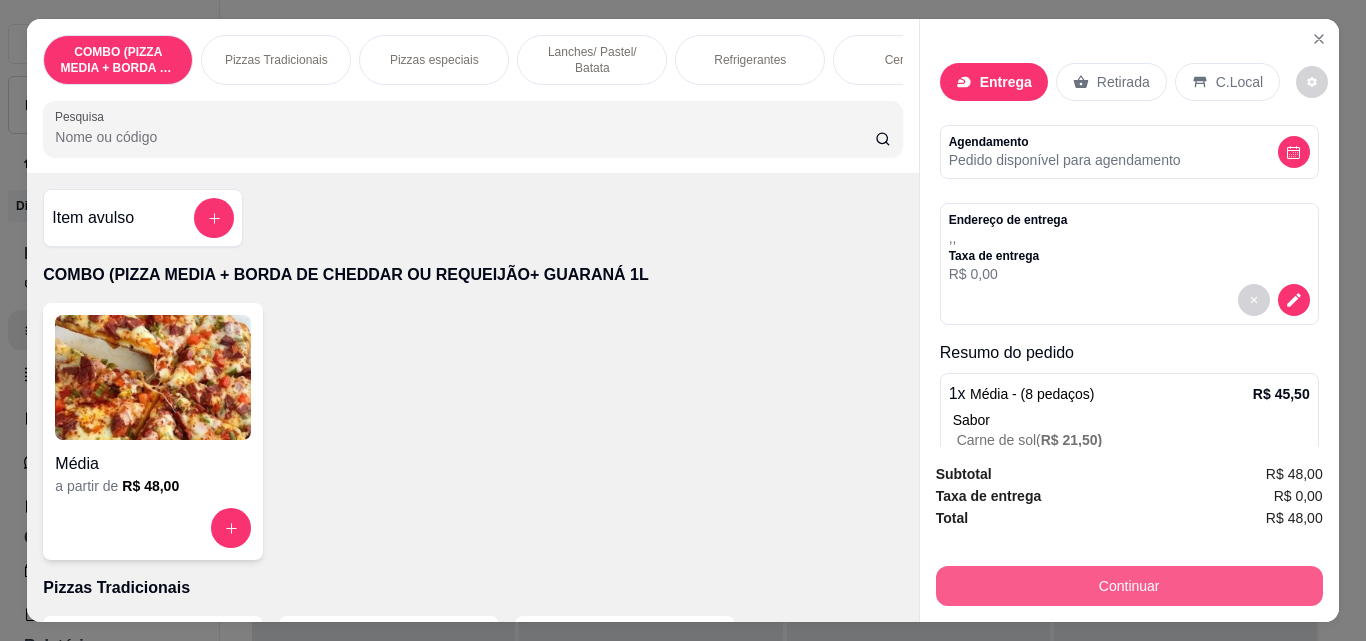 click on "Continuar" at bounding box center (1129, 586) 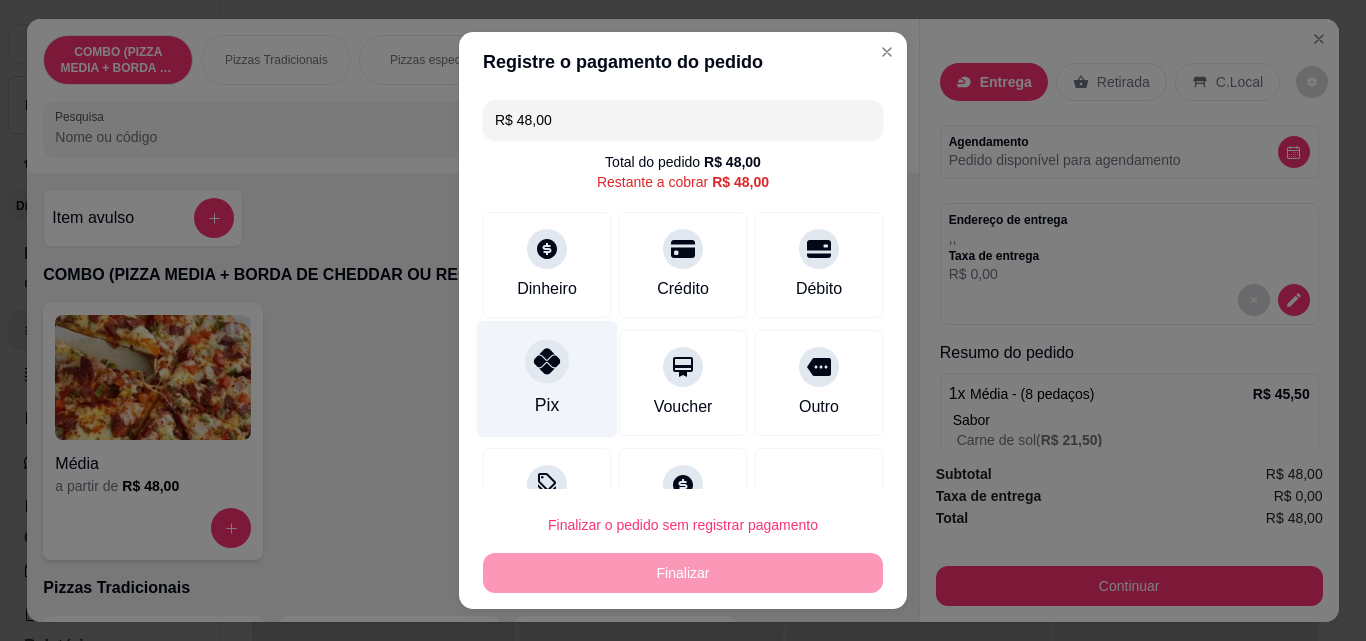 click 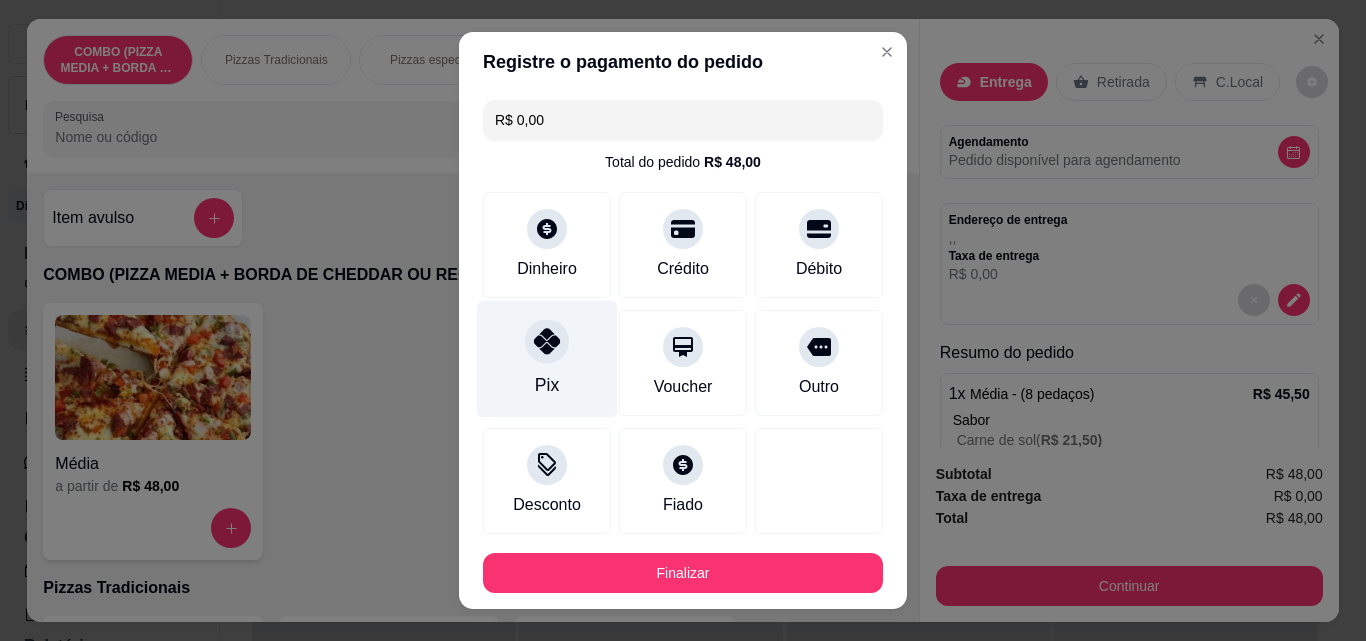 type on "R$ 0,00" 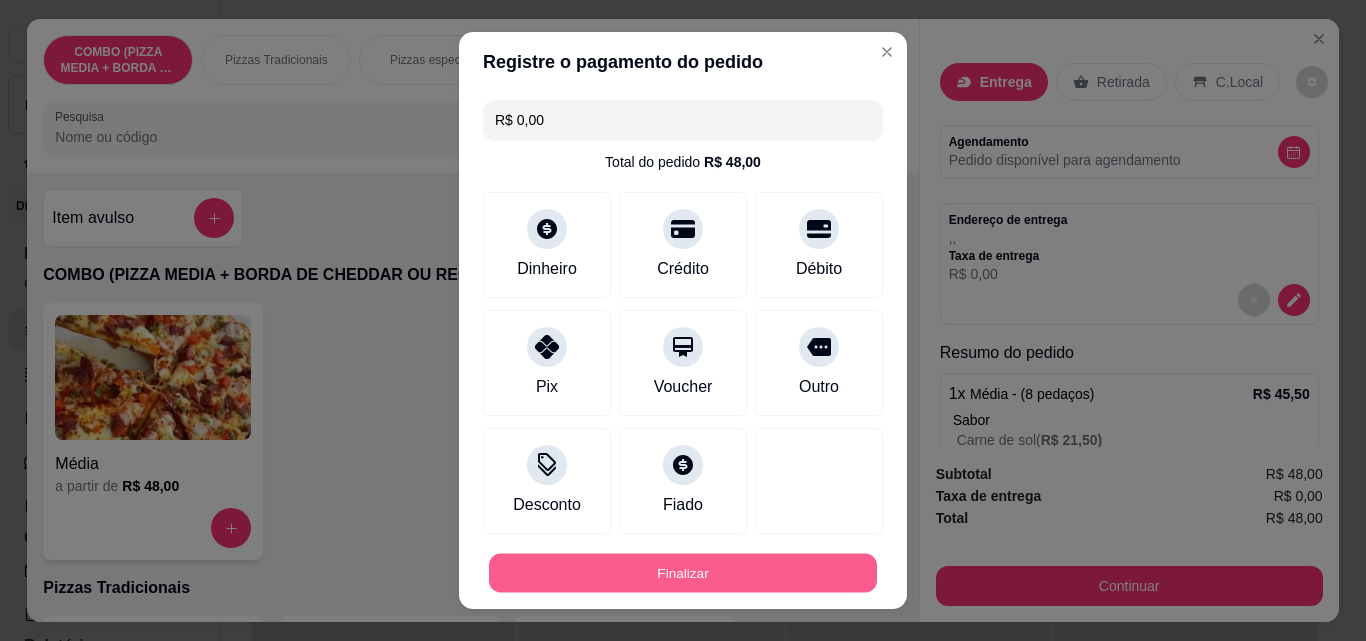 click on "Finalizar" at bounding box center (683, 573) 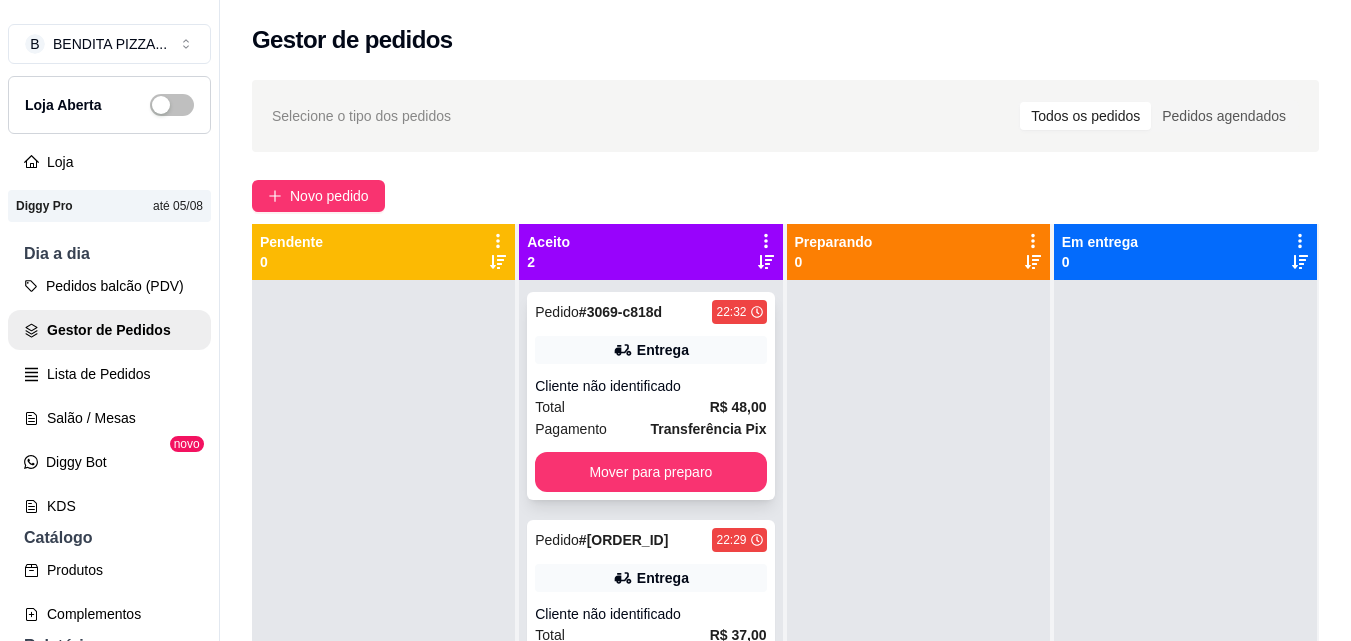 click on "Total R$ 48,00" at bounding box center [650, 407] 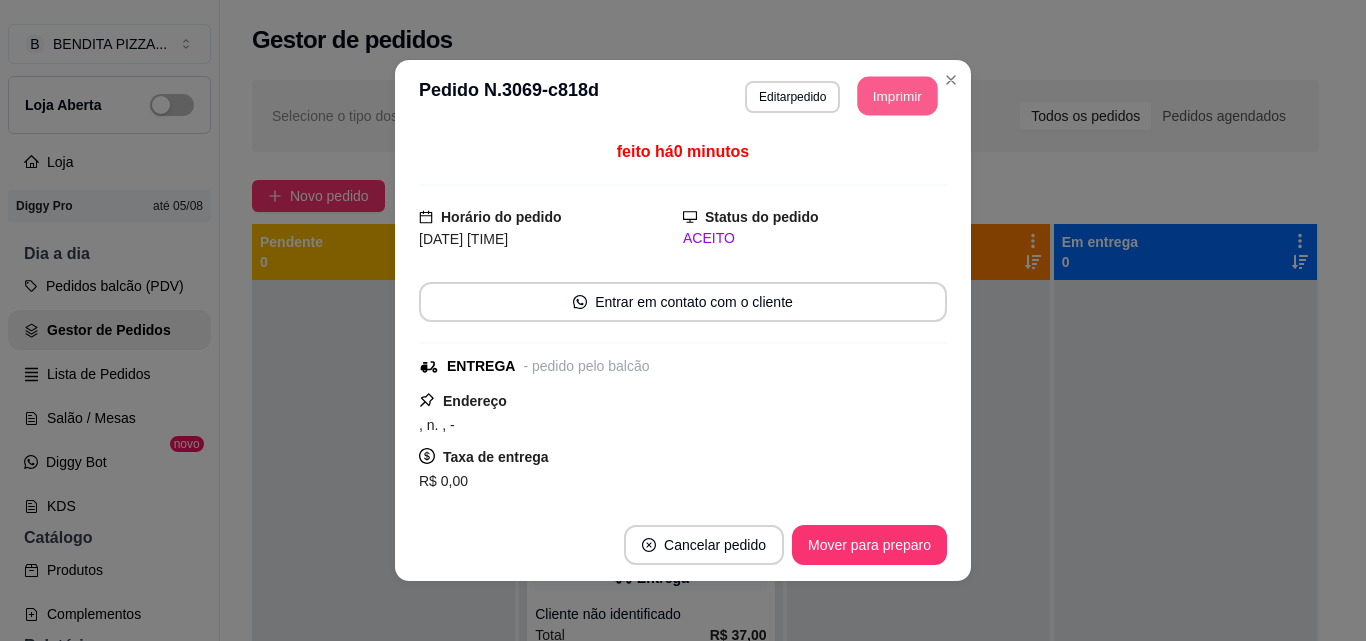 click on "Imprimir" at bounding box center (898, 96) 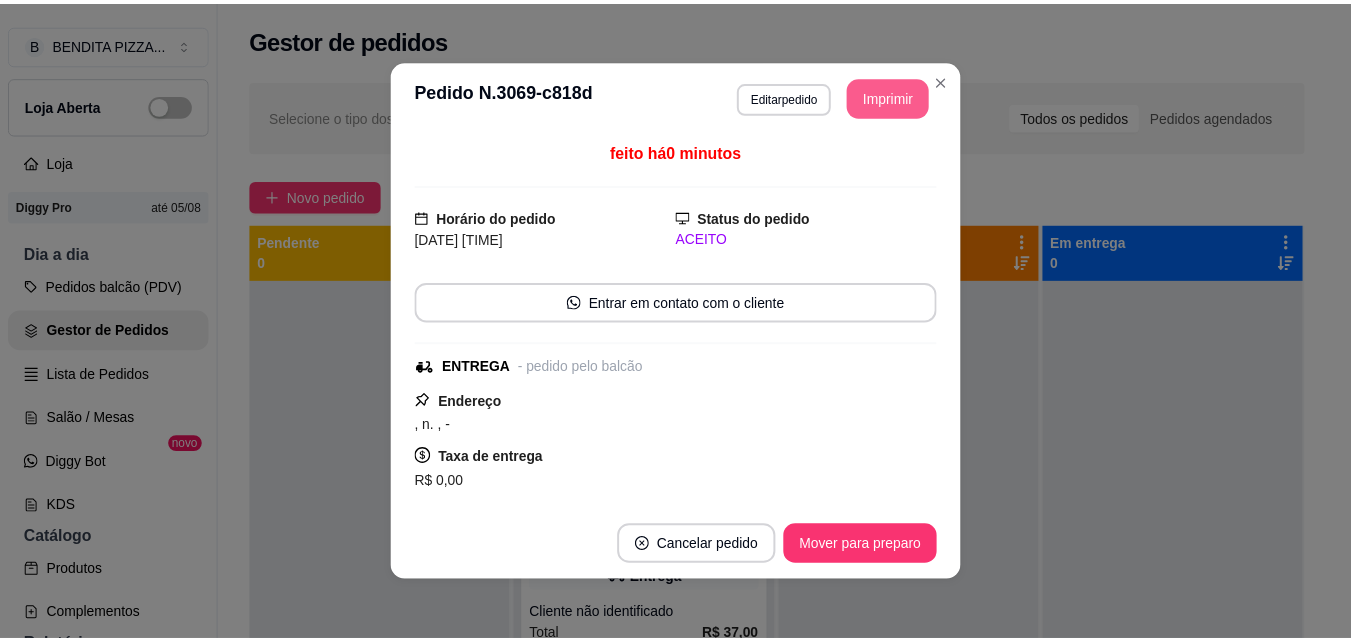 scroll, scrollTop: 0, scrollLeft: 0, axis: both 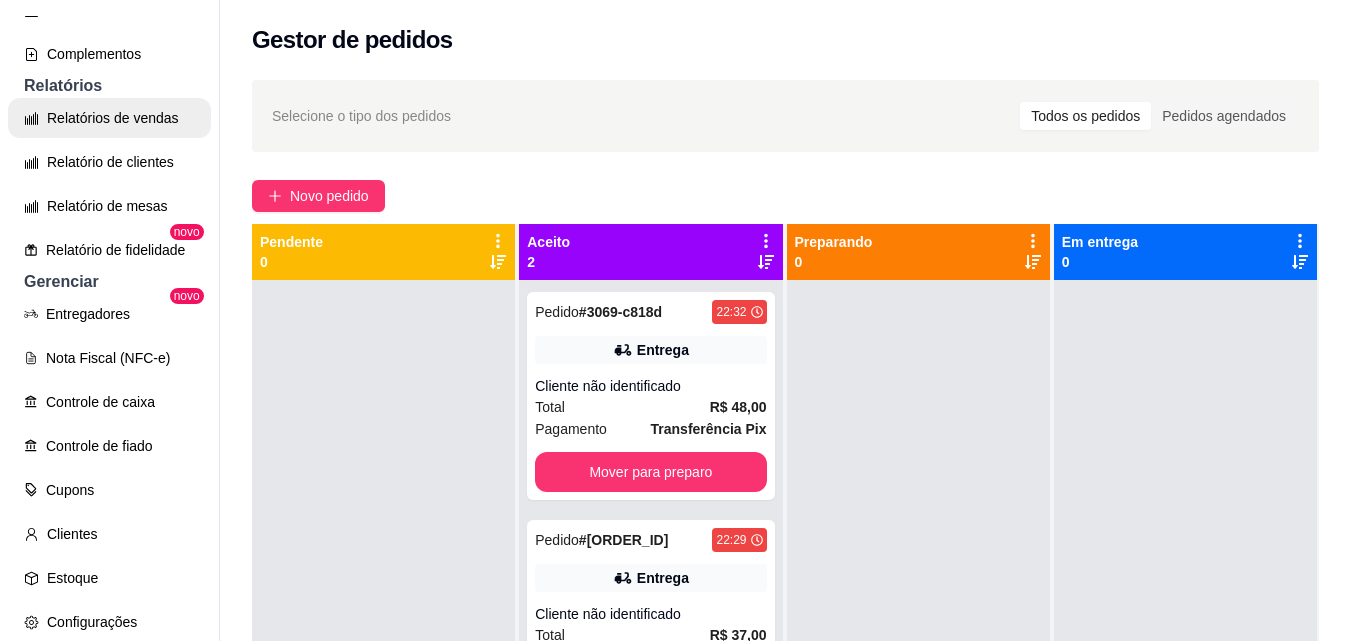 click on "Relatórios de vendas" at bounding box center (109, 118) 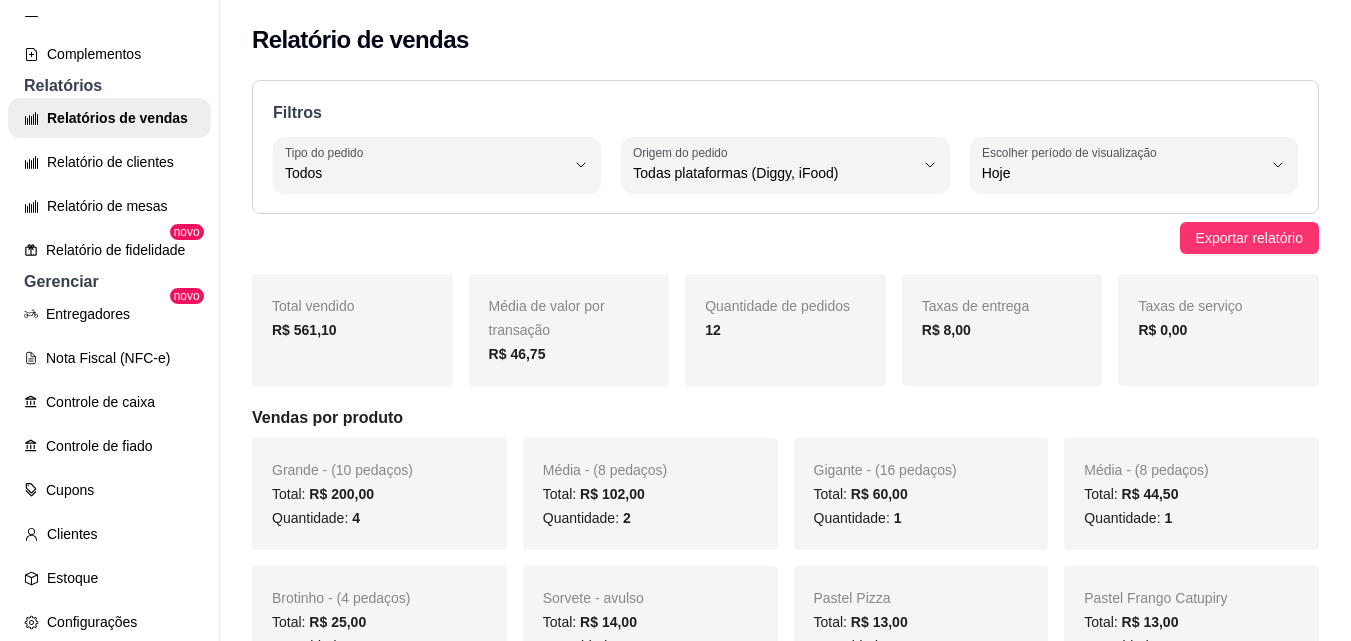 click on "Total vendido R$ 561,10" at bounding box center [352, 330] 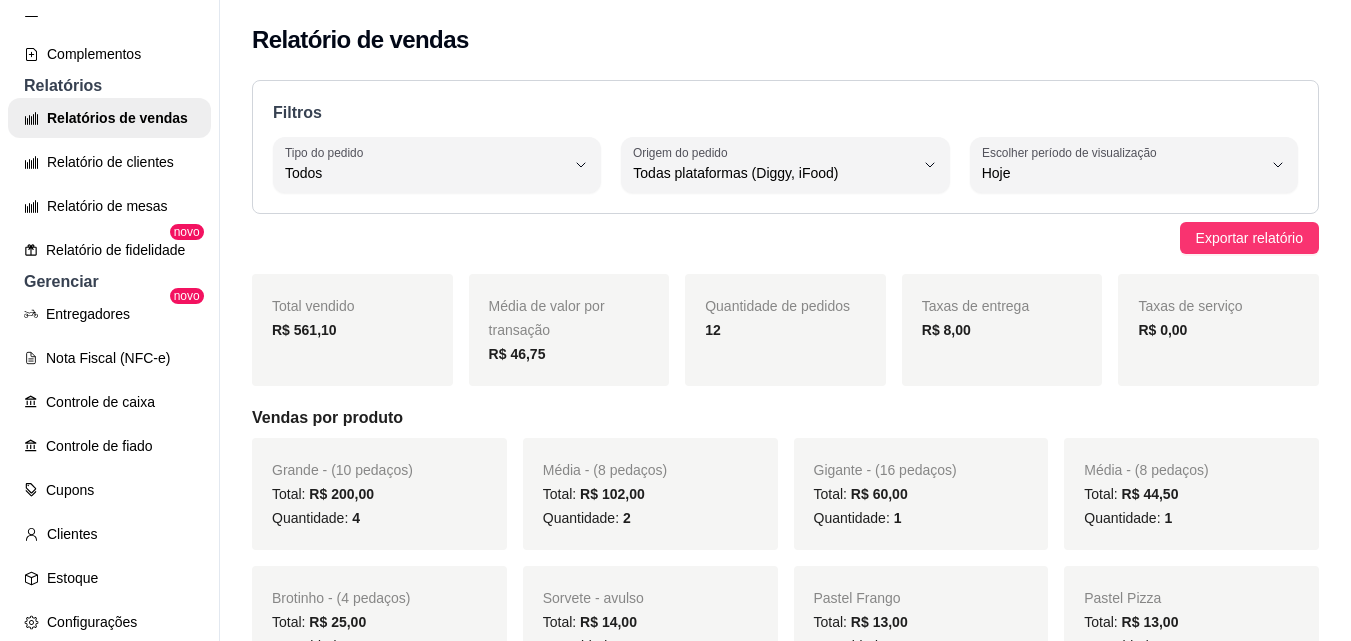 click on "B BENDITA PIZZA ... Loja Aberta Loja Diggy Pro até 05/08   Dia a dia Pedidos balcão (PDV) Gestor de Pedidos Lista de Pedidos Salão / Mesas Diggy Bot novo KDS Catálogo Produtos Complementos Relatórios Relatórios de vendas Relatório de clientes Relatório de mesas Relatório de fidelidade novo Gerenciar Entregadores novo Nota Fiscal (NFC-e) Controle de caixa Controle de fiado Cupons Clientes Estoque Configurações Diggy Planos Precisa de ajuda? Sair" at bounding box center [110, 336] 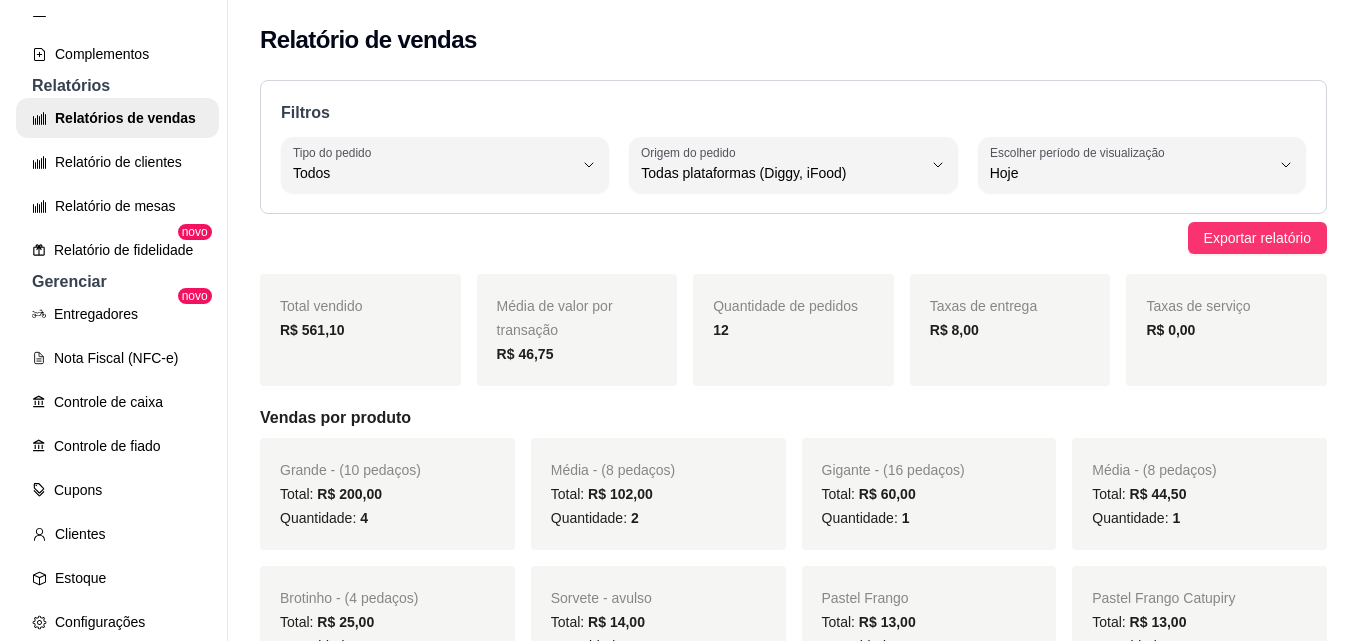 scroll, scrollTop: 0, scrollLeft: 0, axis: both 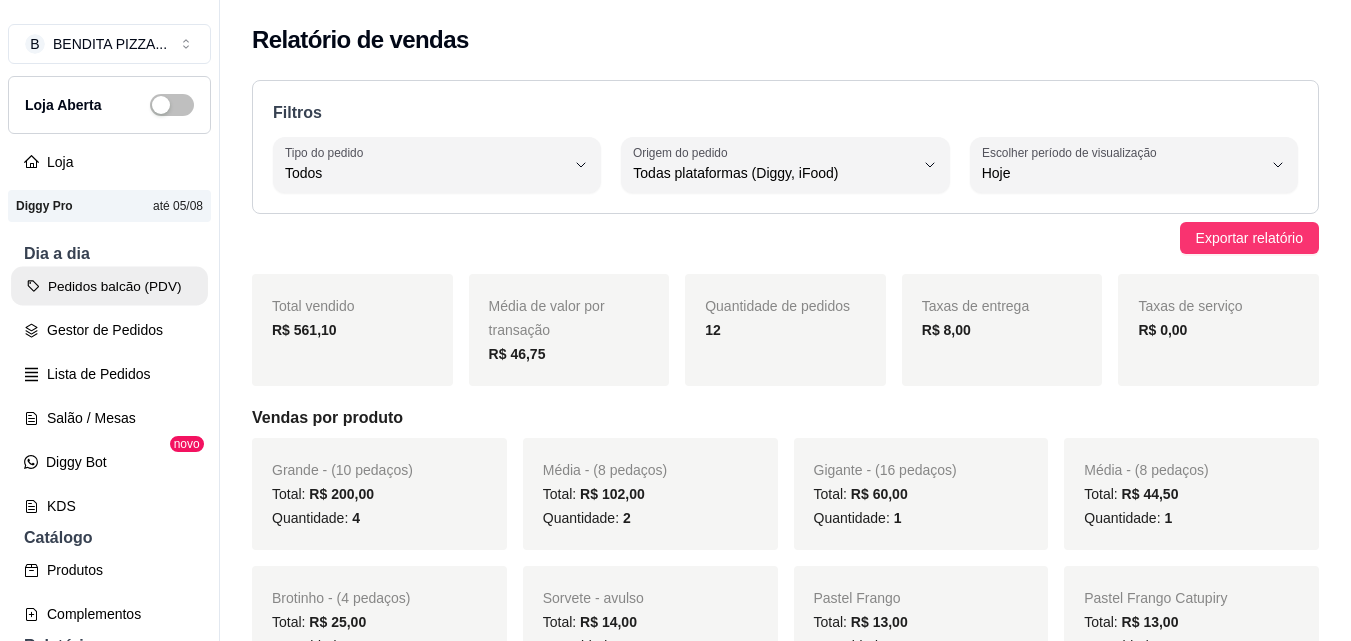 click on "Pedidos balcão (PDV)" at bounding box center [109, 286] 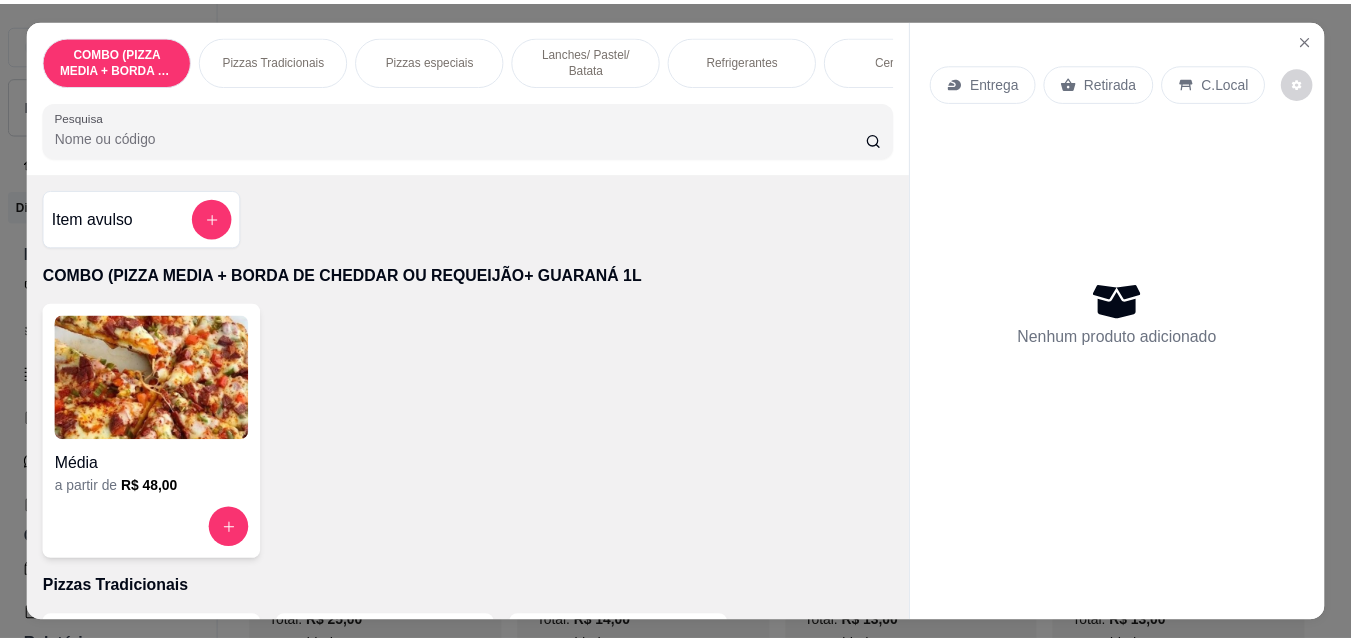 scroll, scrollTop: 379, scrollLeft: 0, axis: vertical 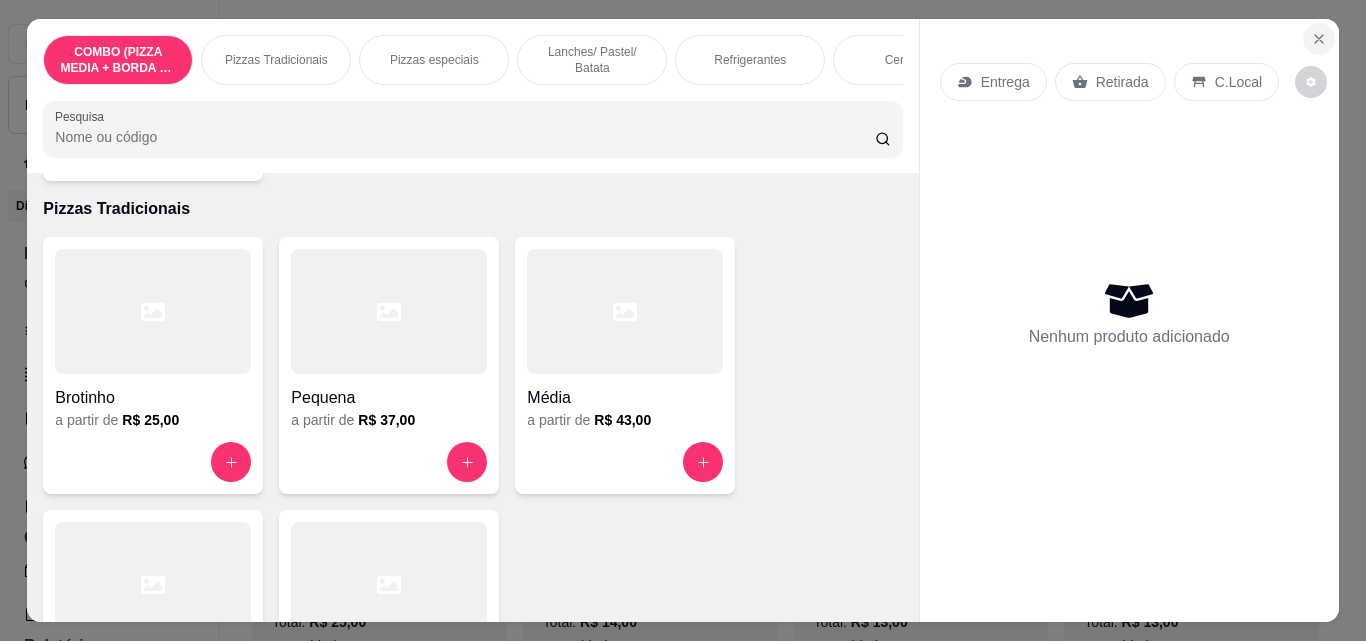 click 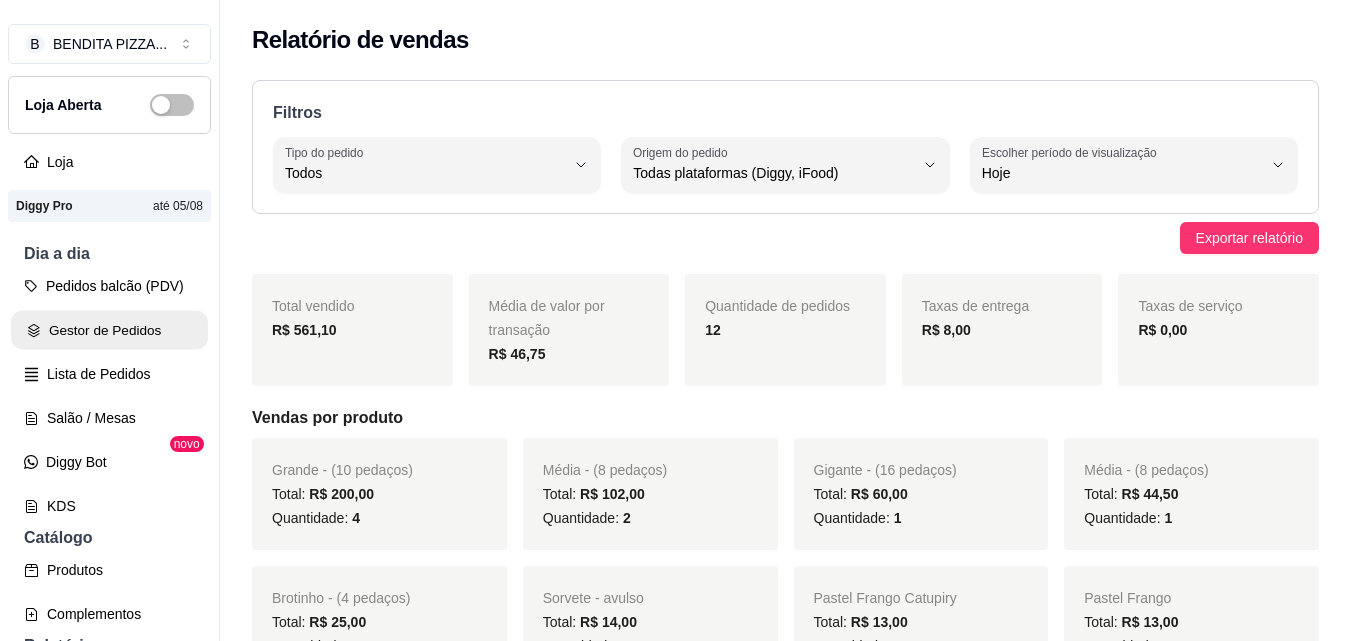 click on "Gestor de Pedidos" at bounding box center (109, 330) 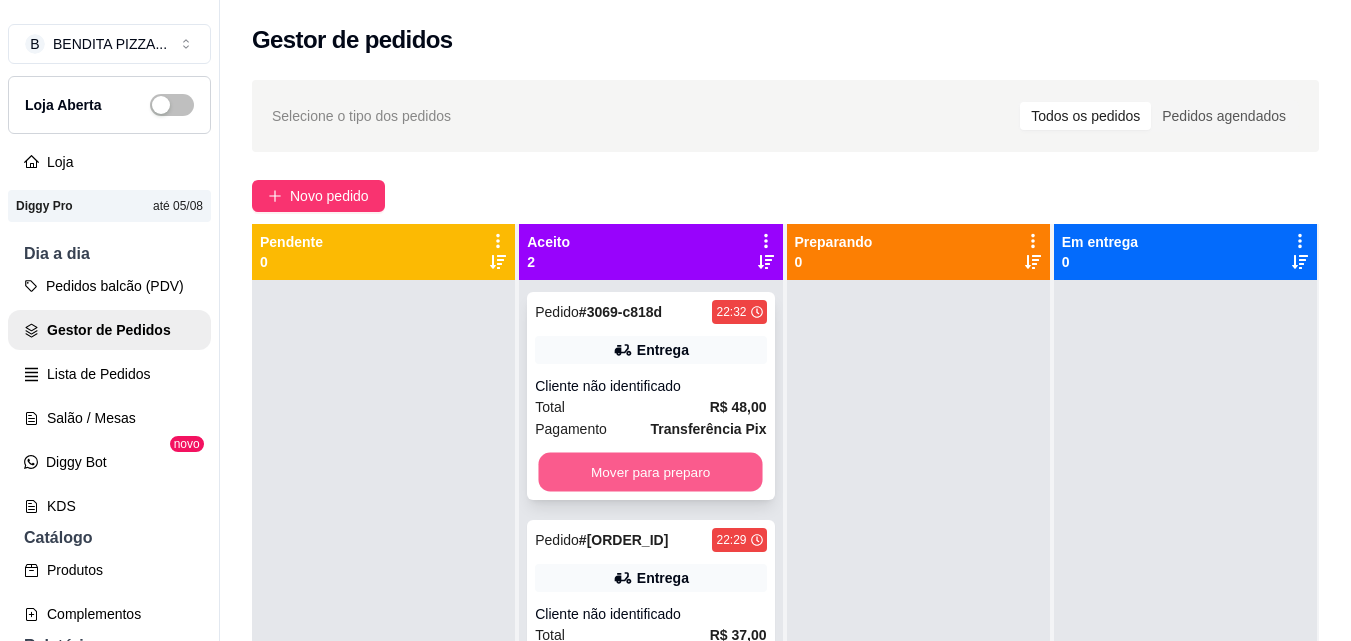 click on "Mover para preparo" at bounding box center (651, 472) 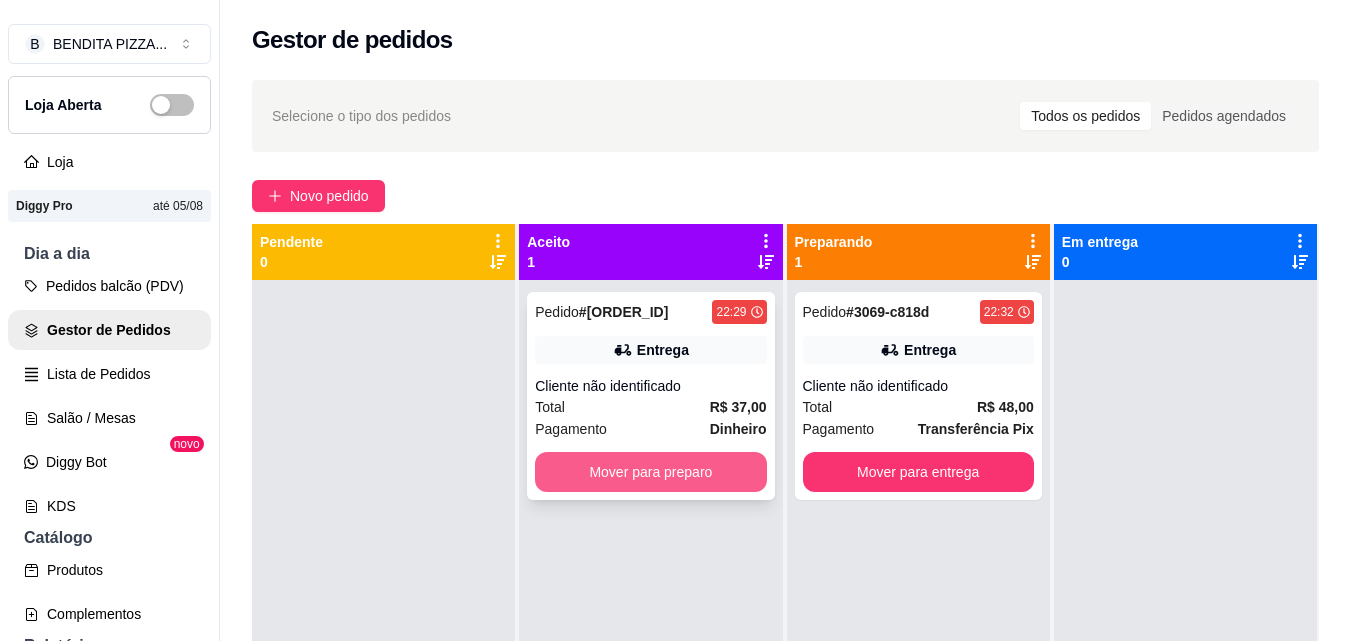 click on "Mover para preparo" at bounding box center (650, 472) 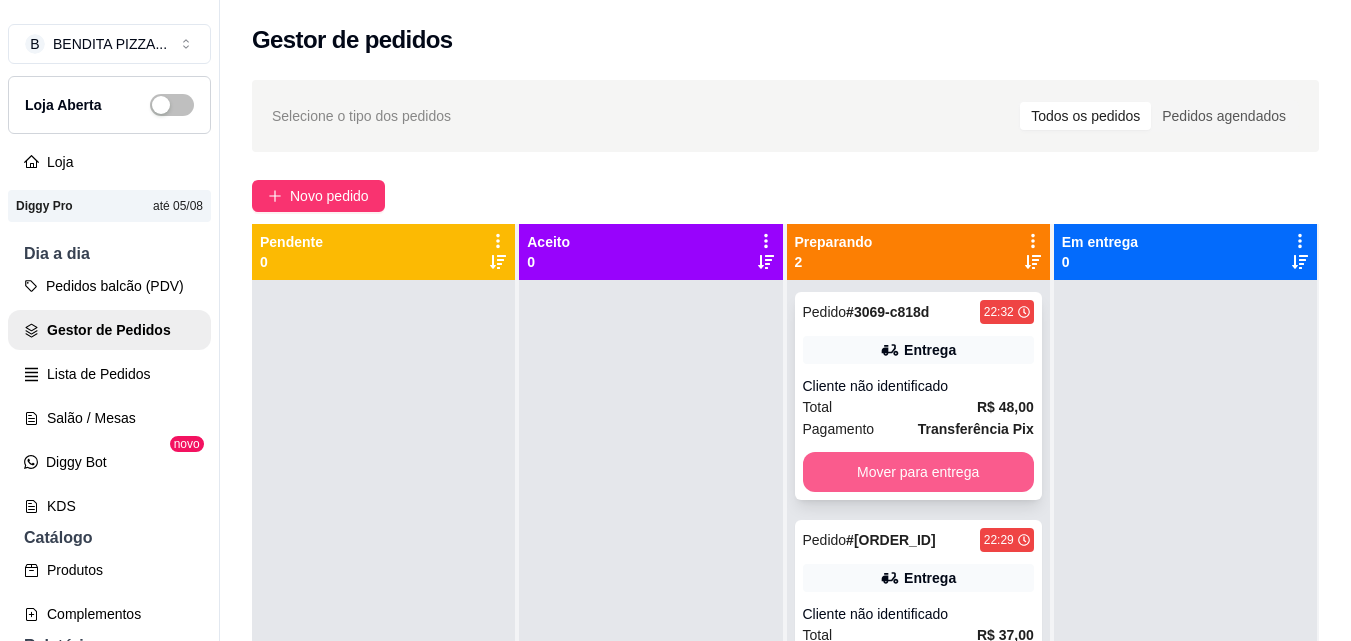 click on "Mover para entrega" at bounding box center (918, 472) 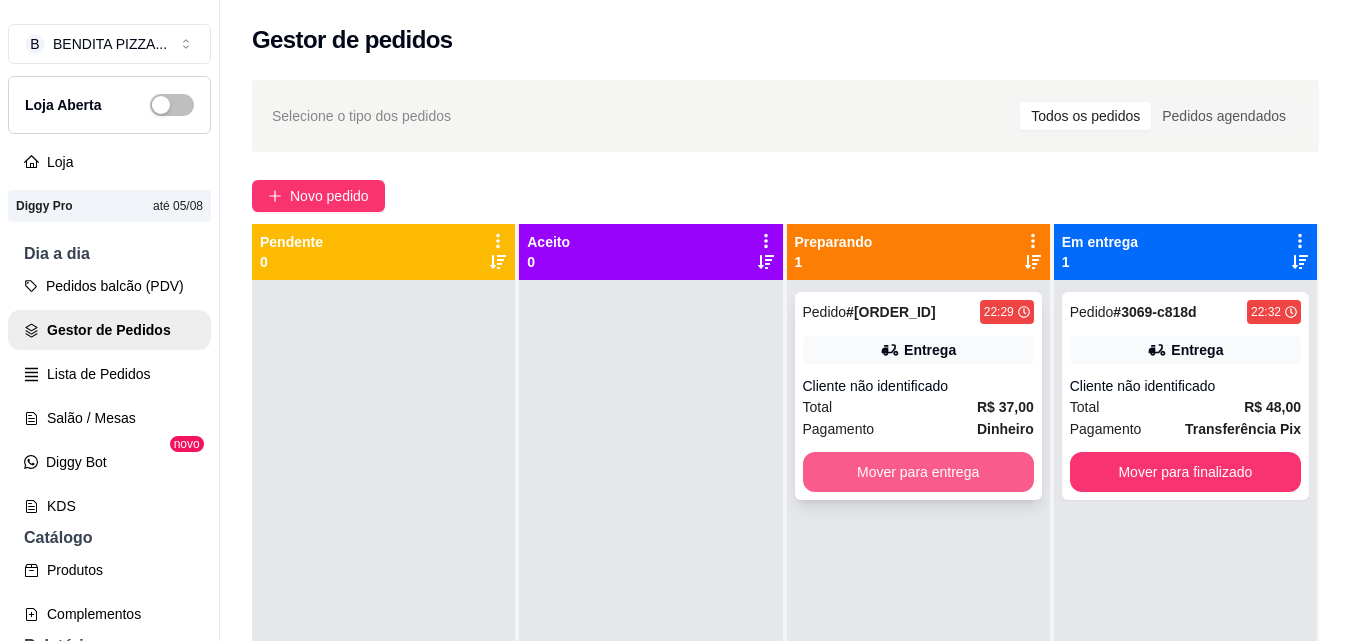click on "Mover para entrega" at bounding box center (918, 472) 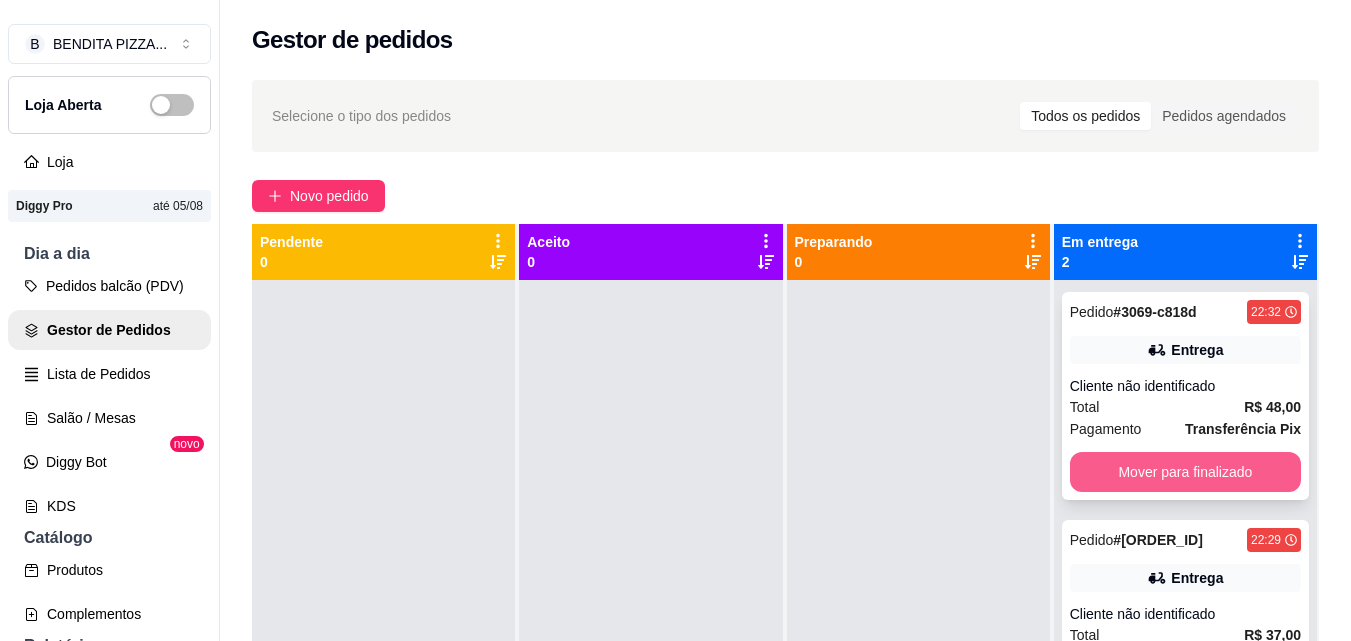click on "Mover para finalizado" at bounding box center (1185, 472) 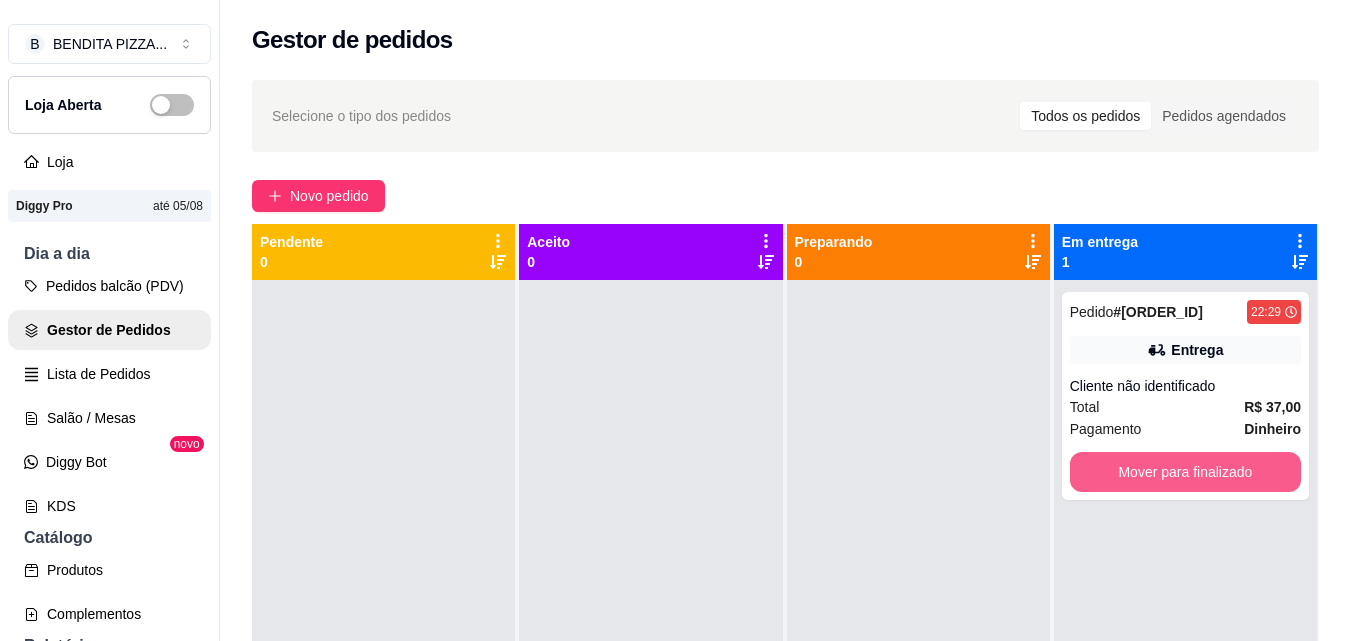 click on "Mover para finalizado" at bounding box center (1185, 472) 